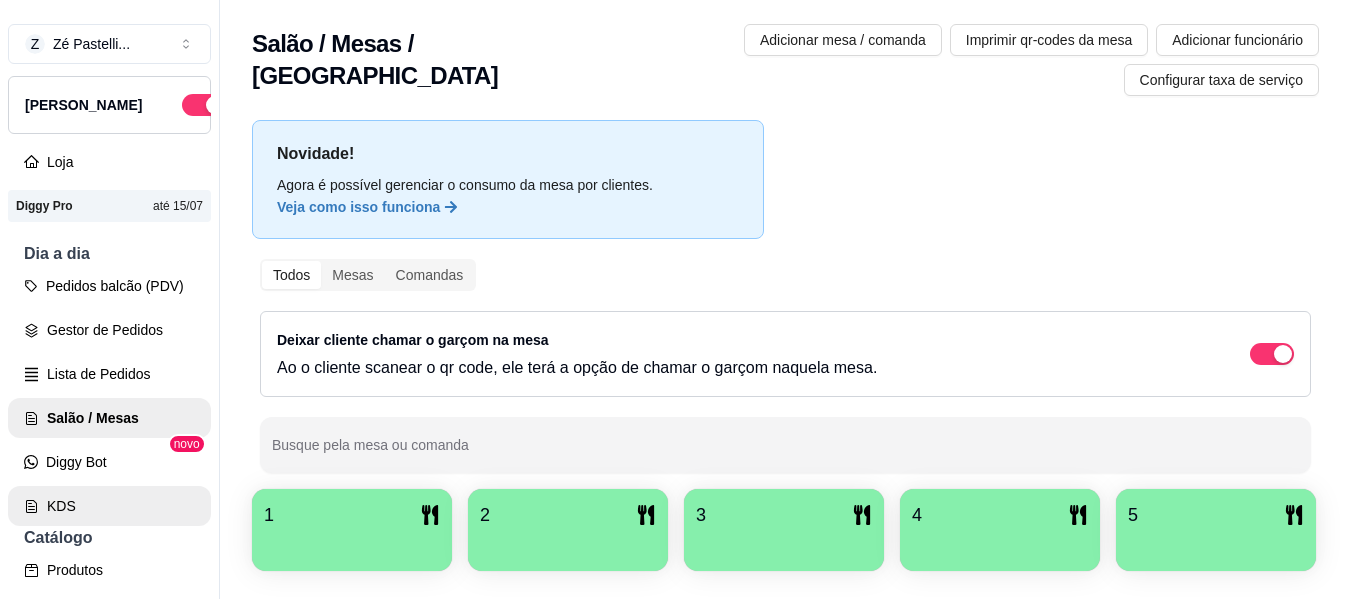 scroll, scrollTop: 0, scrollLeft: 0, axis: both 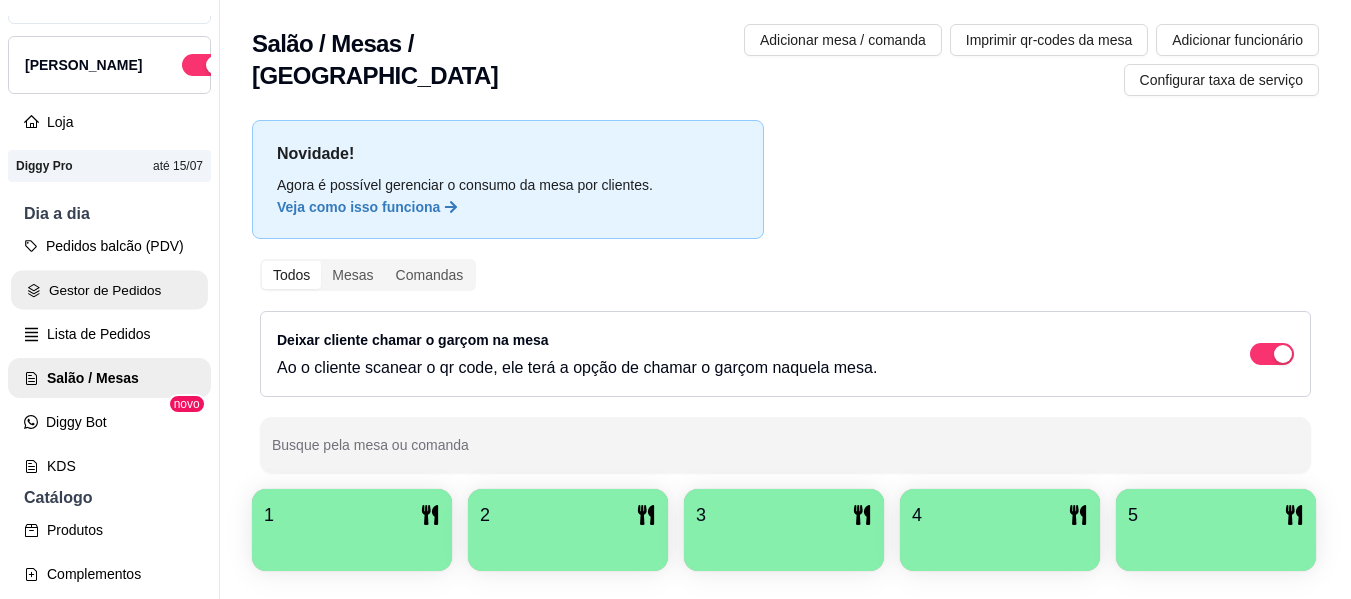 click on "Gestor de Pedidos" at bounding box center [109, 290] 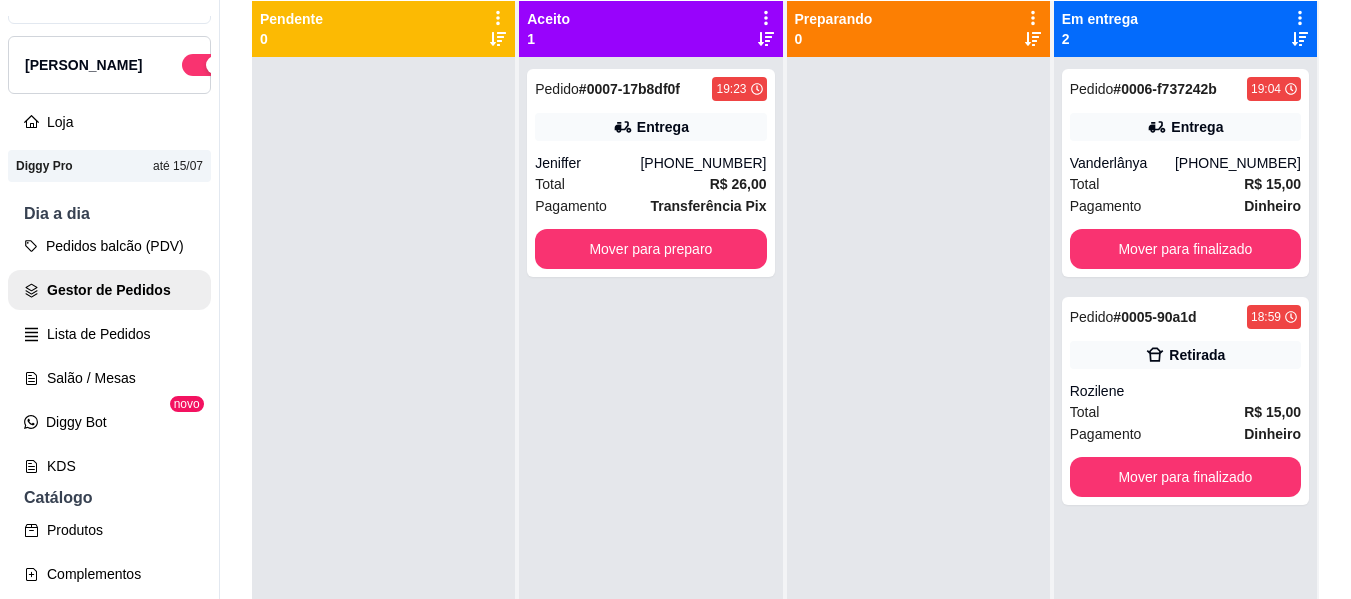 scroll, scrollTop: 240, scrollLeft: 0, axis: vertical 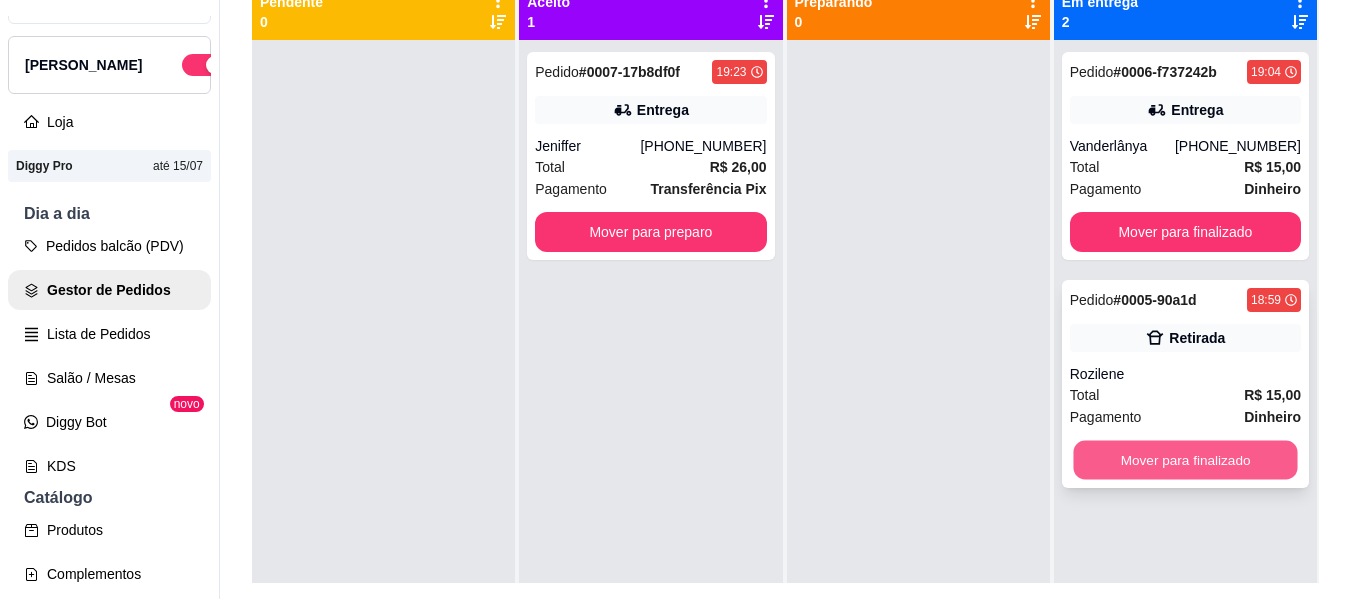 click on "Mover para finalizado" at bounding box center (1185, 460) 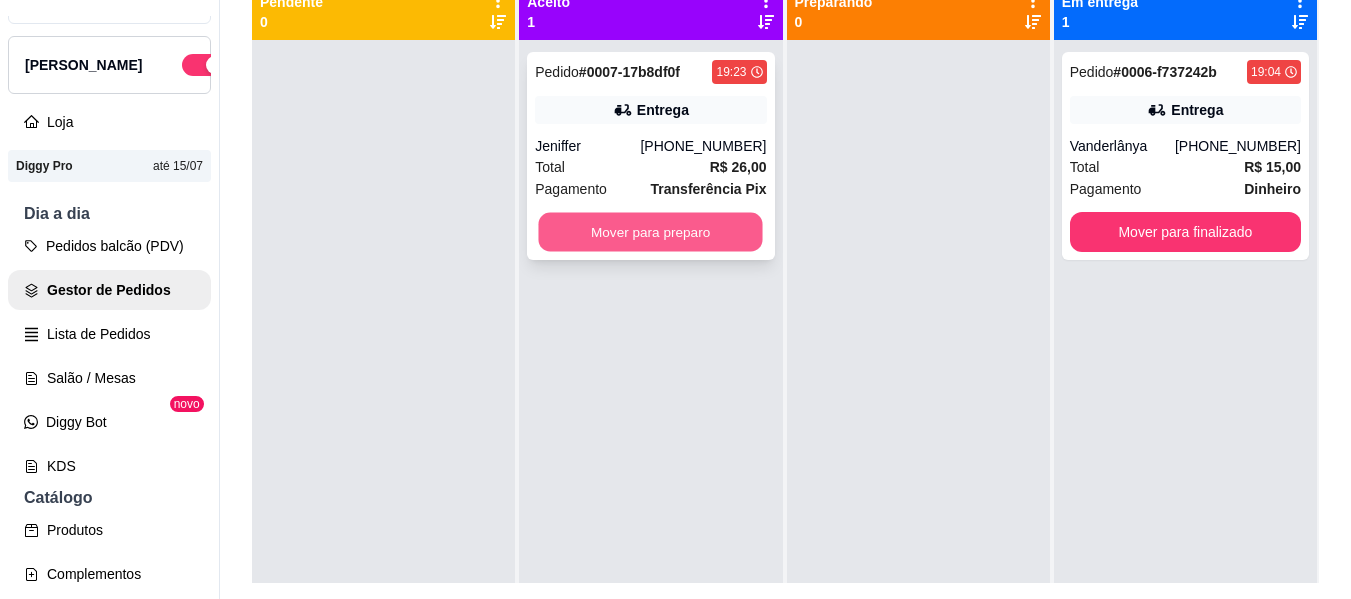 click on "Mover para preparo" at bounding box center [651, 232] 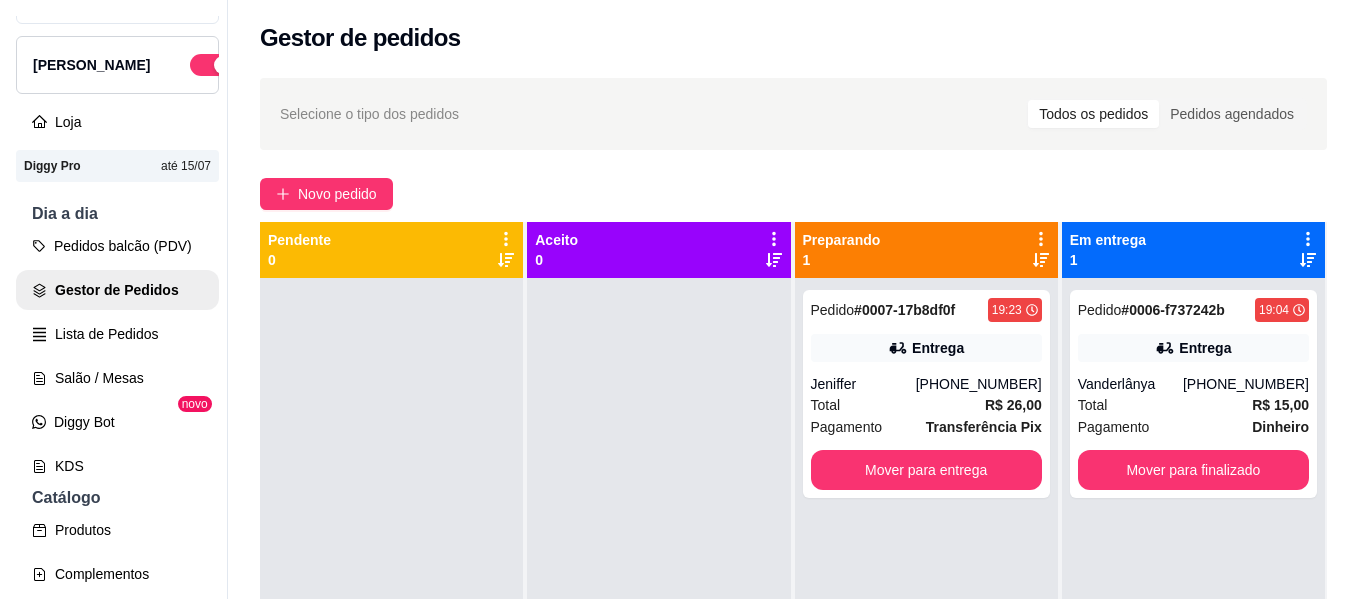 scroll, scrollTop: 0, scrollLeft: 0, axis: both 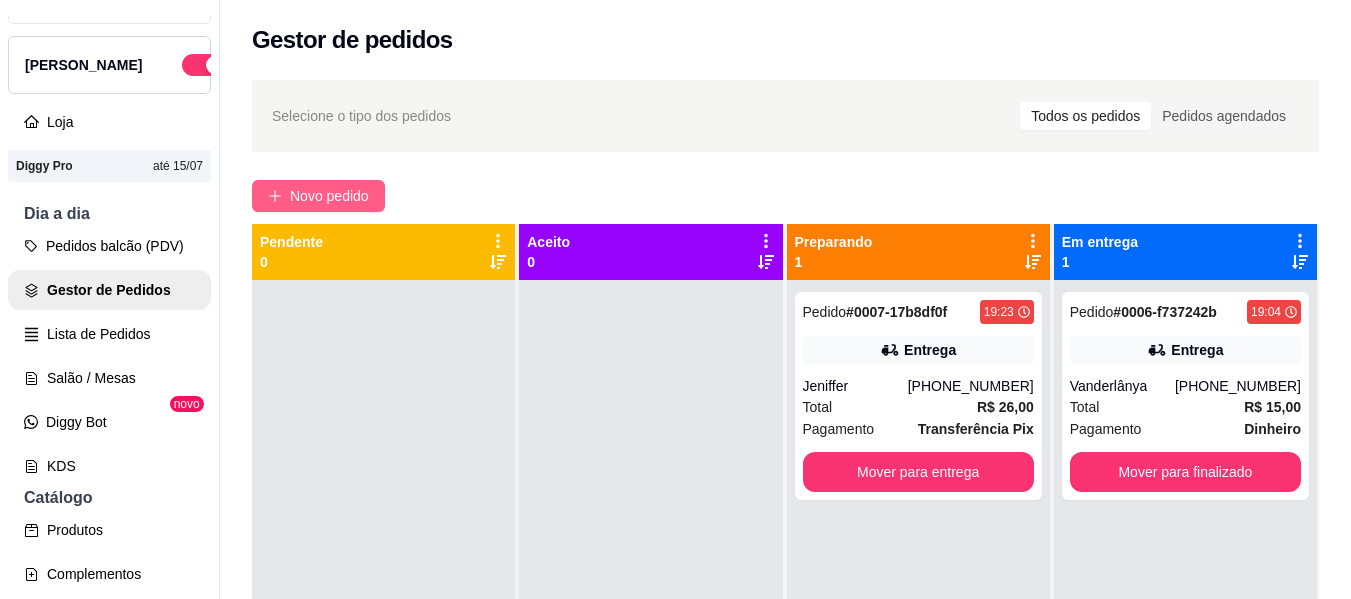click on "Novo pedido" at bounding box center [329, 196] 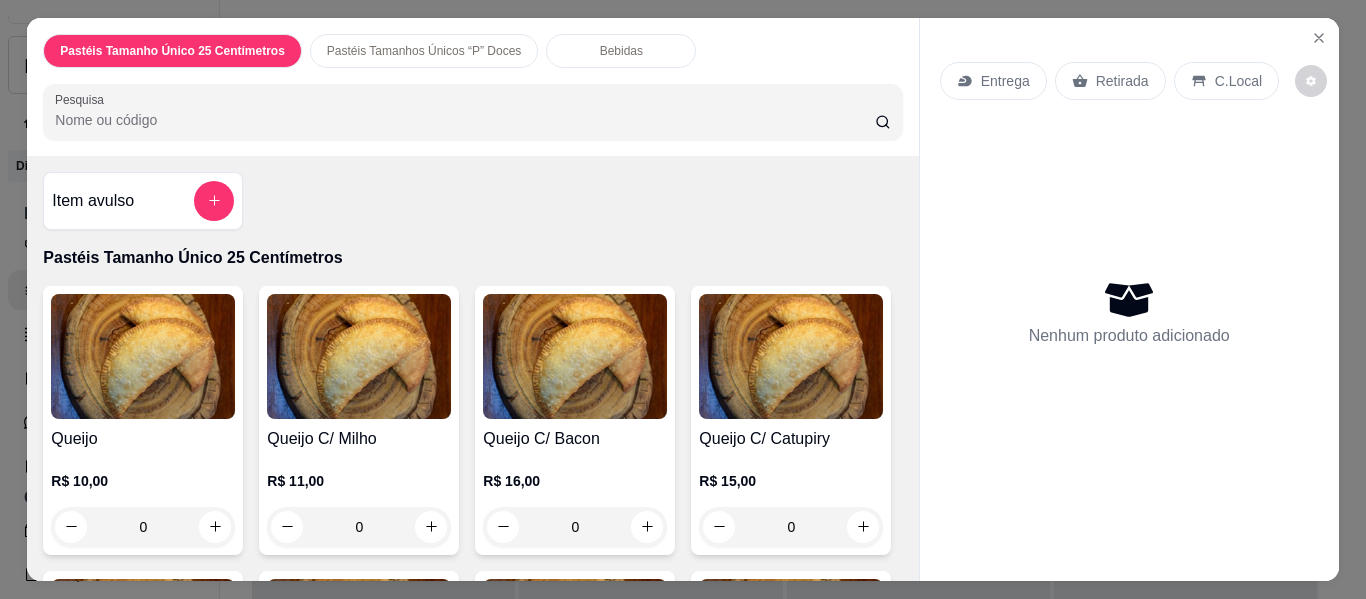 click on "Pesquisa" at bounding box center [465, 120] 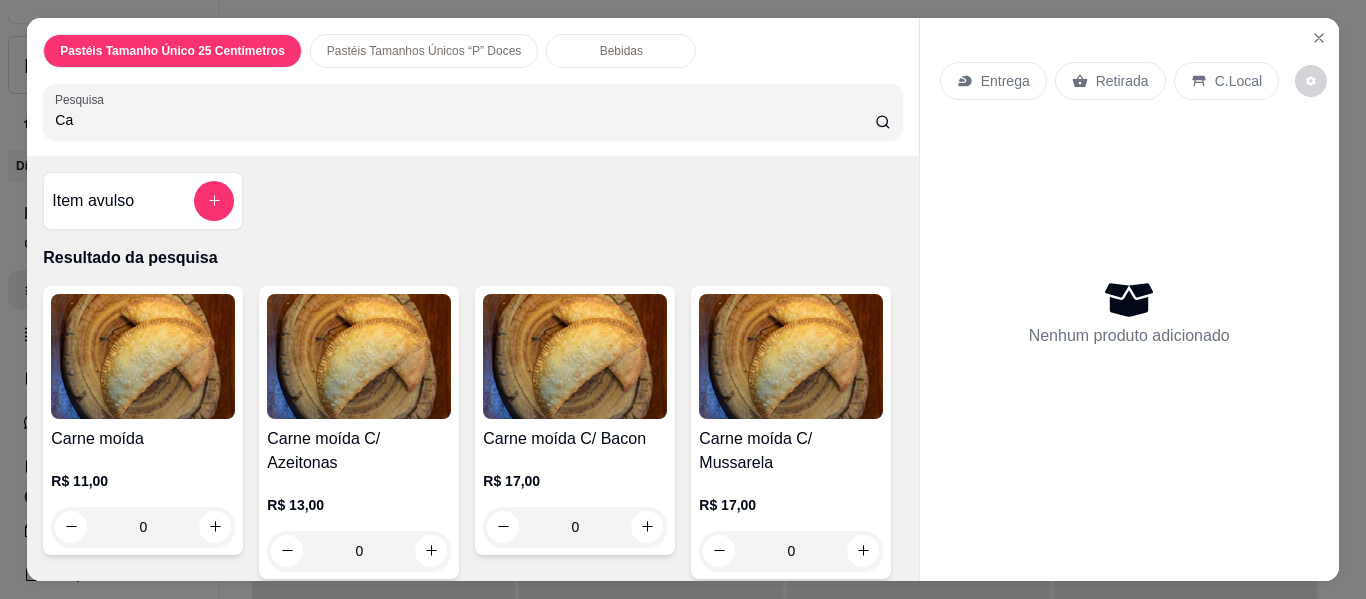 type on "C" 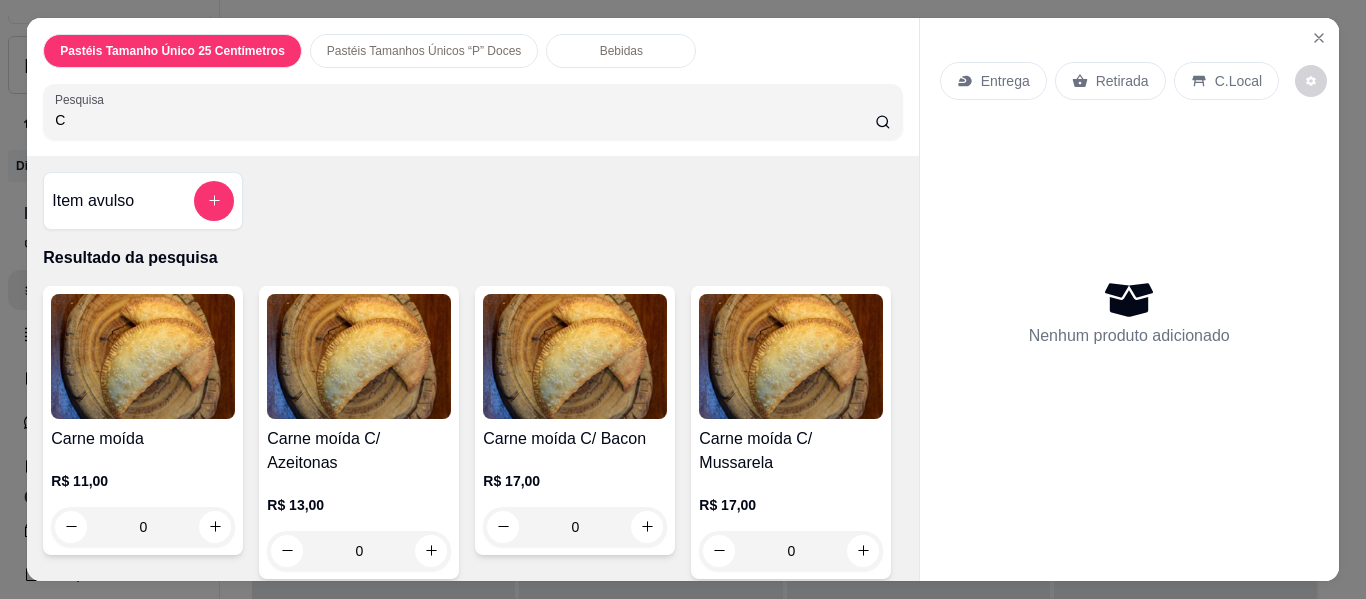 type 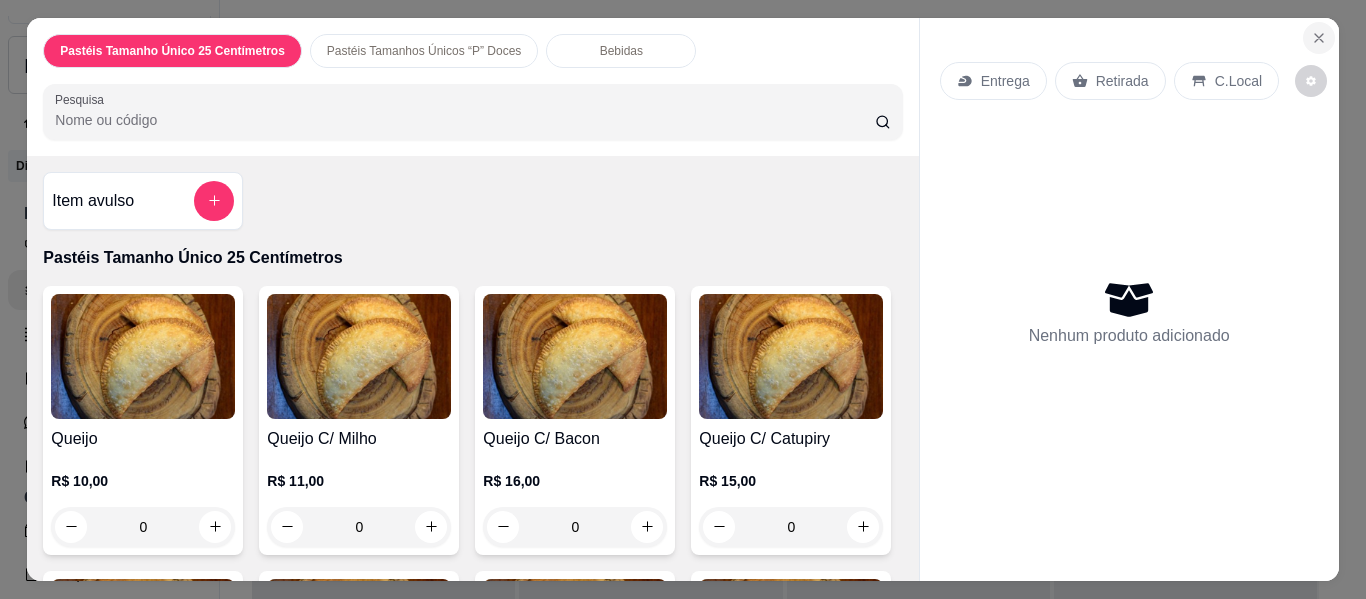 click 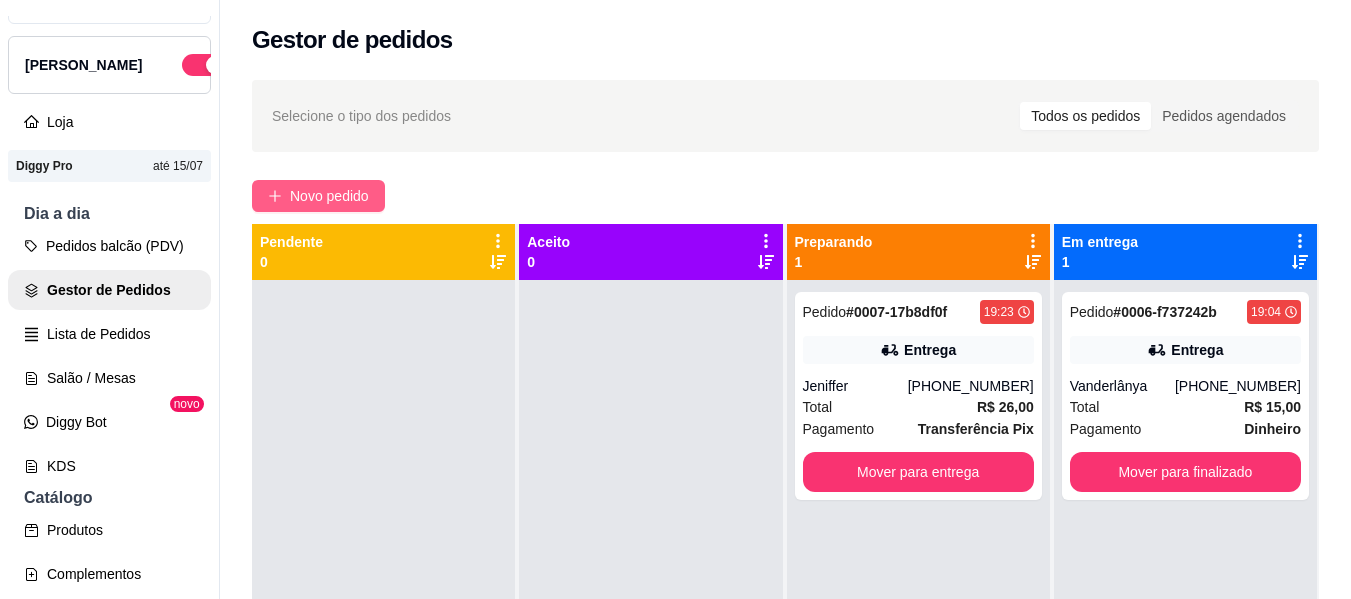 click on "Novo pedido" at bounding box center [329, 196] 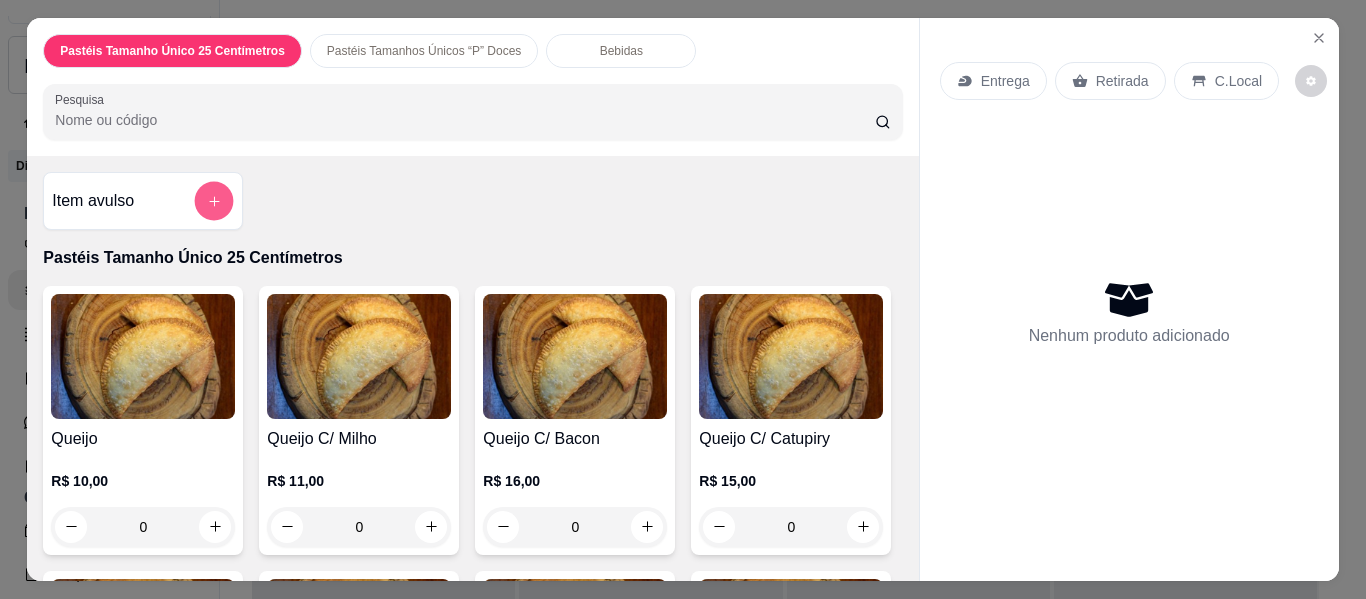 click at bounding box center [214, 201] 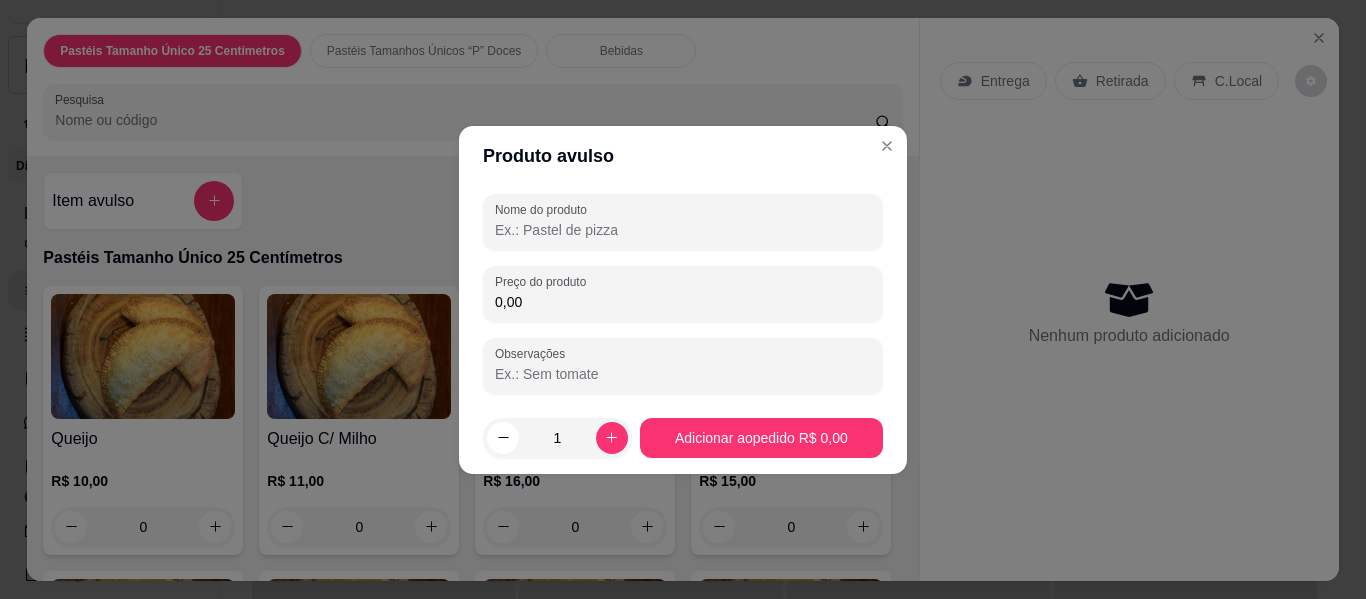 click on "Nome do produto" at bounding box center (683, 230) 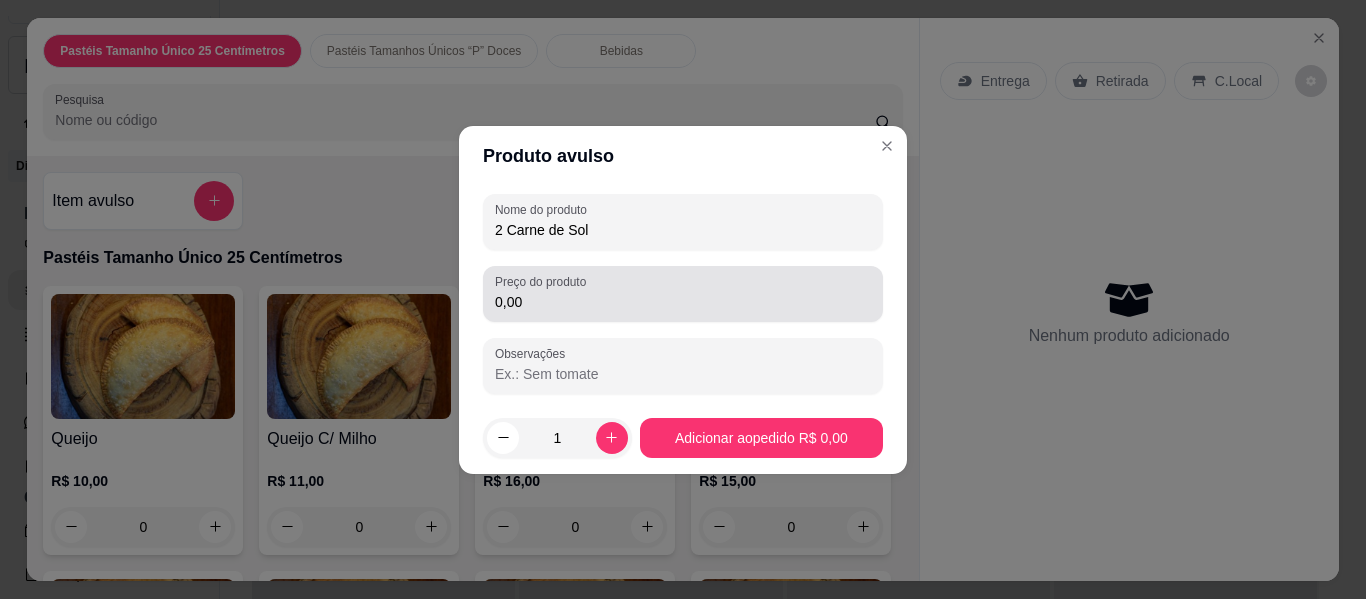 type on "2 Carne de Sol" 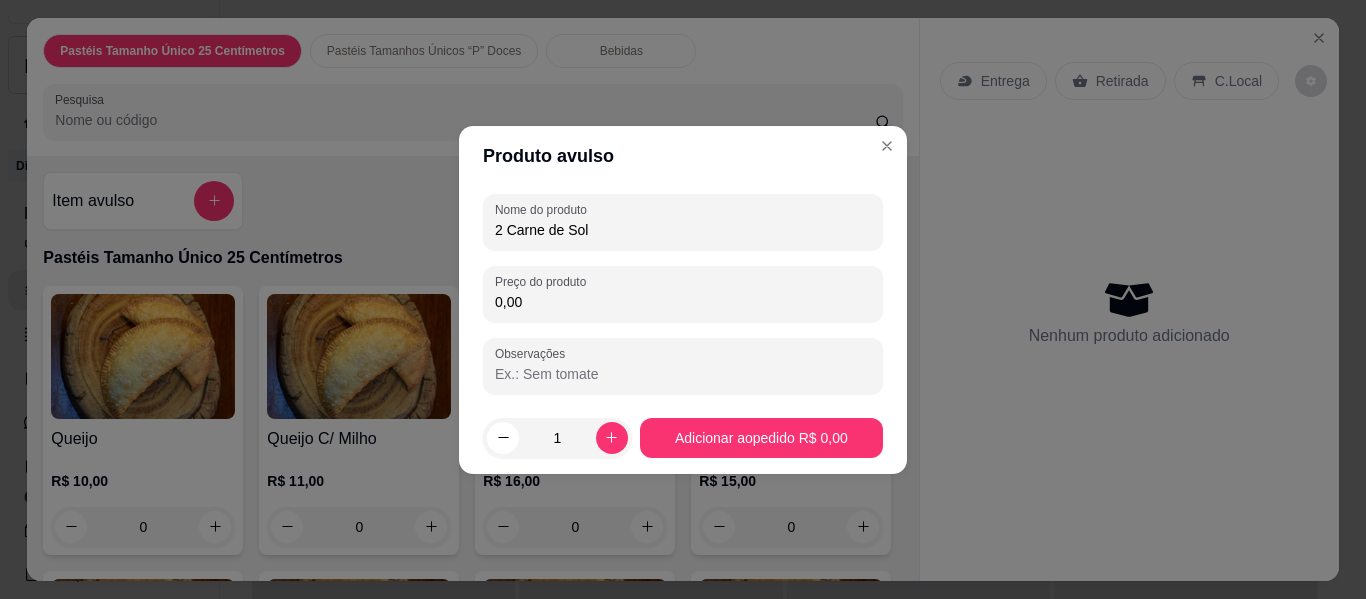 click on "0,00" at bounding box center (683, 302) 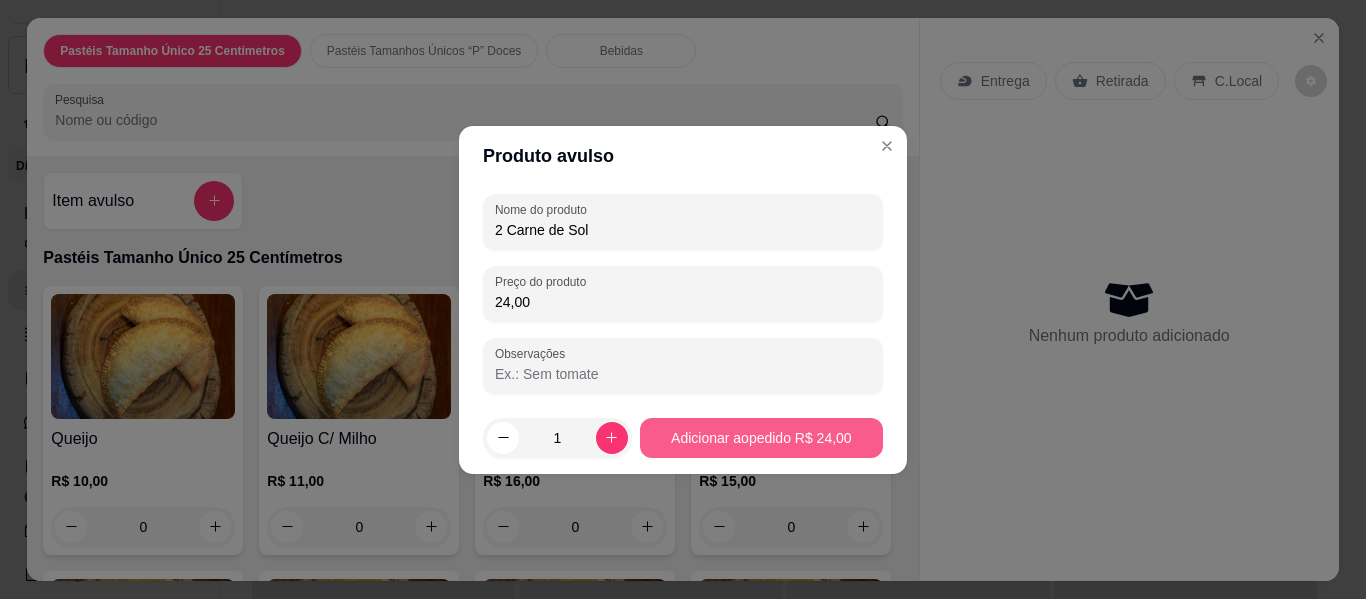 type on "24,00" 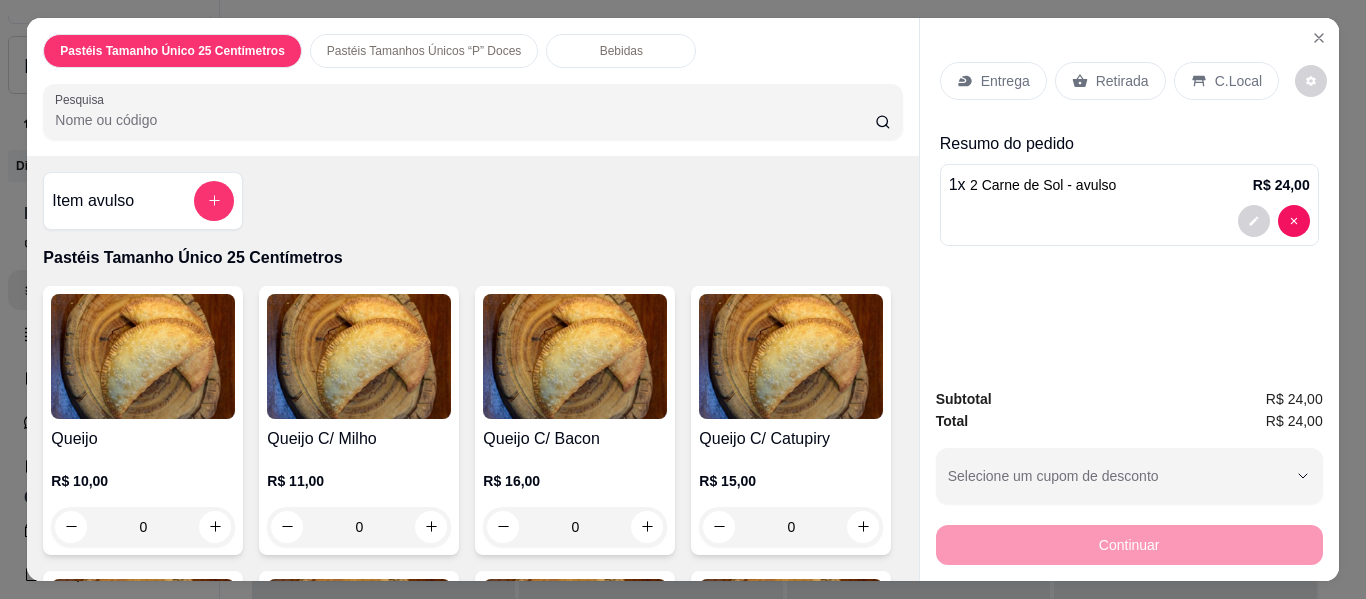 click on "Bebidas" at bounding box center (621, 51) 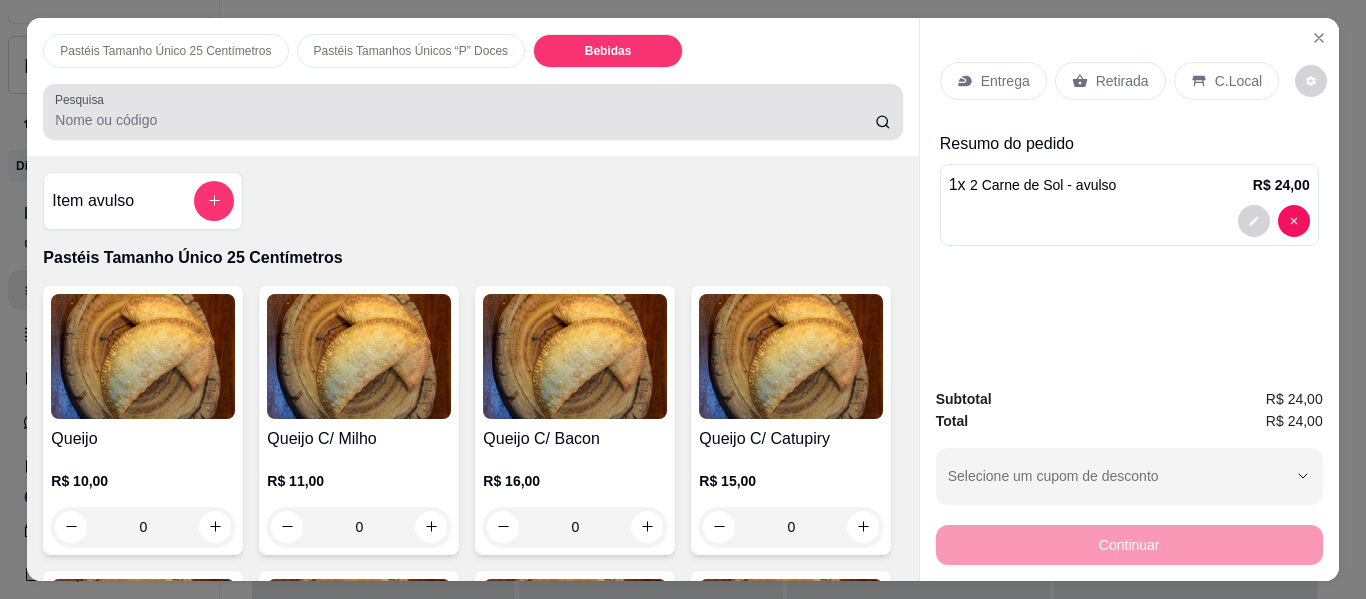 scroll, scrollTop: 3995, scrollLeft: 0, axis: vertical 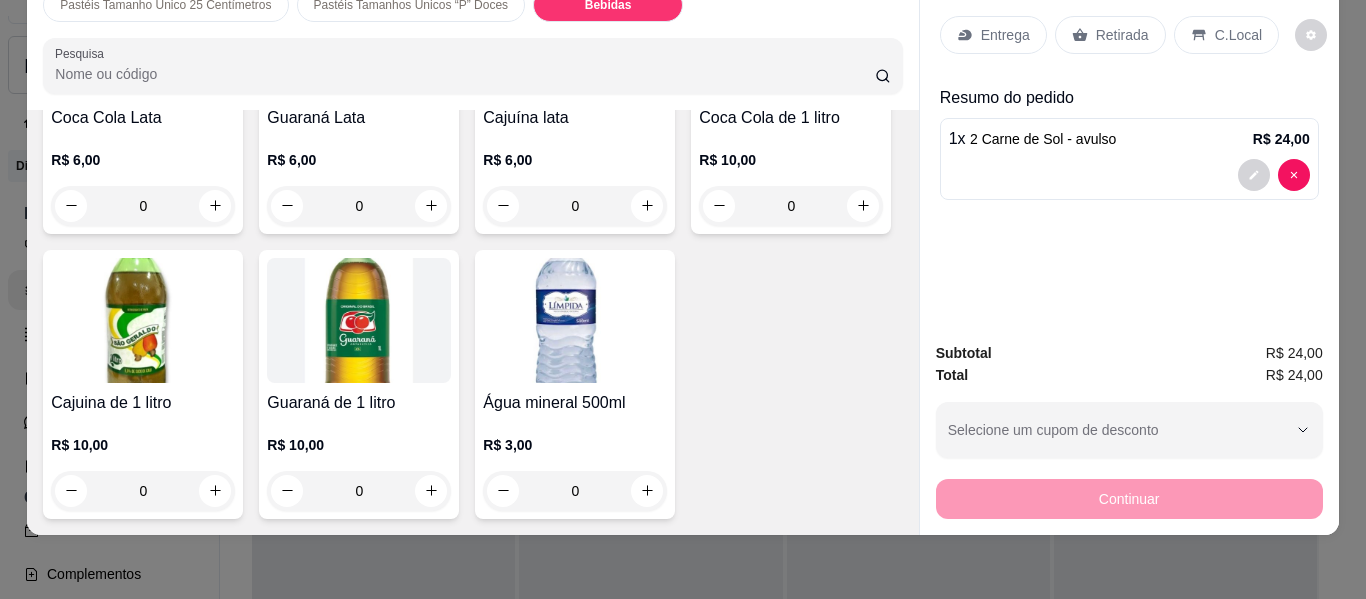 click at bounding box center (143, 35) 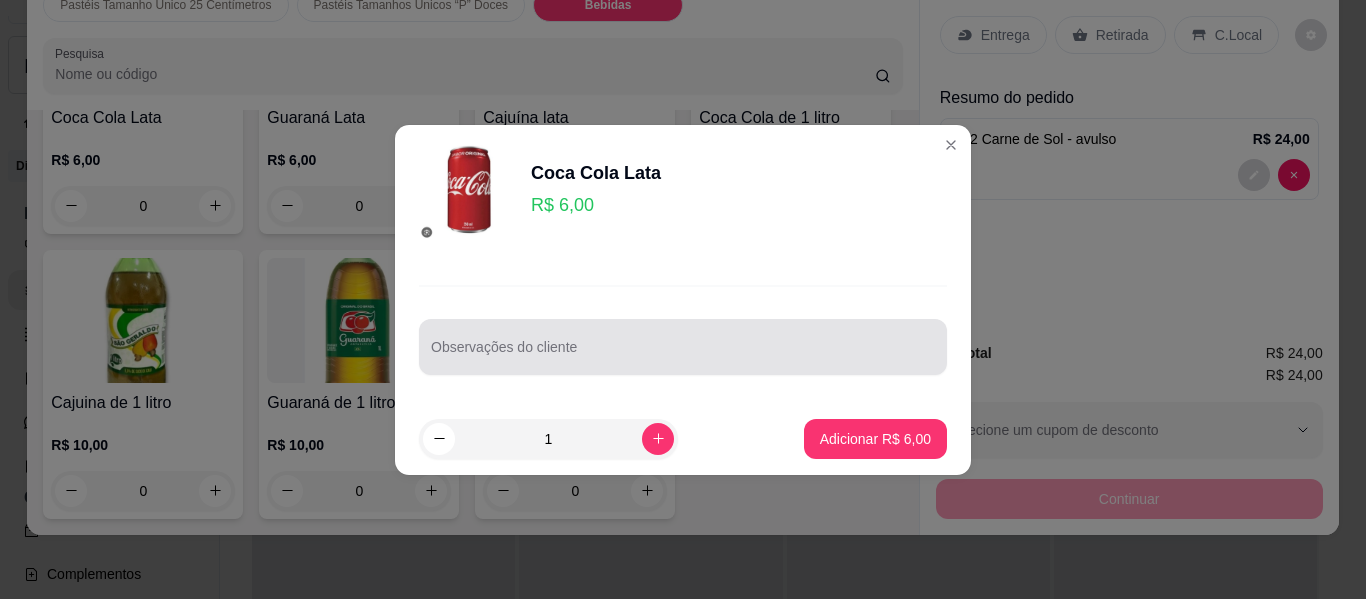 click at bounding box center [683, 347] 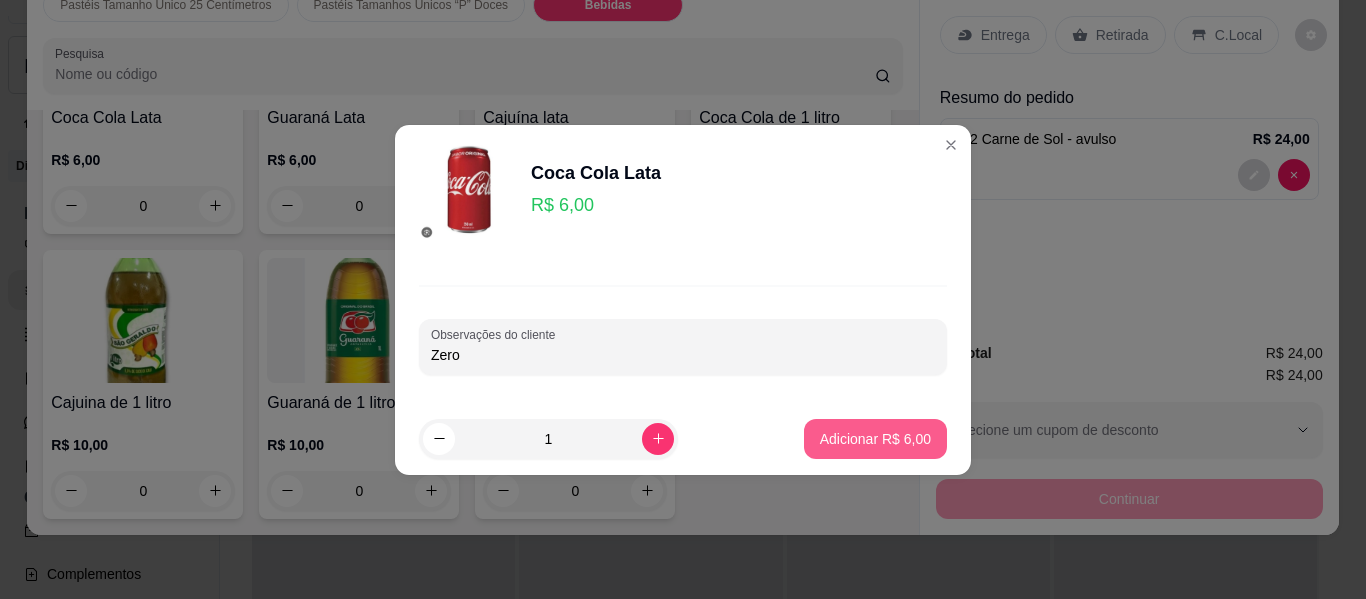 type on "Zero" 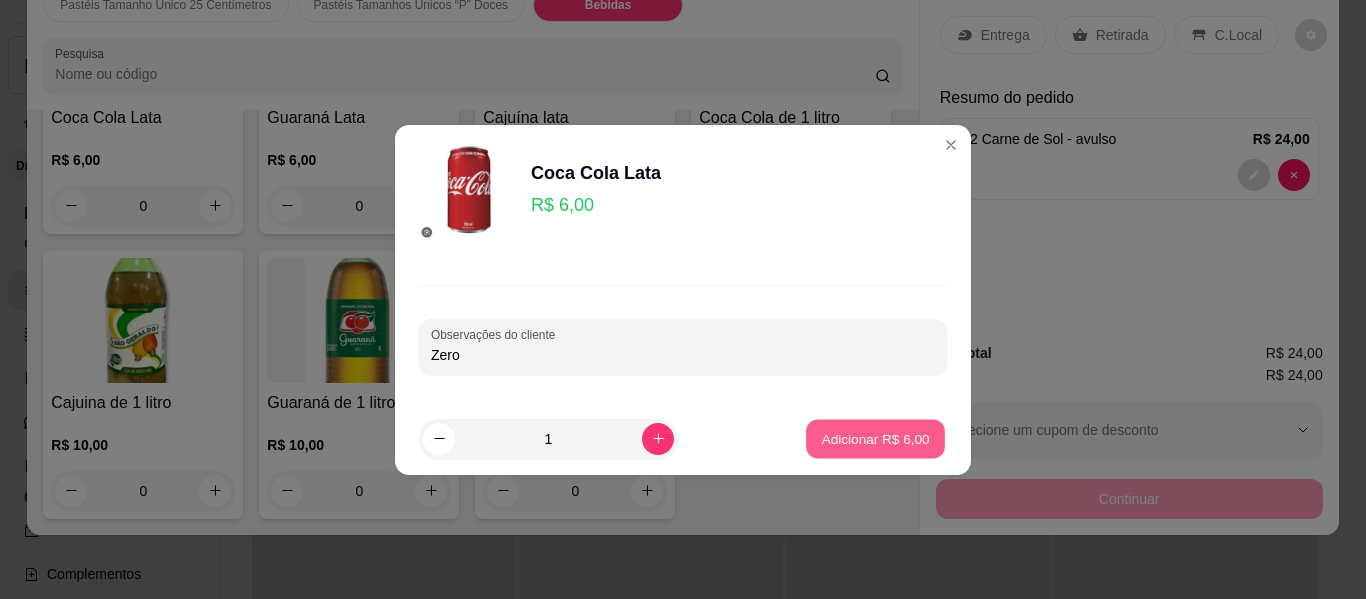 click on "Adicionar   R$ 6,00" at bounding box center (875, 438) 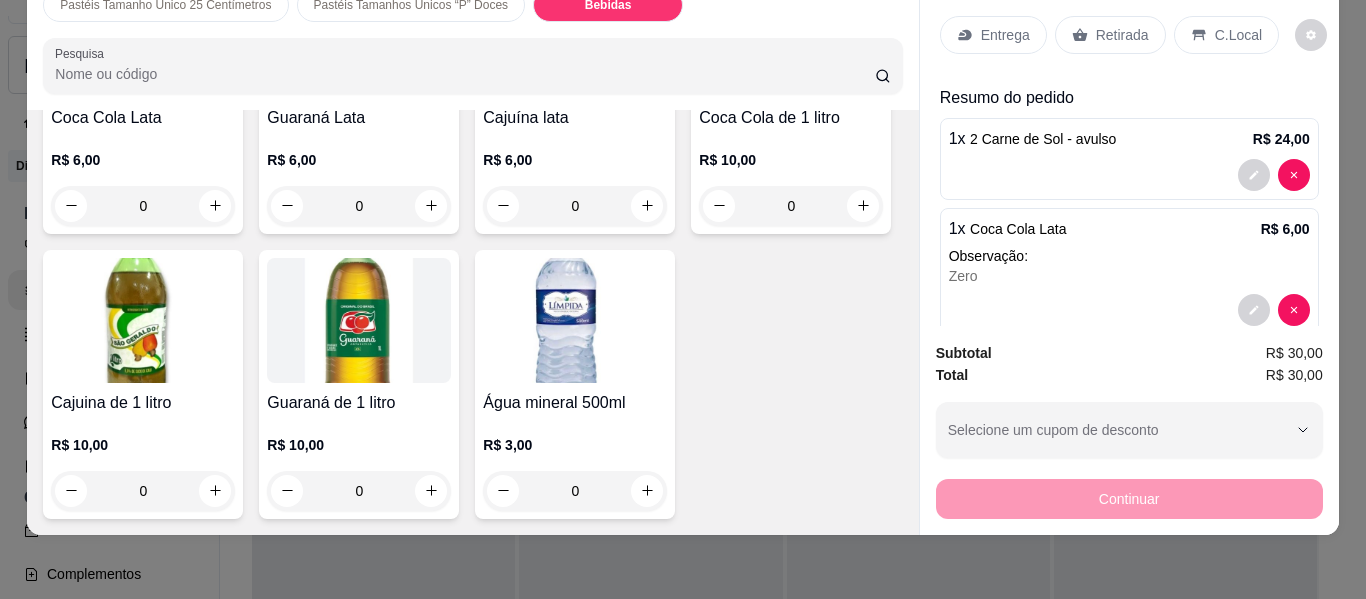 click at bounding box center [575, 35] 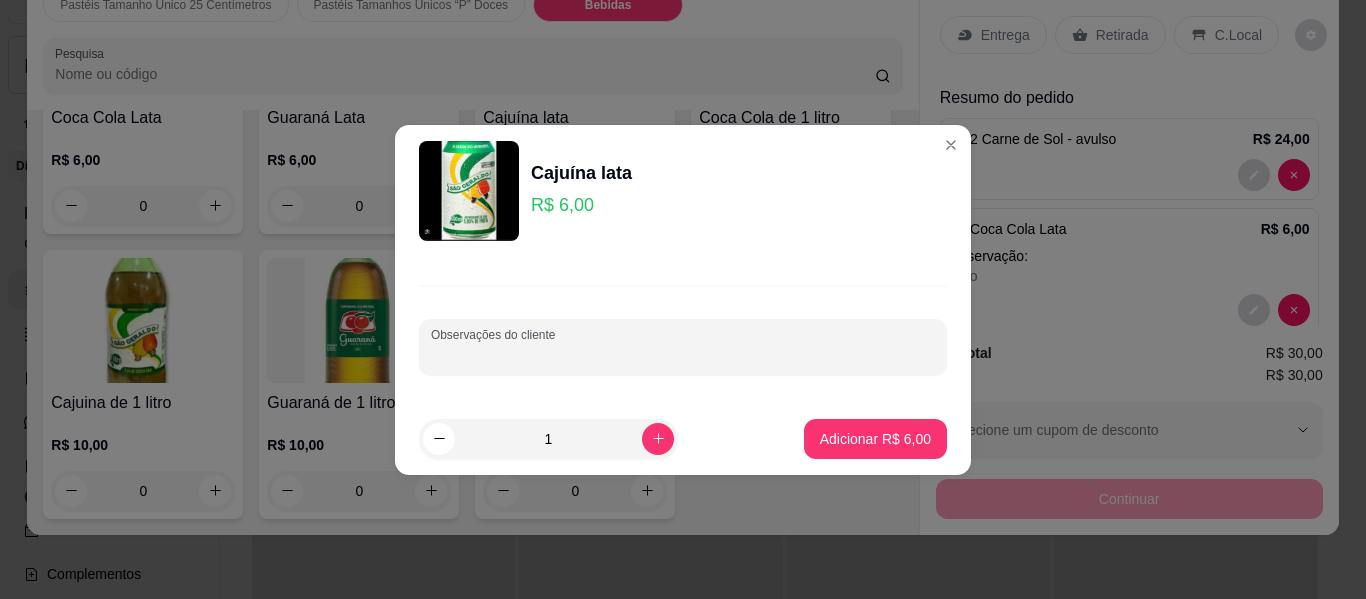 click on "Observações do cliente" at bounding box center (683, 355) 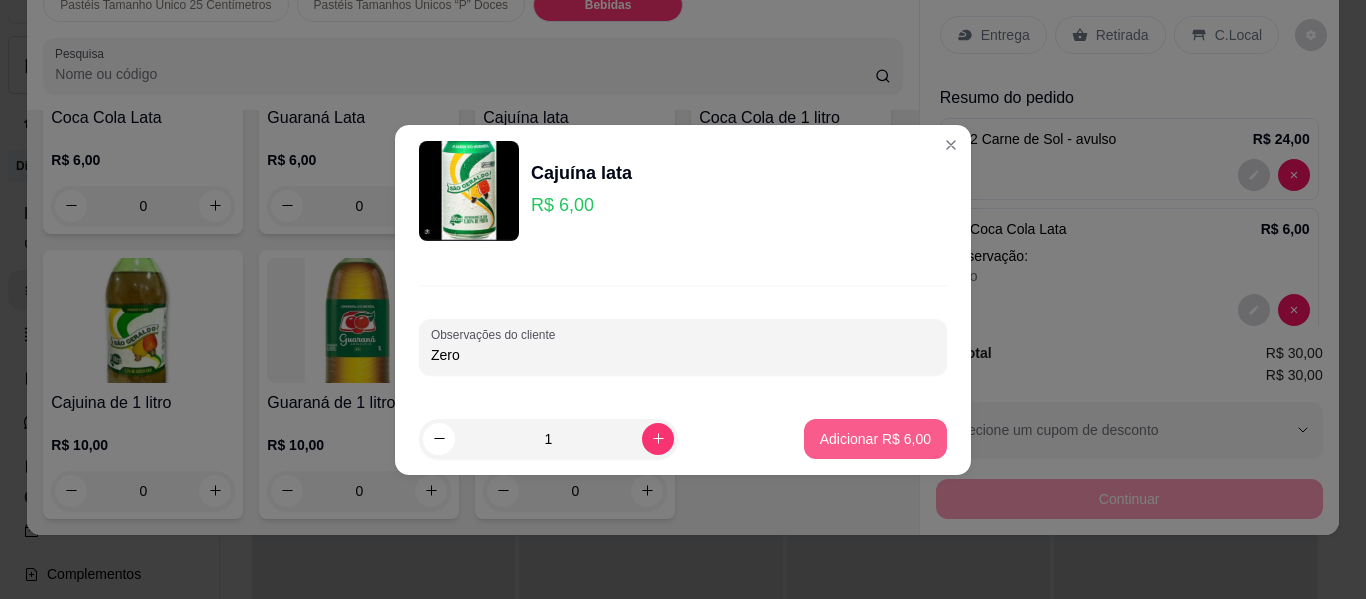type on "Zero" 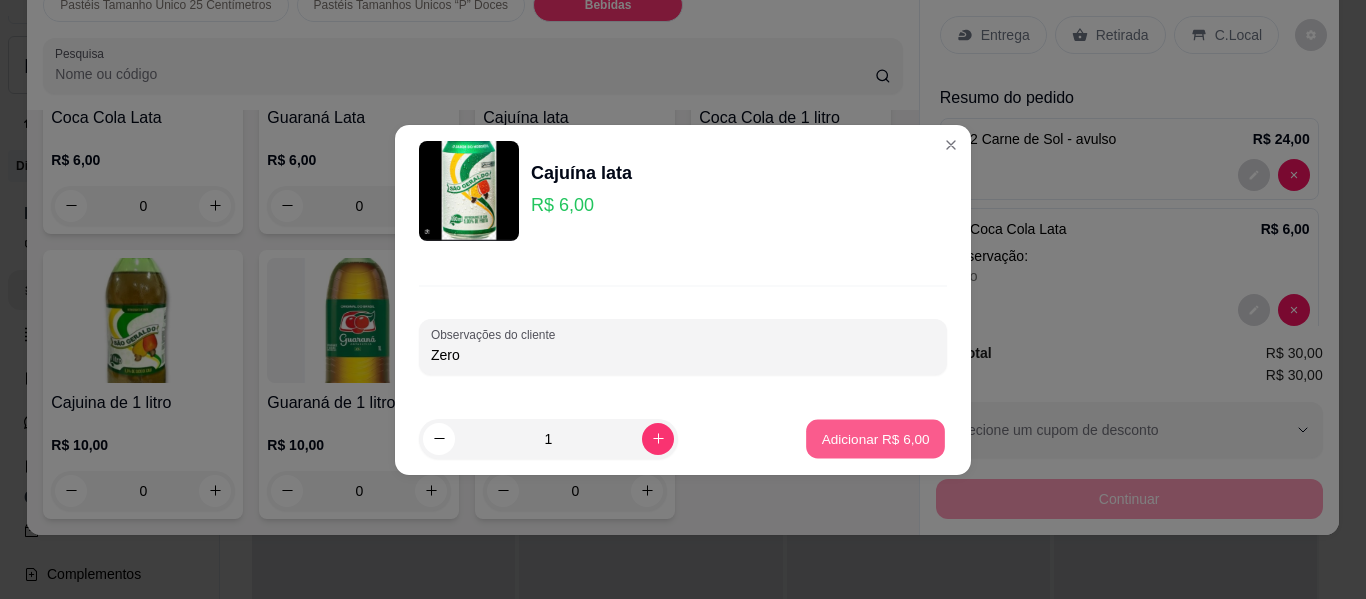 click on "Adicionar   R$ 6,00" at bounding box center (875, 438) 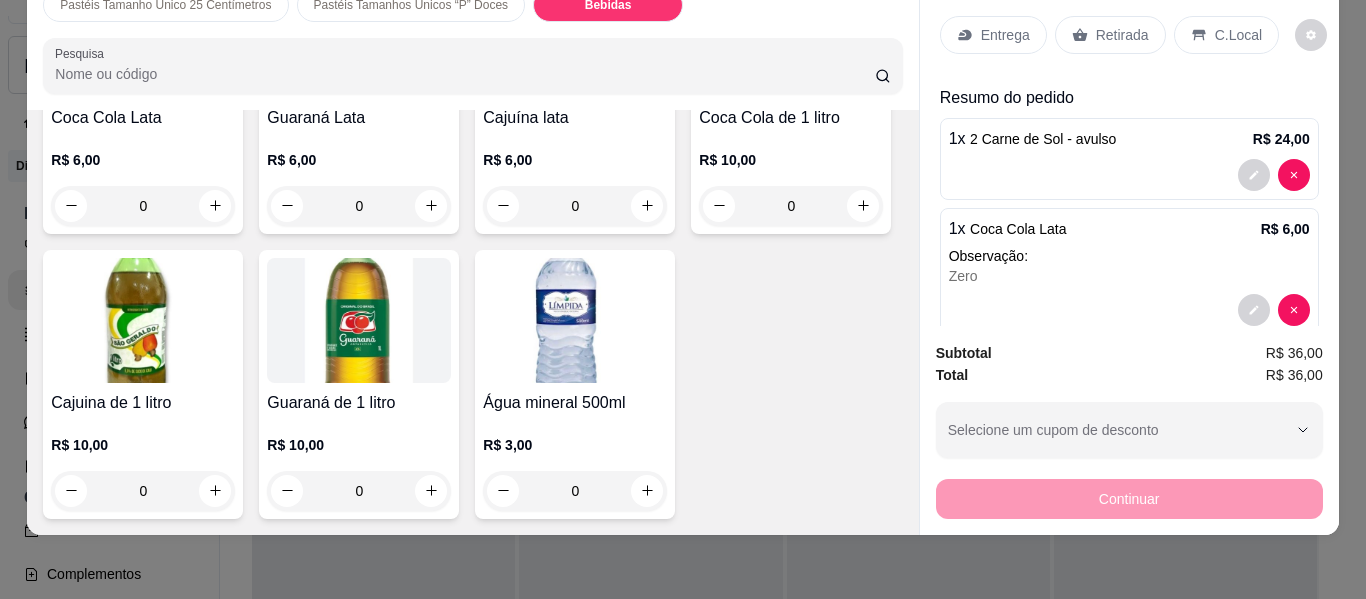 click on "Retirada" at bounding box center (1122, 35) 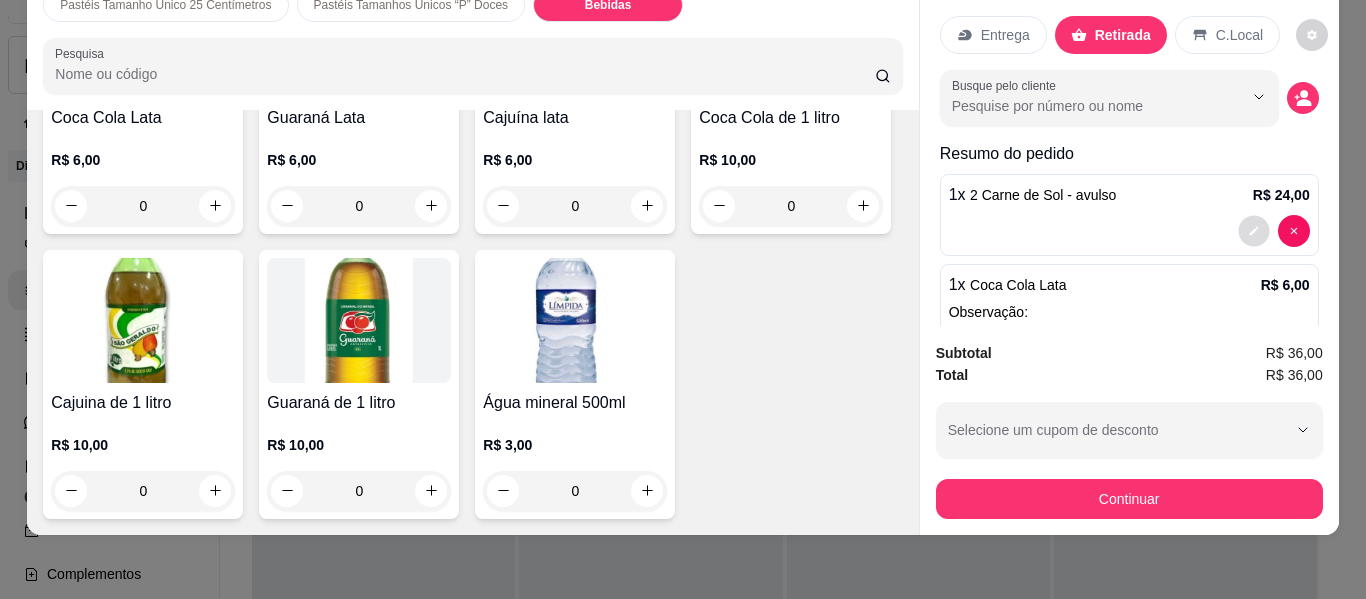 click at bounding box center [1253, 230] 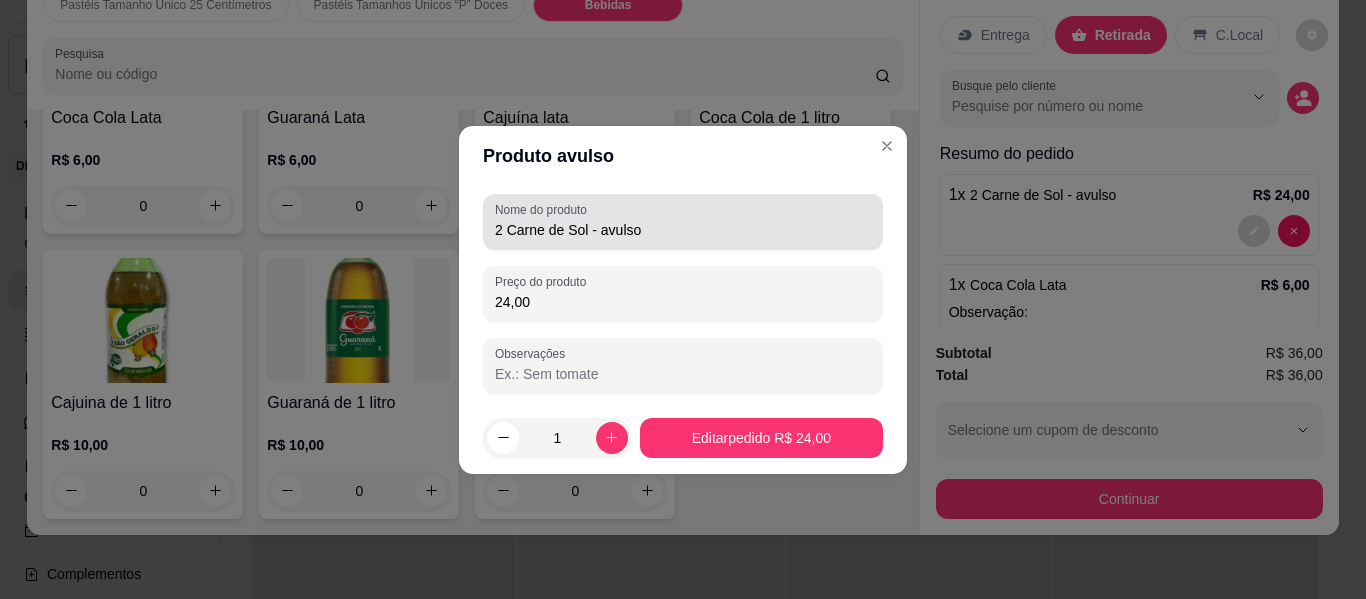 click on "2 Carne de Sol - avulso" at bounding box center [683, 222] 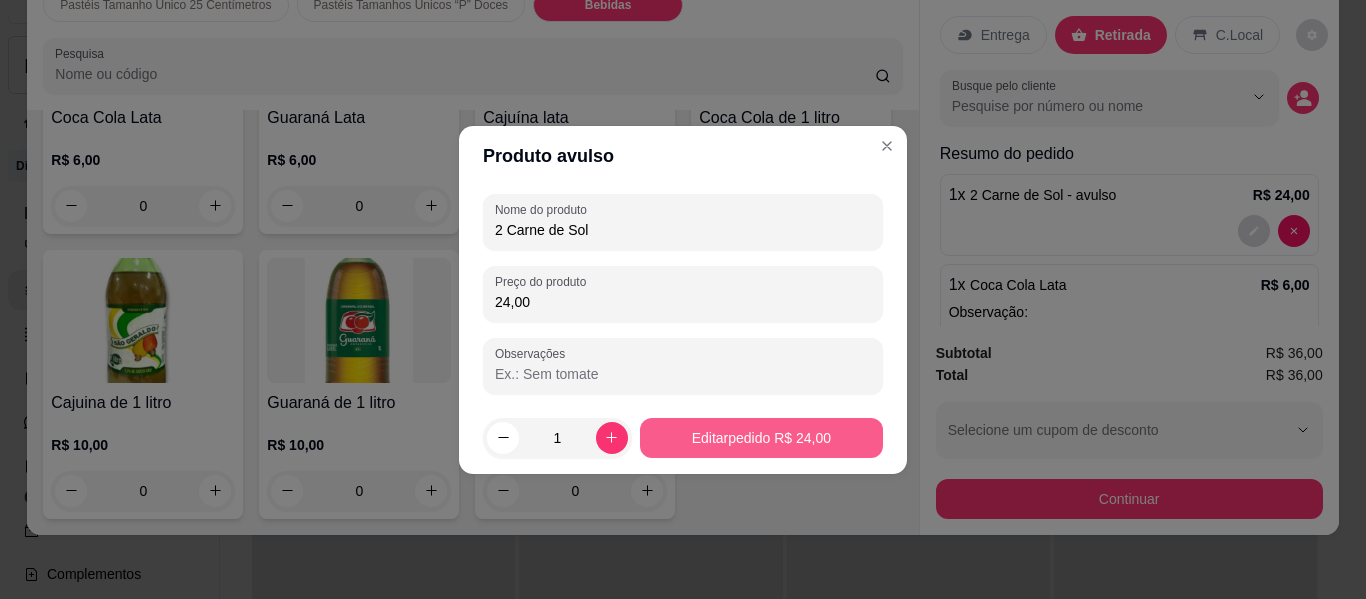 type on "2 Carne de Sol" 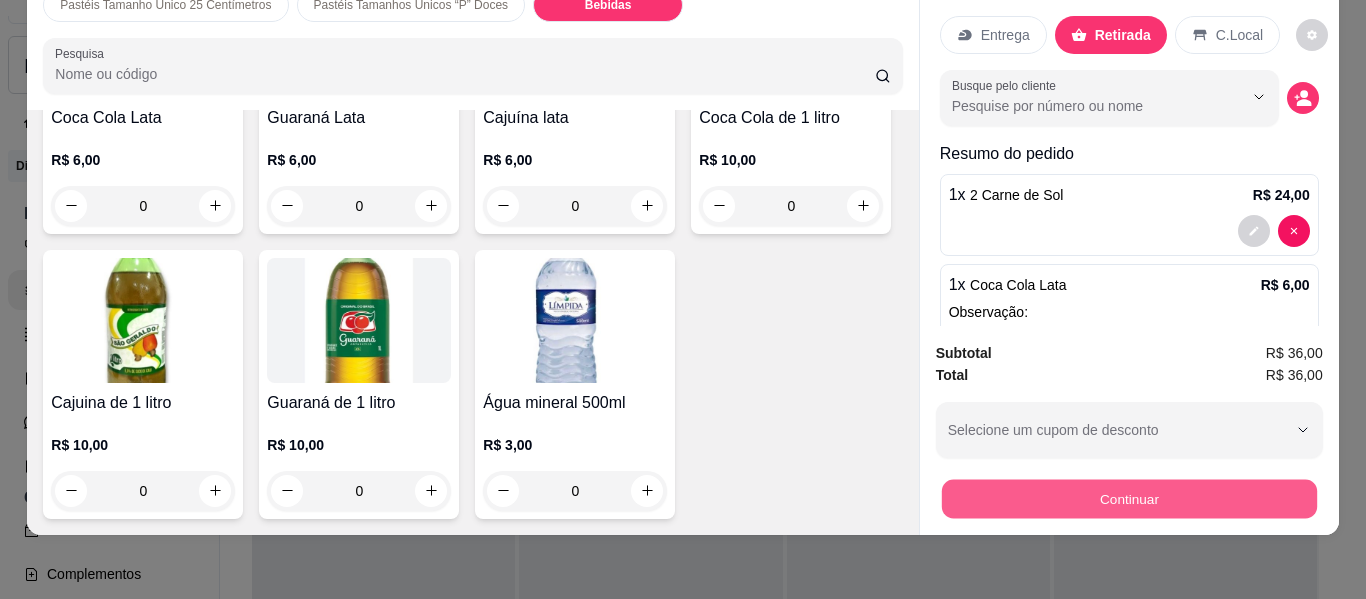 click on "Continuar" at bounding box center [1128, 499] 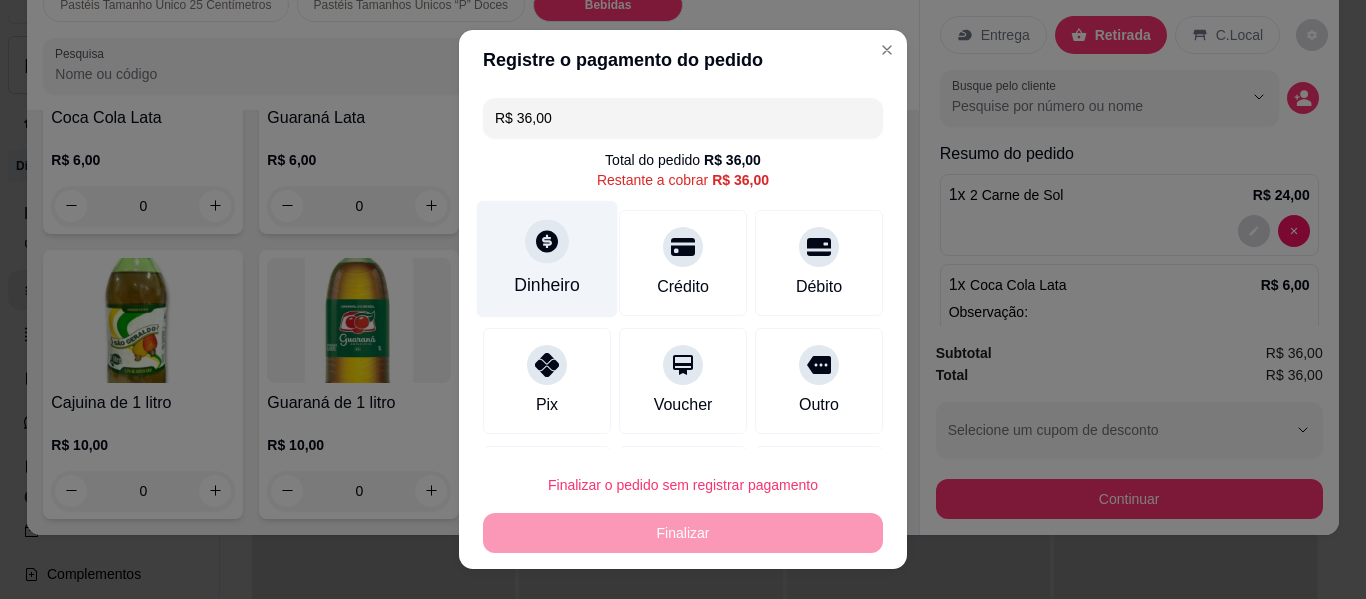 click on "Dinheiro" at bounding box center (547, 285) 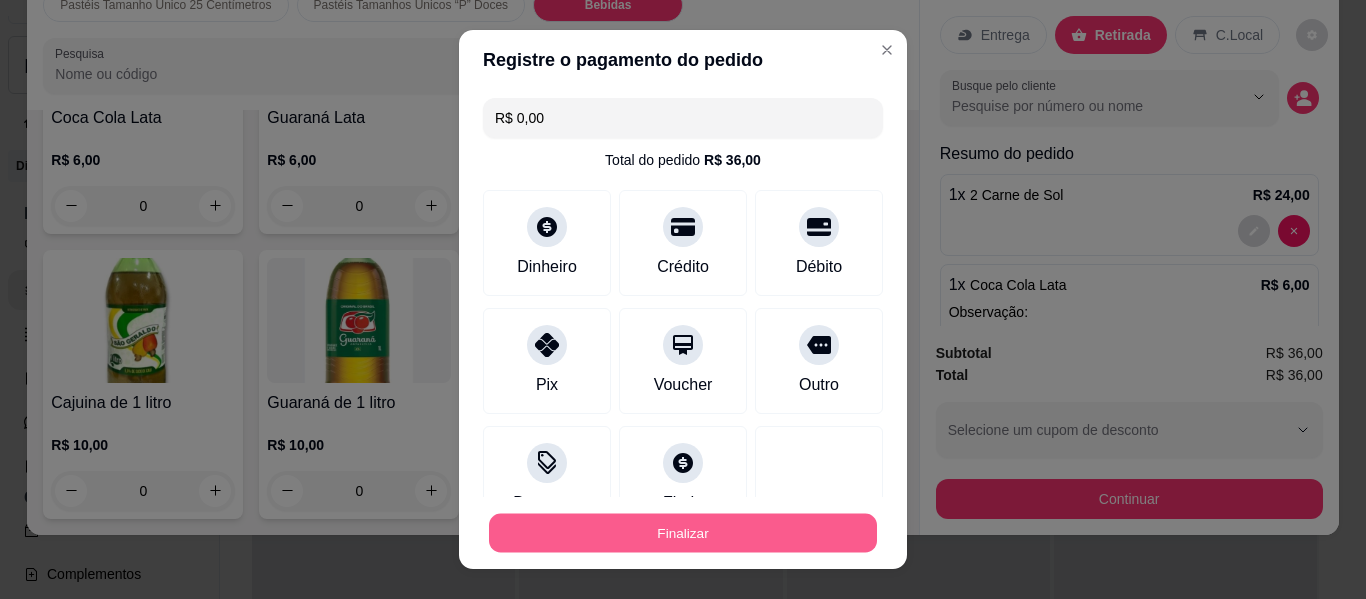 click on "Finalizar" at bounding box center [683, 533] 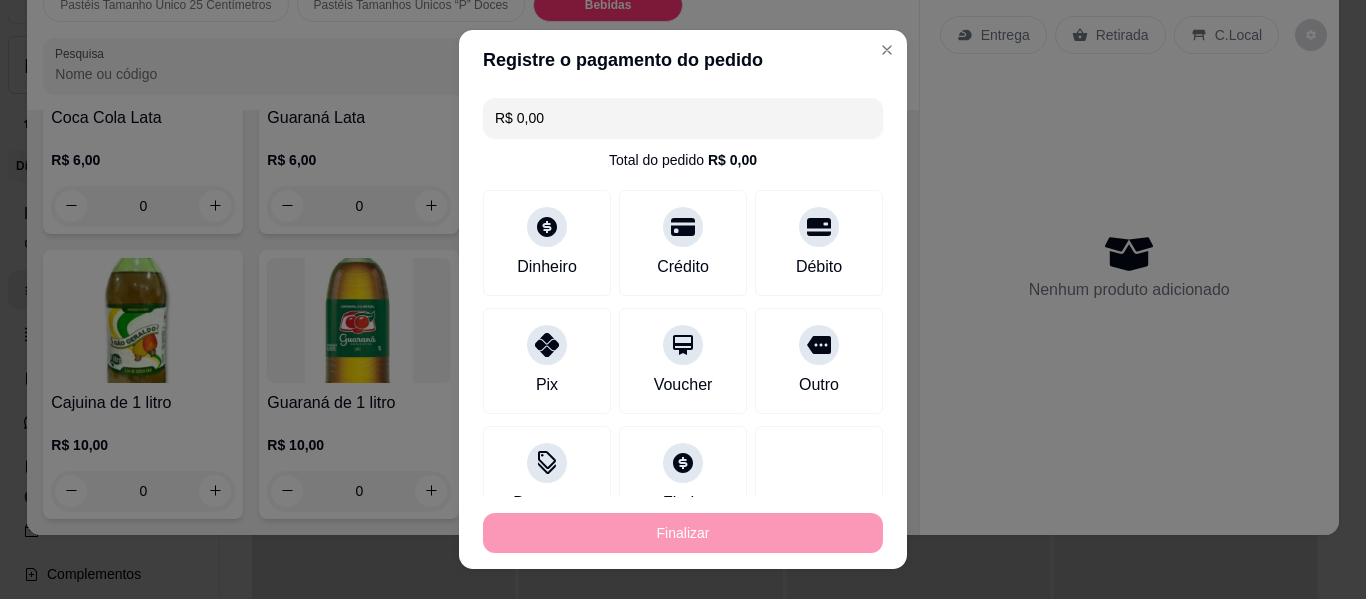 type on "-R$ 36,00" 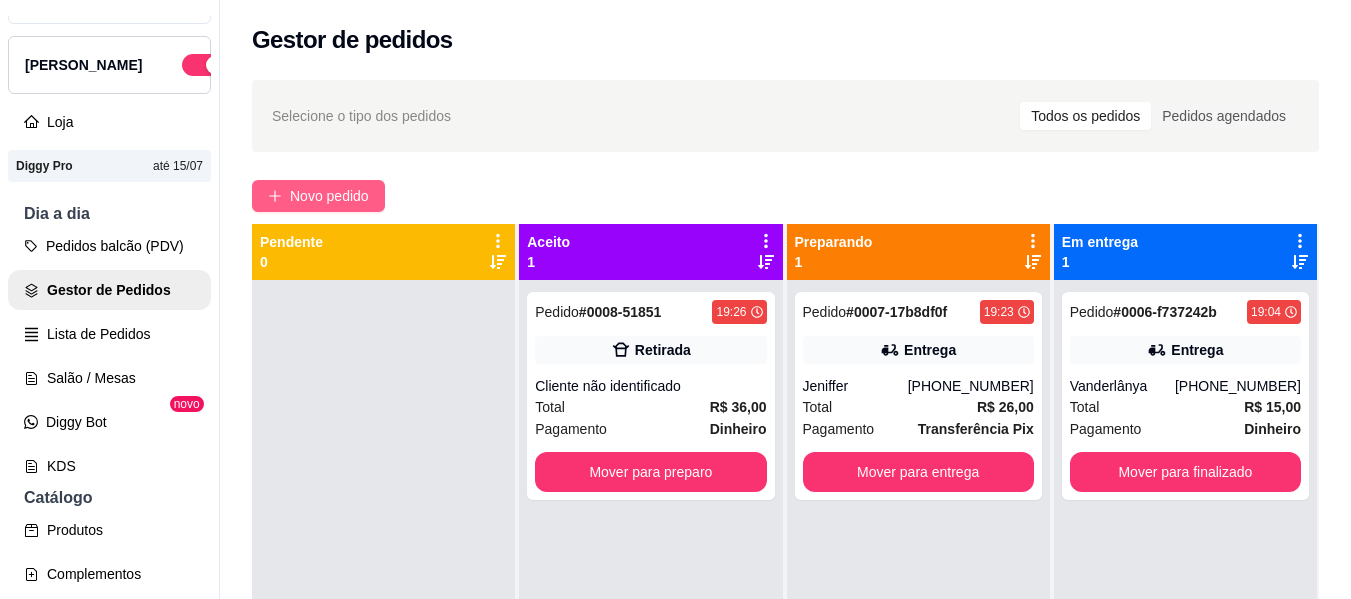 click 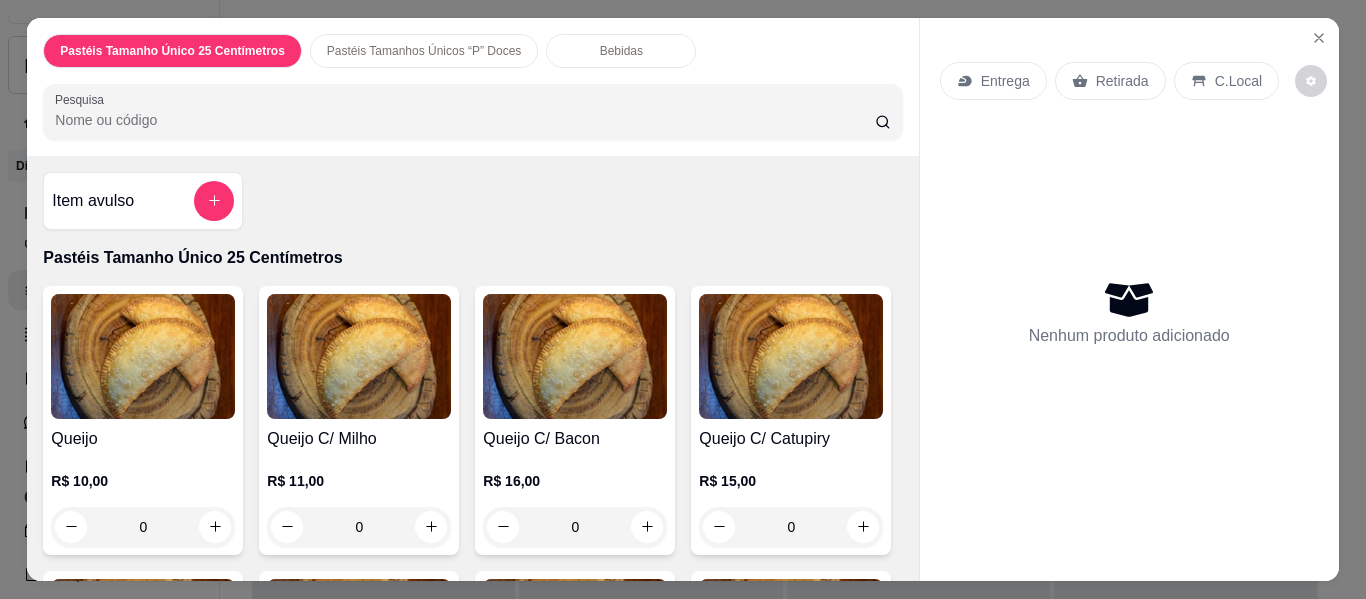 click at bounding box center (143, 356) 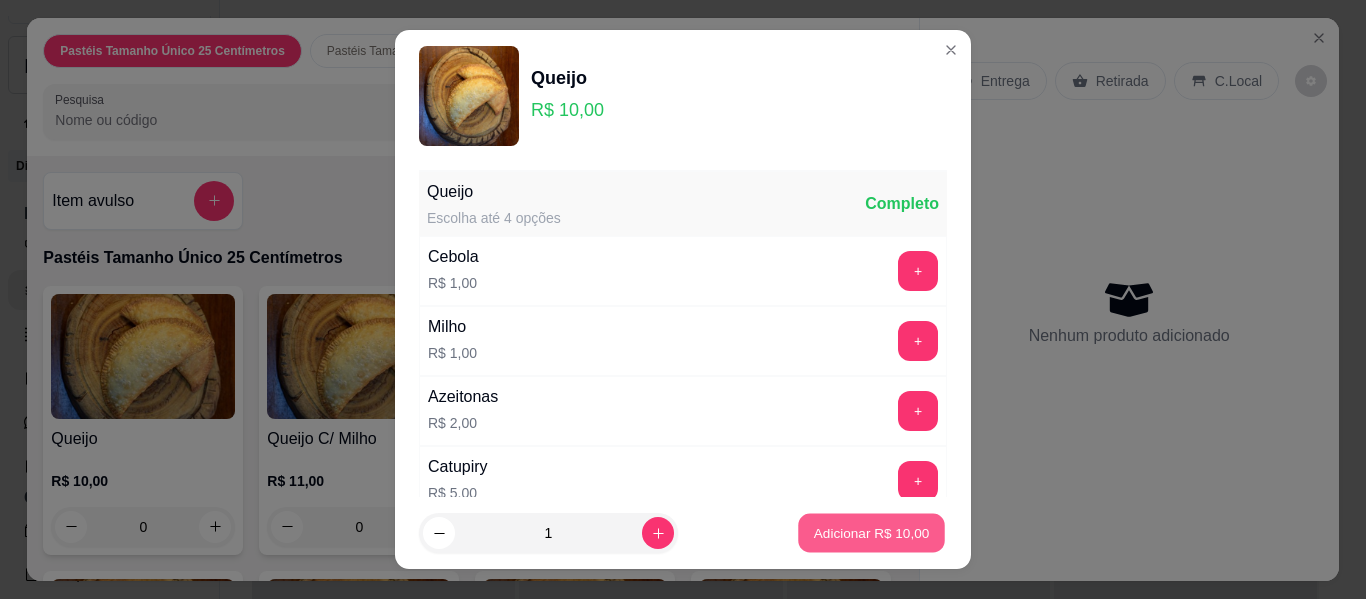 click on "Adicionar   R$ 10,00" at bounding box center [871, 533] 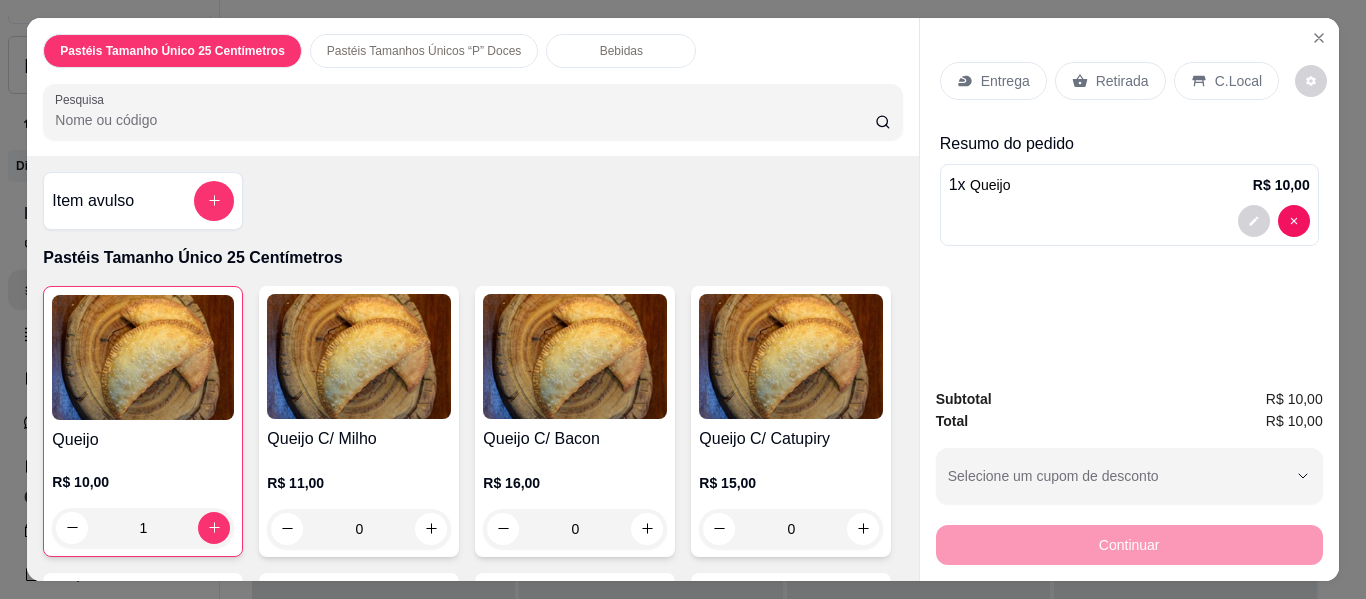 click on "Pastéis Tamanhos Únicos “P” Doces" at bounding box center [424, 51] 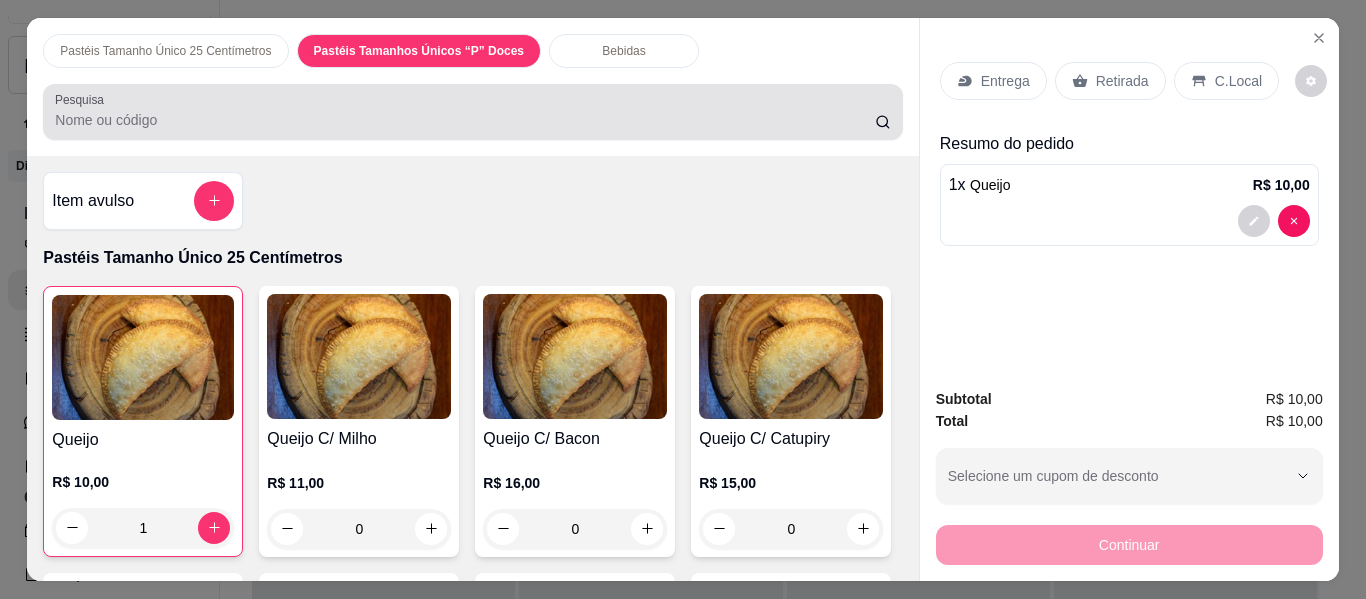 scroll, scrollTop: 3672, scrollLeft: 0, axis: vertical 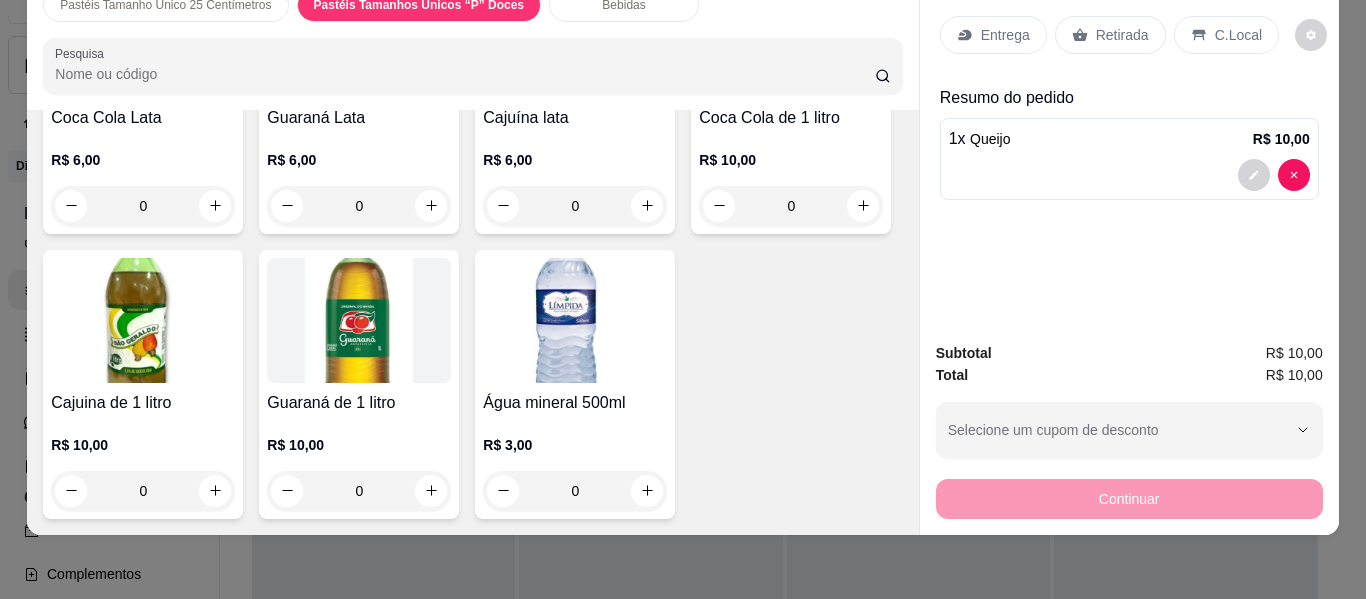 click at bounding box center [143, -290] 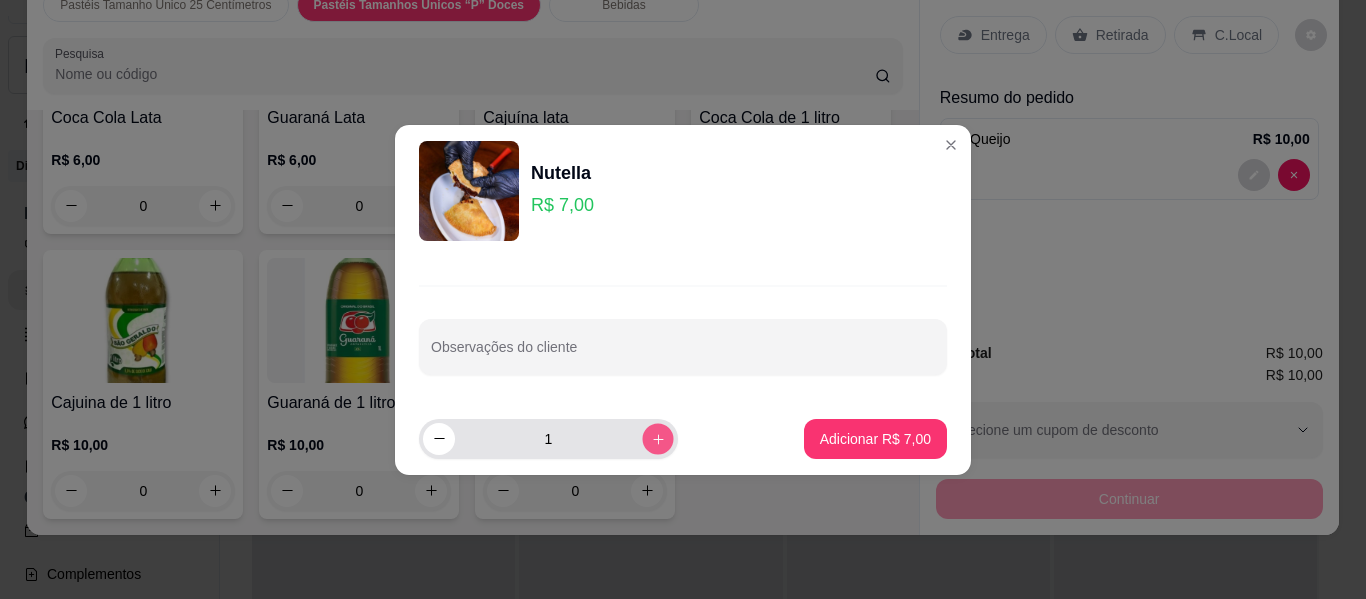 click 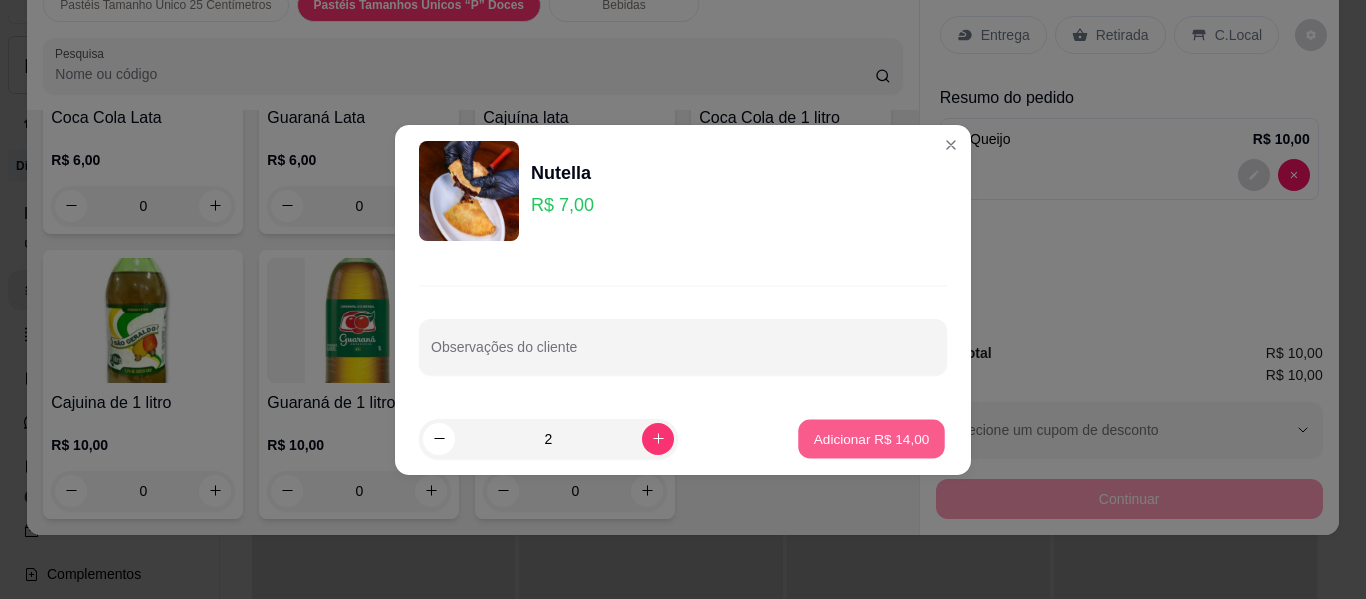 click on "Adicionar   R$ 14,00" at bounding box center (872, 438) 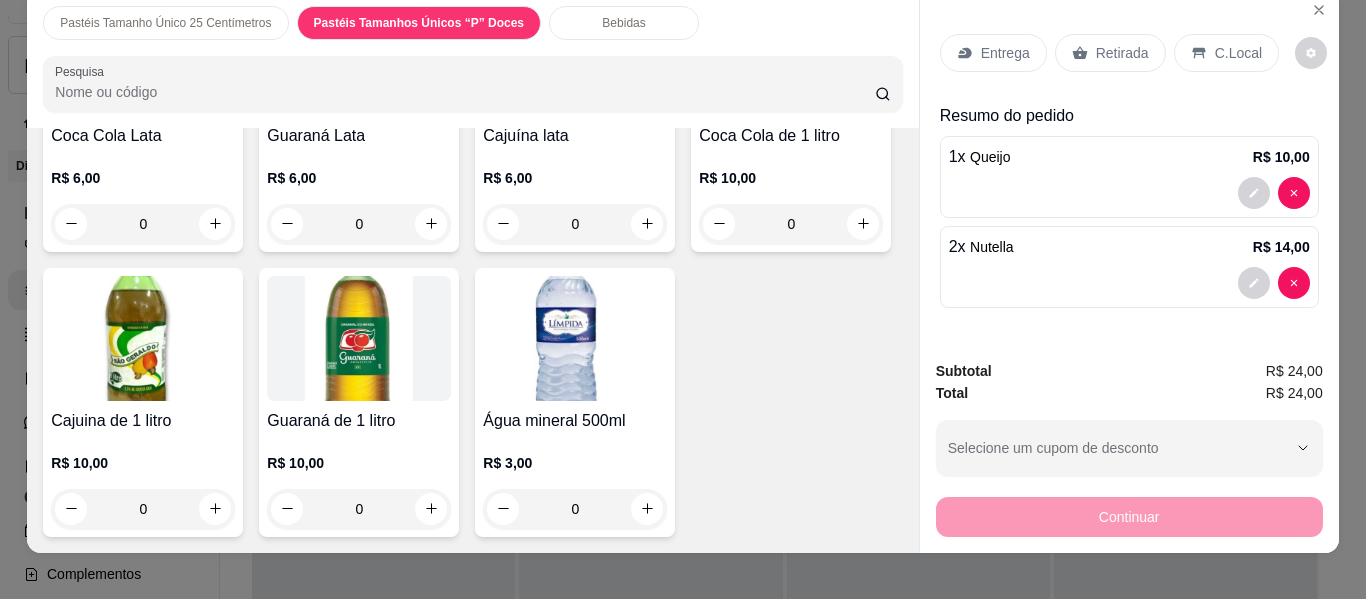 scroll, scrollTop: 14, scrollLeft: 0, axis: vertical 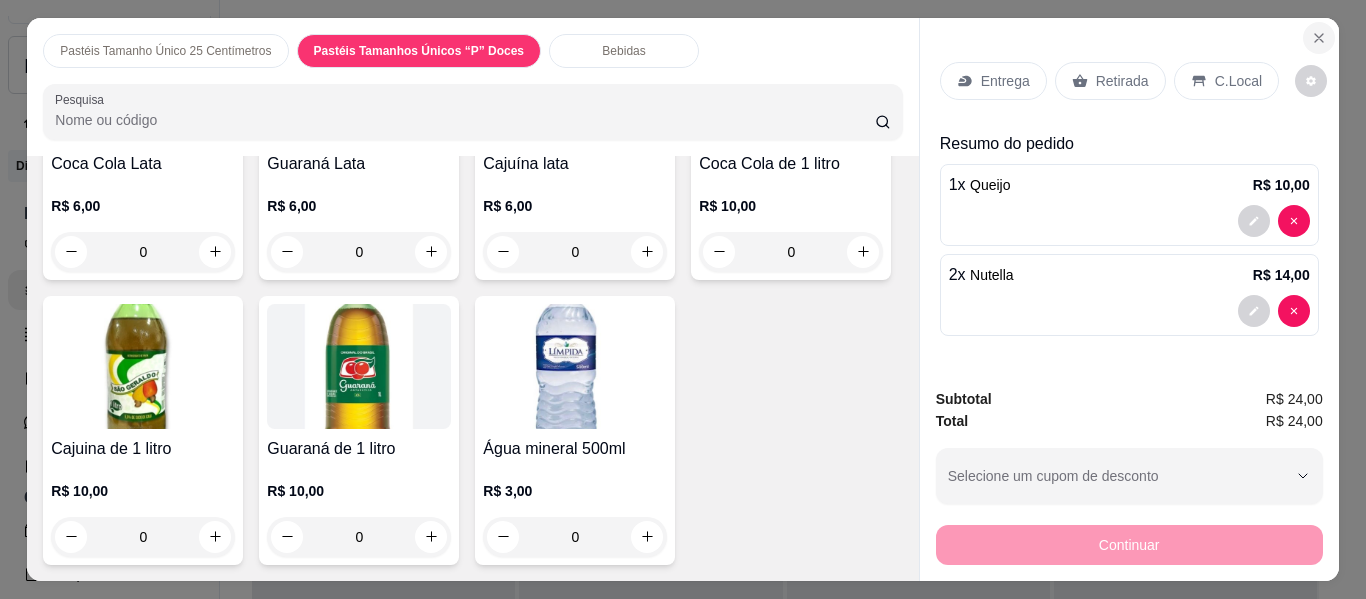 click 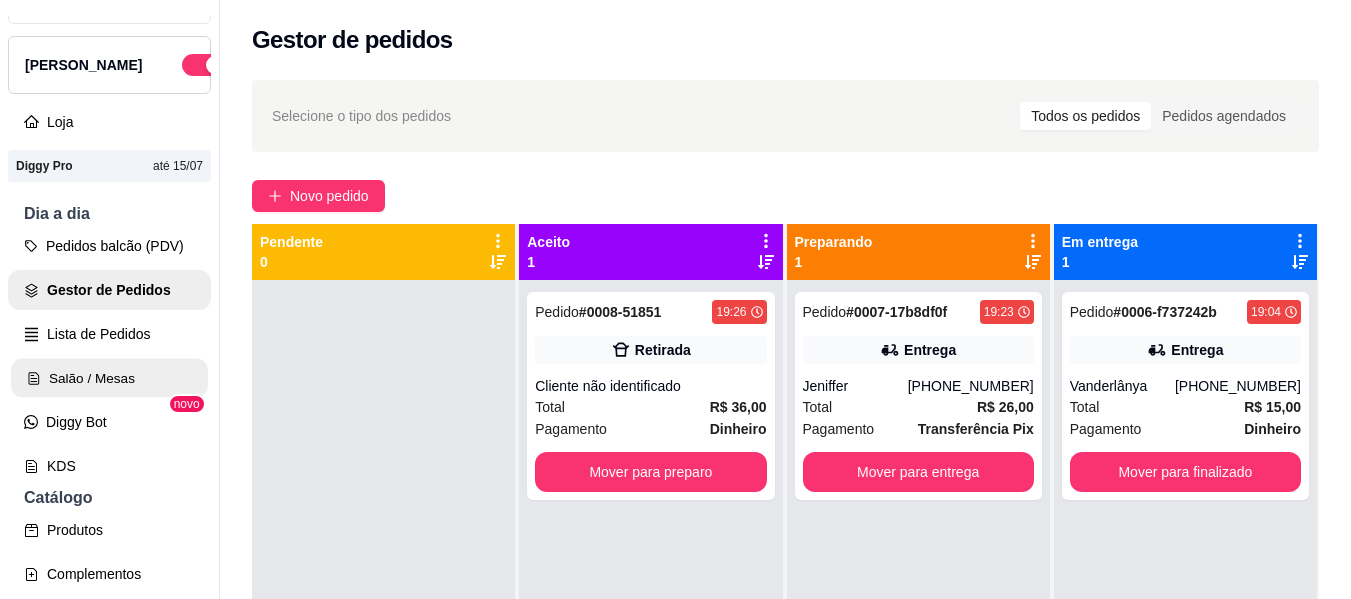 click on "Salão / Mesas" at bounding box center [109, 378] 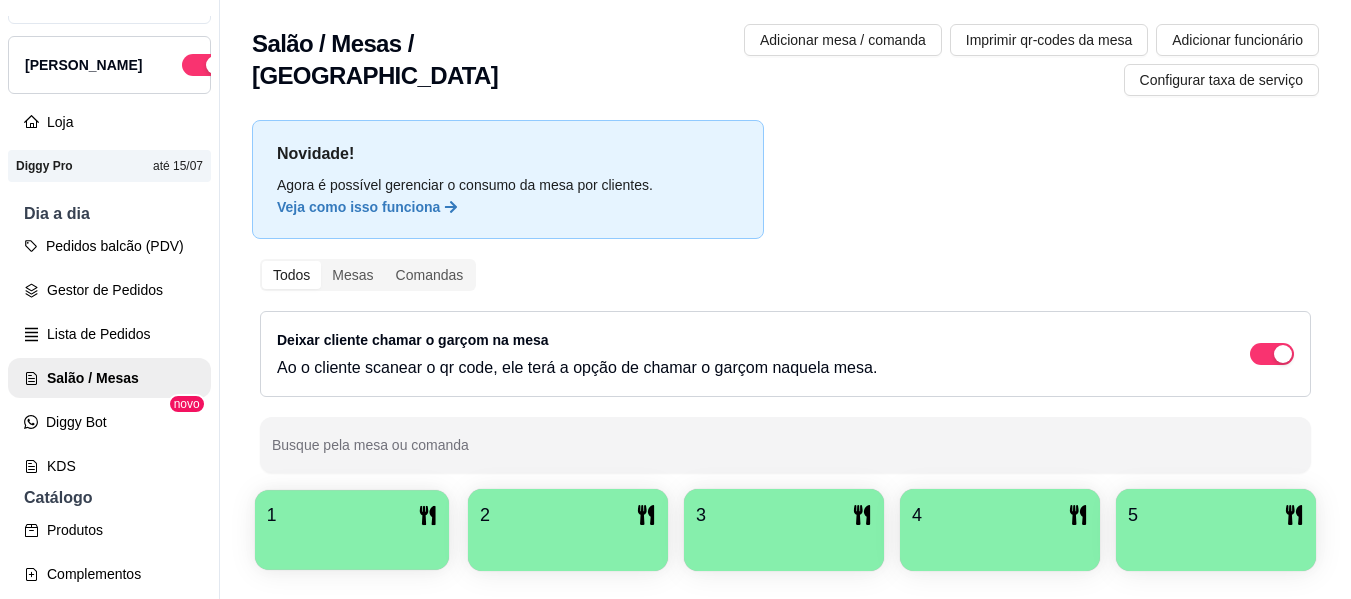 click on "1" at bounding box center (352, 515) 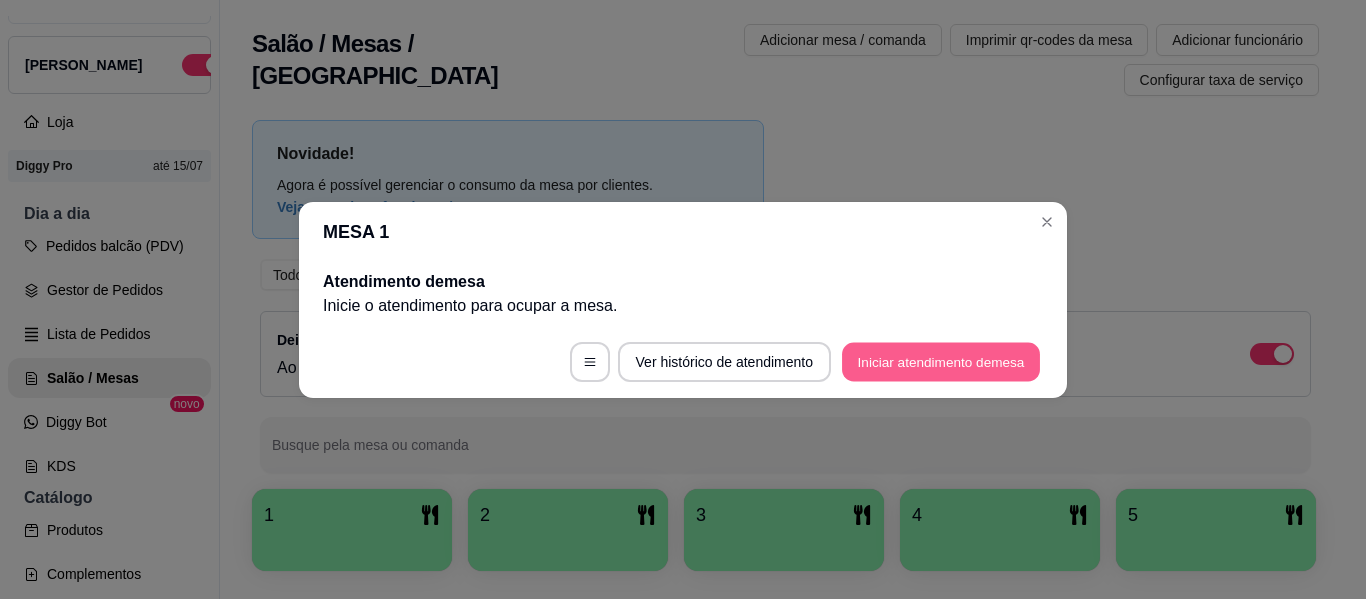 click on "Iniciar atendimento de  mesa" at bounding box center [941, 361] 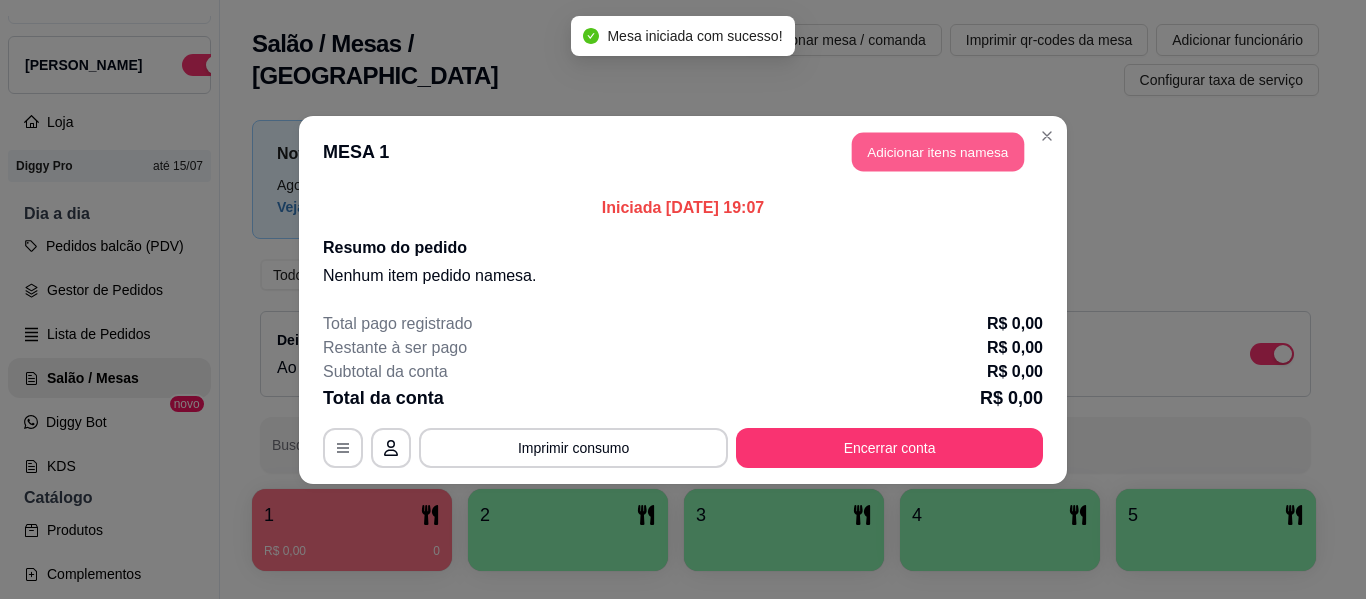 click on "Adicionar itens na  mesa" at bounding box center (938, 151) 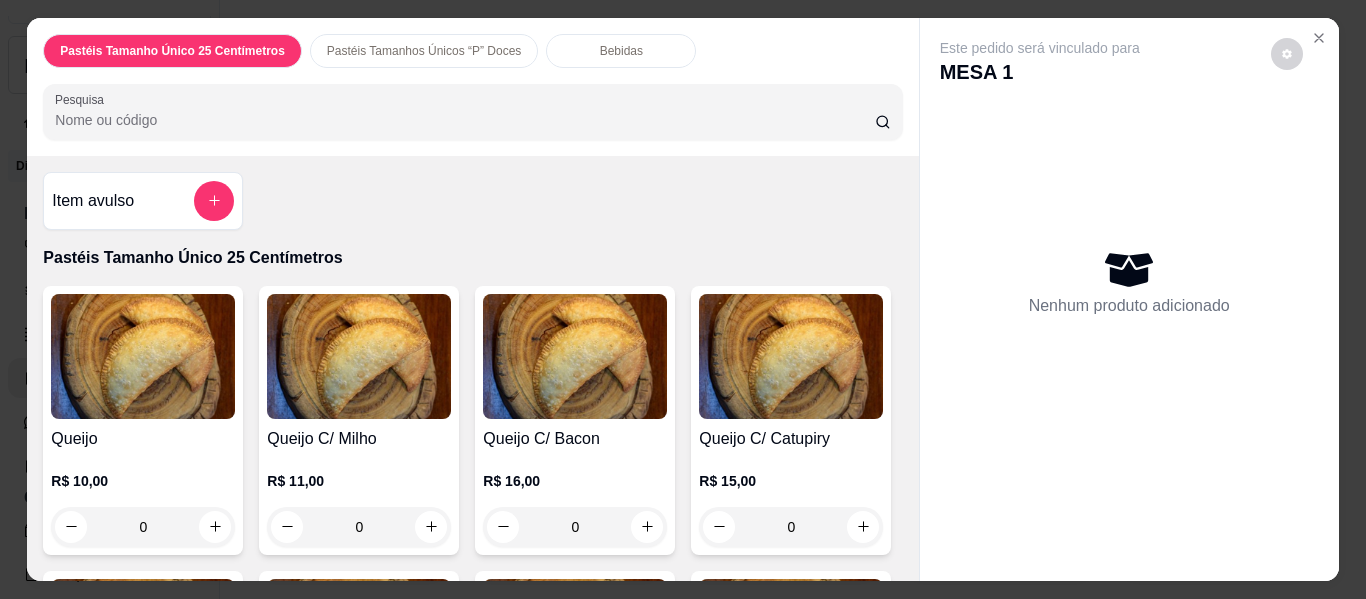 click at bounding box center (143, 356) 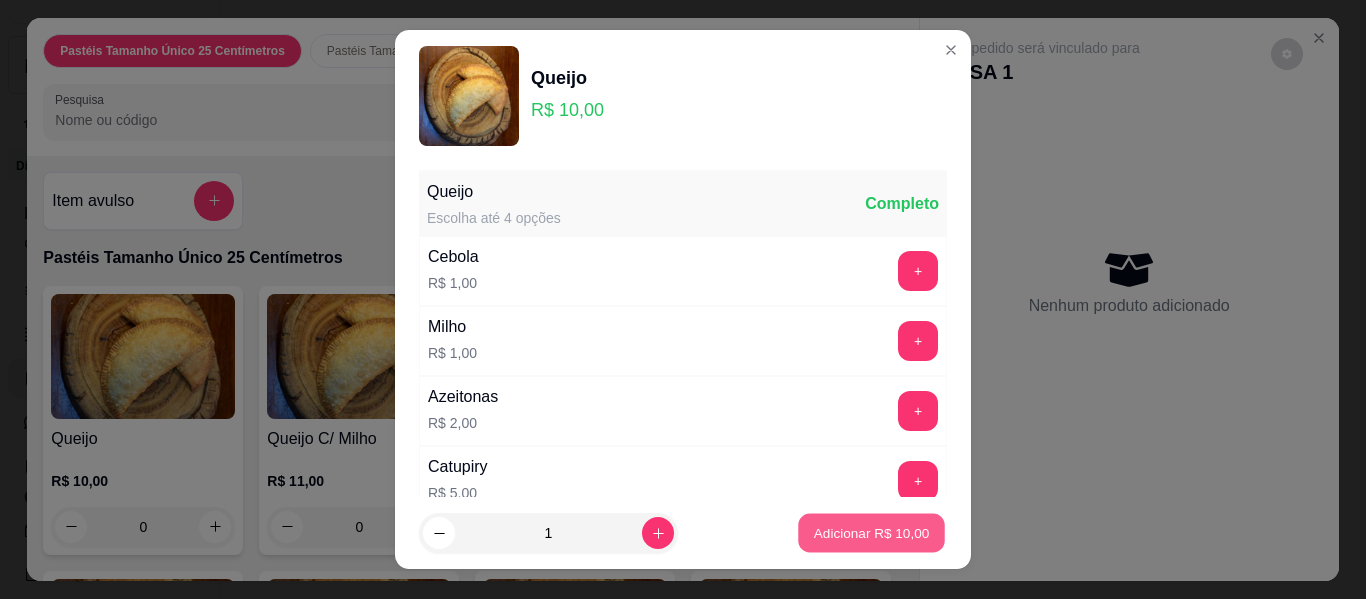 click on "Adicionar   R$ 10,00" at bounding box center (872, 532) 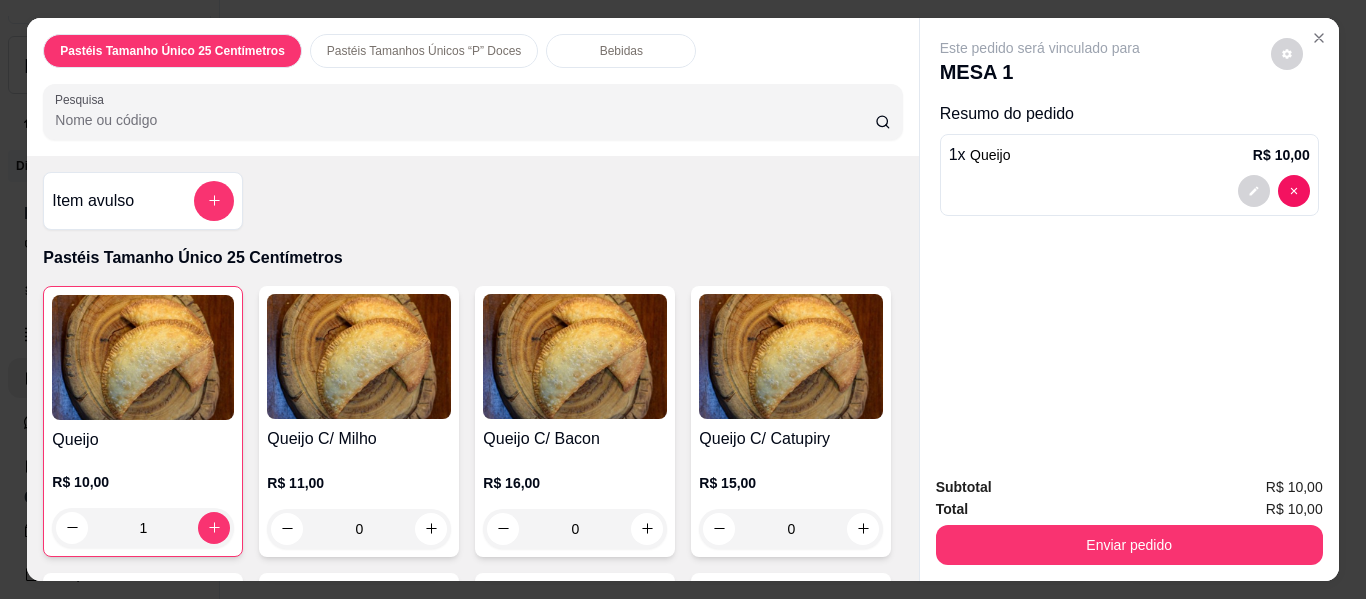 click on "Pastéis Tamanhos Únicos “P” Doces" at bounding box center [424, 51] 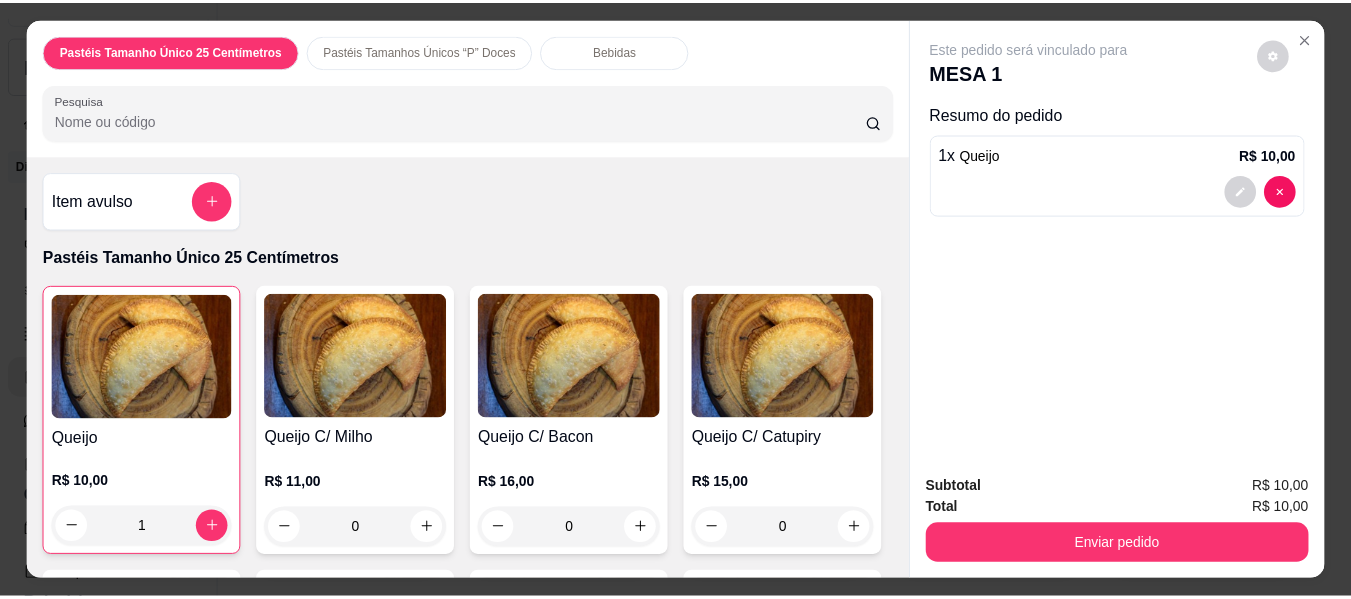 scroll, scrollTop: 54, scrollLeft: 0, axis: vertical 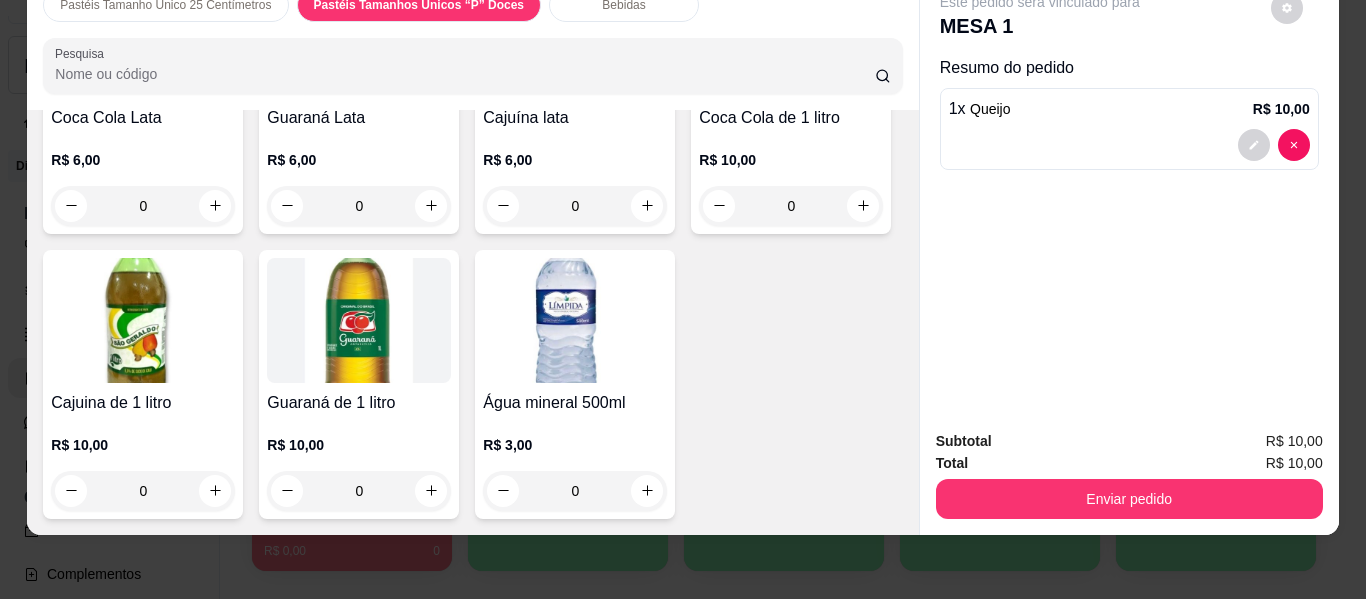 click 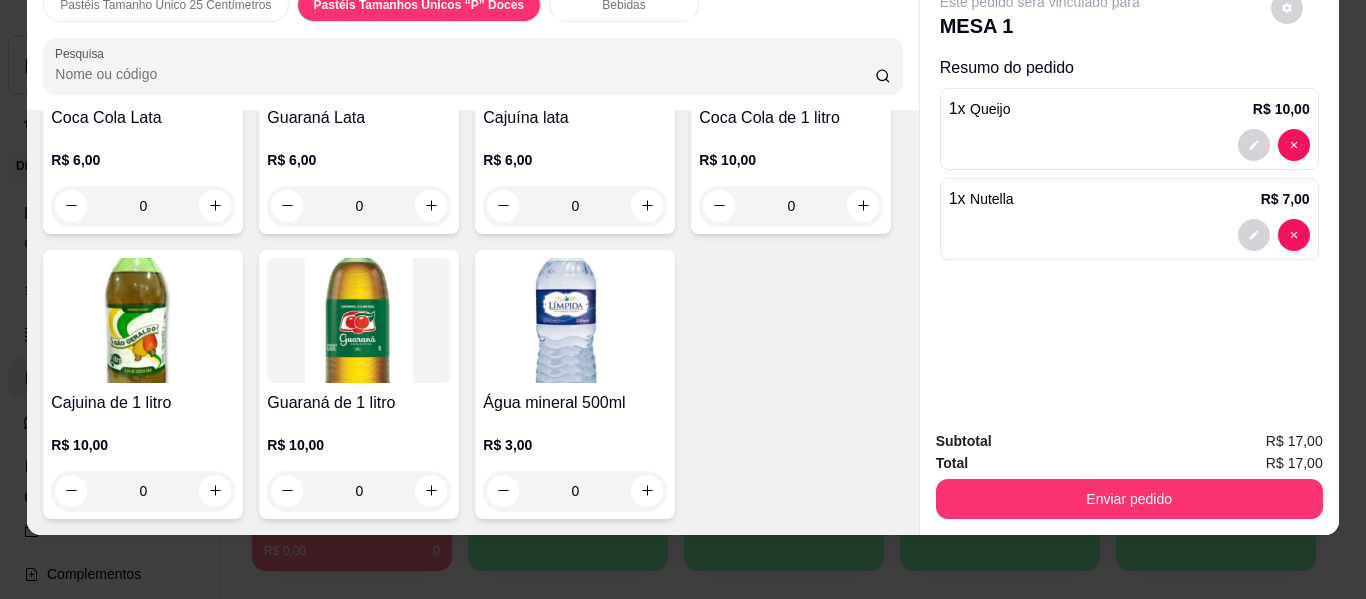 click 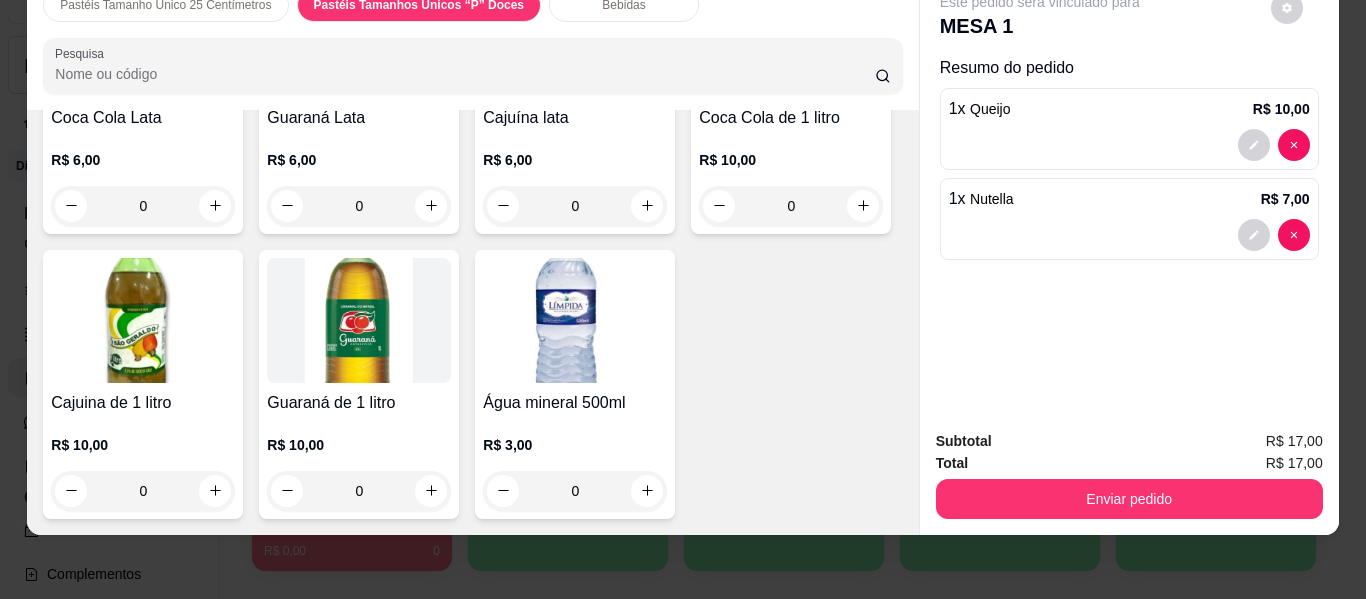 type on "2" 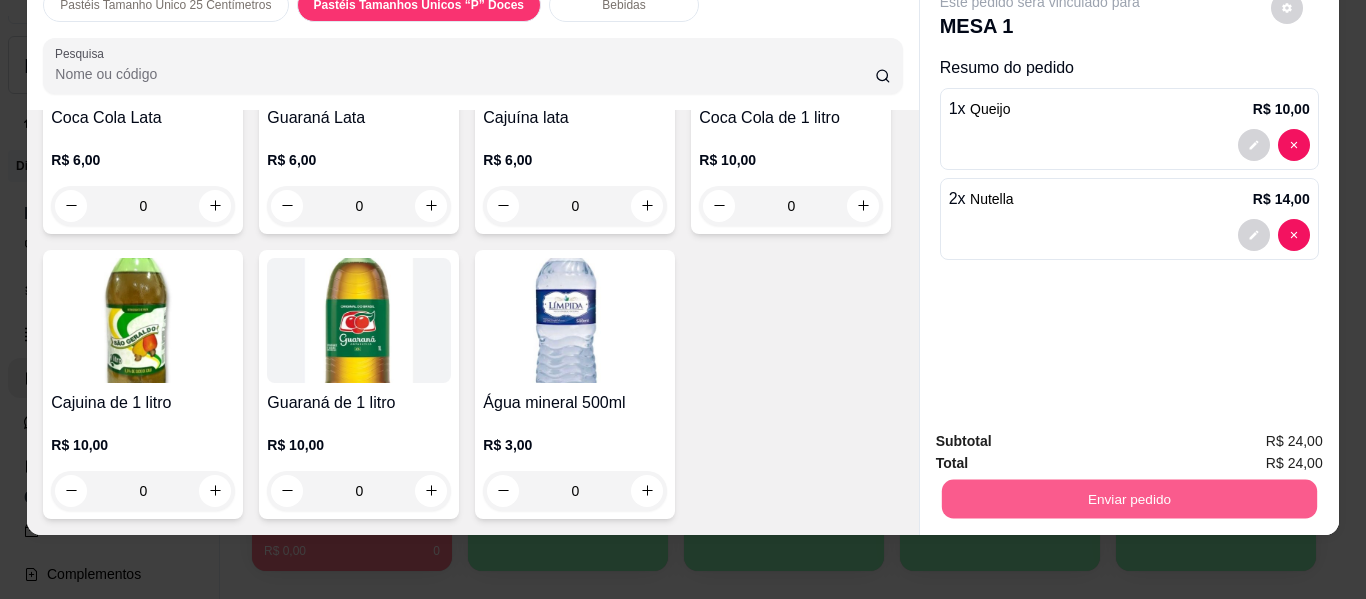 click on "Enviar pedido" at bounding box center (1128, 499) 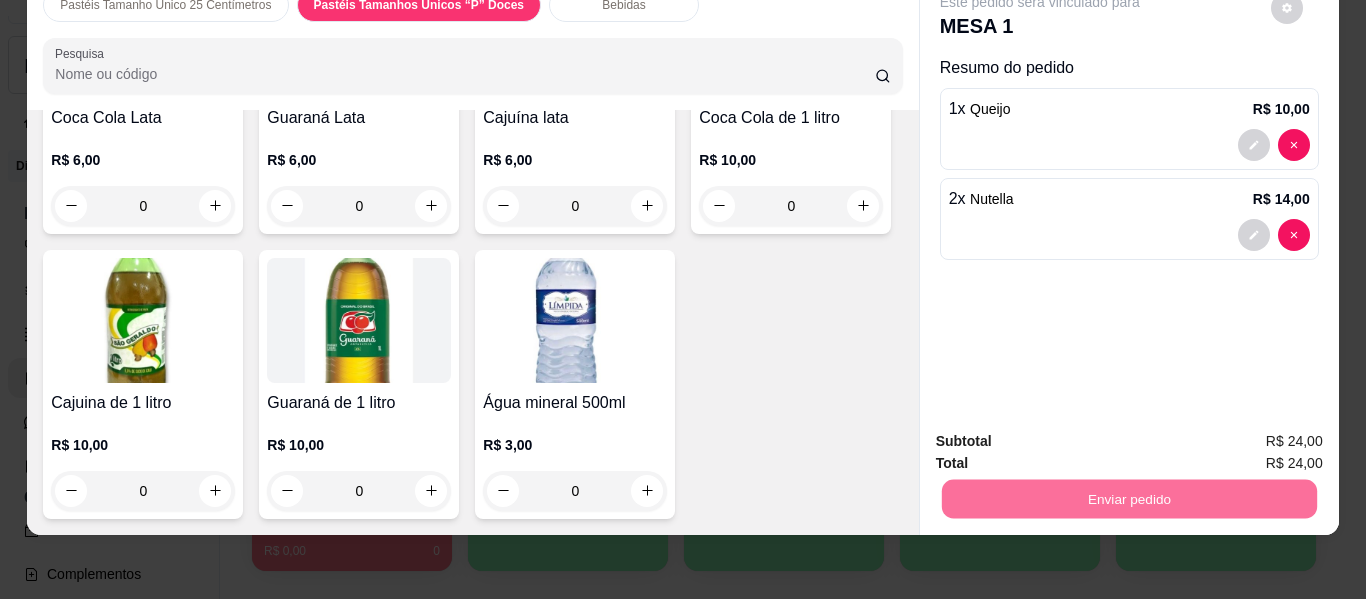 click on "Sim, quero registrar" at bounding box center (1253, 434) 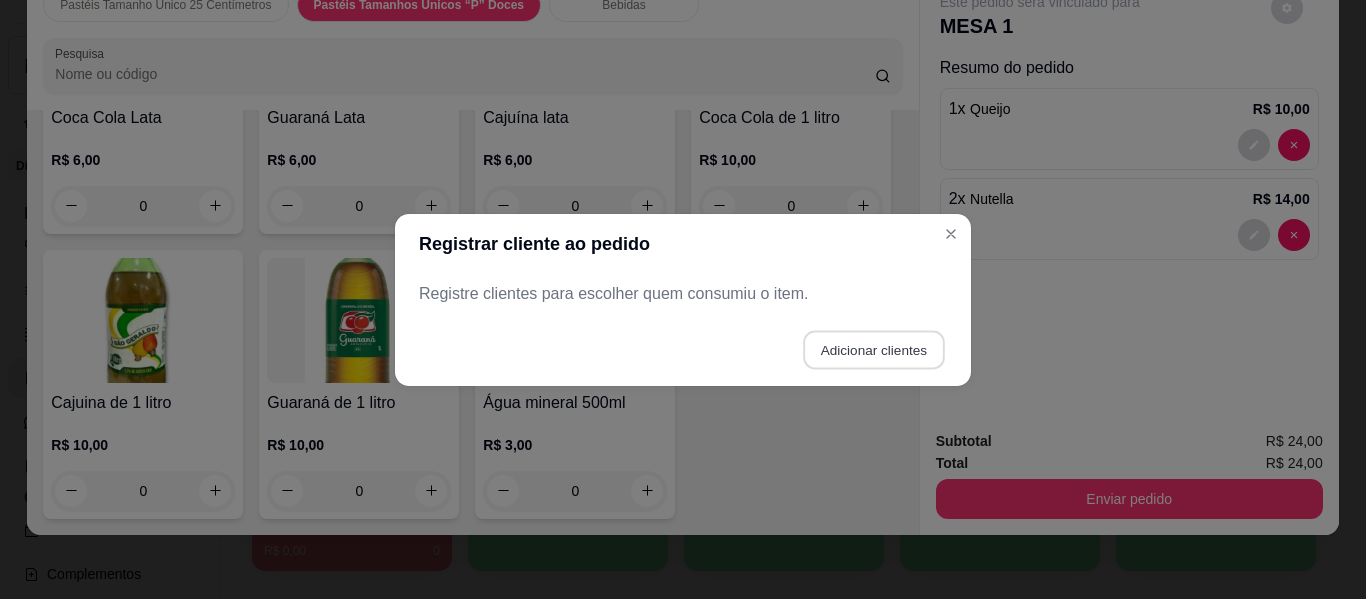 click on "Adicionar clientes" at bounding box center (873, 349) 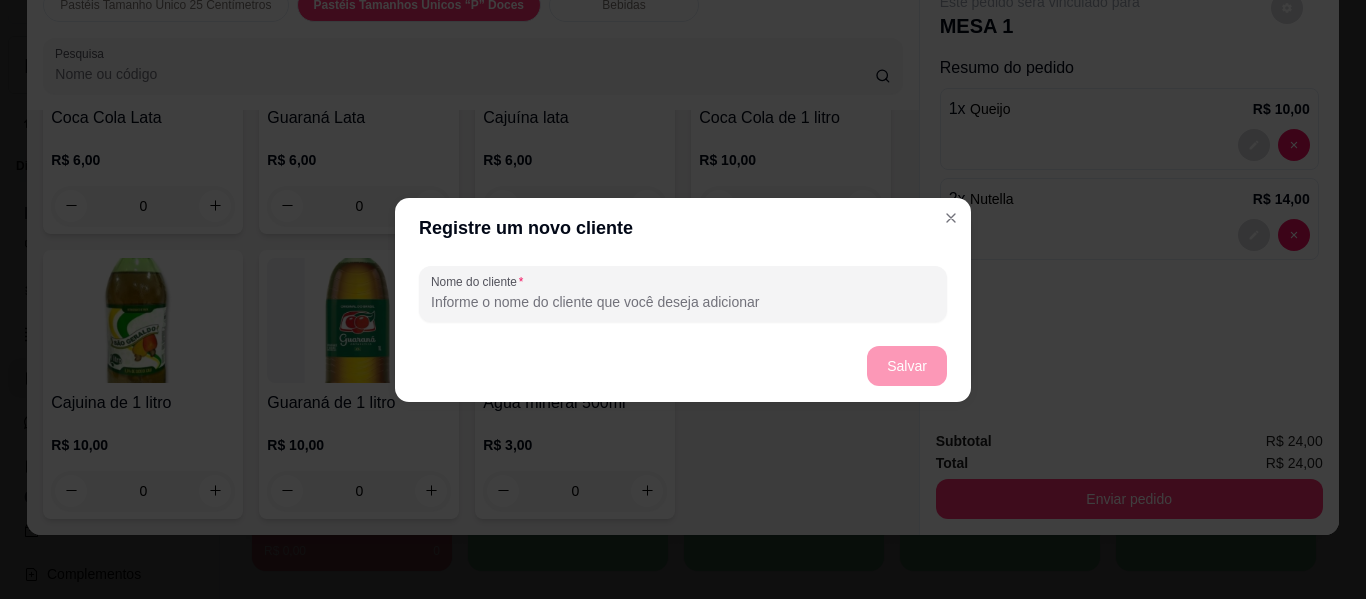 click on "Nome do cliente" at bounding box center (683, 302) 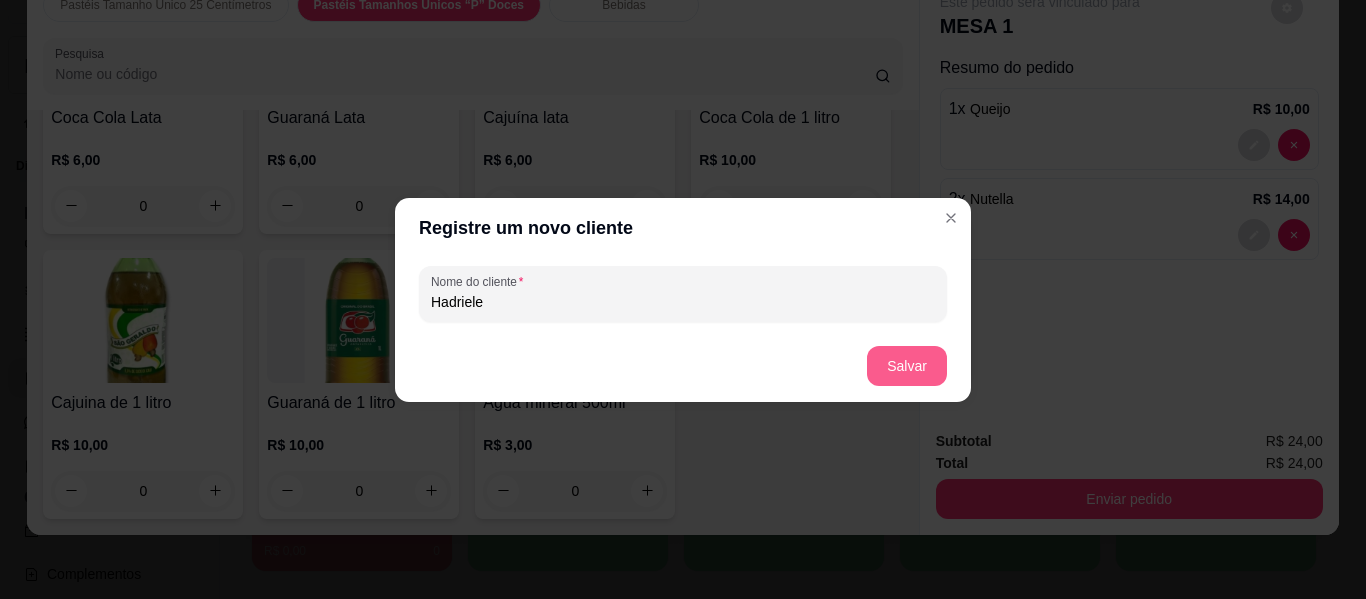 type on "Hadriele" 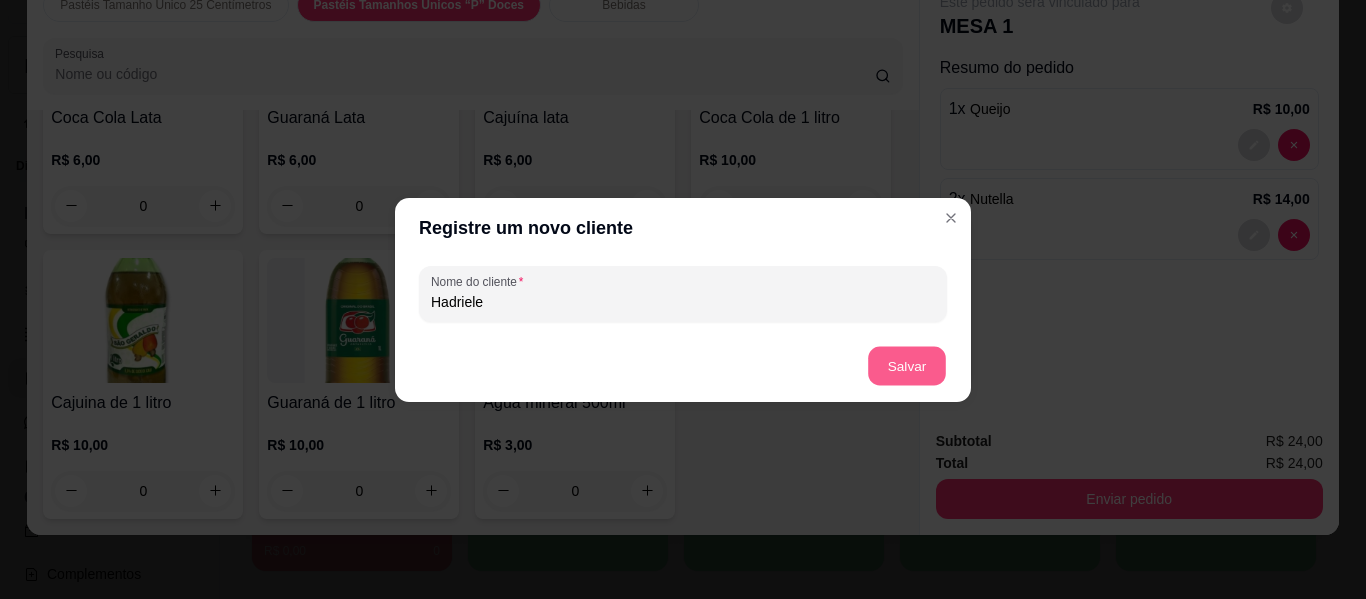 click on "Salvar" at bounding box center [907, 365] 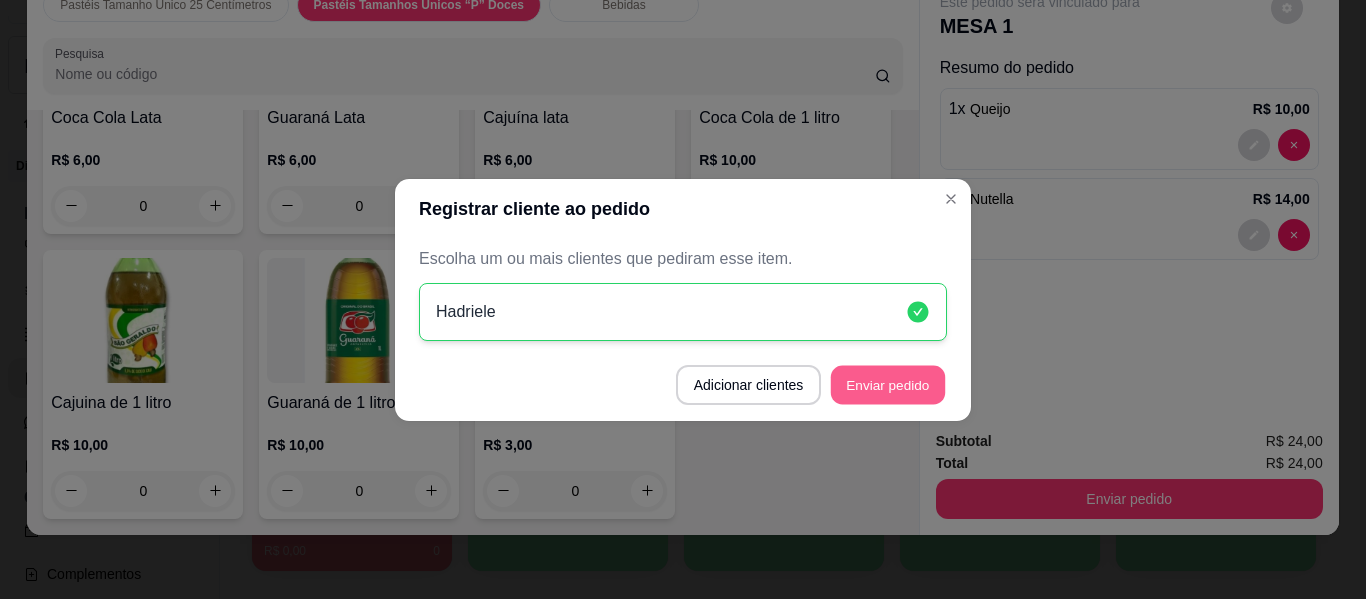 click on "Enviar pedido" at bounding box center (888, 384) 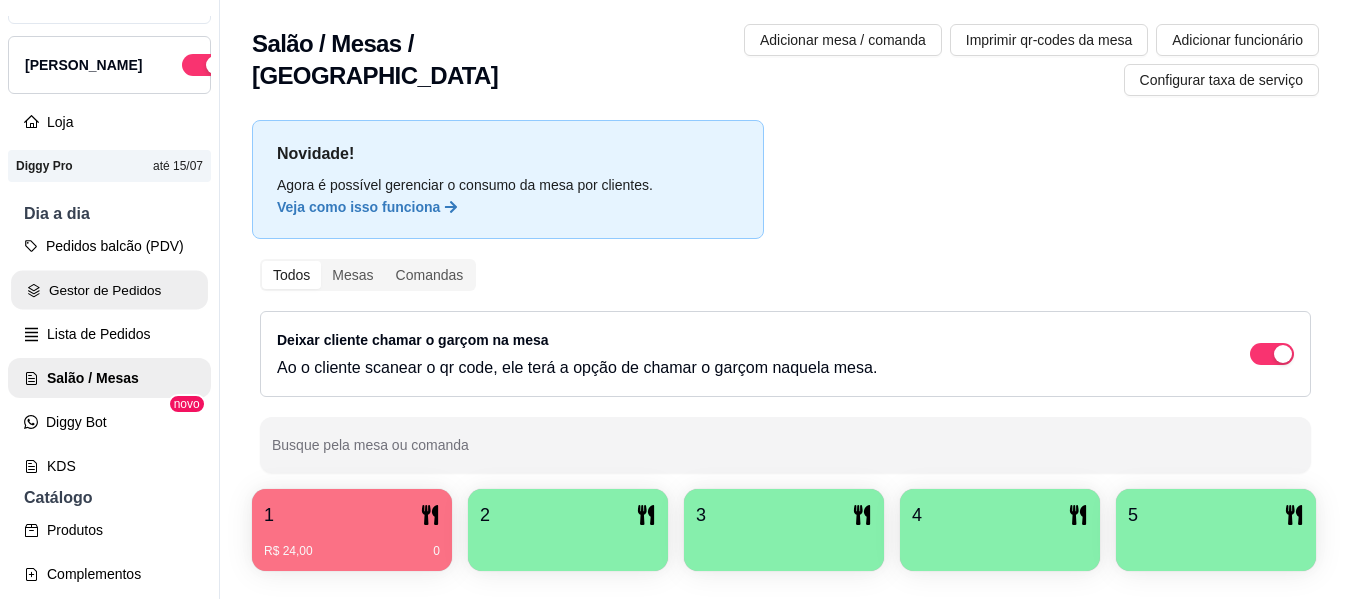 click on "Gestor de Pedidos" at bounding box center [109, 290] 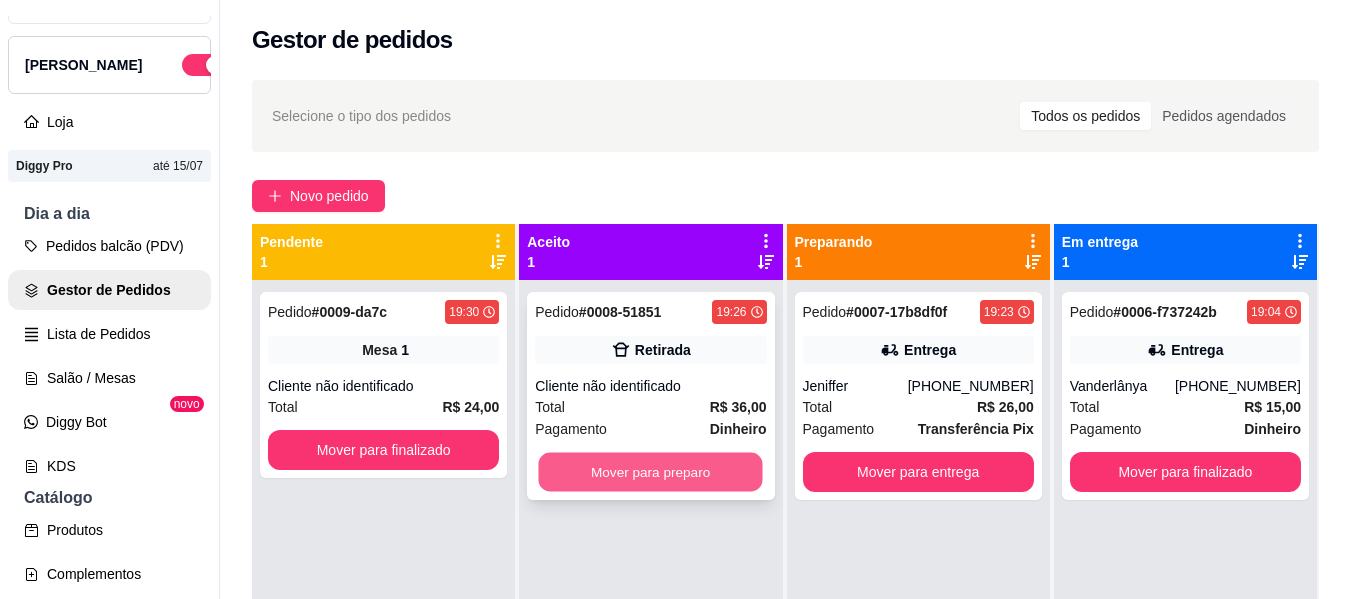 click on "Mover para preparo" at bounding box center [651, 472] 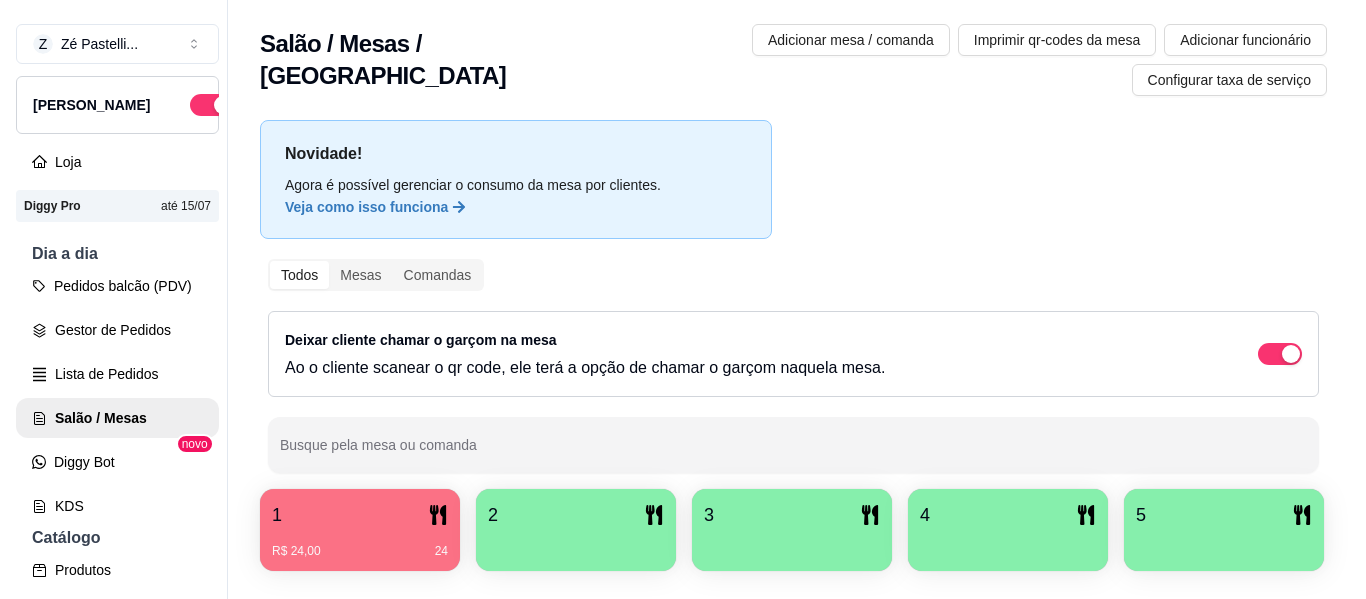 scroll, scrollTop: 0, scrollLeft: 0, axis: both 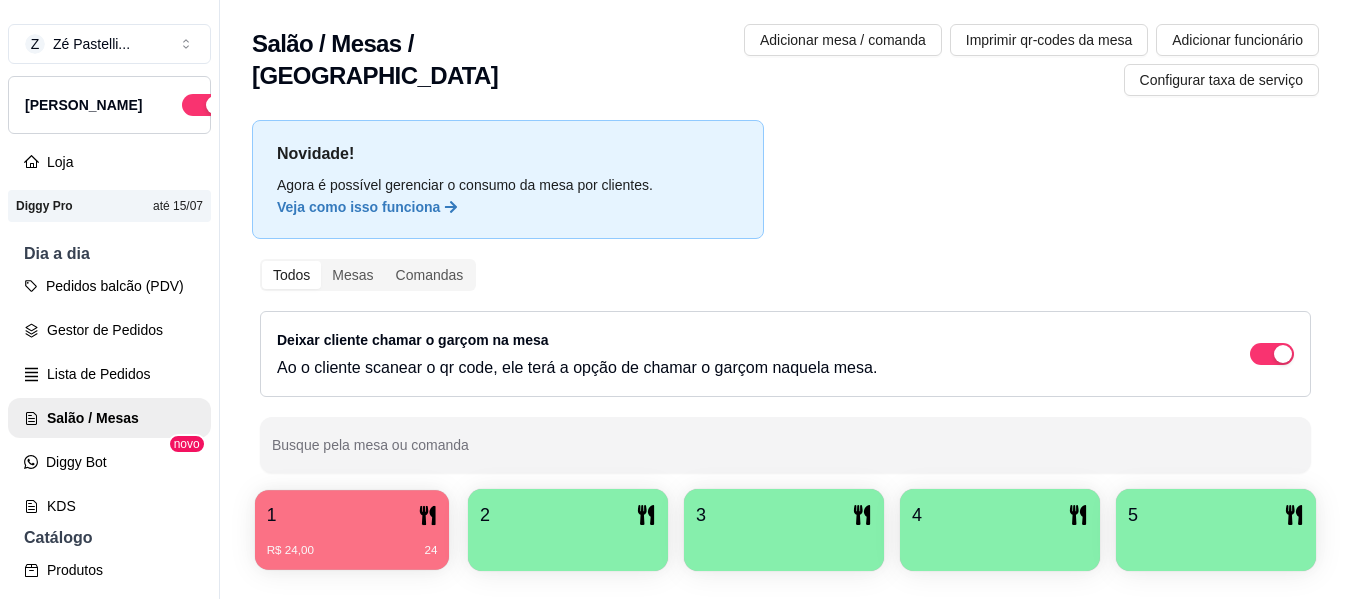 click on "R$ 24,00 24" at bounding box center (352, 543) 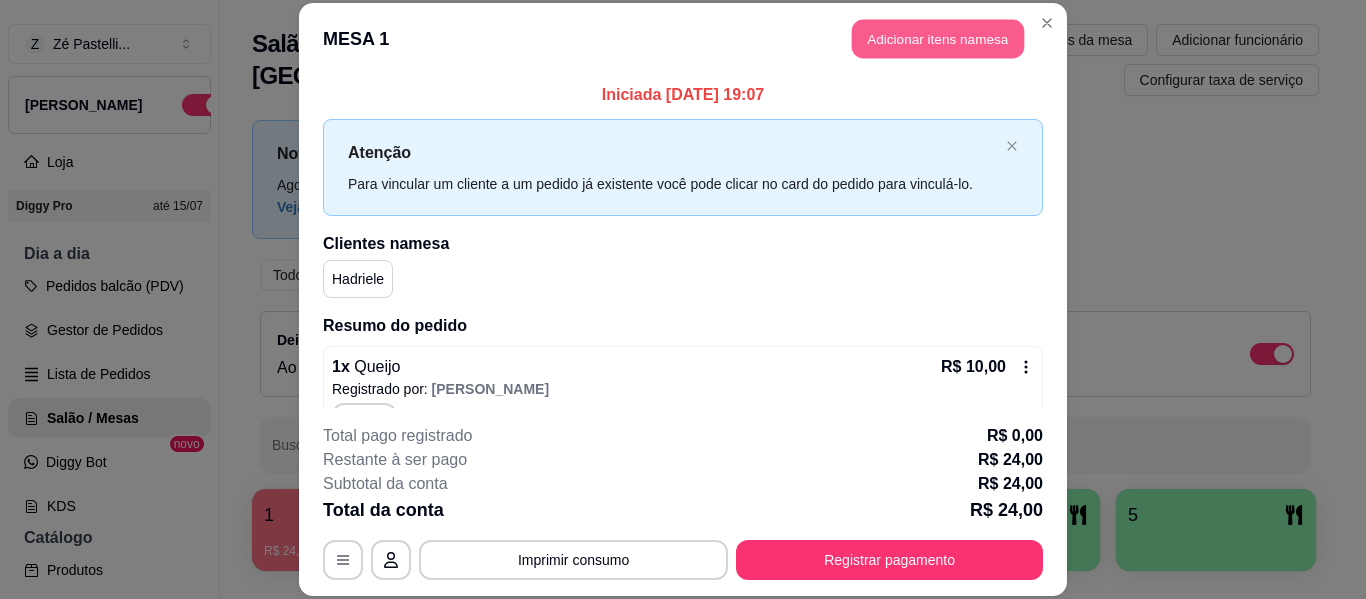click on "Adicionar itens na  mesa" at bounding box center (938, 39) 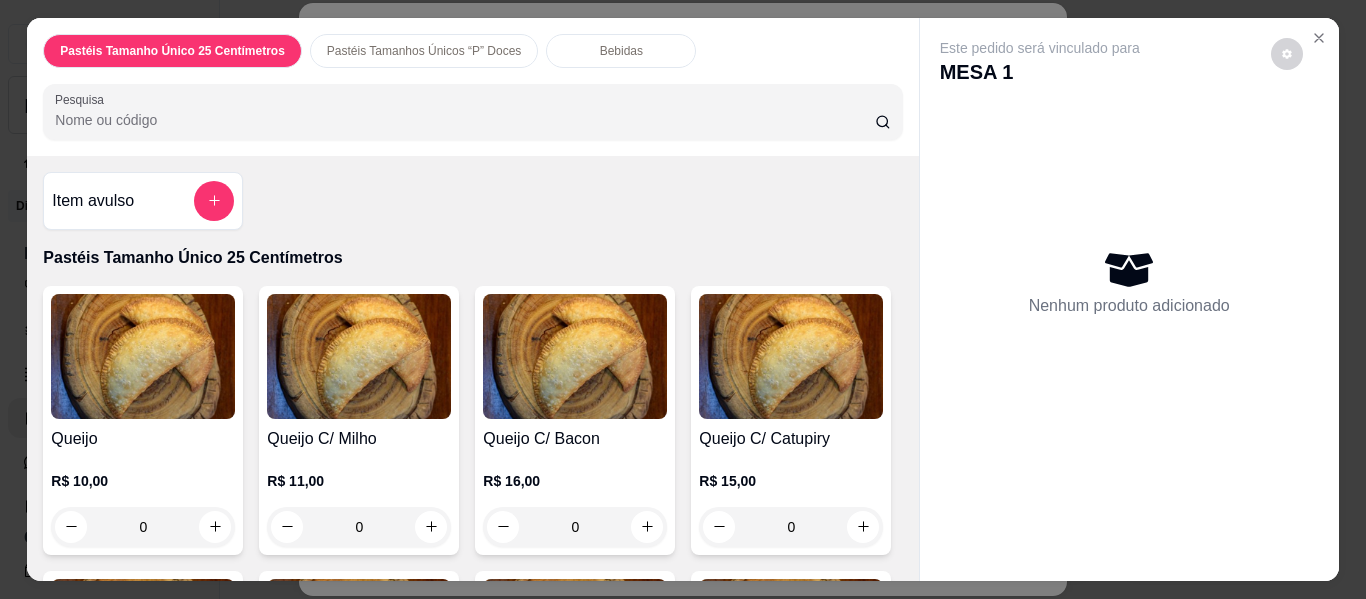 click on "Pesquisa" at bounding box center [465, 120] 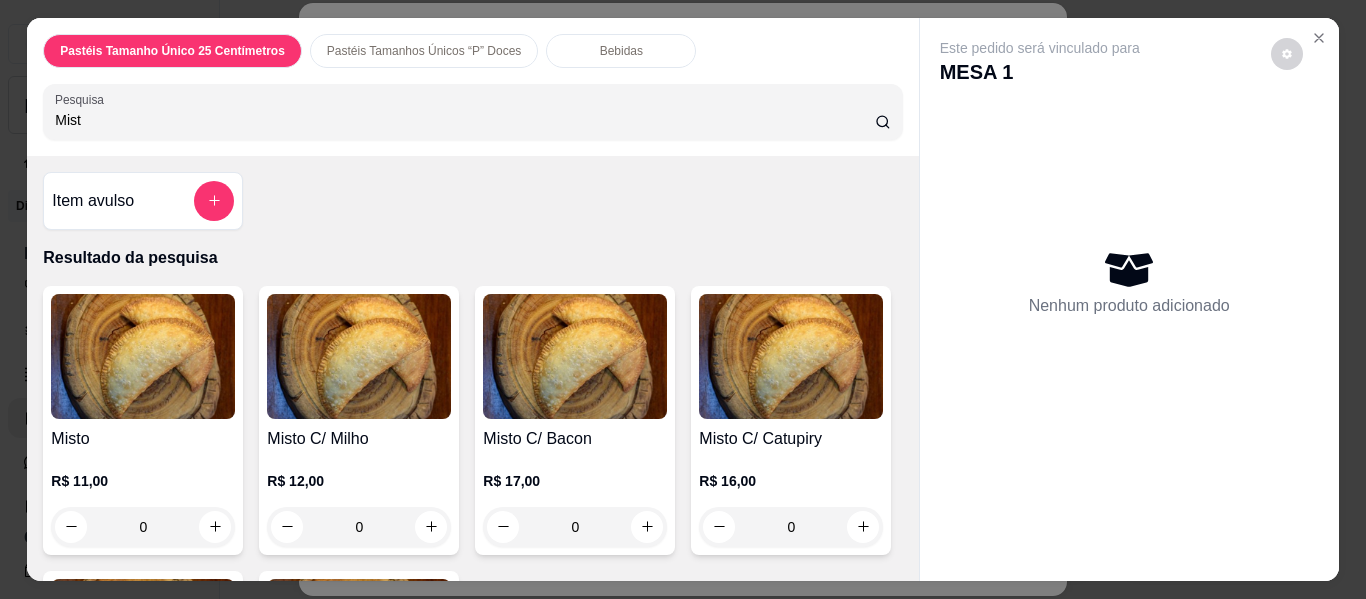 type on "Mist" 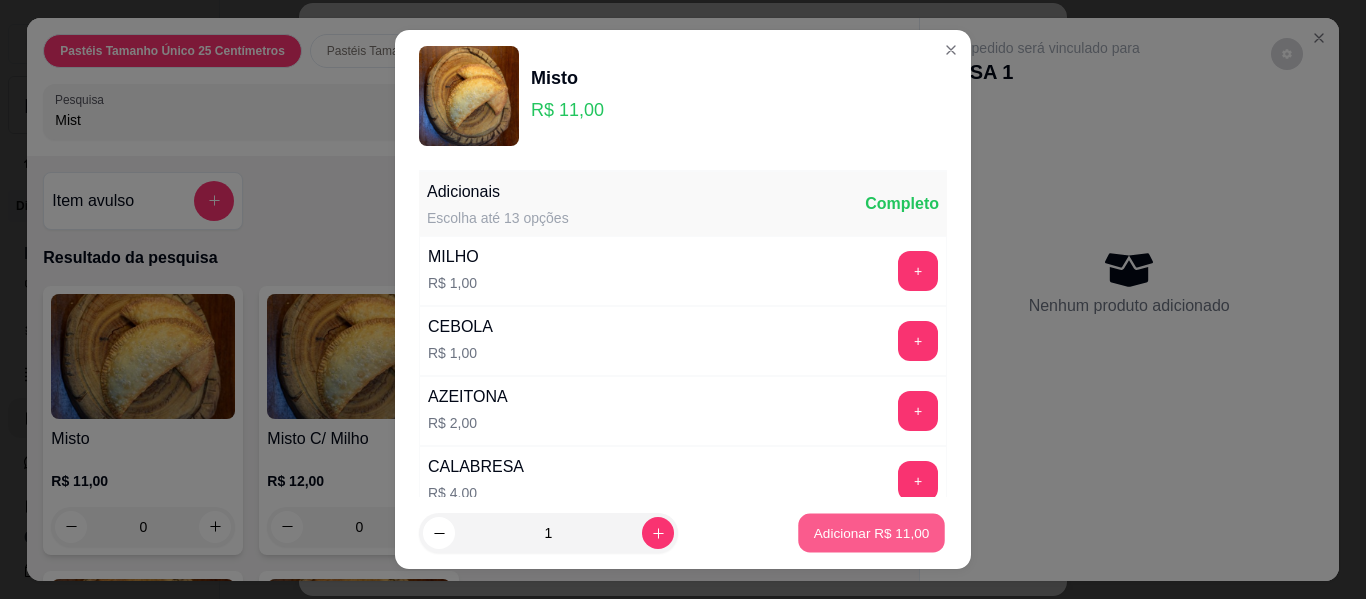 click on "Adicionar   R$ 11,00" at bounding box center (872, 532) 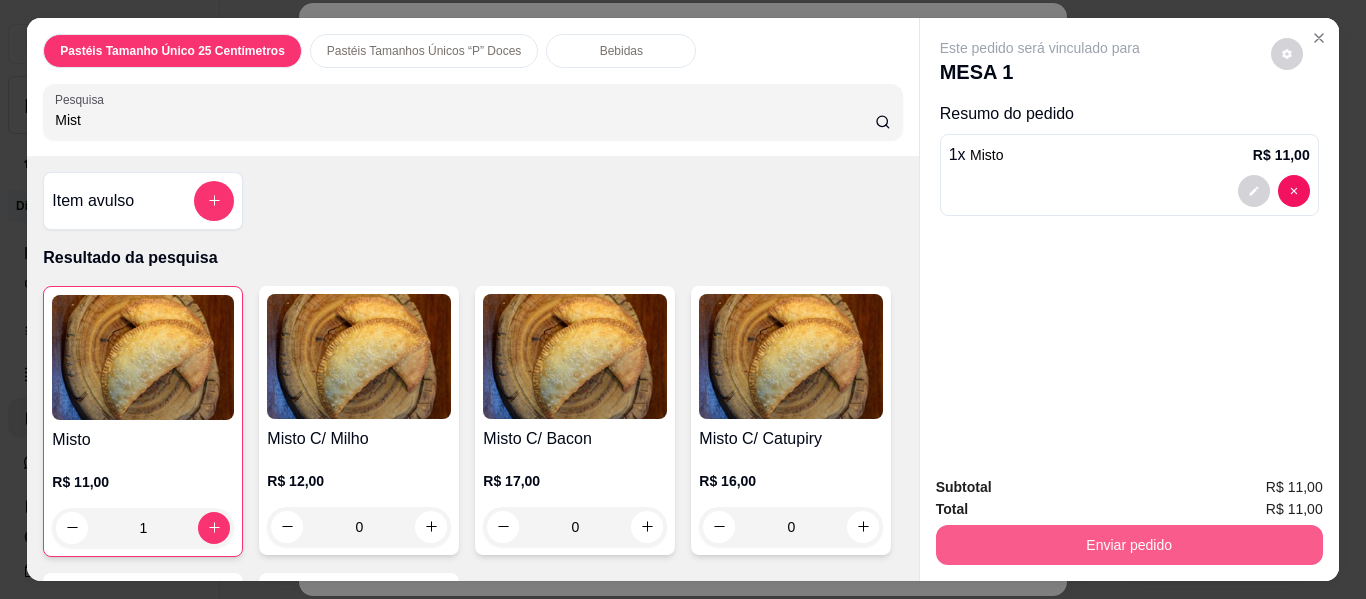 click on "Enviar pedido" at bounding box center [1129, 545] 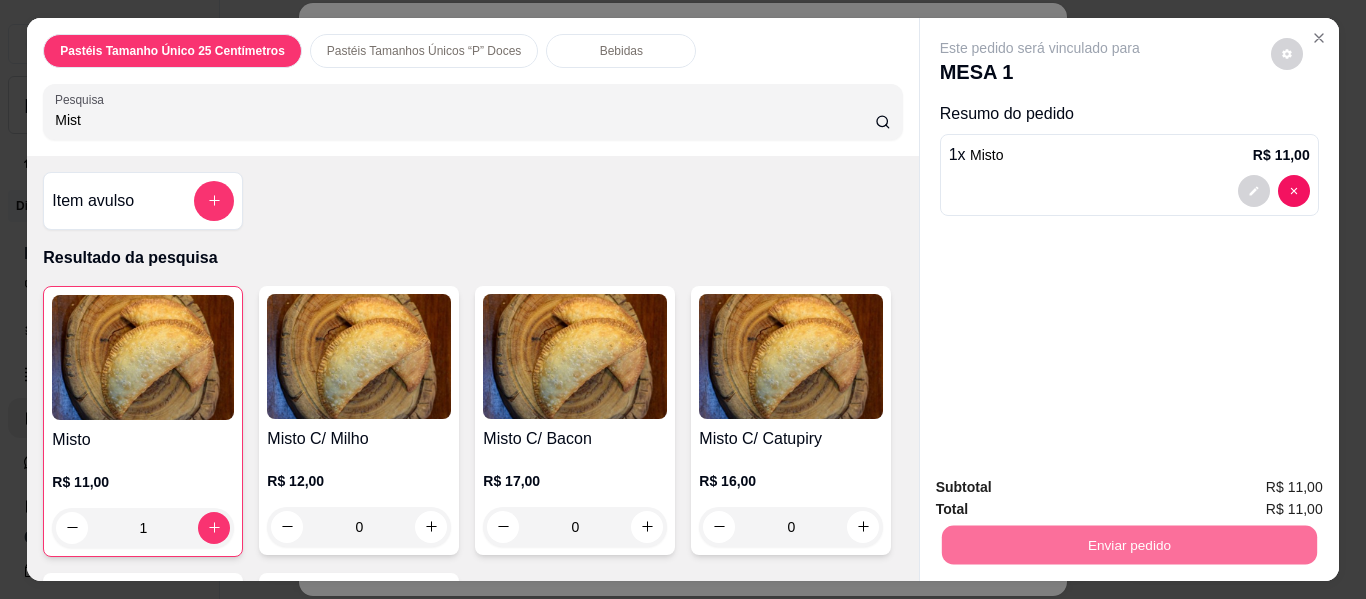 click on "Não registrar e enviar pedido" at bounding box center (1063, 488) 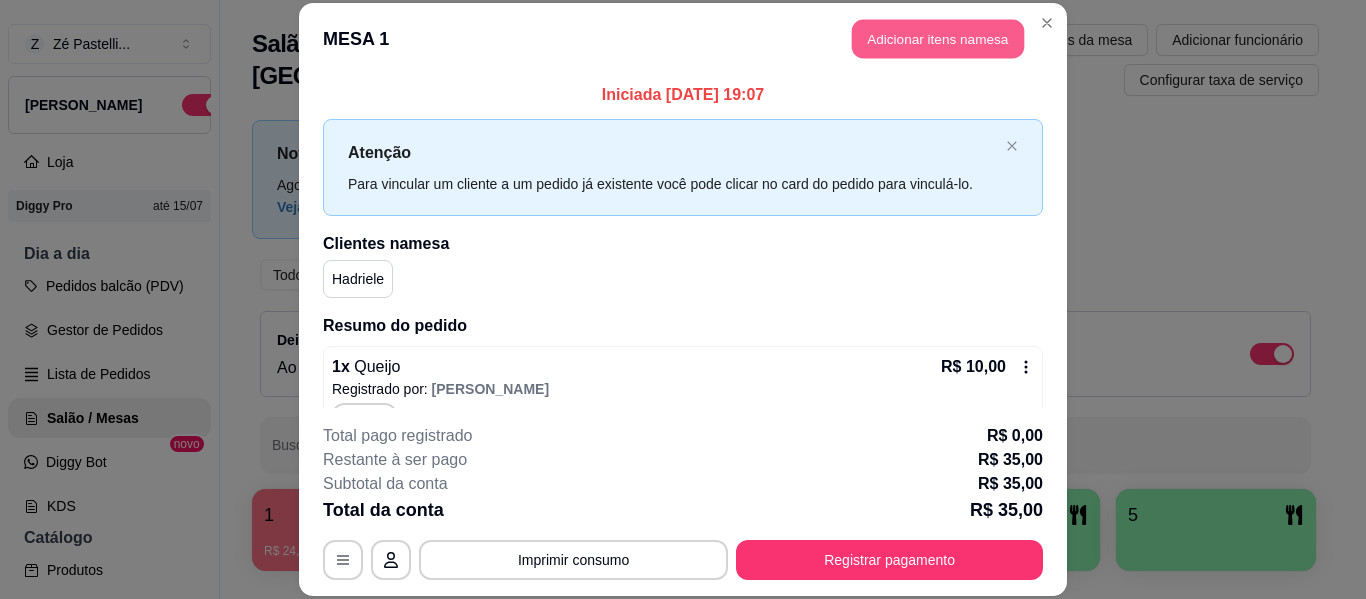 click on "Adicionar itens na  mesa" at bounding box center (938, 39) 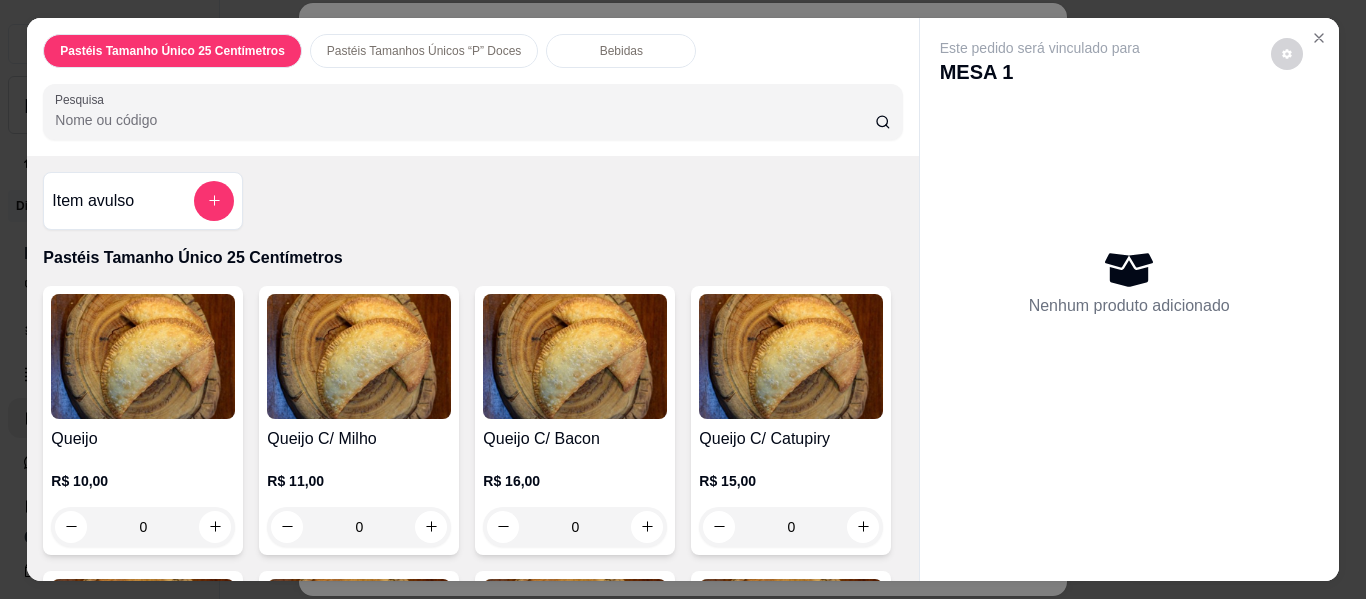 click on "Bebidas" at bounding box center [621, 51] 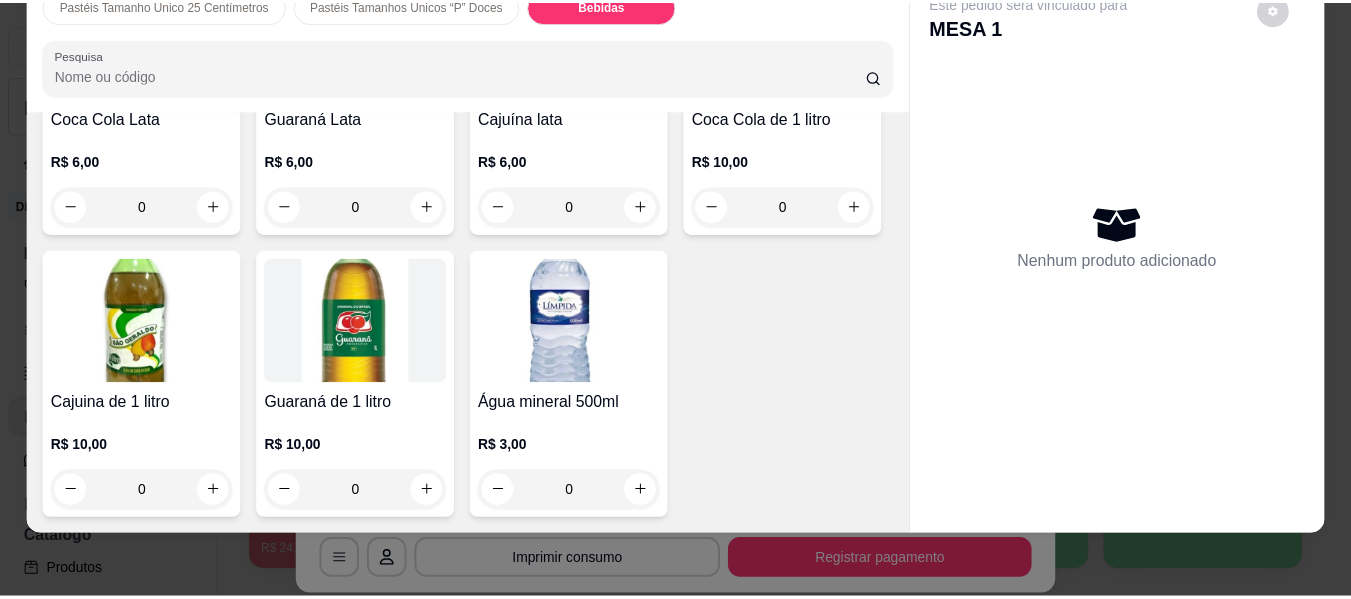 scroll, scrollTop: 5194, scrollLeft: 0, axis: vertical 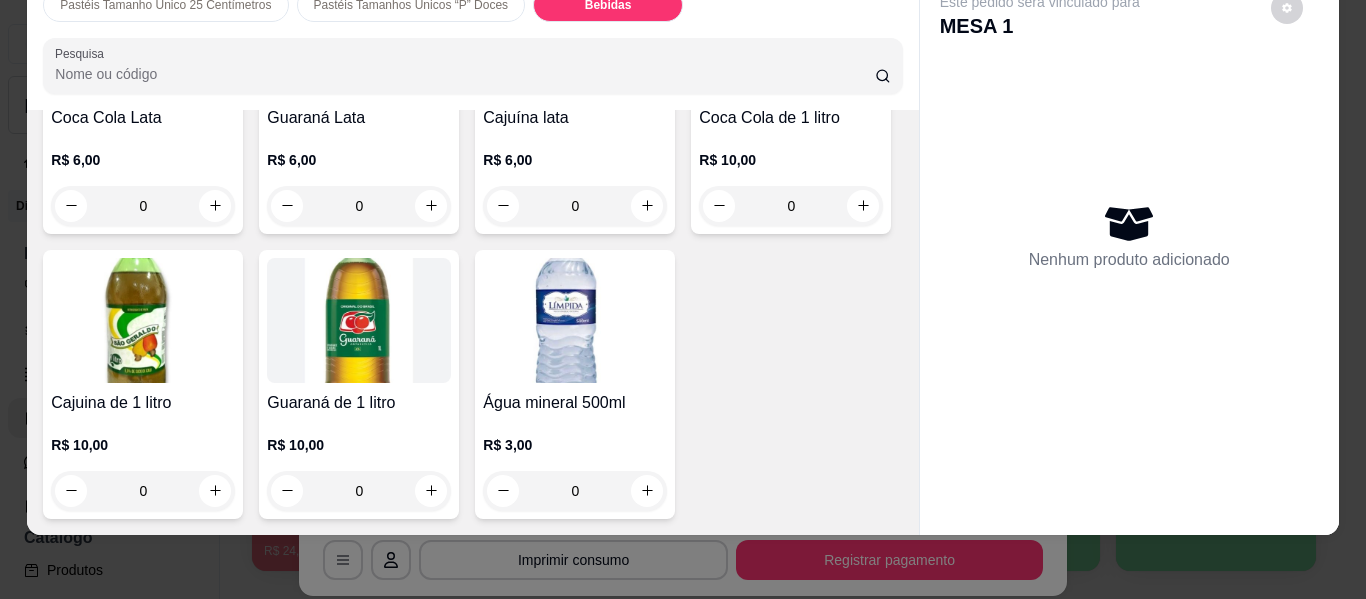 click at bounding box center (791, 35) 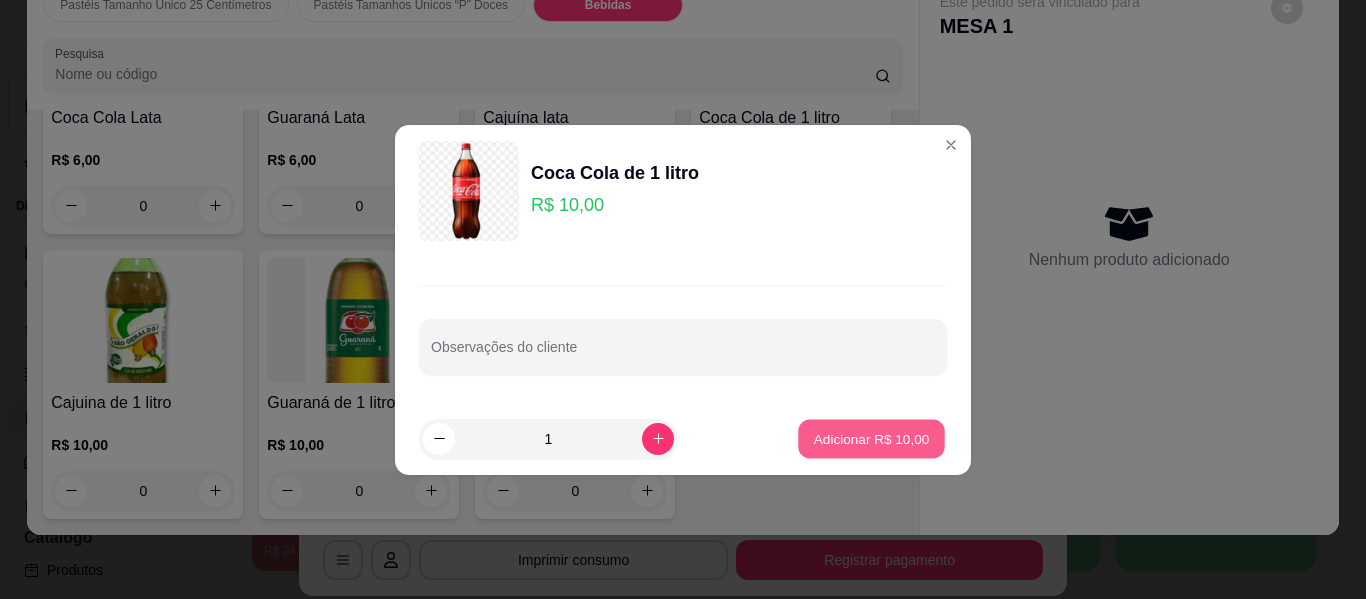 click on "Adicionar   R$ 10,00" at bounding box center (872, 438) 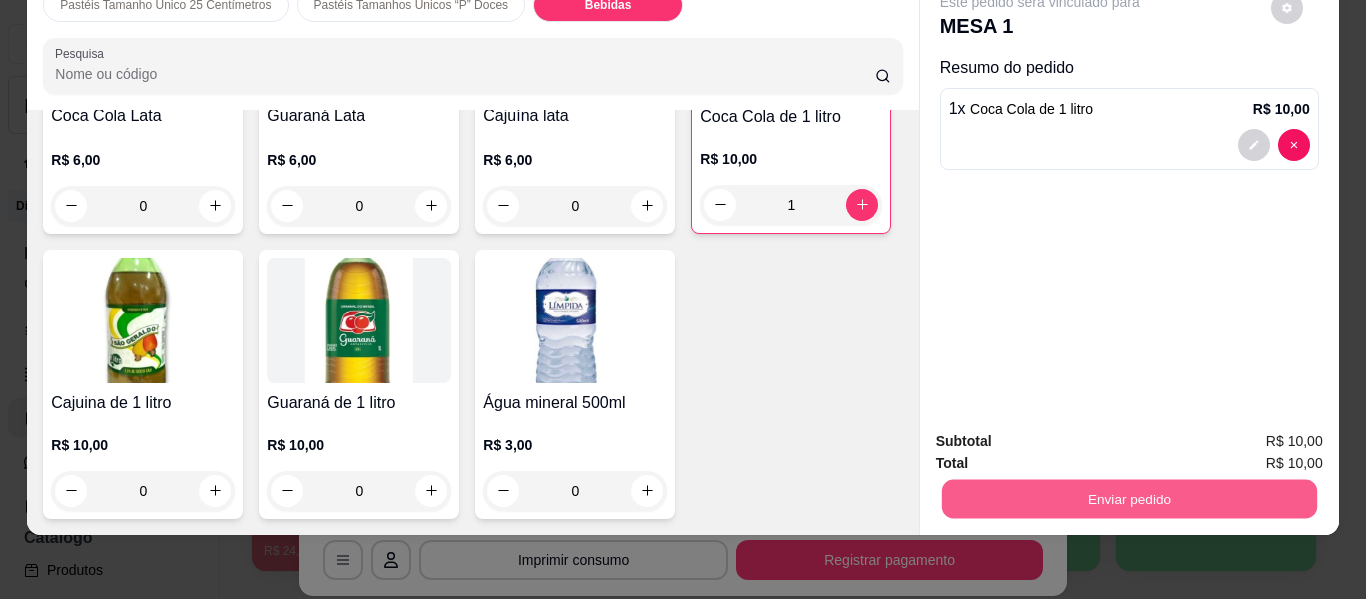 click on "Enviar pedido" at bounding box center [1128, 499] 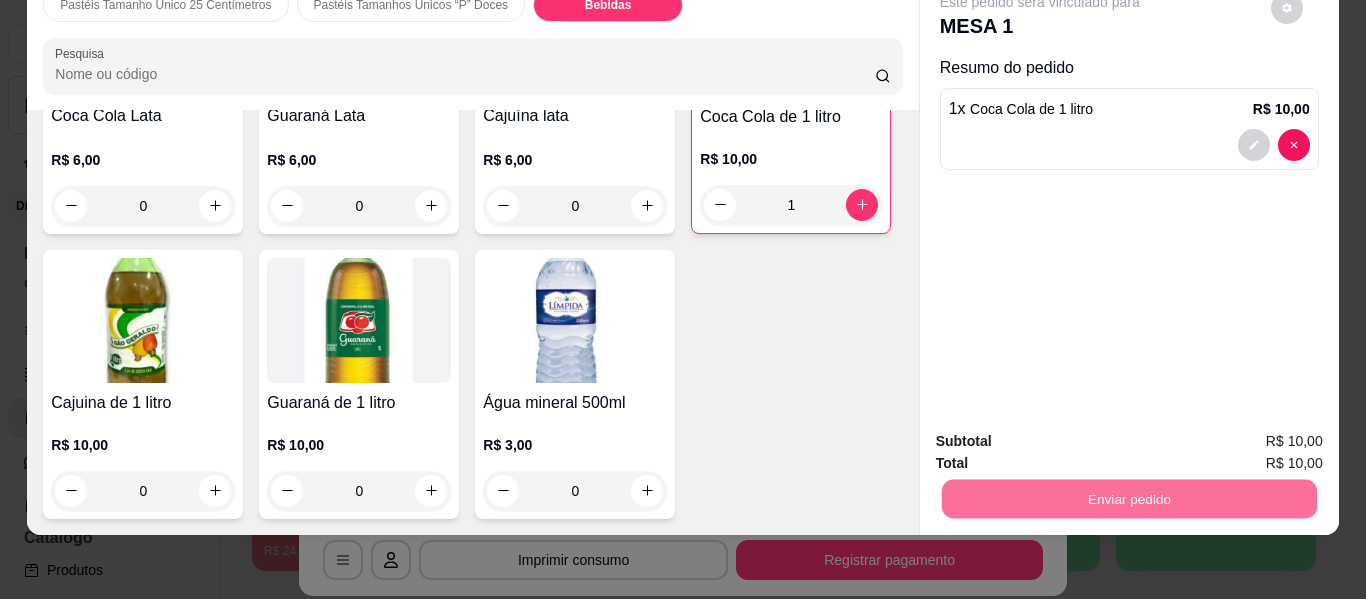 click on "Não registrar e enviar pedido" at bounding box center [1063, 434] 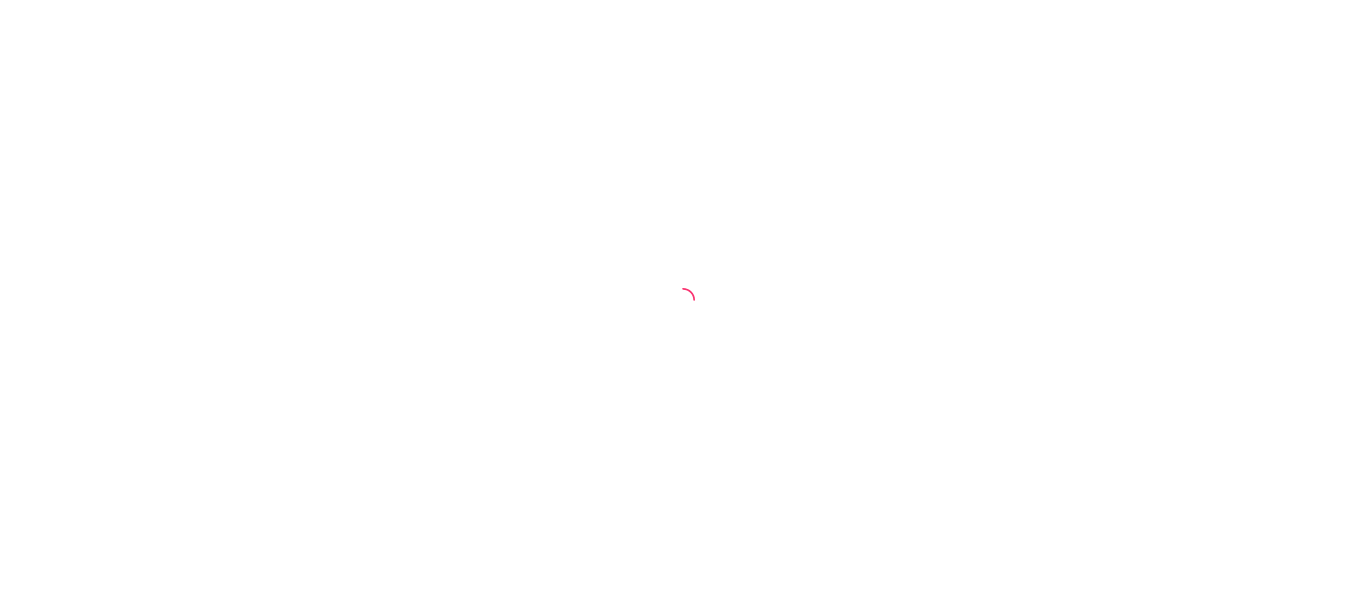 scroll, scrollTop: 0, scrollLeft: 0, axis: both 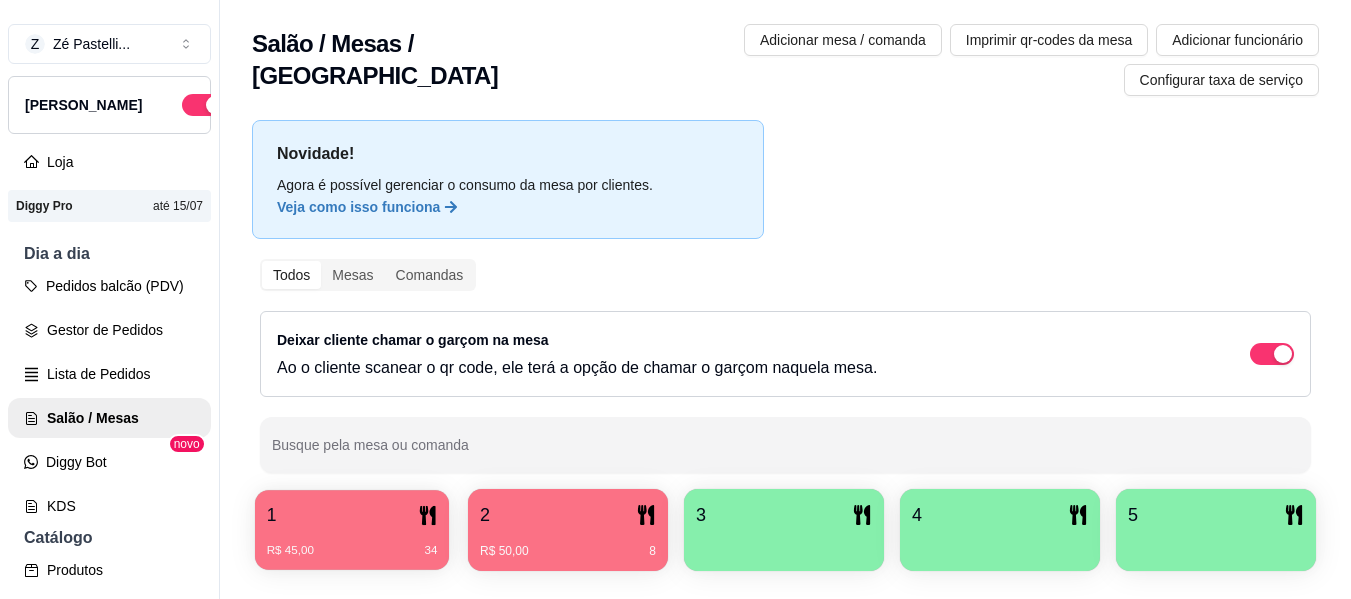 click on "1" at bounding box center [352, 515] 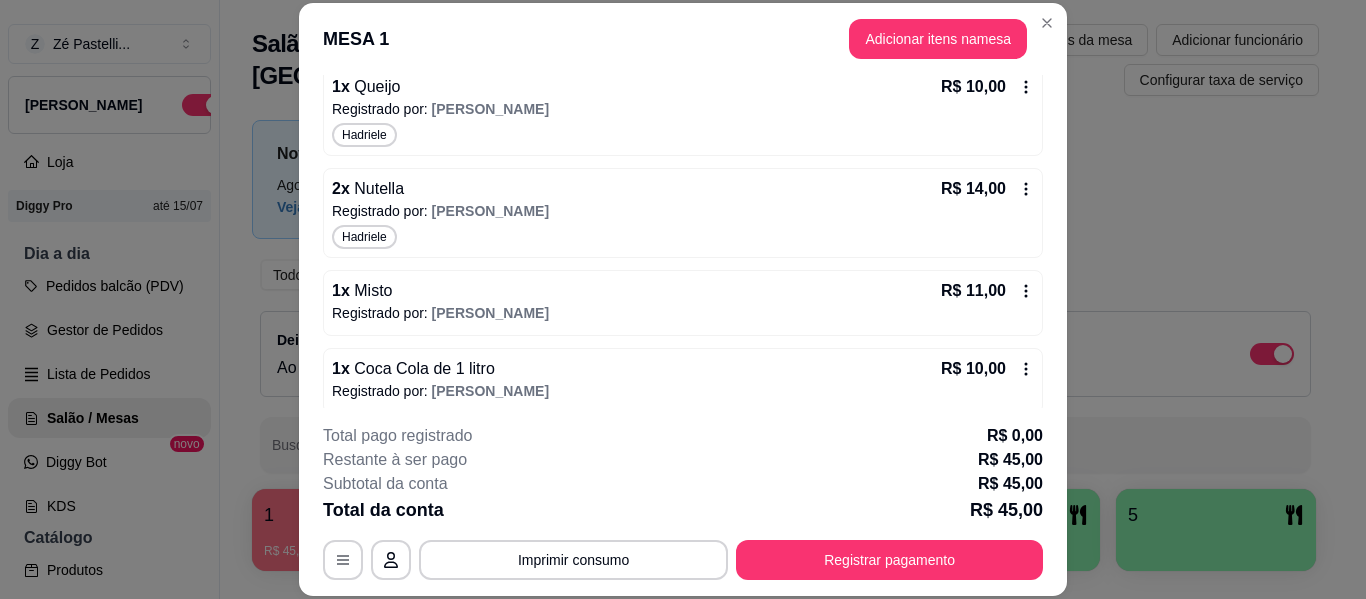 scroll, scrollTop: 294, scrollLeft: 0, axis: vertical 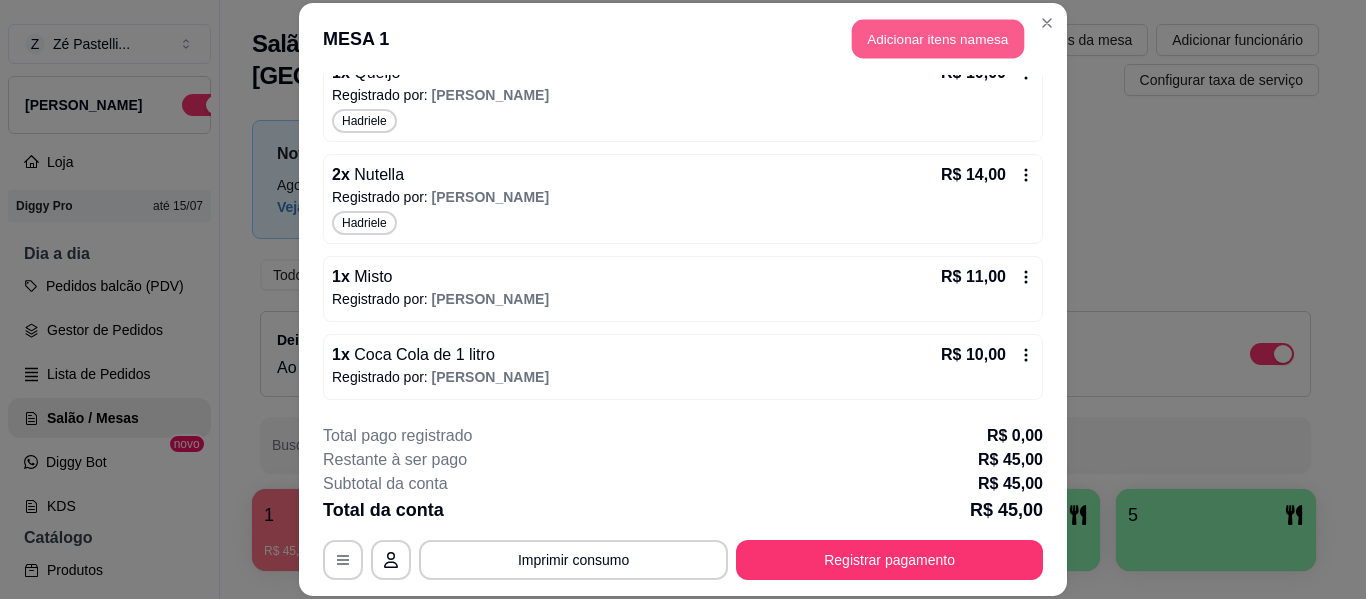 click on "Adicionar itens na  mesa" at bounding box center (938, 39) 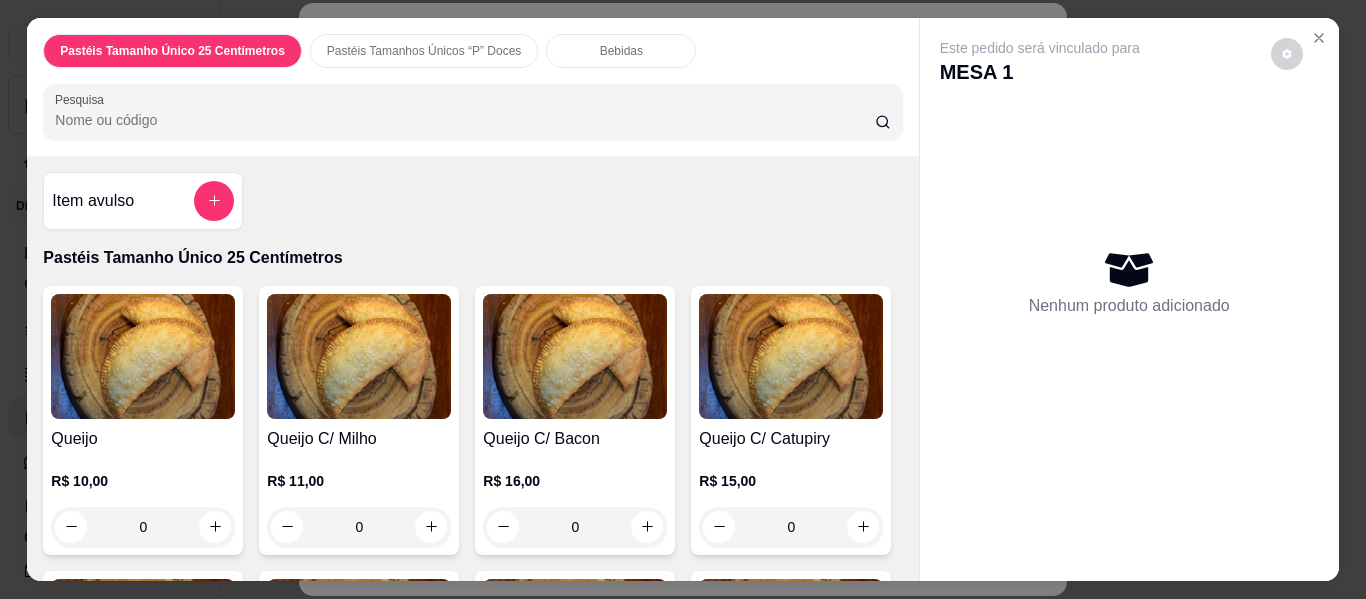 click on "Pastéis Tamanhos Únicos “P” Doces" at bounding box center (424, 51) 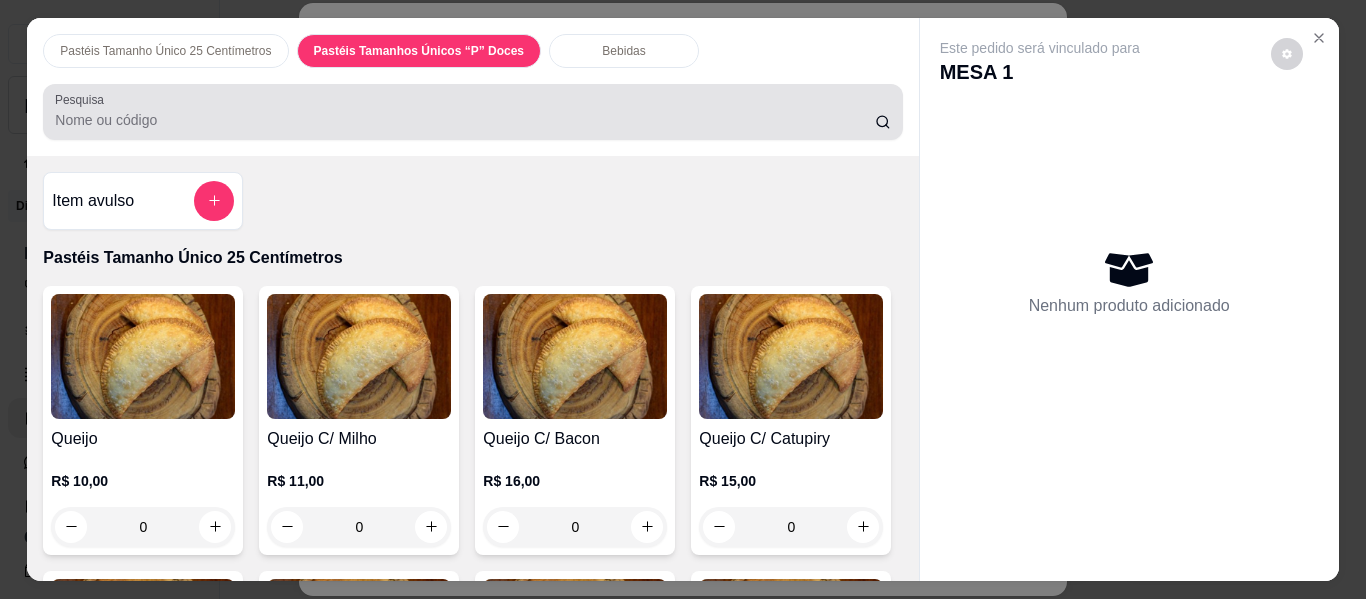 scroll, scrollTop: 4549, scrollLeft: 0, axis: vertical 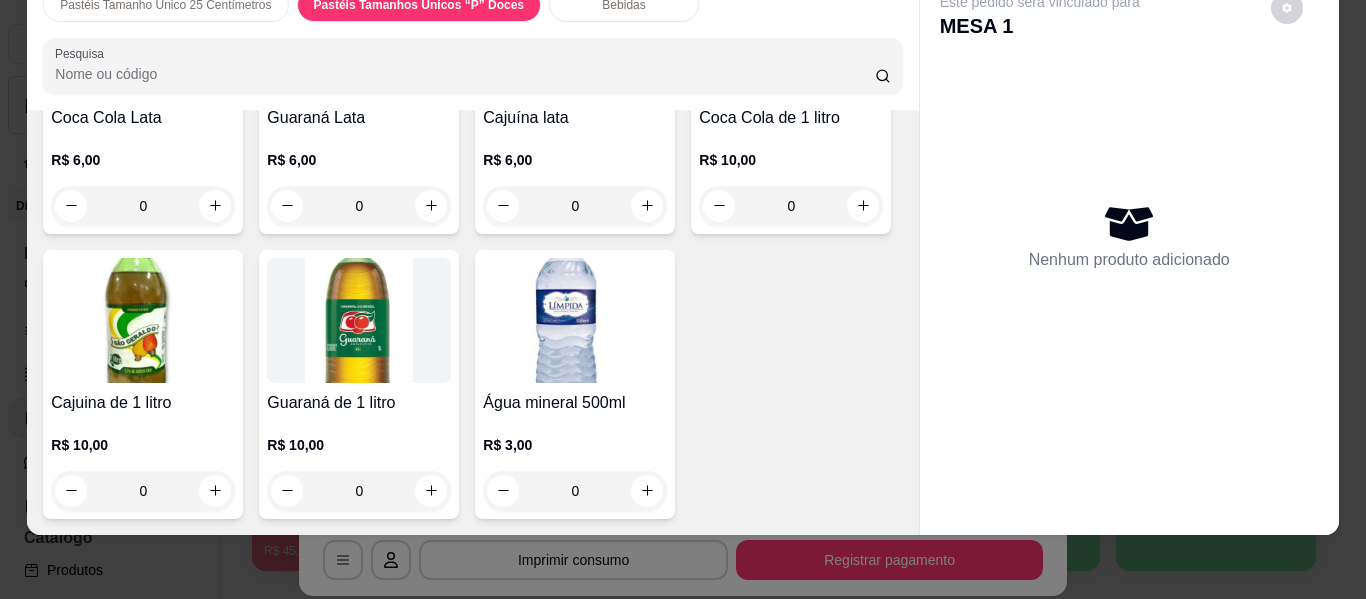 click at bounding box center (143, -290) 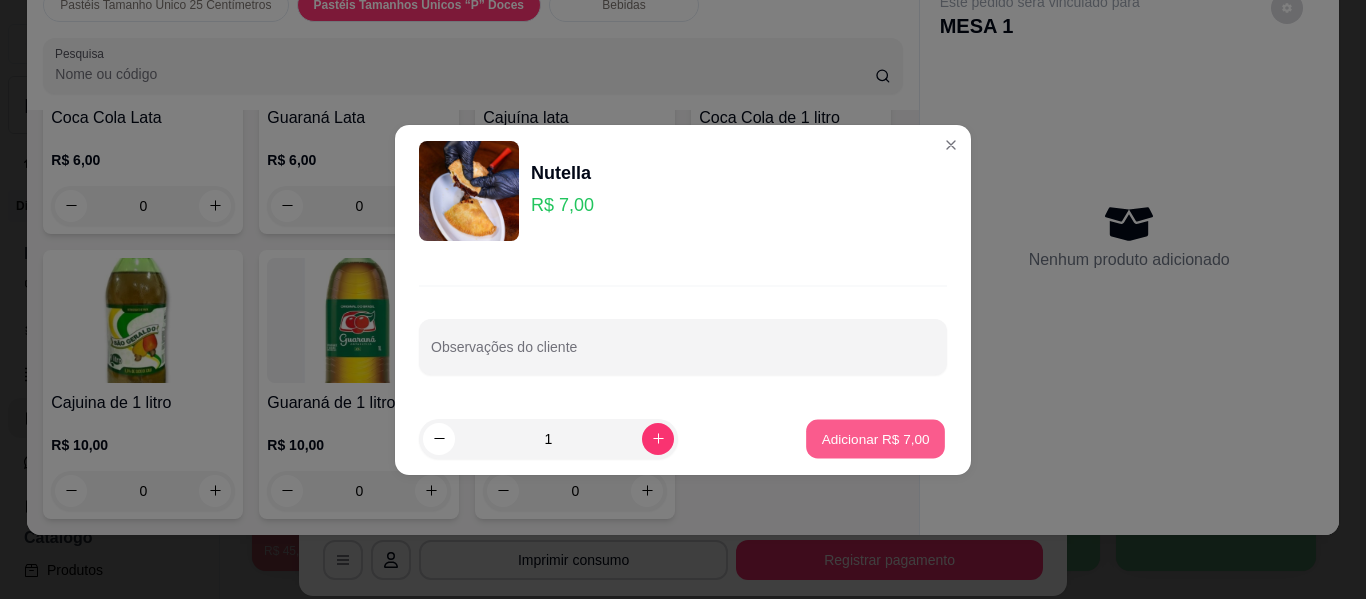 click on "Adicionar   R$ 7,00" at bounding box center (875, 438) 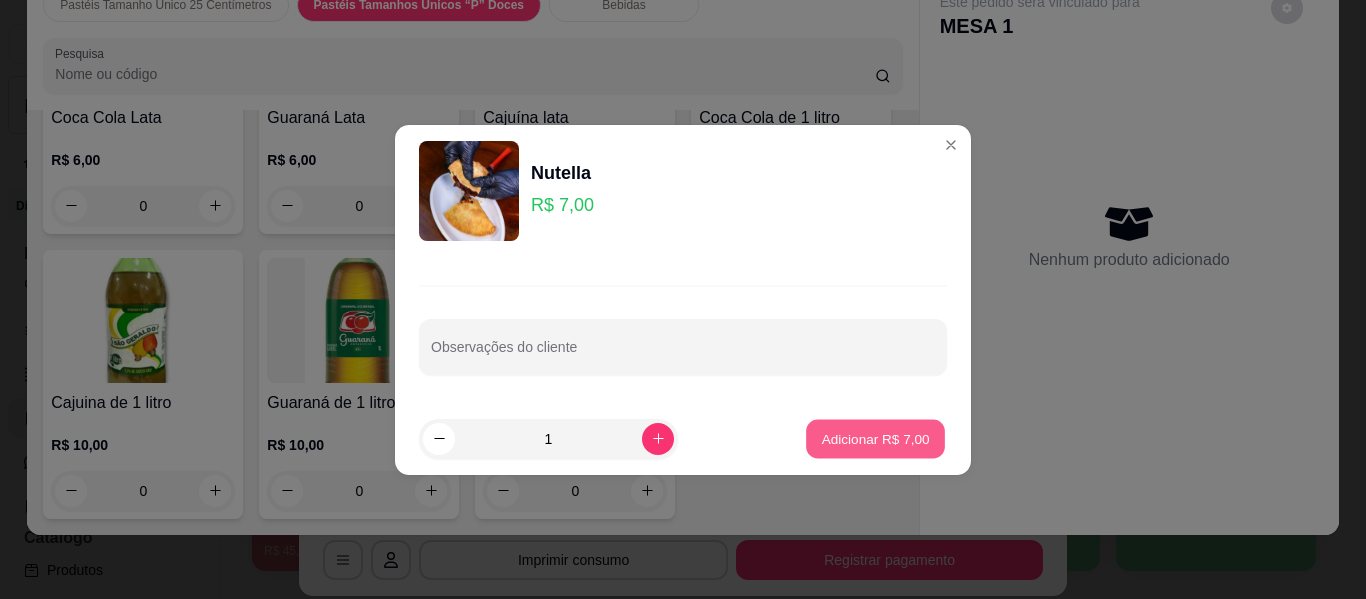 type on "1" 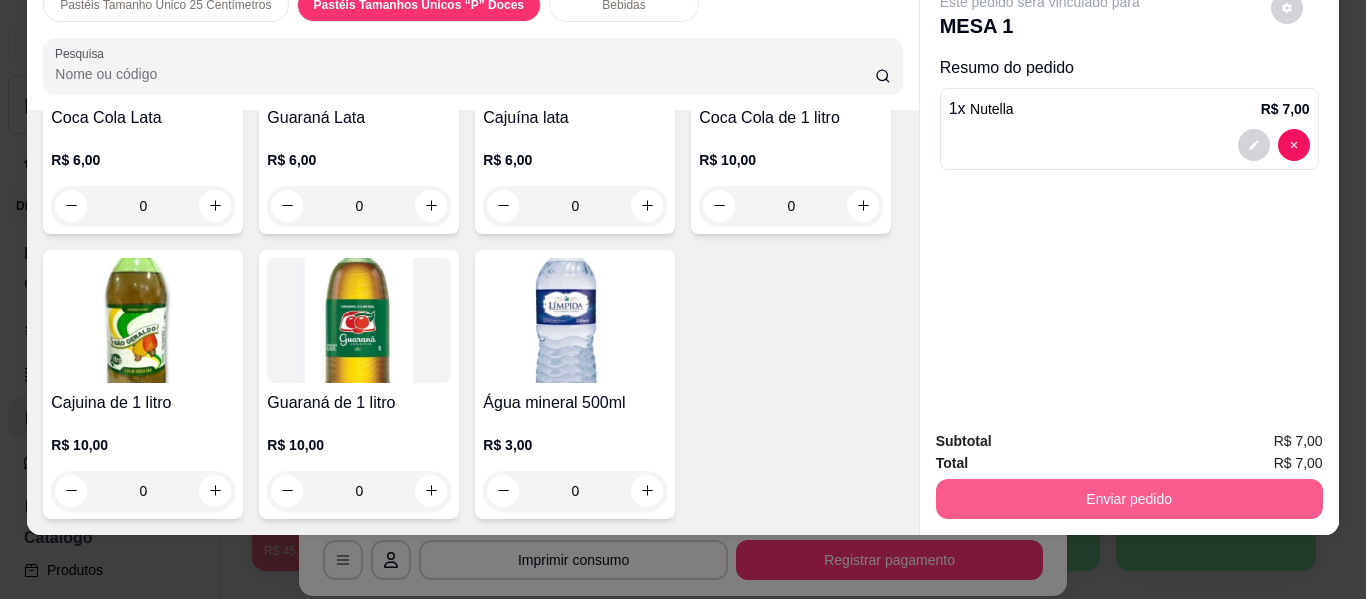 click on "Enviar pedido" at bounding box center [1129, 499] 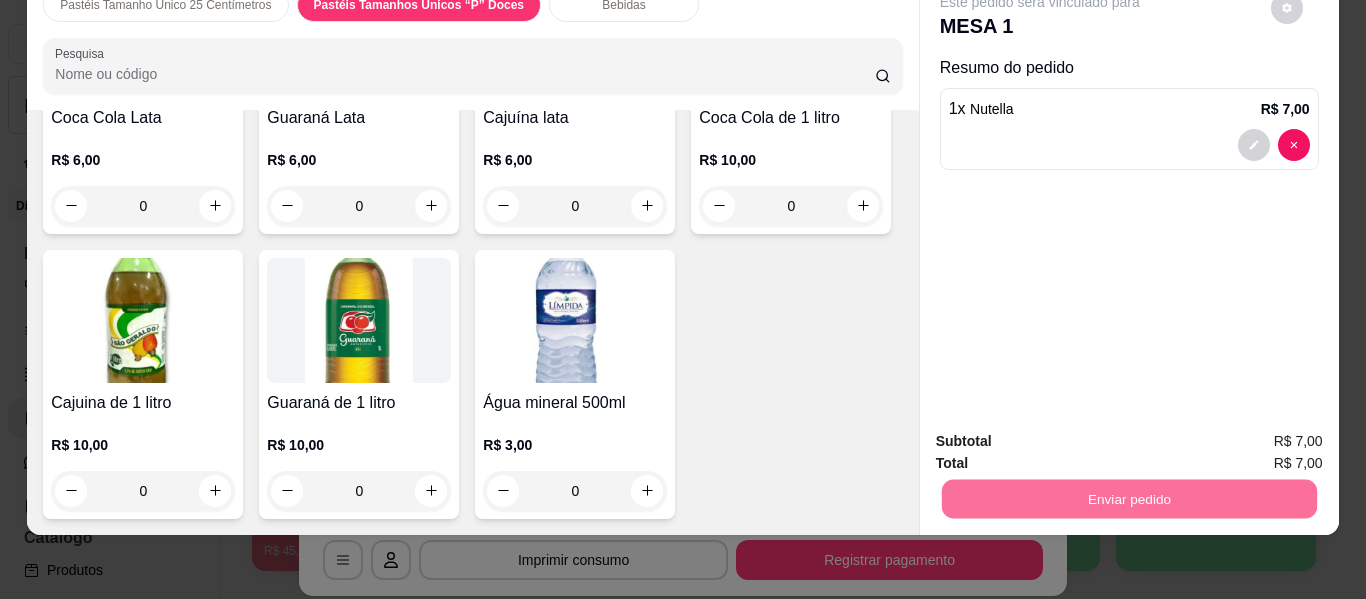 click on "Não registrar e enviar pedido" at bounding box center [1063, 435] 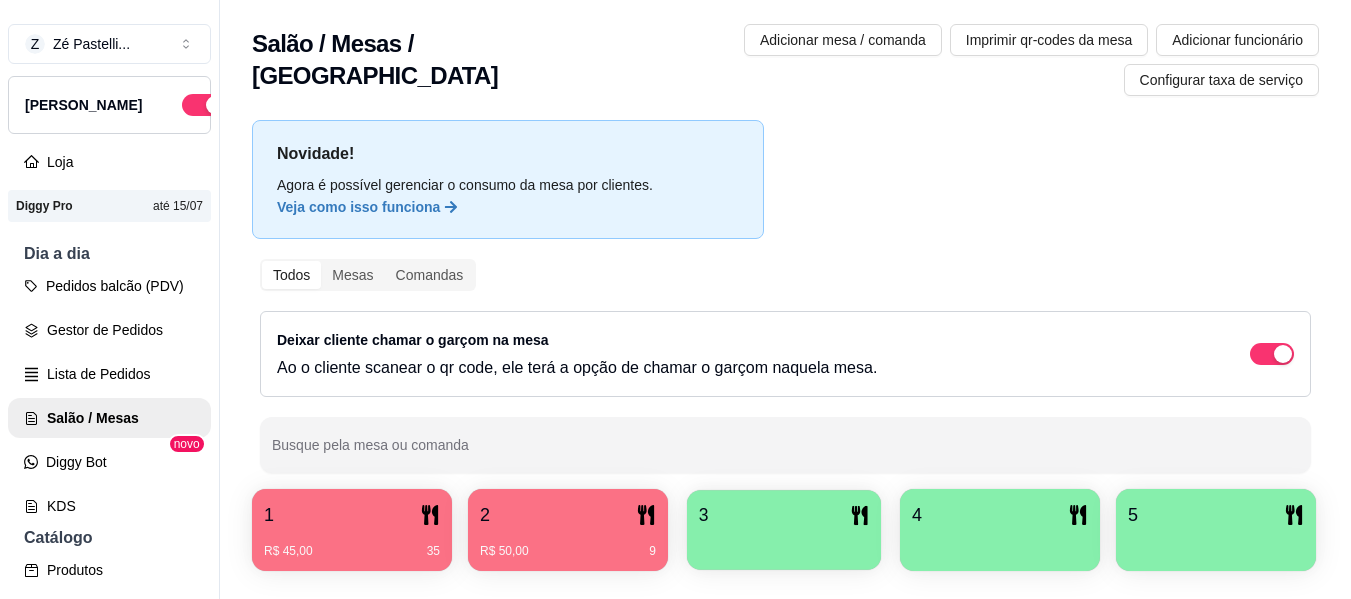 click at bounding box center (784, 543) 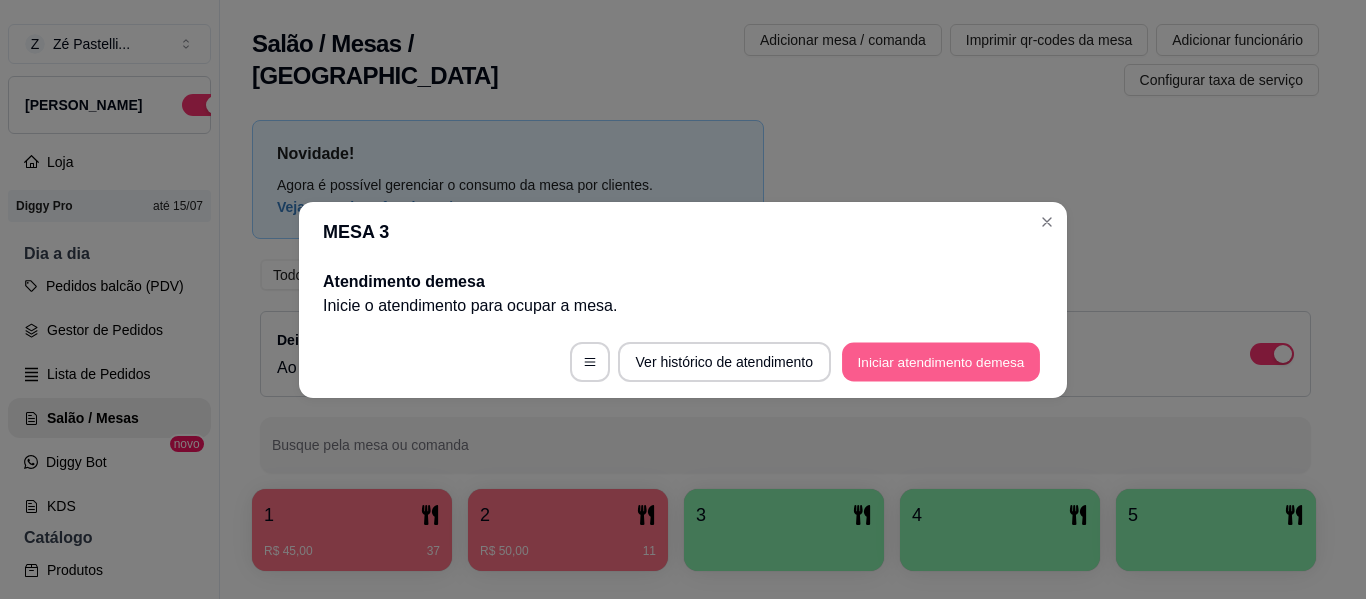 click on "Iniciar atendimento de  mesa" at bounding box center (941, 361) 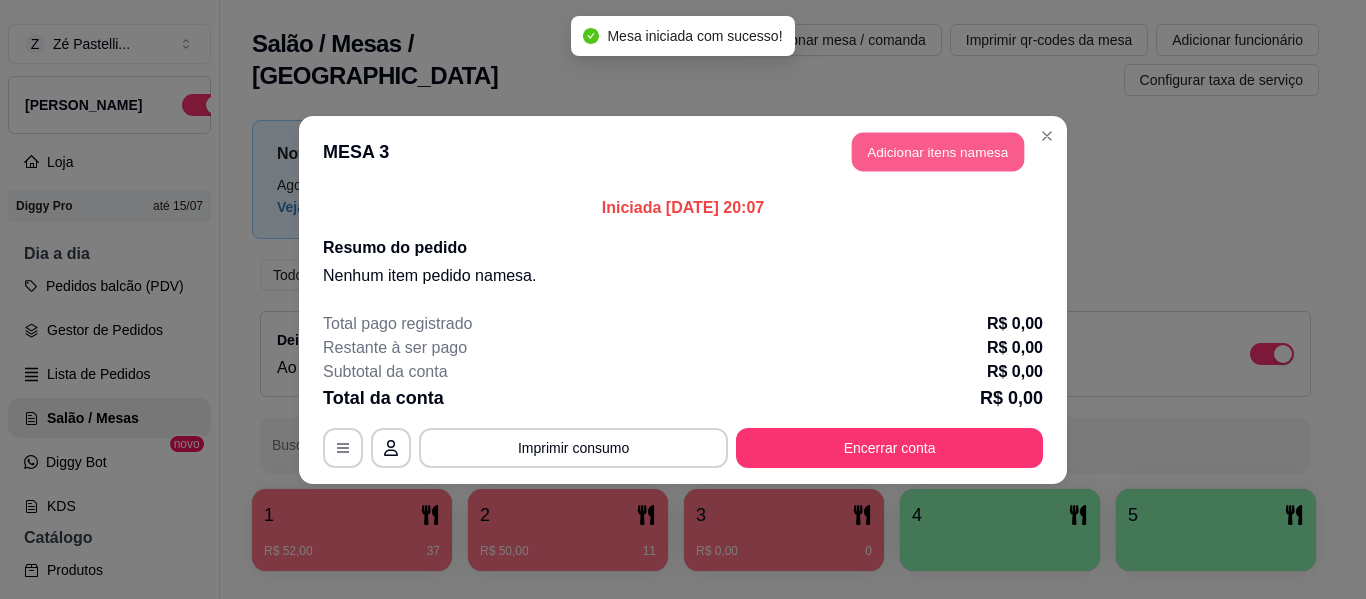 click on "Adicionar itens na  mesa" at bounding box center [938, 151] 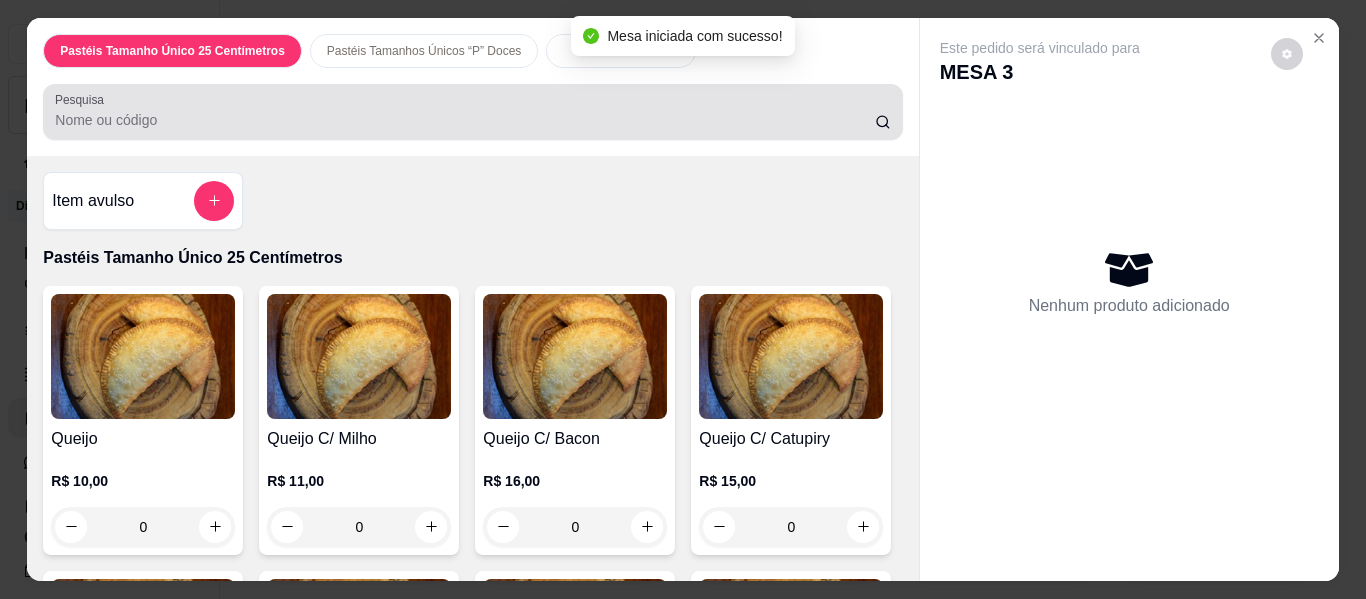 click at bounding box center (472, 112) 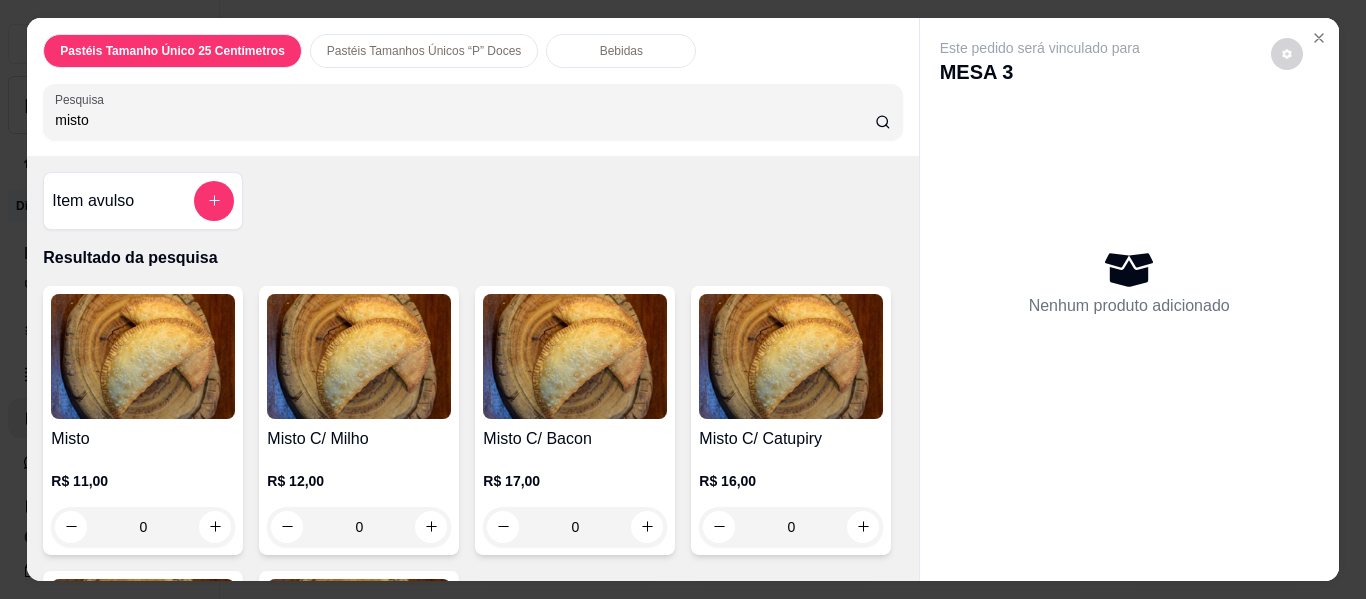 type on "misto" 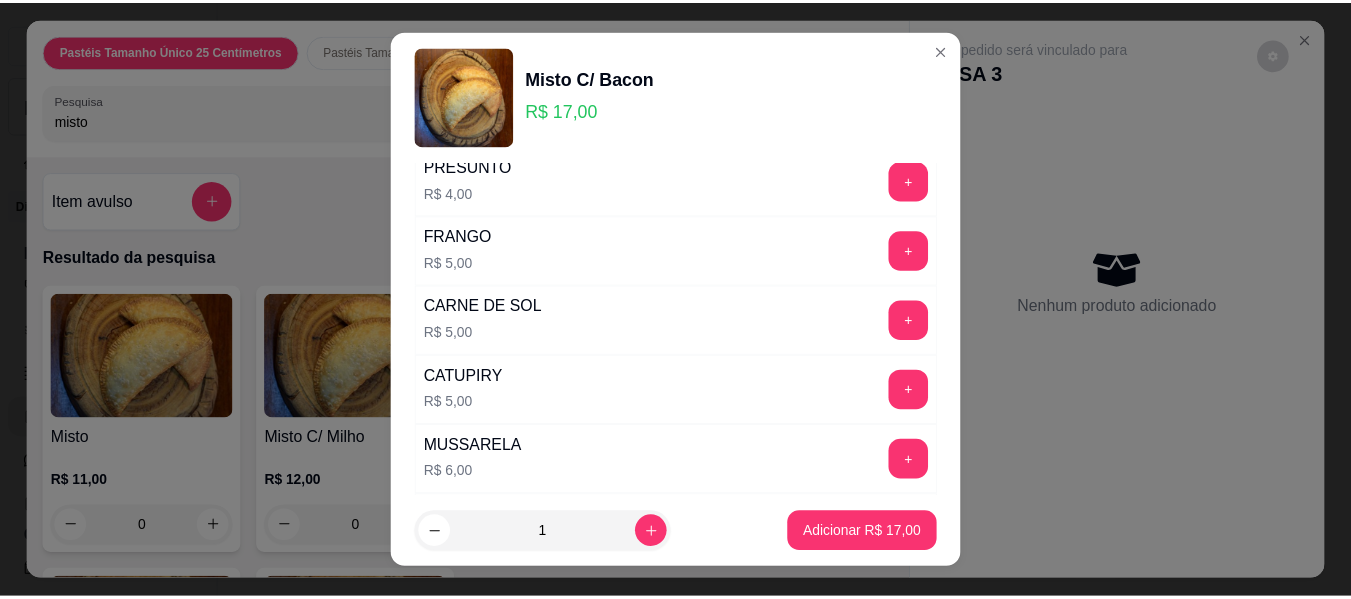 scroll, scrollTop: 520, scrollLeft: 0, axis: vertical 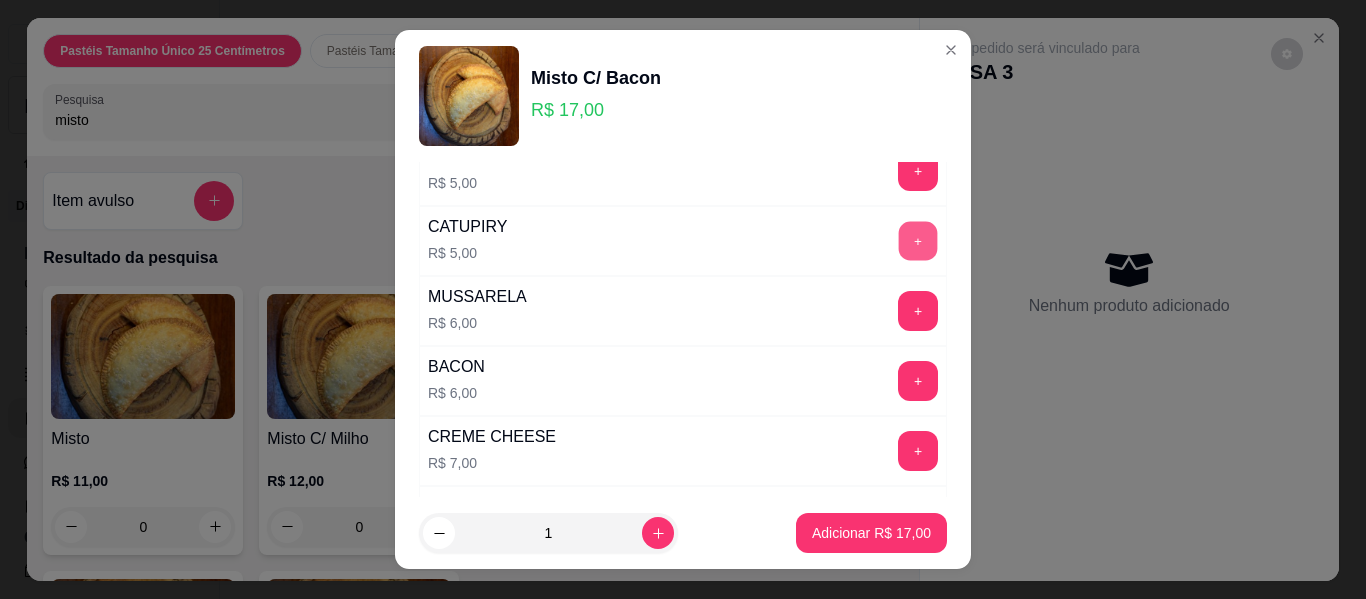 click on "+" at bounding box center (918, 241) 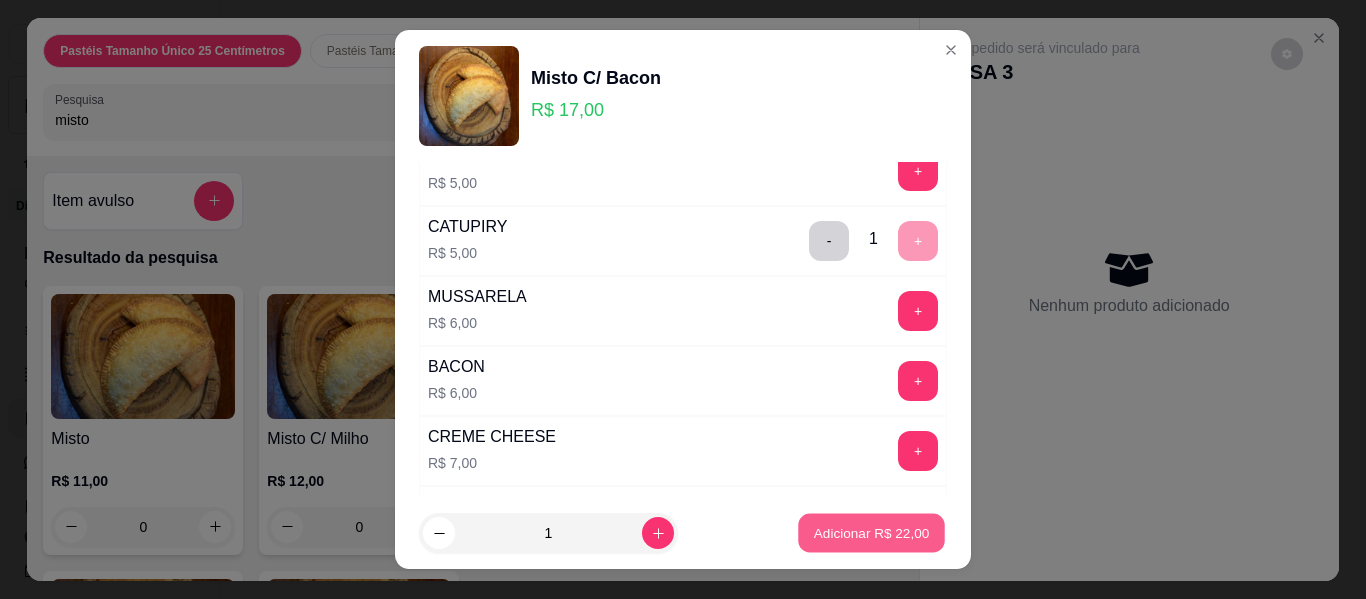 click on "Adicionar   R$ 22,00" at bounding box center (872, 532) 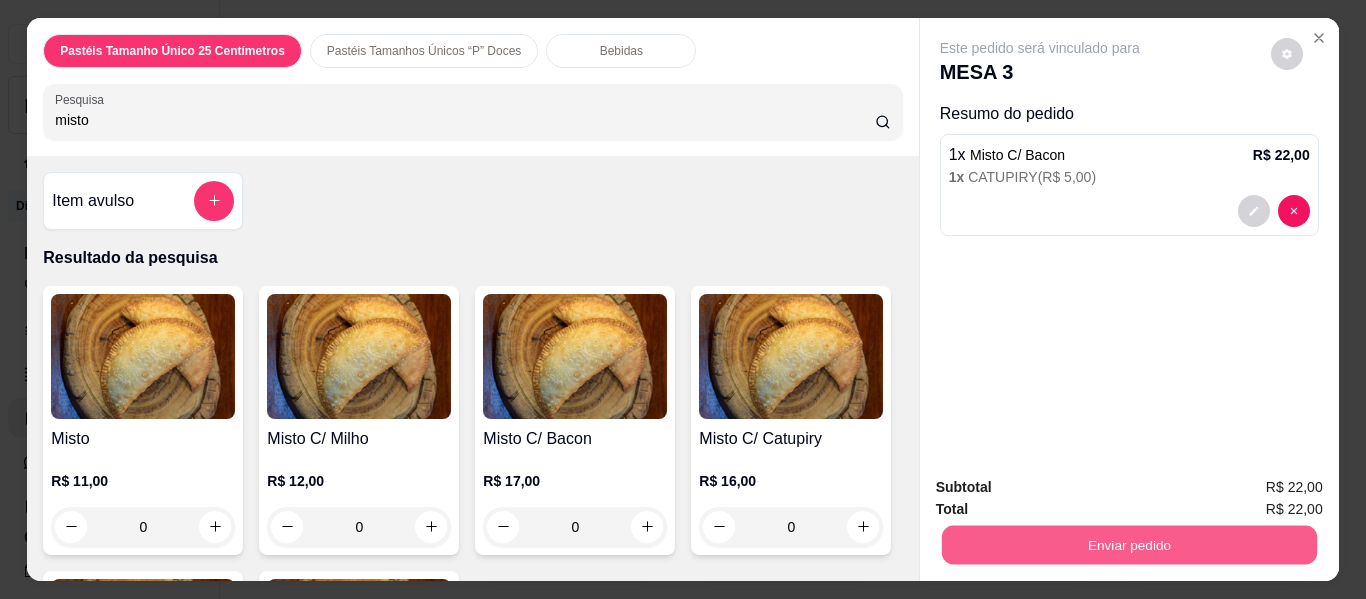 click on "Enviar pedido" at bounding box center [1128, 545] 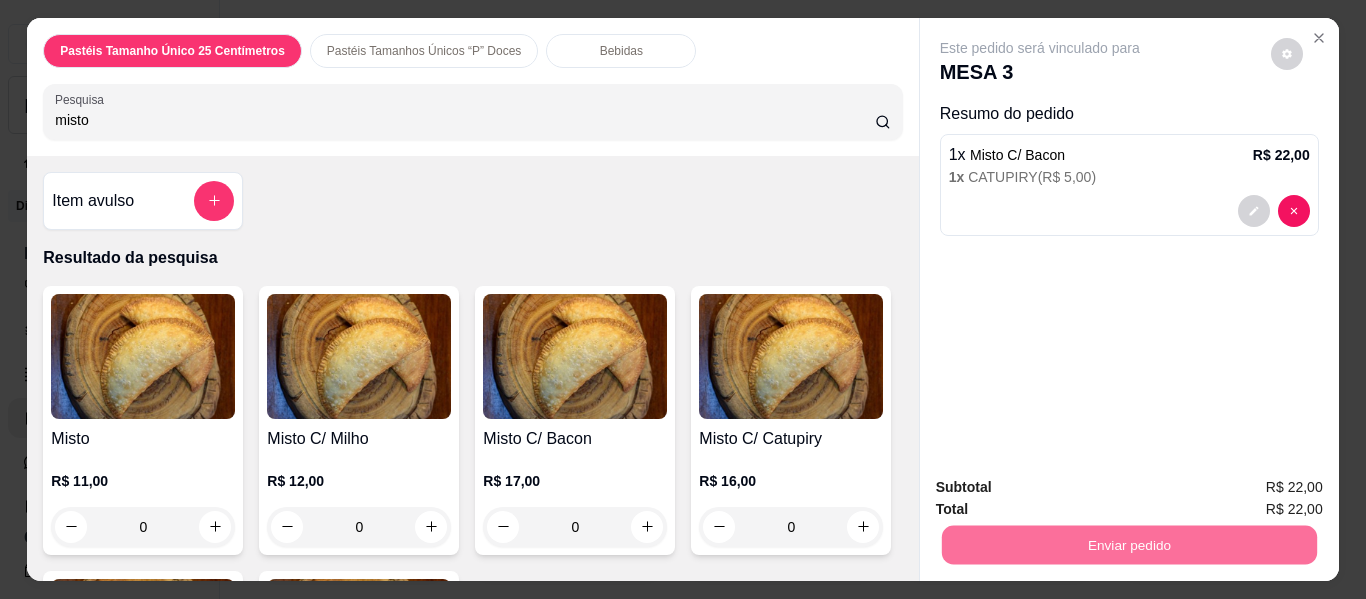 click on "Não registrar e enviar pedido" at bounding box center (1063, 488) 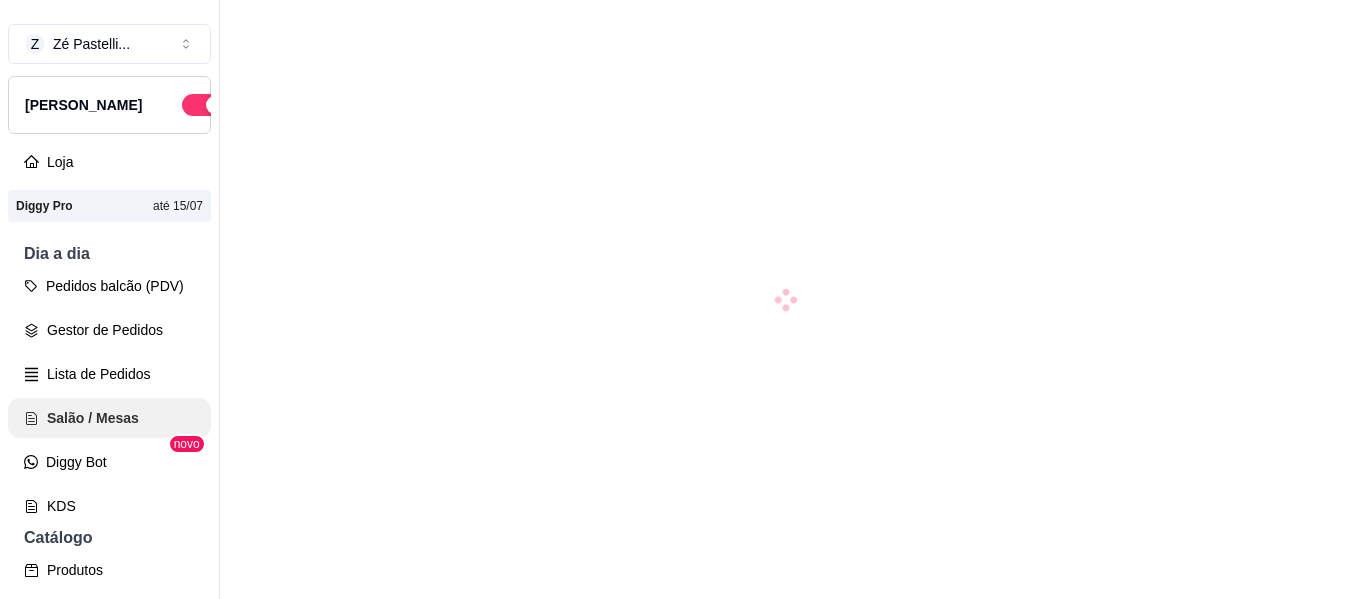 scroll, scrollTop: 0, scrollLeft: 0, axis: both 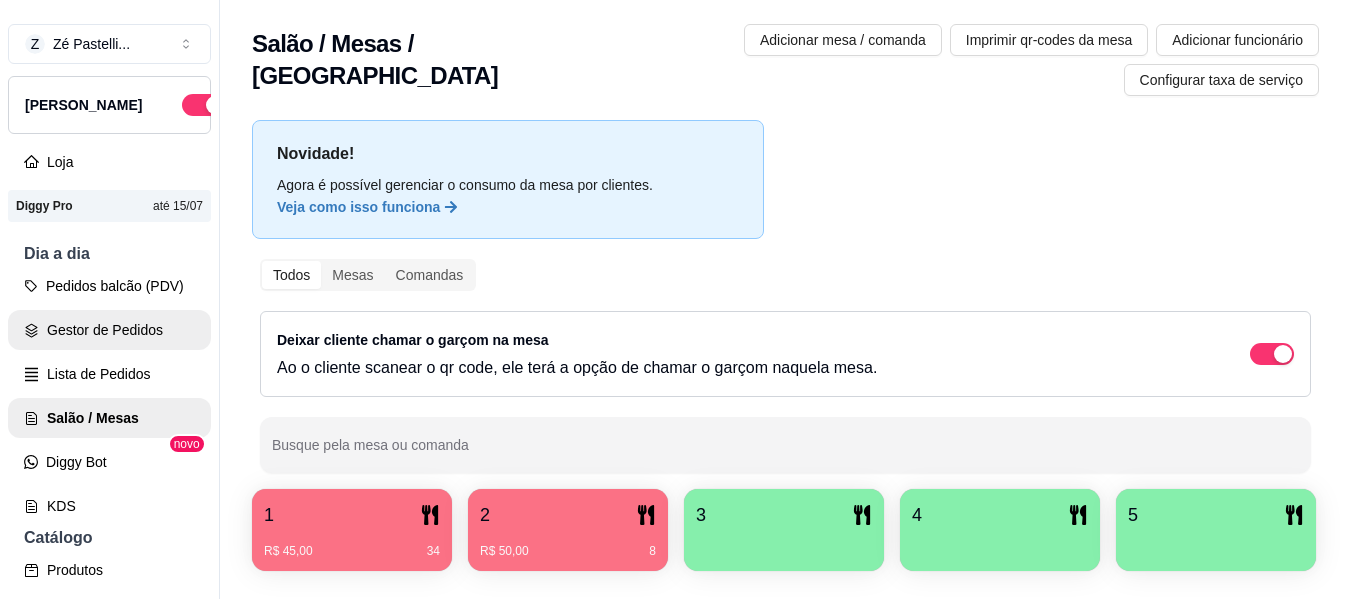 click on "Gestor de Pedidos" at bounding box center [109, 330] 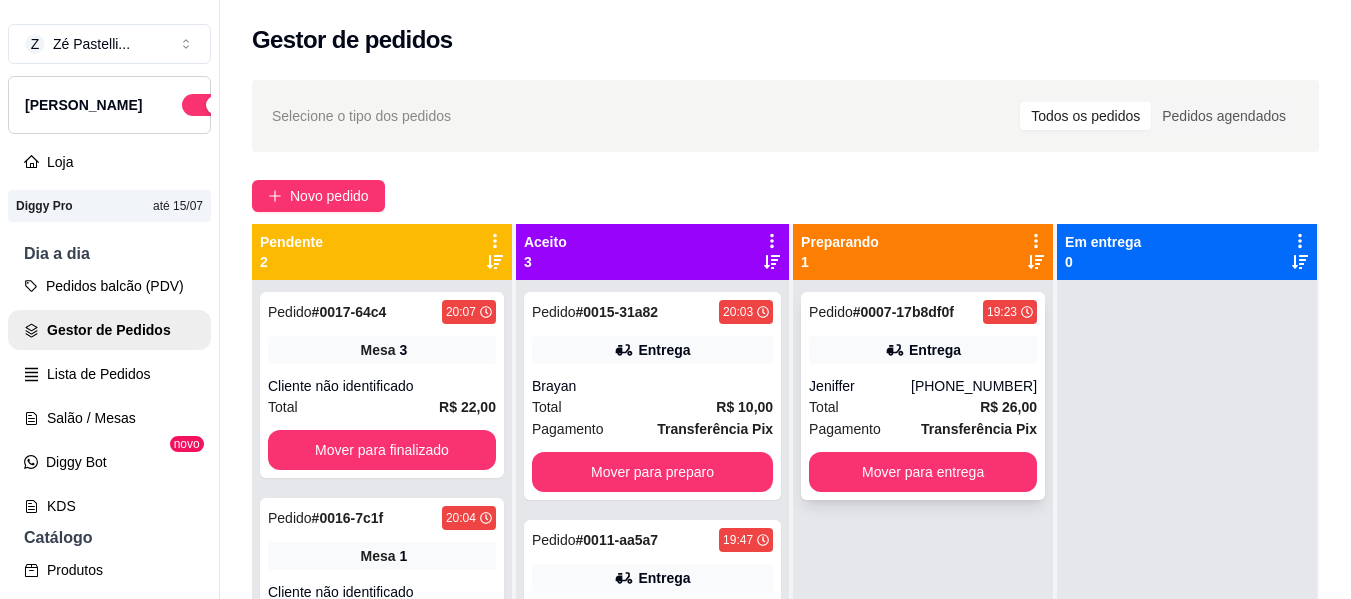 click on "Gestor de Pedidos" at bounding box center [109, 330] 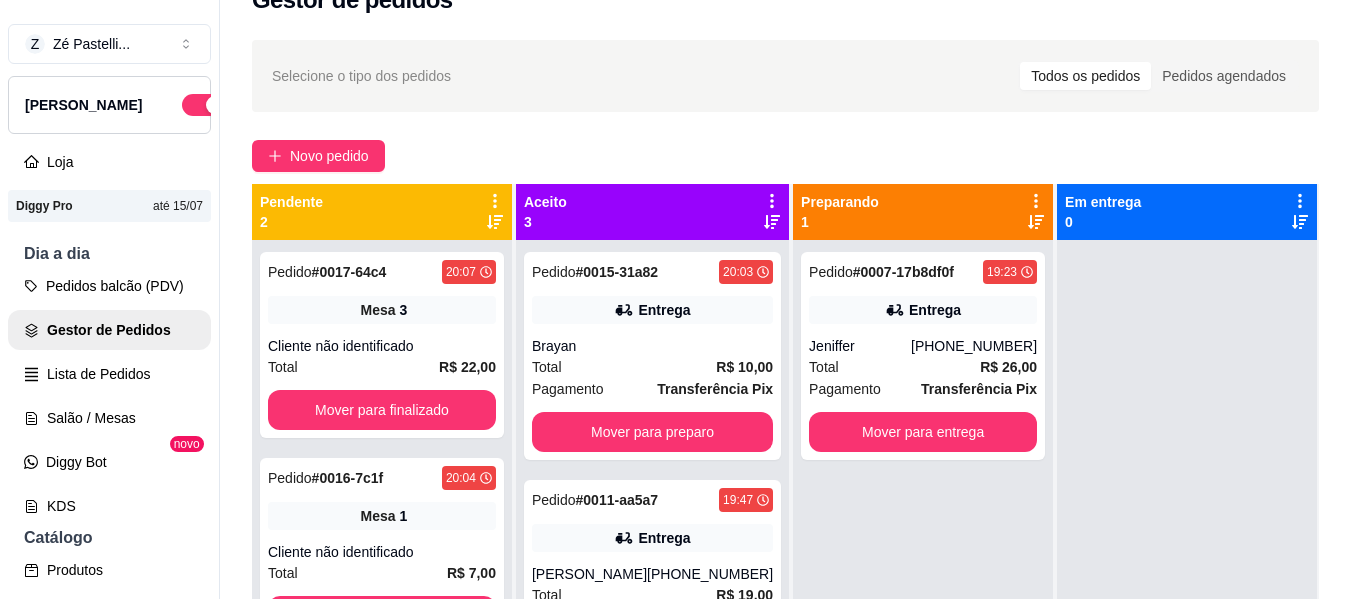 scroll, scrollTop: 227, scrollLeft: 0, axis: vertical 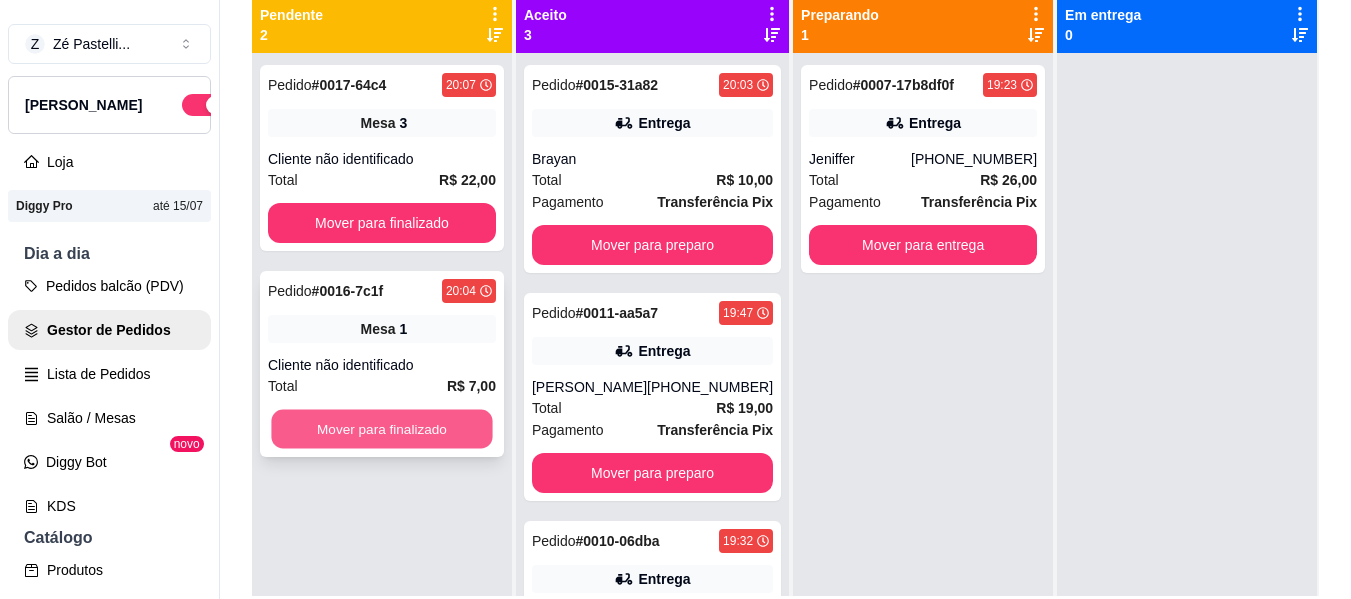 click on "Mover para finalizado" at bounding box center [381, 429] 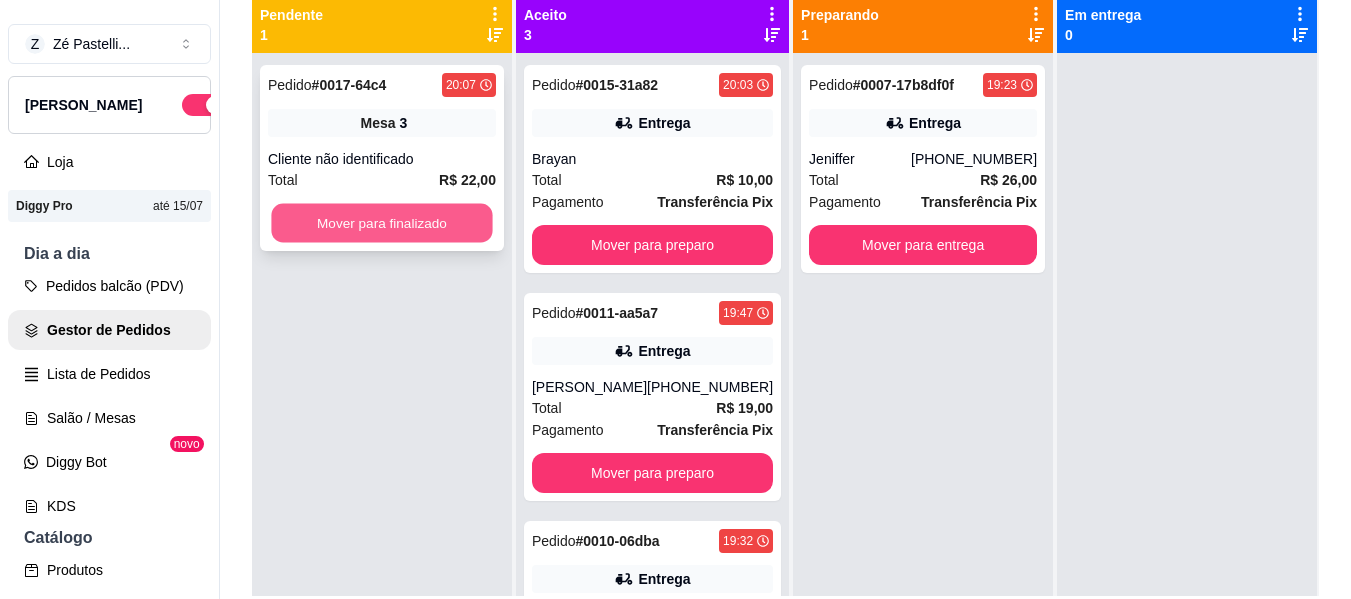 click on "Mover para finalizado" at bounding box center [381, 223] 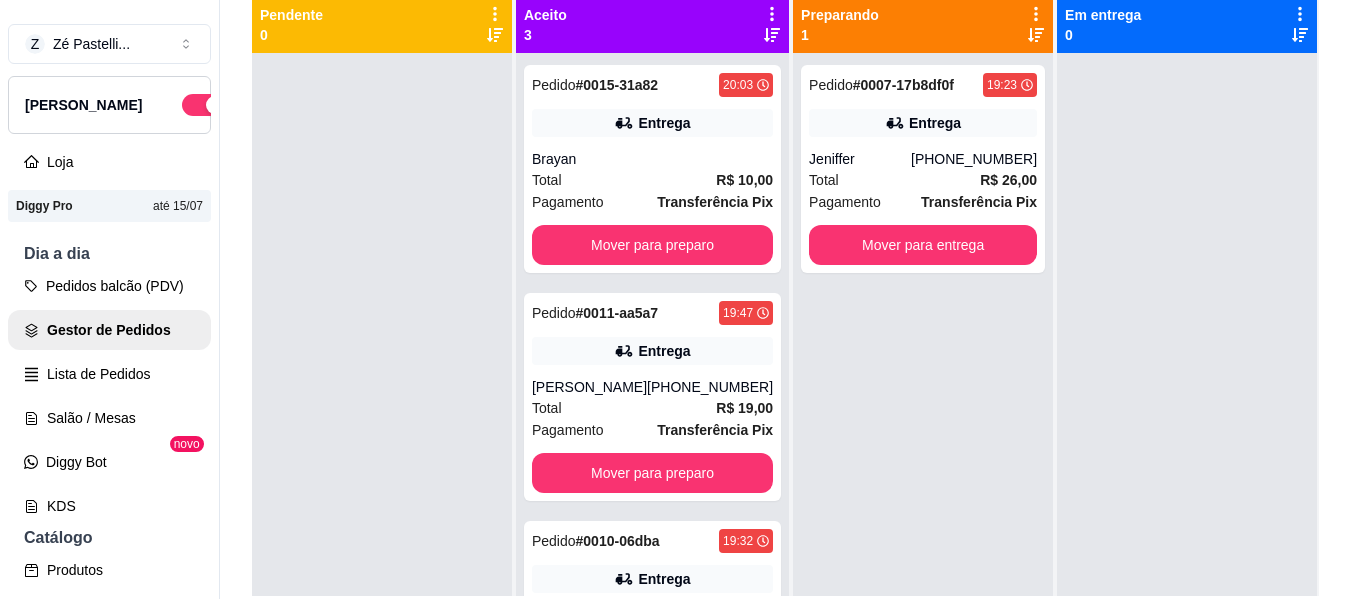 scroll, scrollTop: 105, scrollLeft: 0, axis: vertical 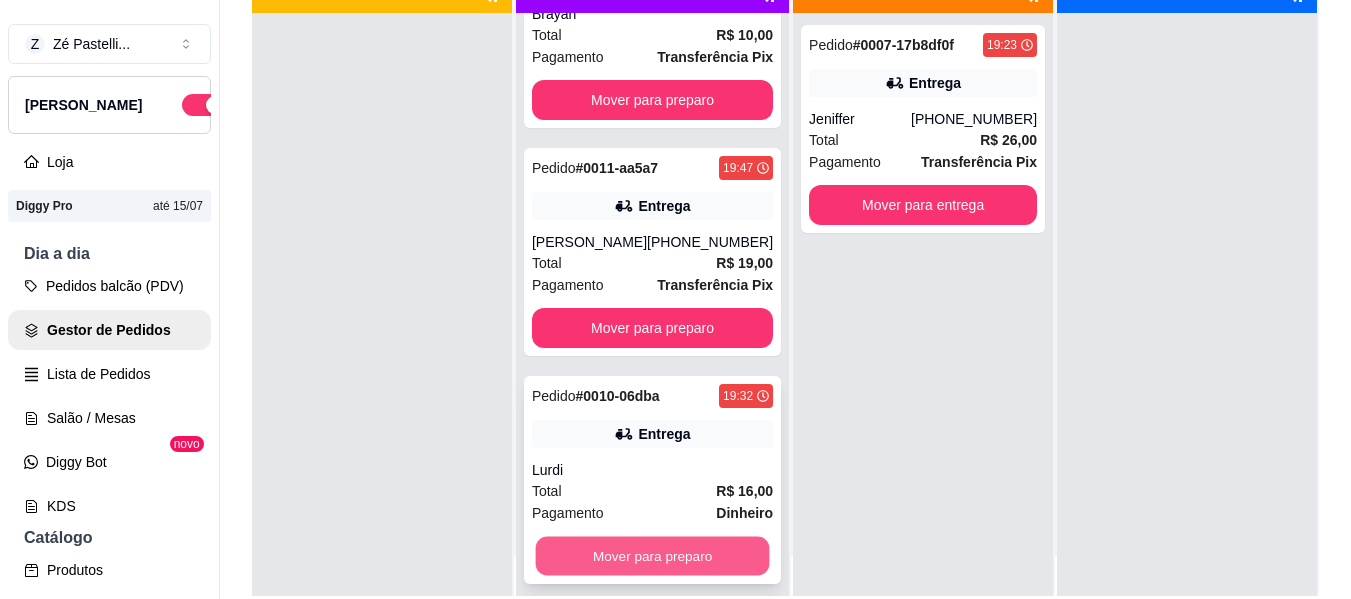 click on "Mover para preparo" at bounding box center [653, 556] 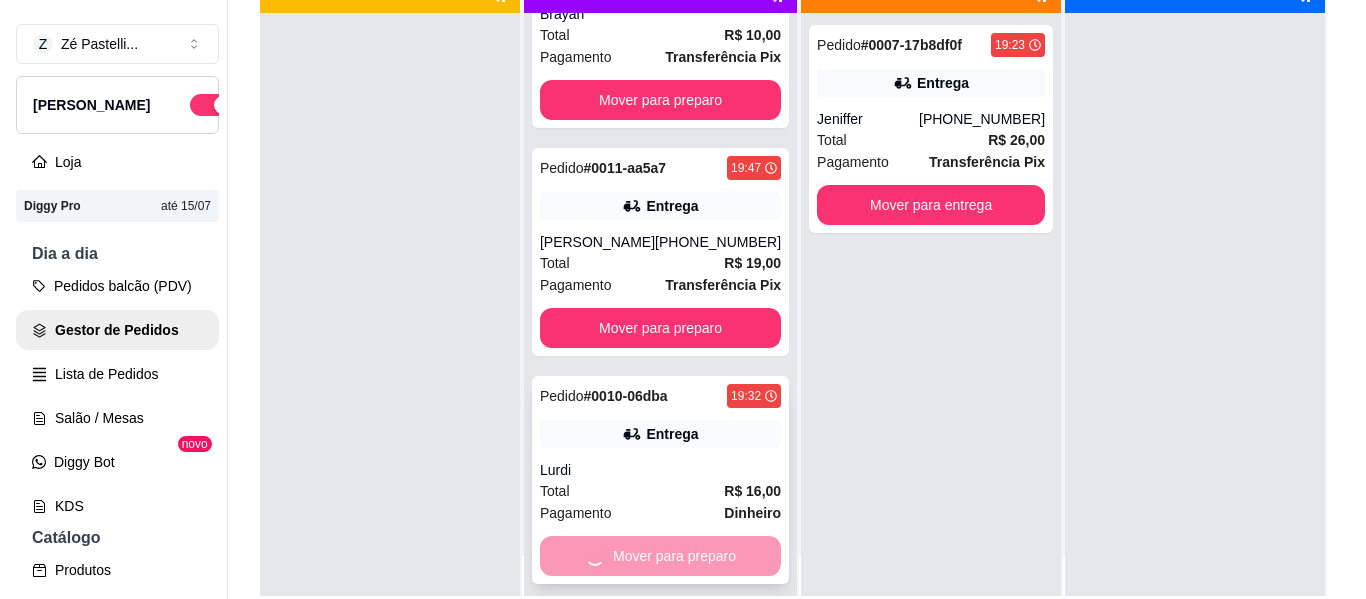 scroll, scrollTop: 0, scrollLeft: 0, axis: both 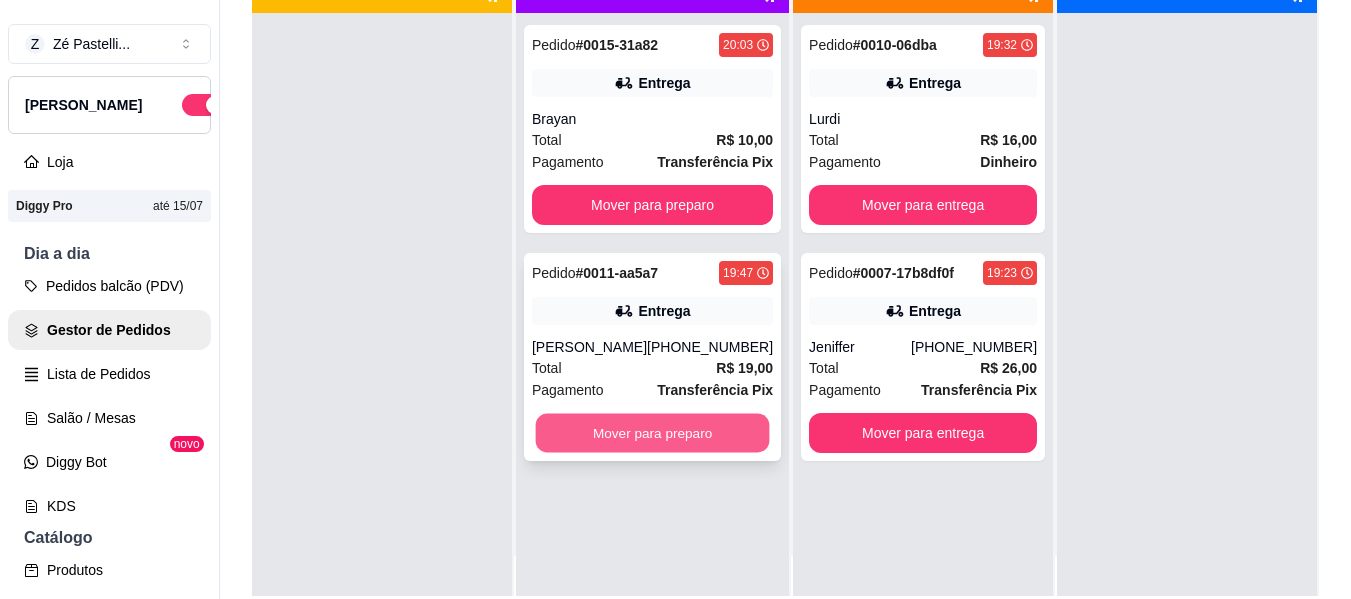 click on "Mover para preparo" at bounding box center (653, 433) 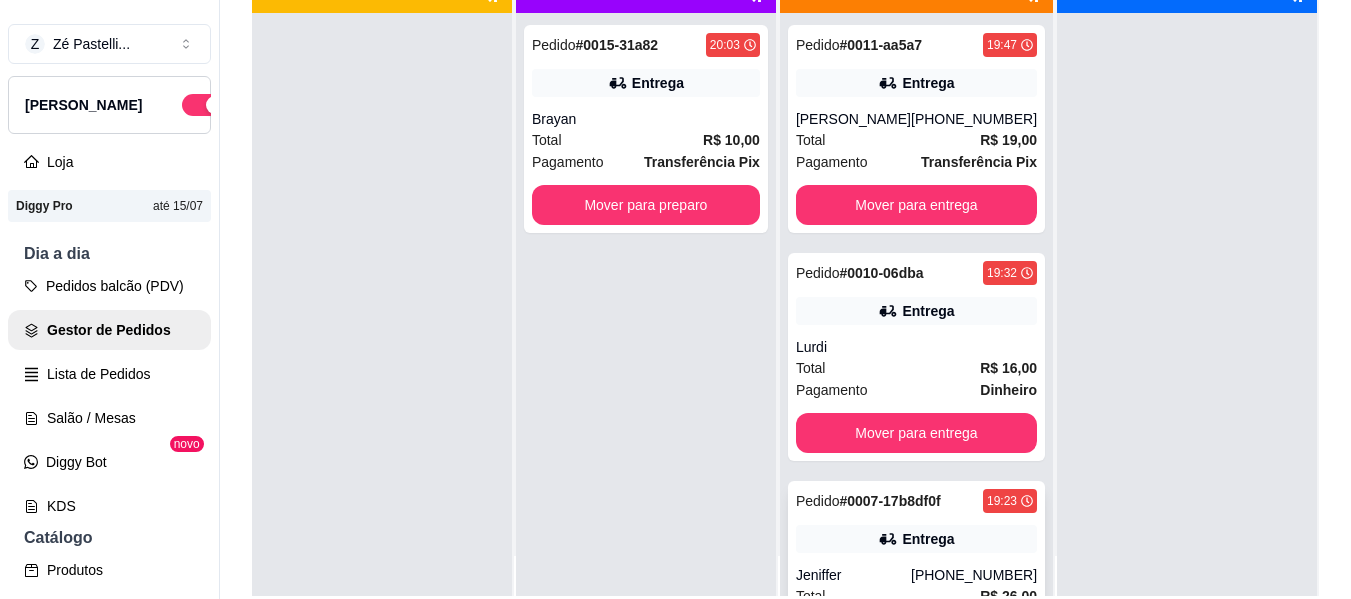 click on "Jeniffer" at bounding box center [853, 575] 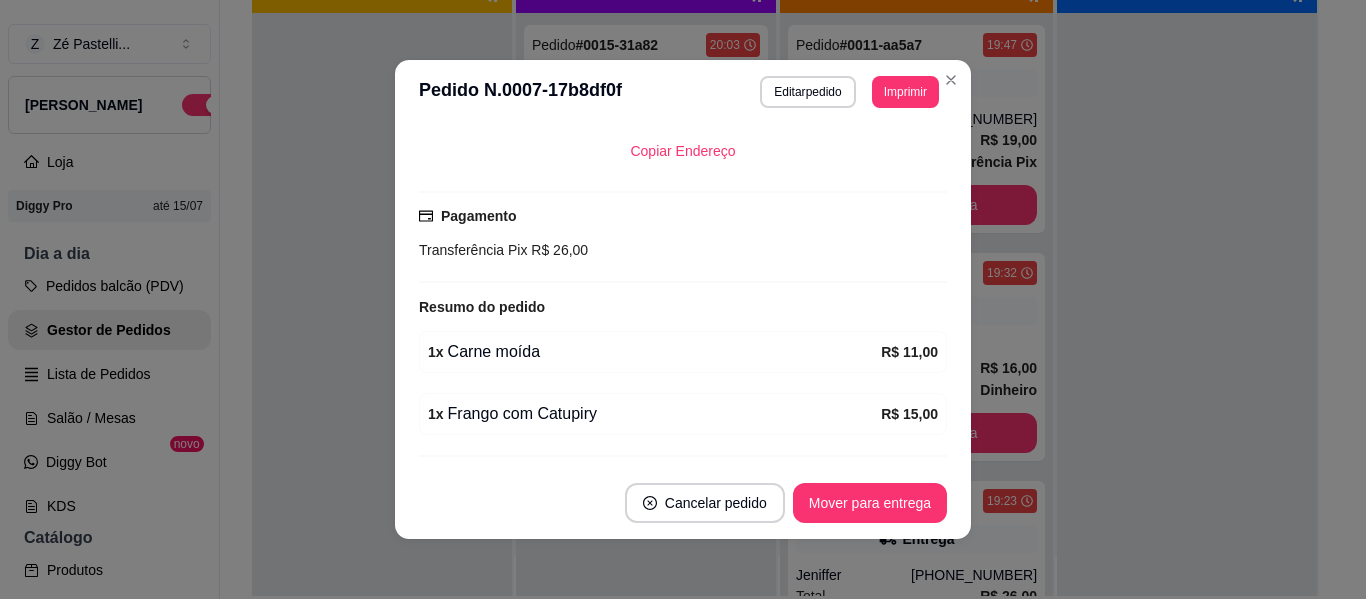 scroll, scrollTop: 480, scrollLeft: 0, axis: vertical 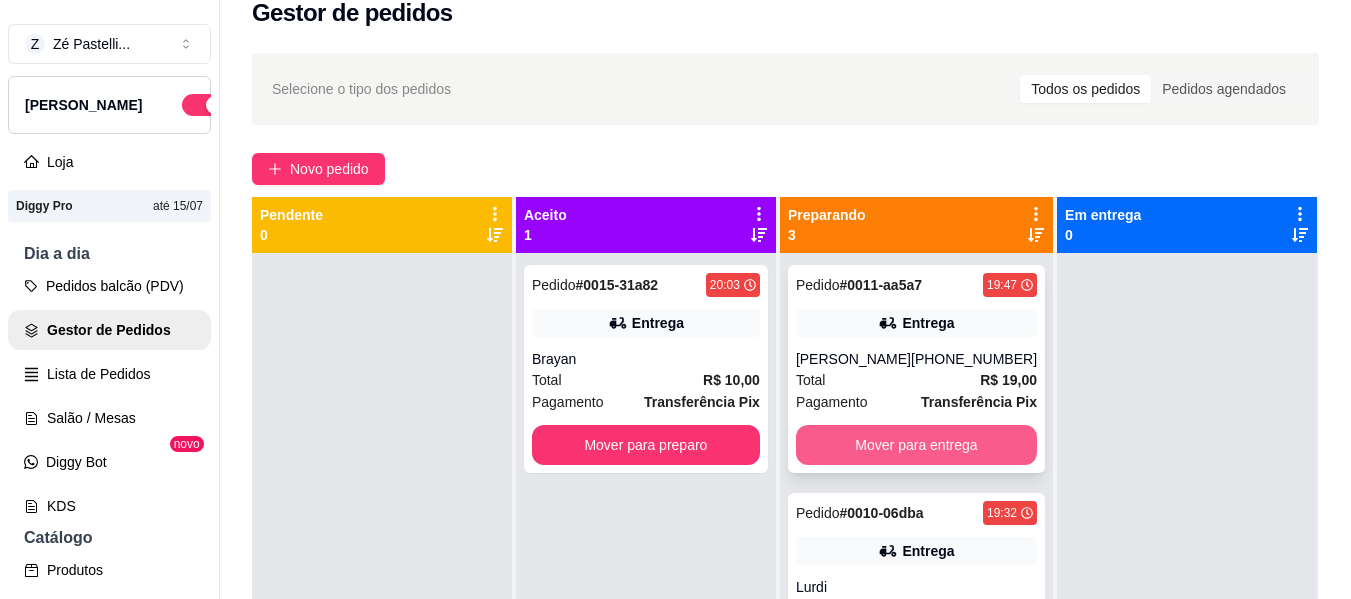 click on "Mover para entrega" at bounding box center [916, 445] 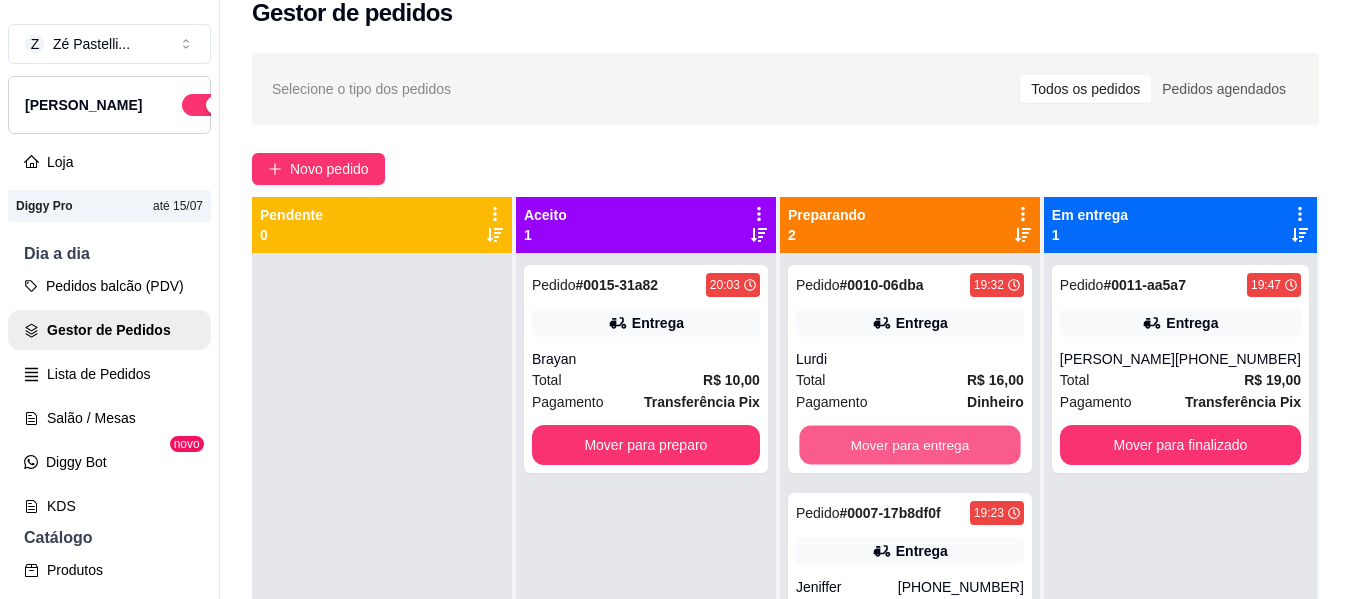 click on "Mover para entrega" at bounding box center (909, 445) 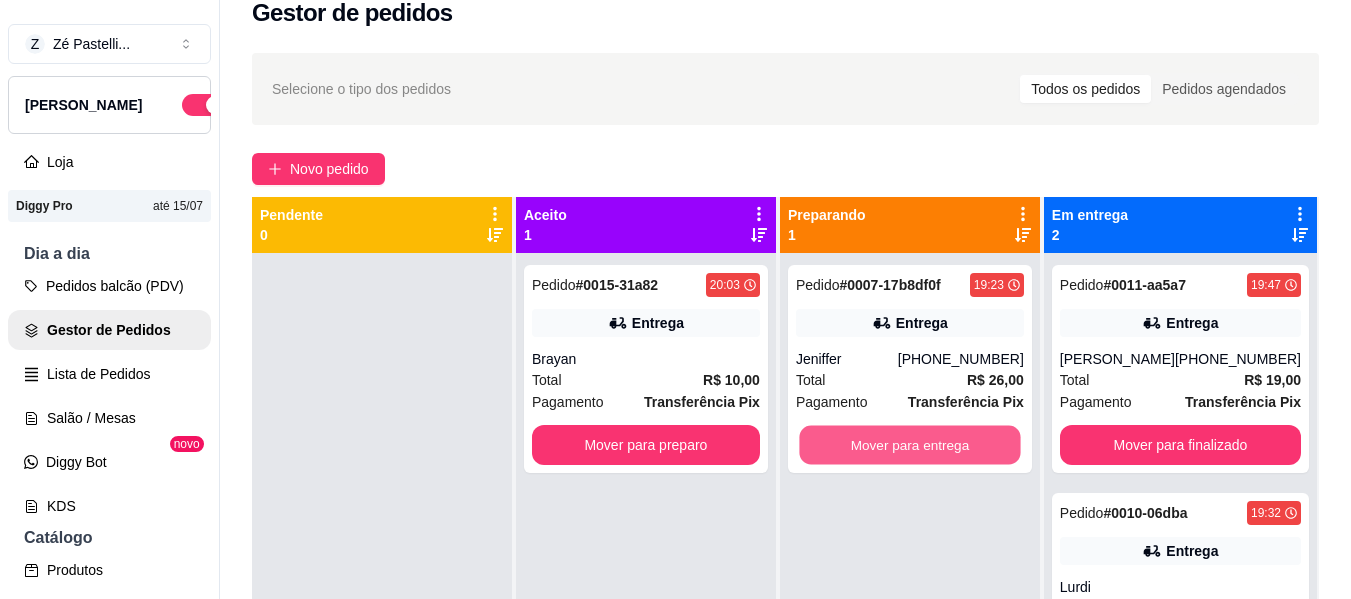 click on "Mover para entrega" at bounding box center [909, 445] 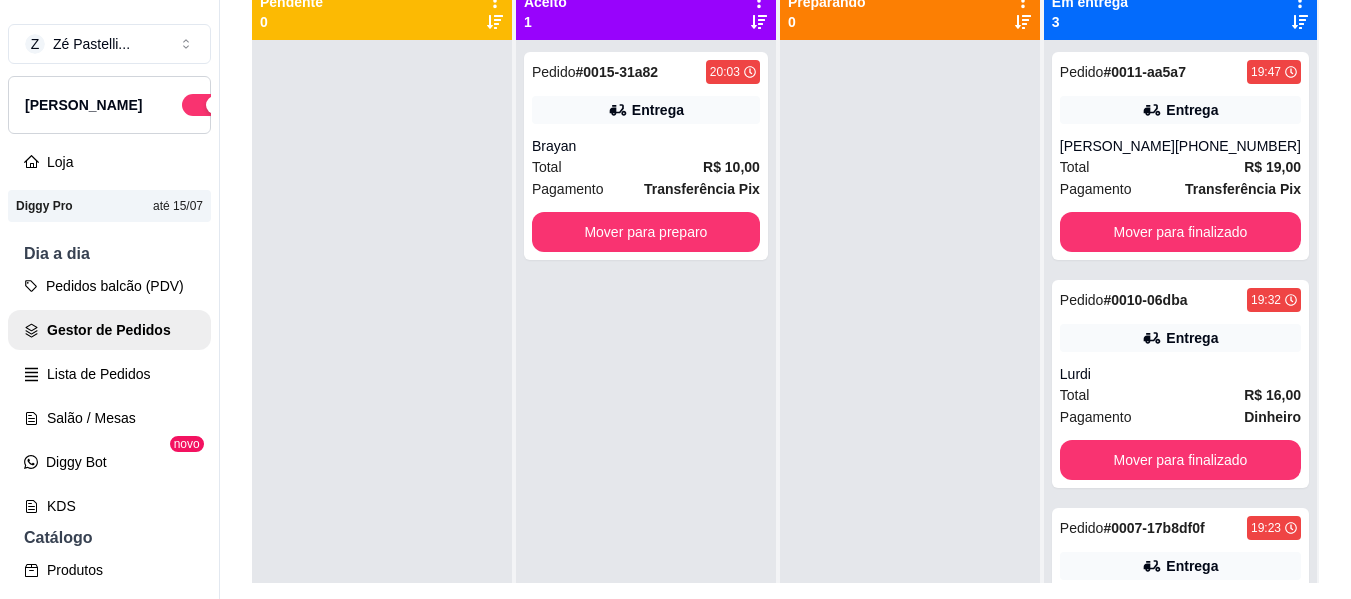 scroll, scrollTop: 319, scrollLeft: 0, axis: vertical 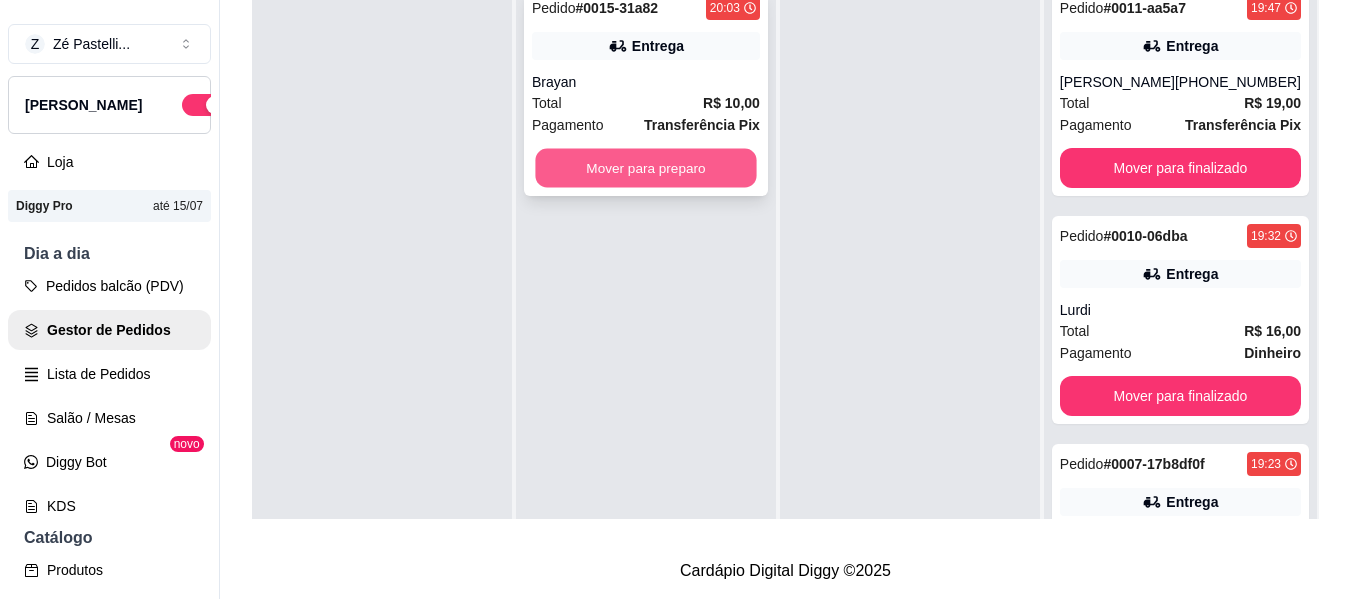 click on "Mover para preparo" at bounding box center (645, 168) 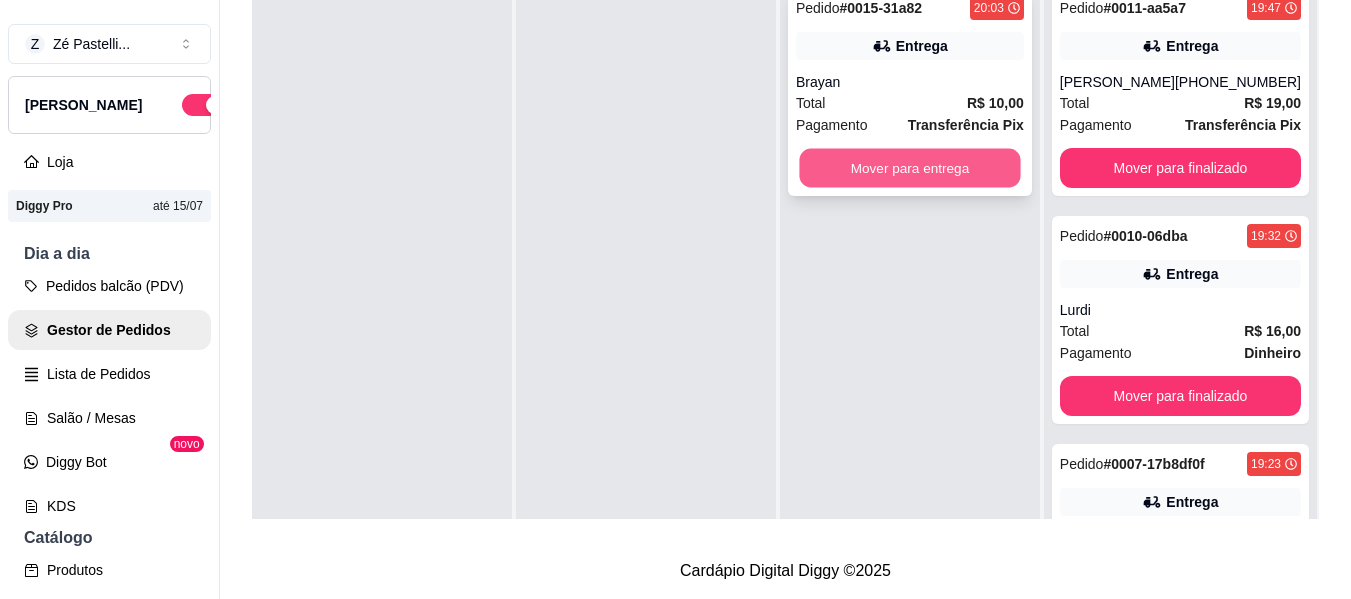 click on "Mover para entrega" at bounding box center (909, 168) 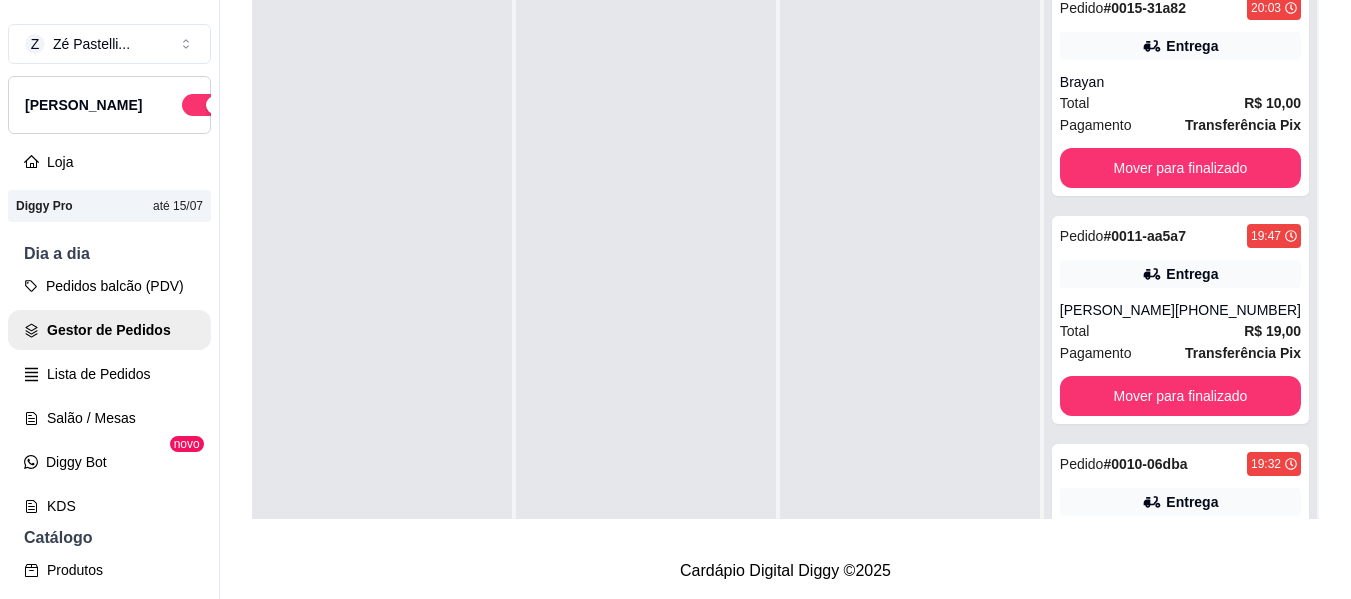 scroll, scrollTop: 333, scrollLeft: 0, axis: vertical 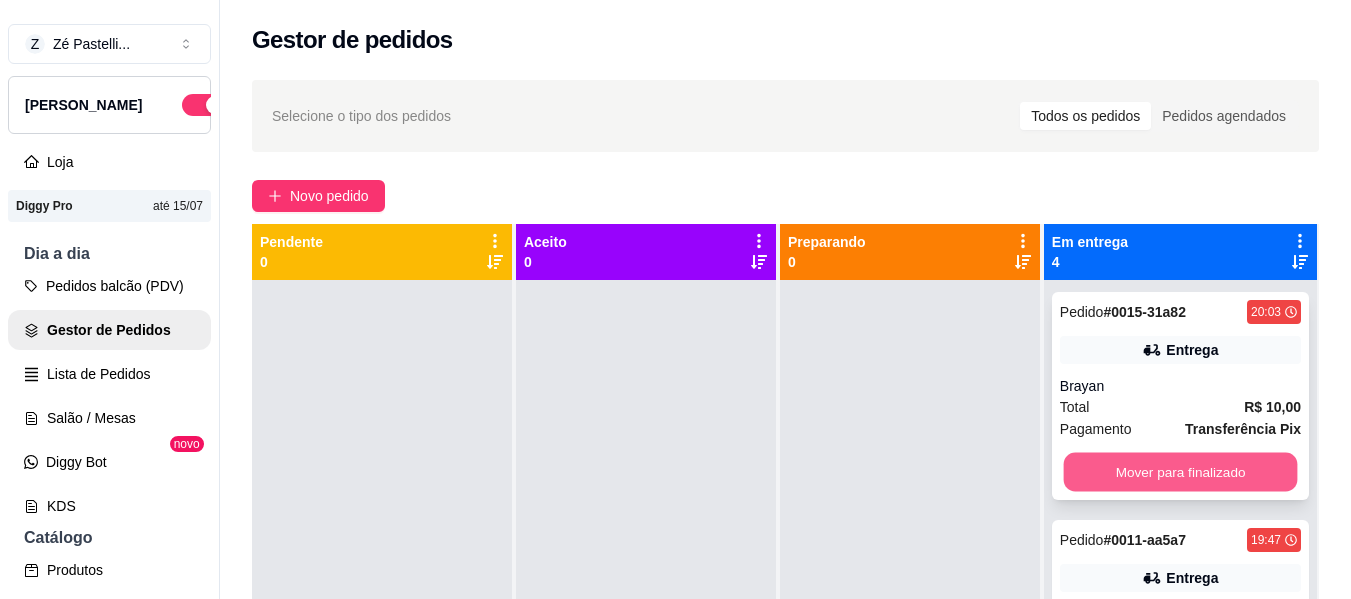 click on "Mover para finalizado" at bounding box center [1180, 472] 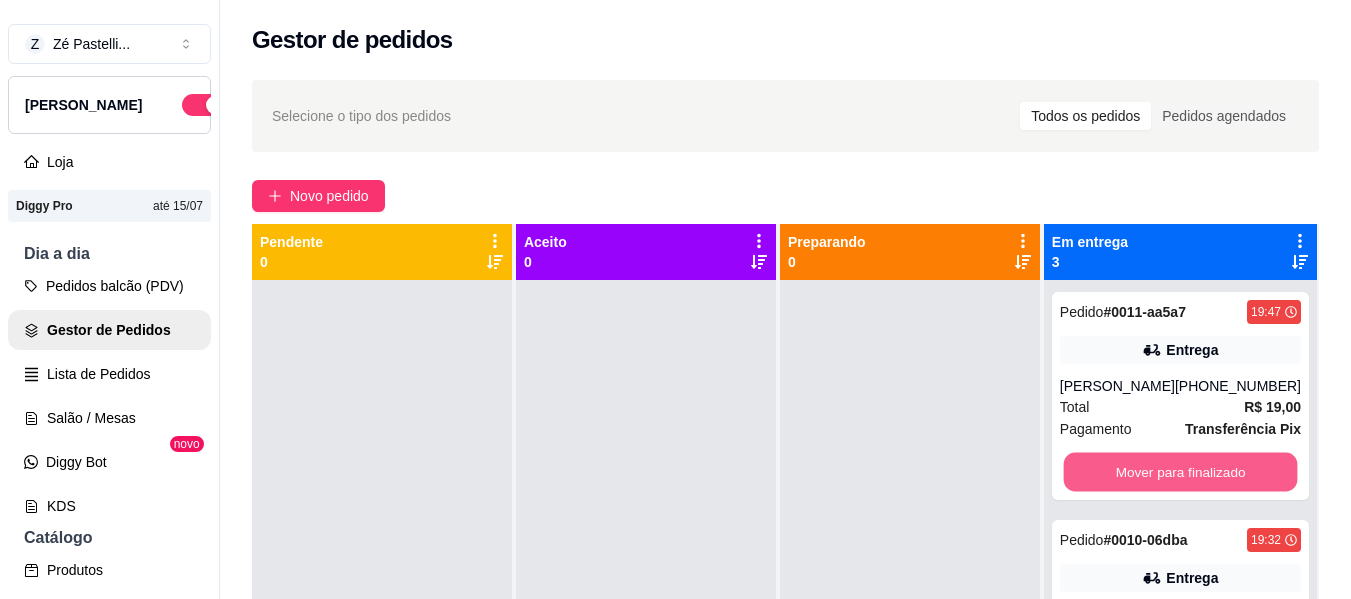 click on "Mover para finalizado" at bounding box center (1180, 472) 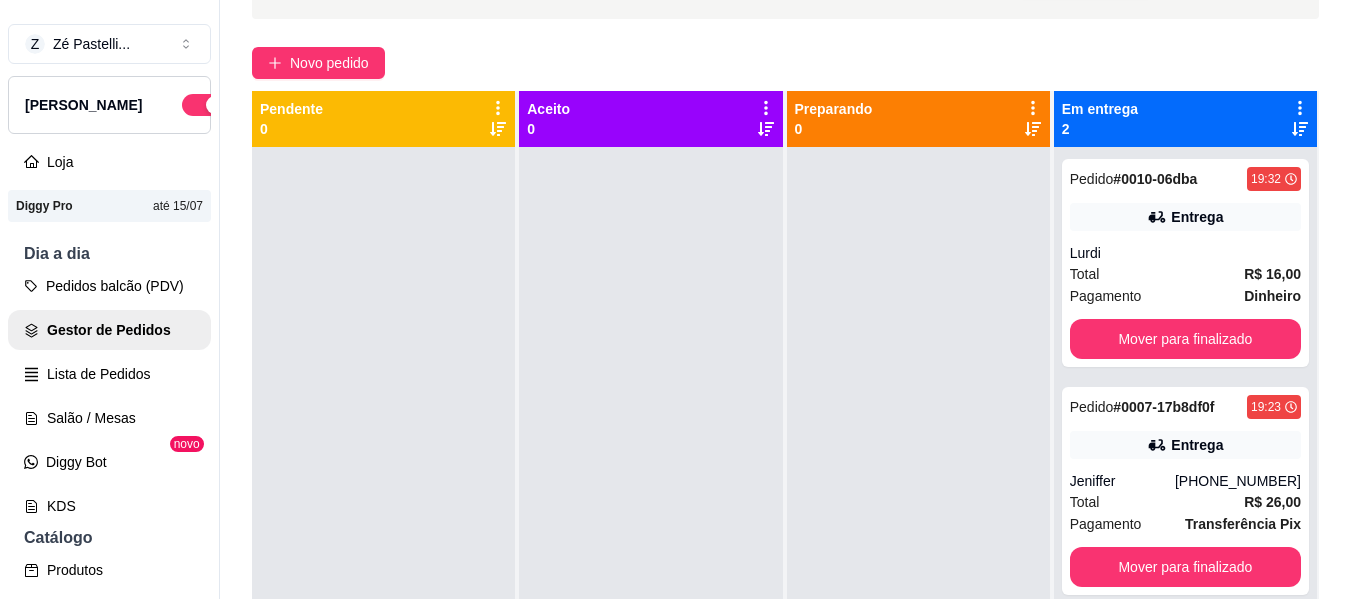 scroll, scrollTop: 200, scrollLeft: 0, axis: vertical 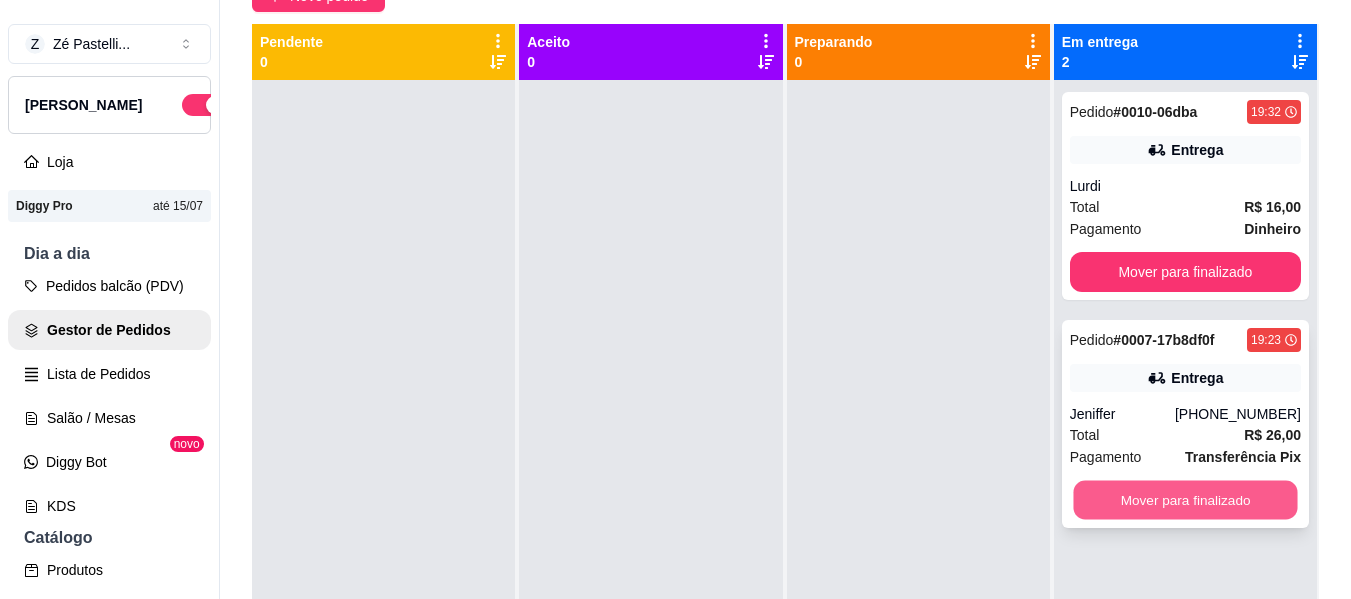 click on "Mover para finalizado" at bounding box center [1185, 500] 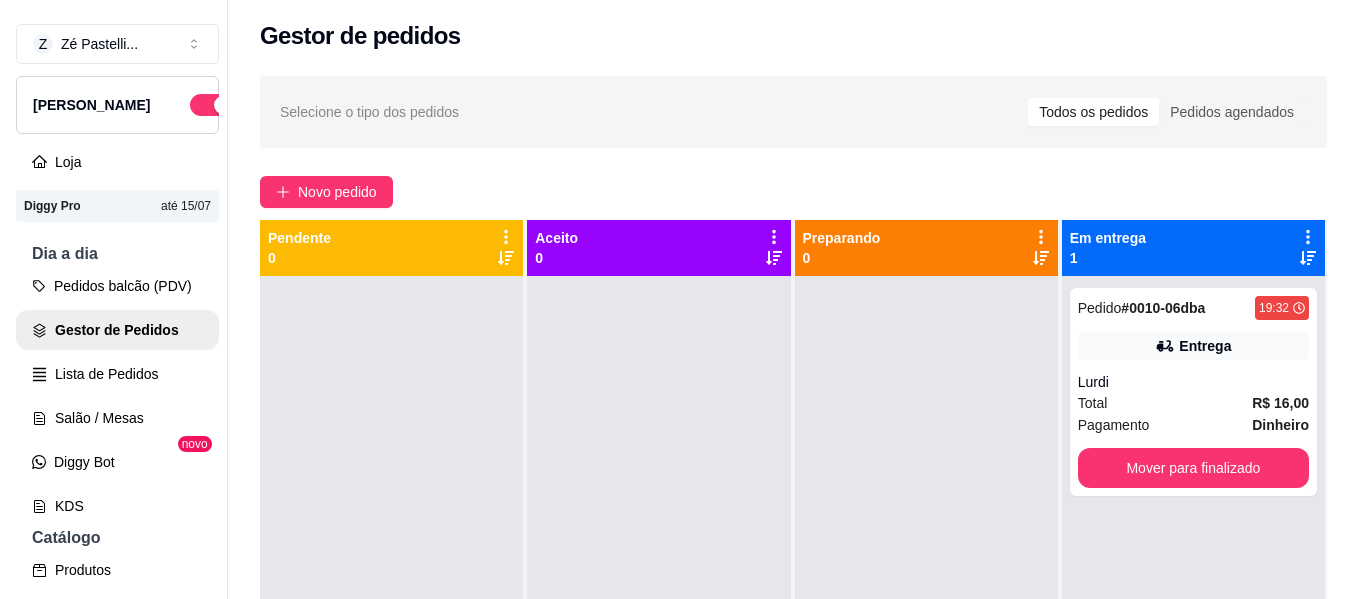 scroll, scrollTop: 0, scrollLeft: 0, axis: both 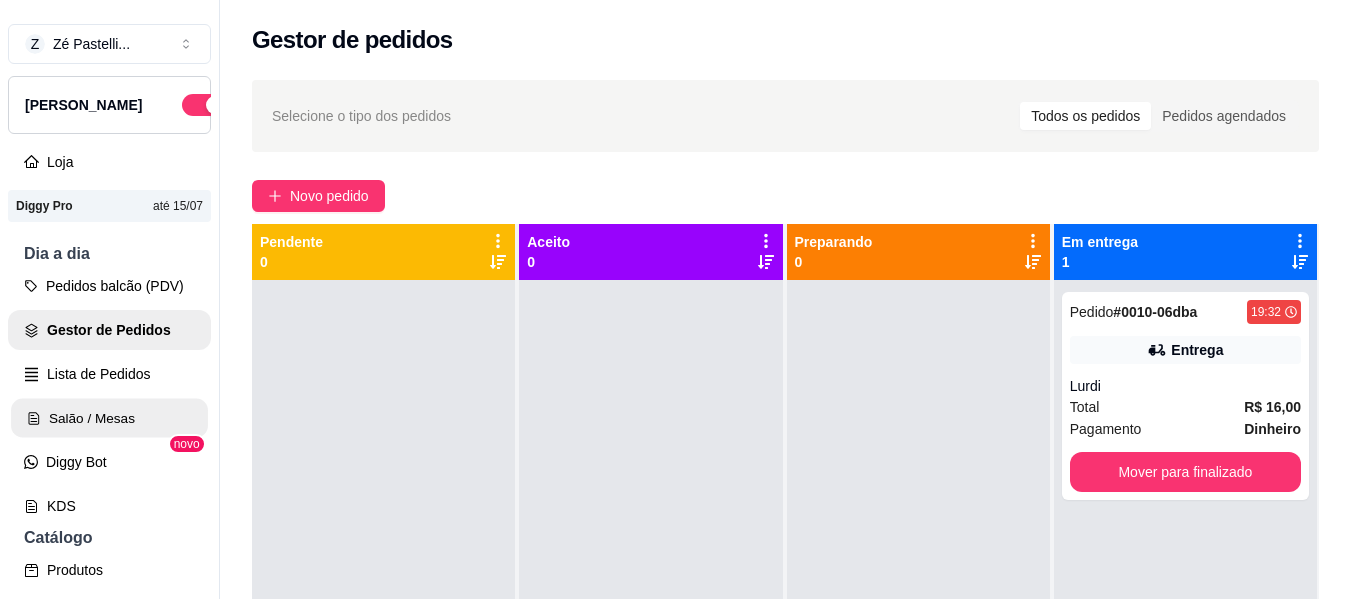 click on "Salão / Mesas" at bounding box center [109, 418] 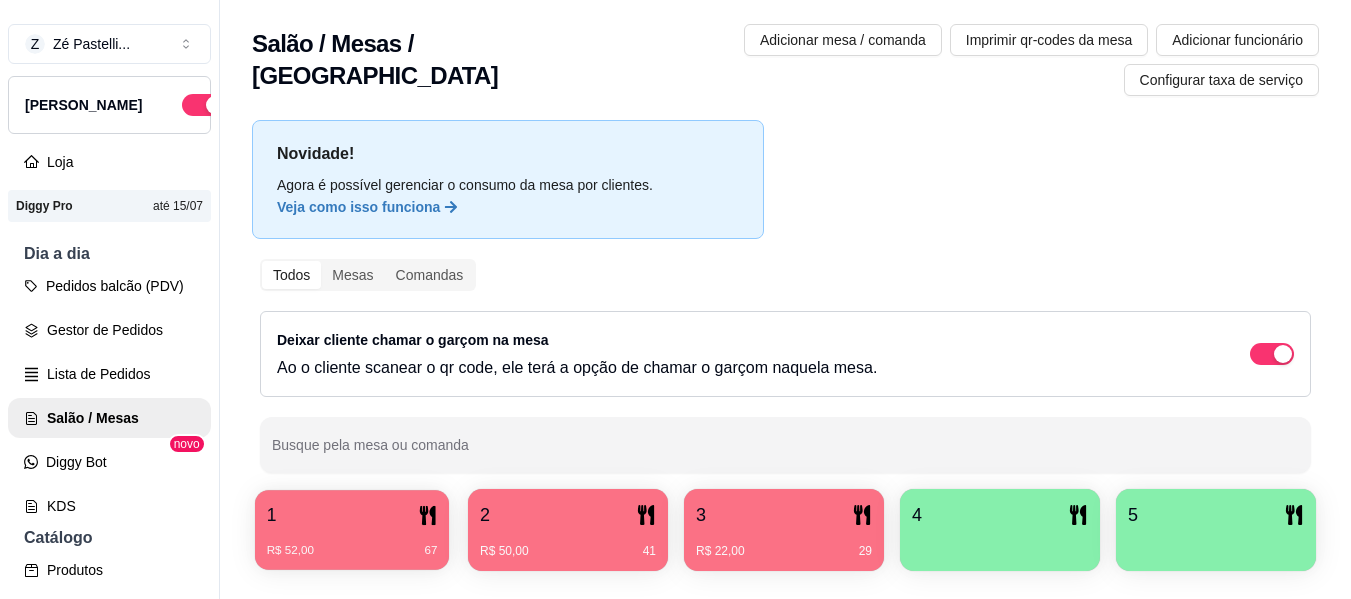 click on "1 R$ 52,00 67" at bounding box center [352, 530] 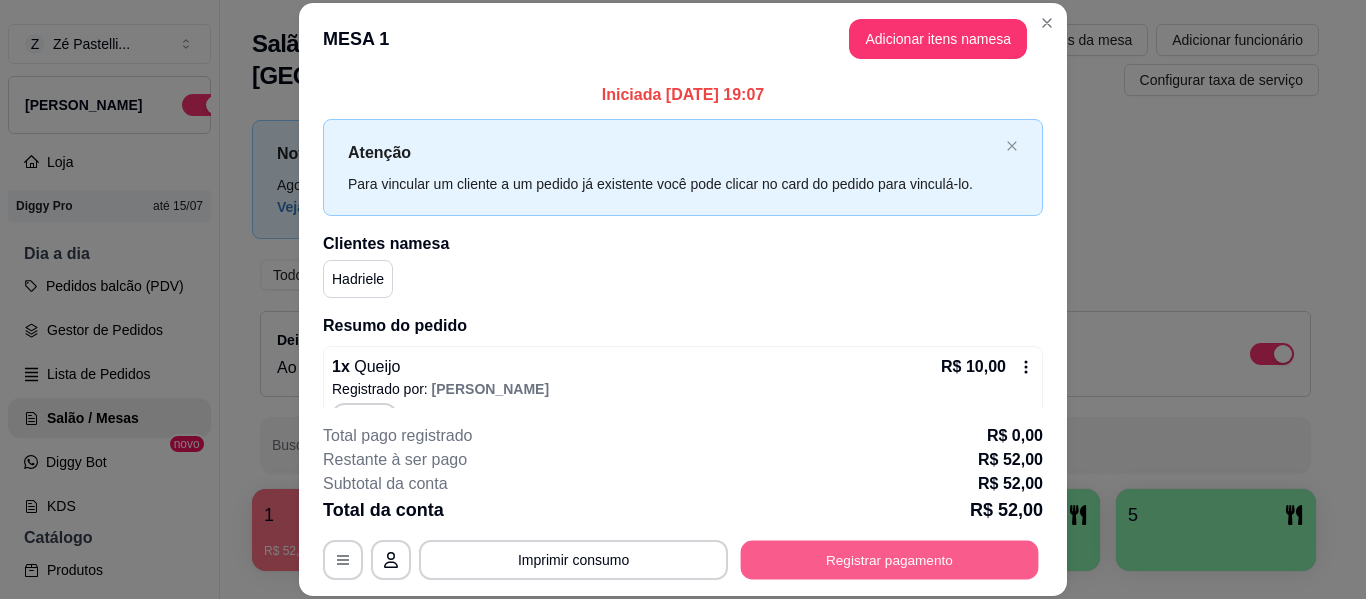 click on "Registrar pagamento" at bounding box center [890, 560] 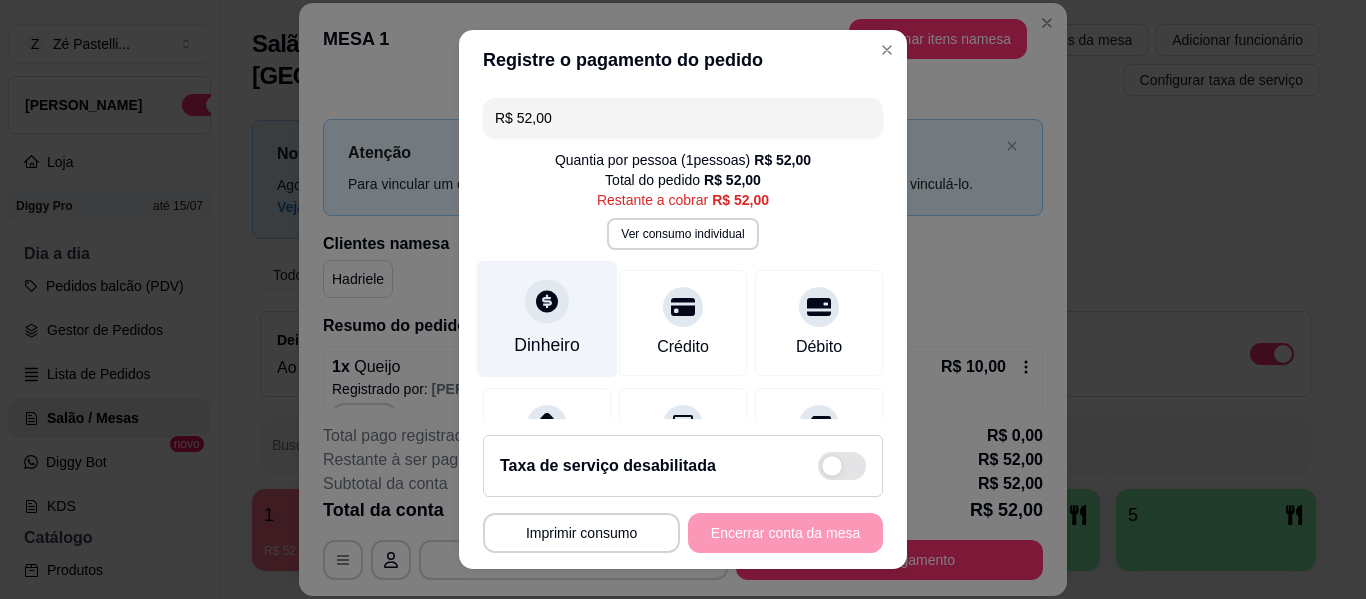 click 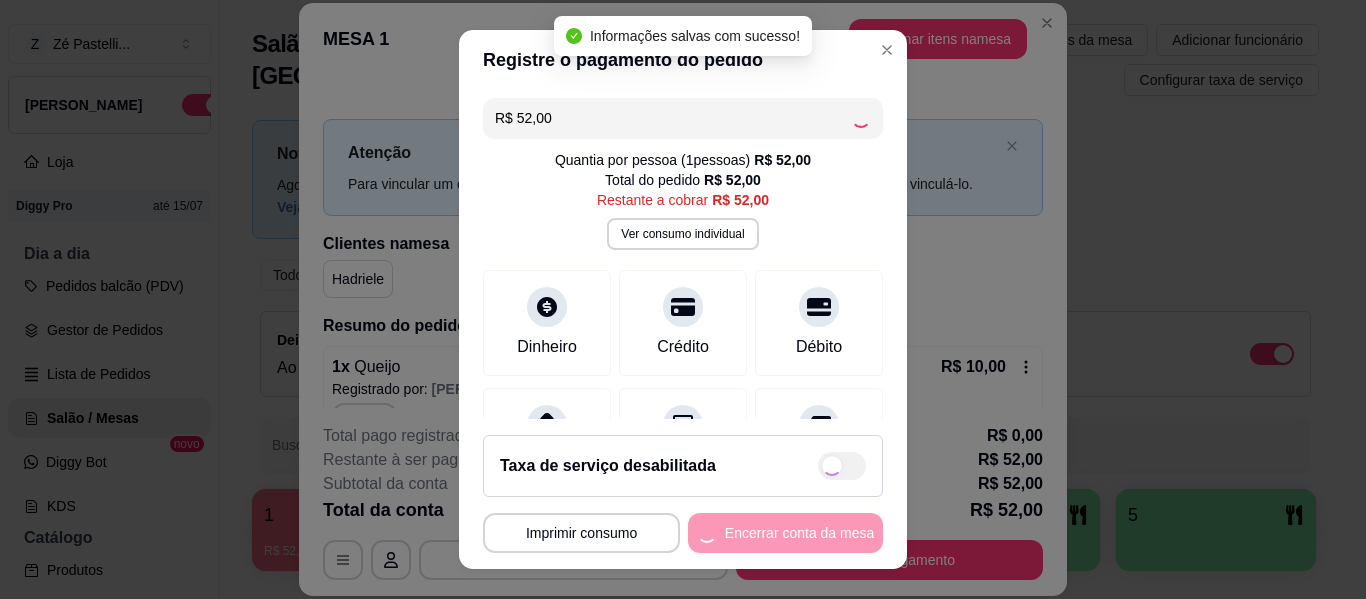 type on "R$ 0,00" 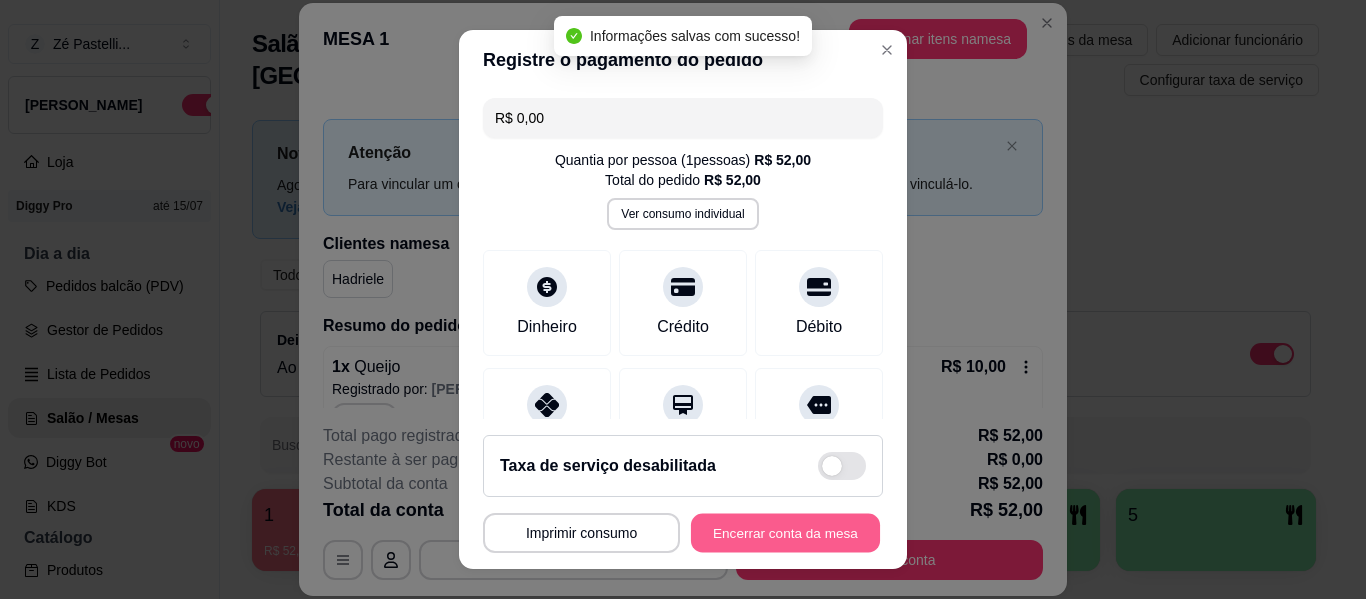 click on "Encerrar conta da mesa" at bounding box center (785, 533) 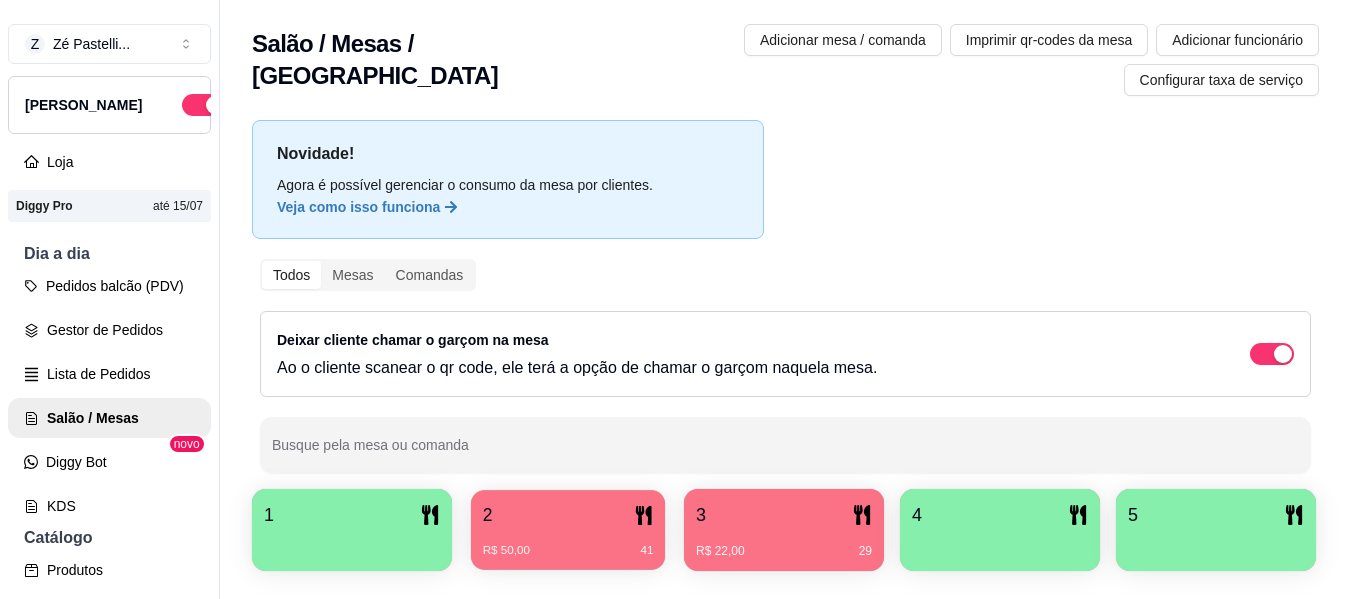 click on "2" at bounding box center [568, 515] 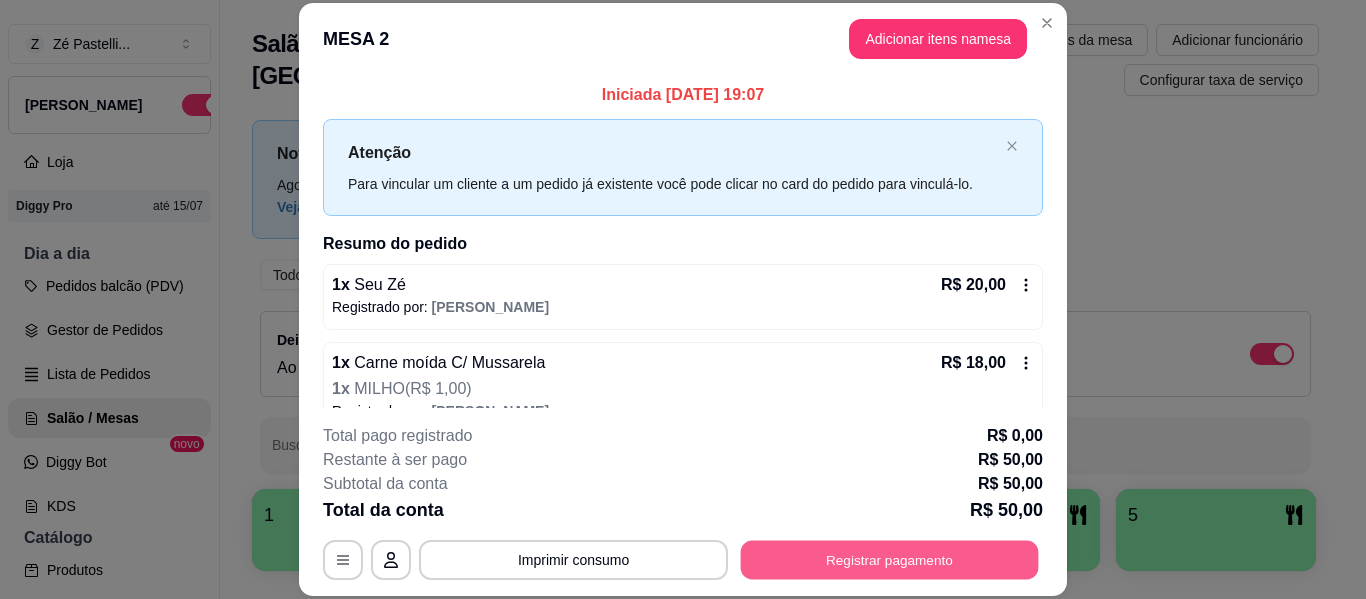 click on "Registrar pagamento" at bounding box center (890, 560) 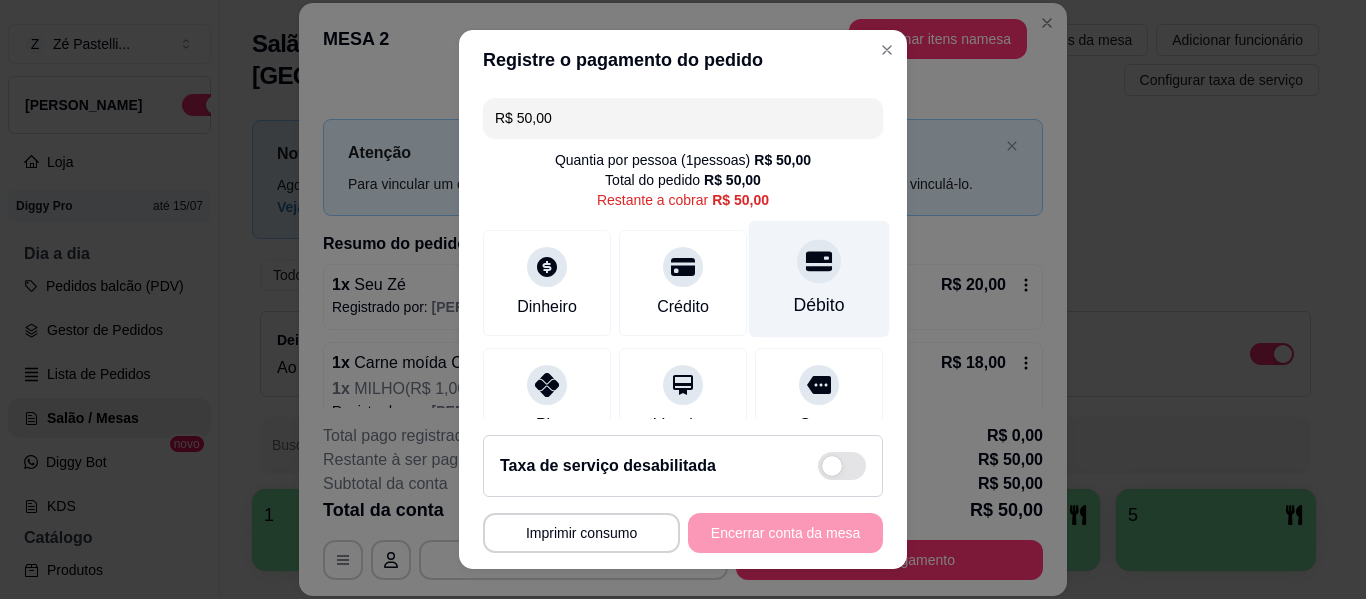 click on "Débito" at bounding box center (819, 279) 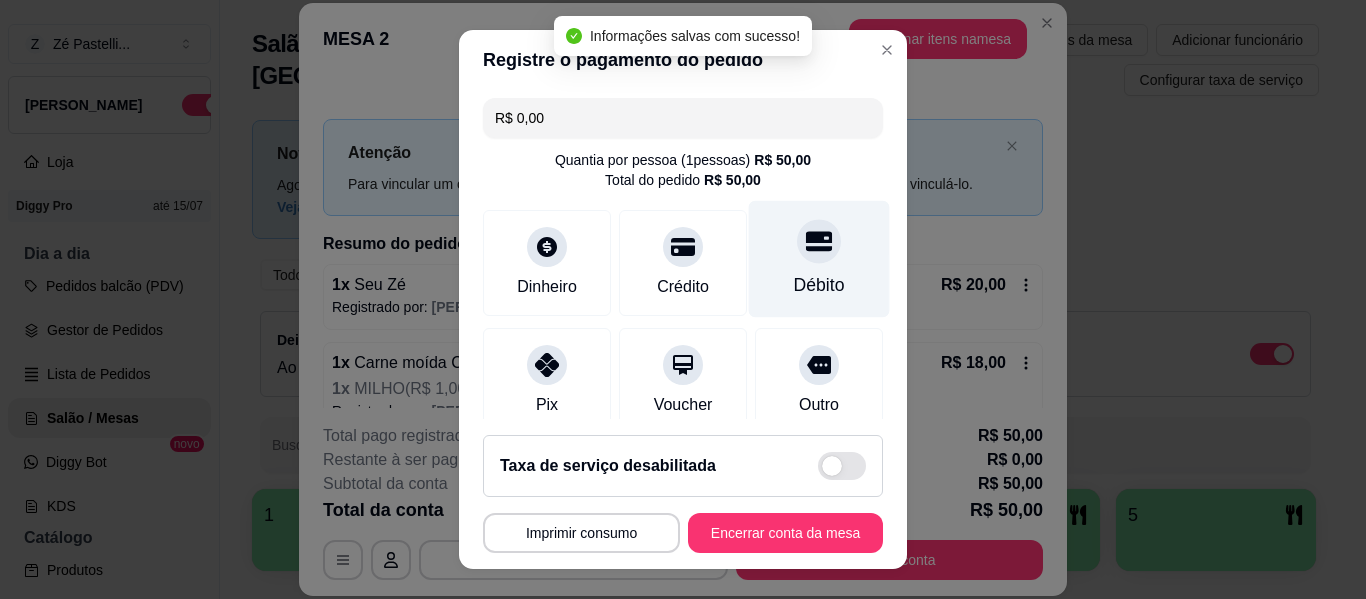 type on "R$ 0,00" 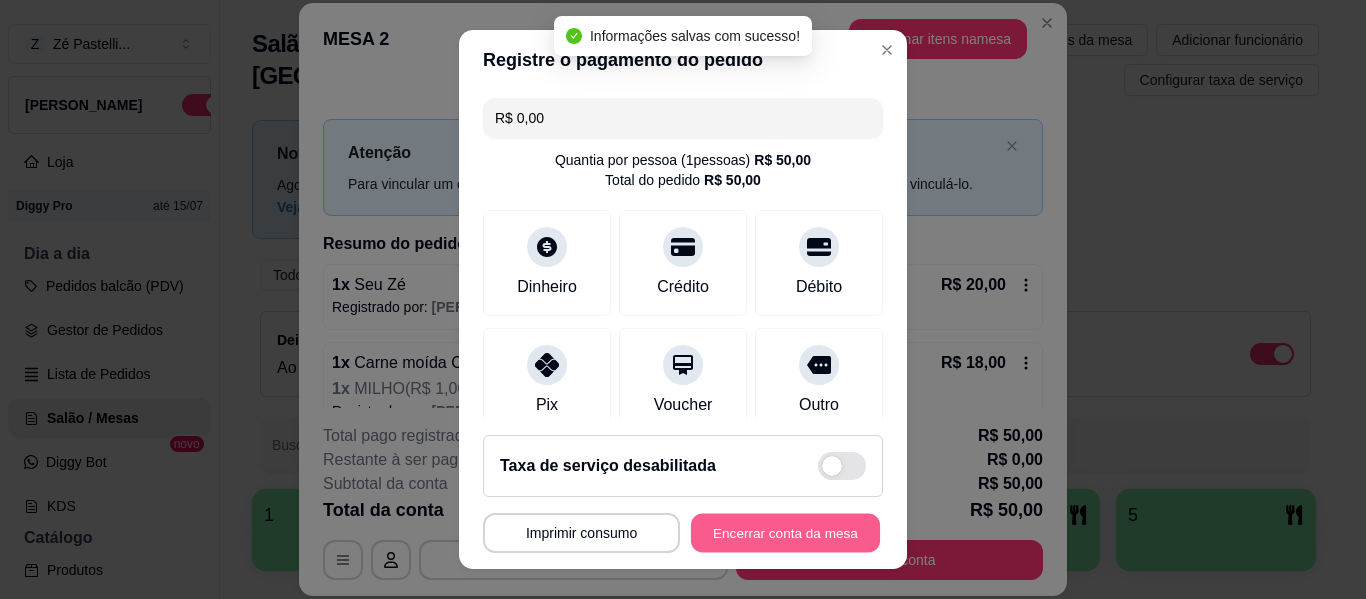 click on "Encerrar conta da mesa" at bounding box center (785, 533) 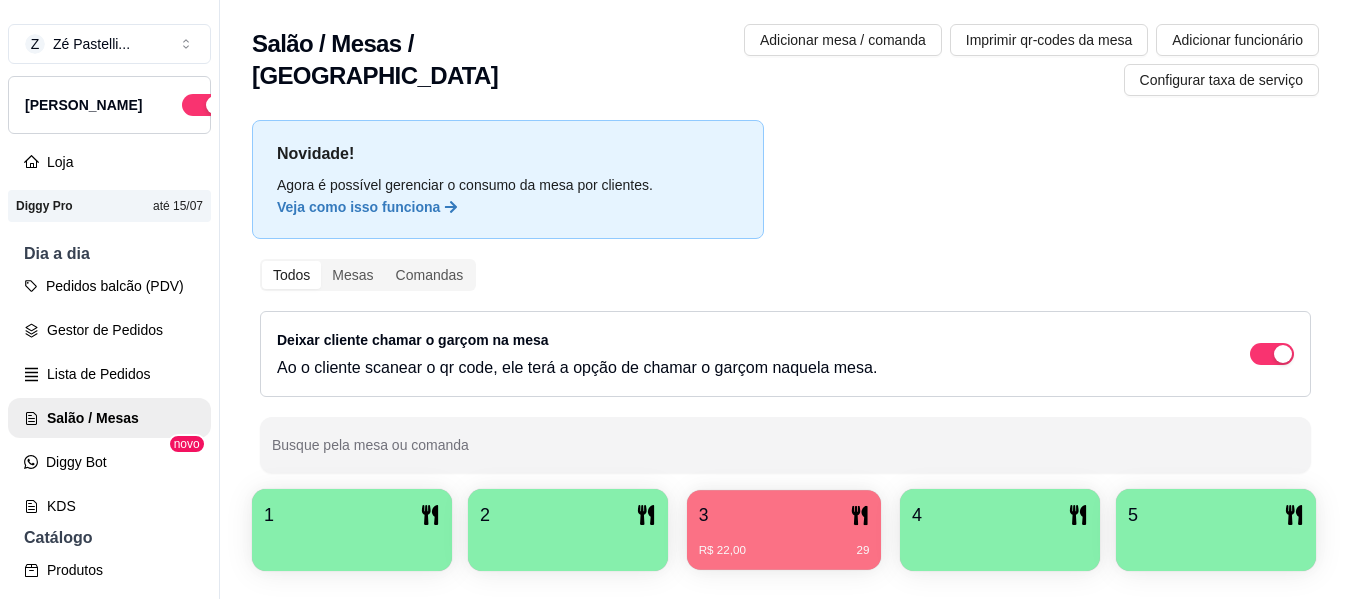 click on "R$ 22,00 29" at bounding box center [784, 543] 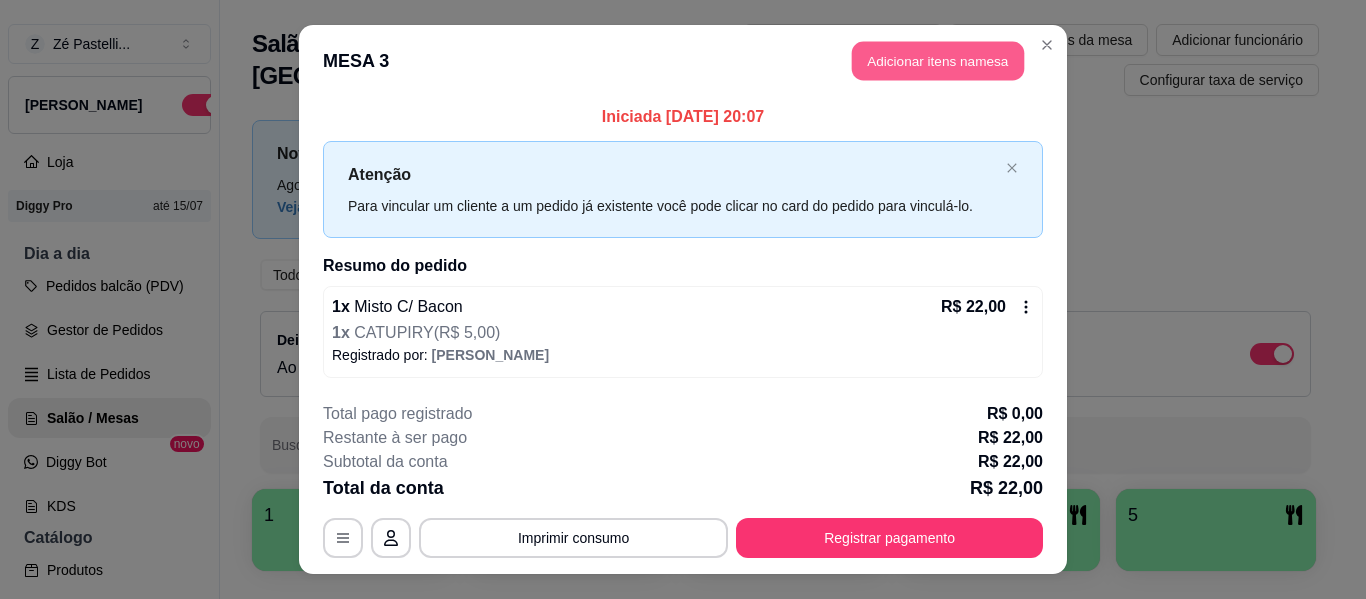 click on "Adicionar itens na  mesa" at bounding box center (938, 61) 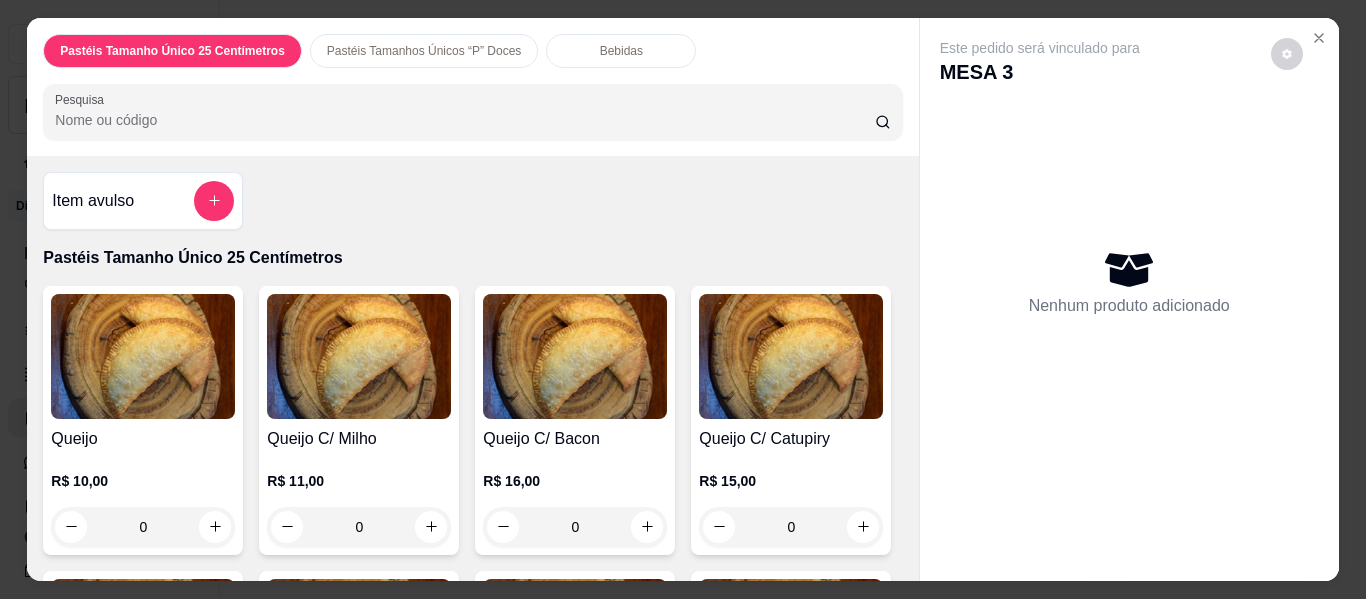 click on "Bebidas" at bounding box center [621, 51] 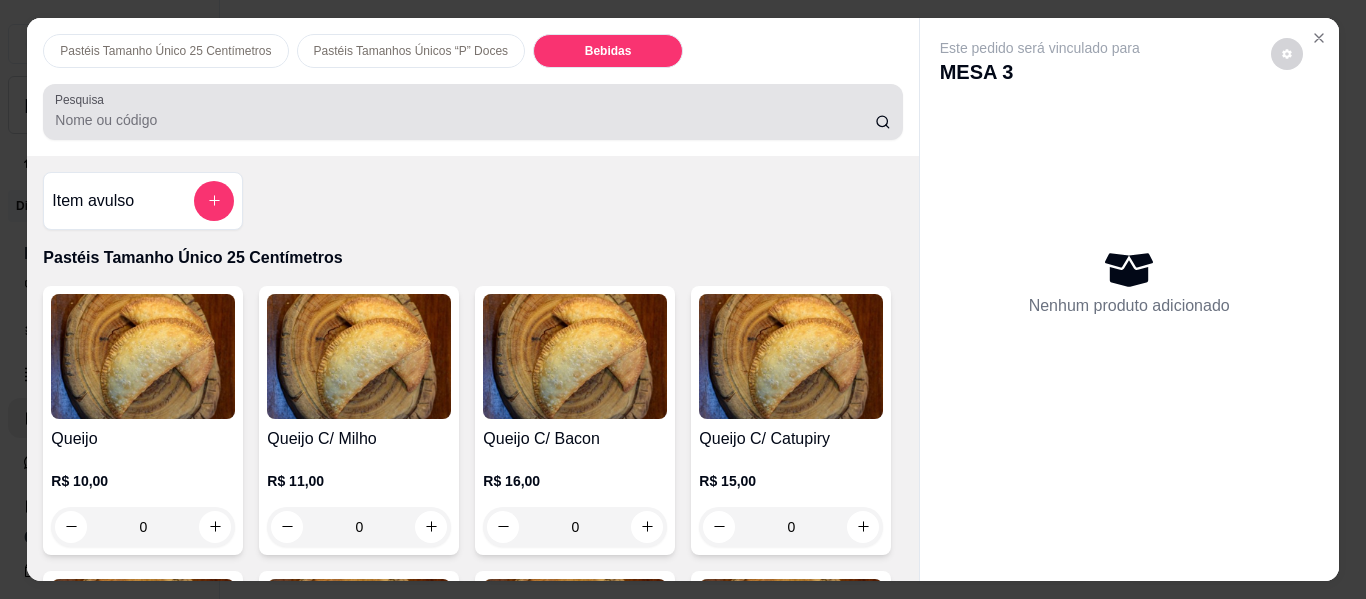 scroll, scrollTop: 4874, scrollLeft: 0, axis: vertical 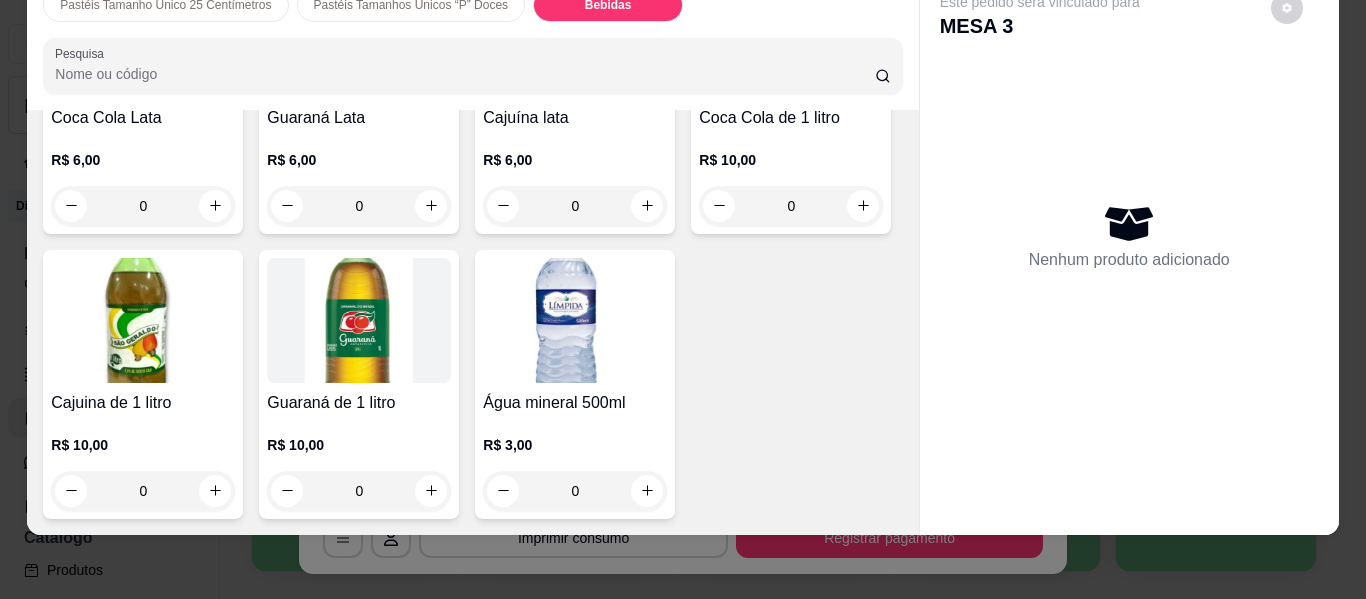 click at bounding box center [575, 35] 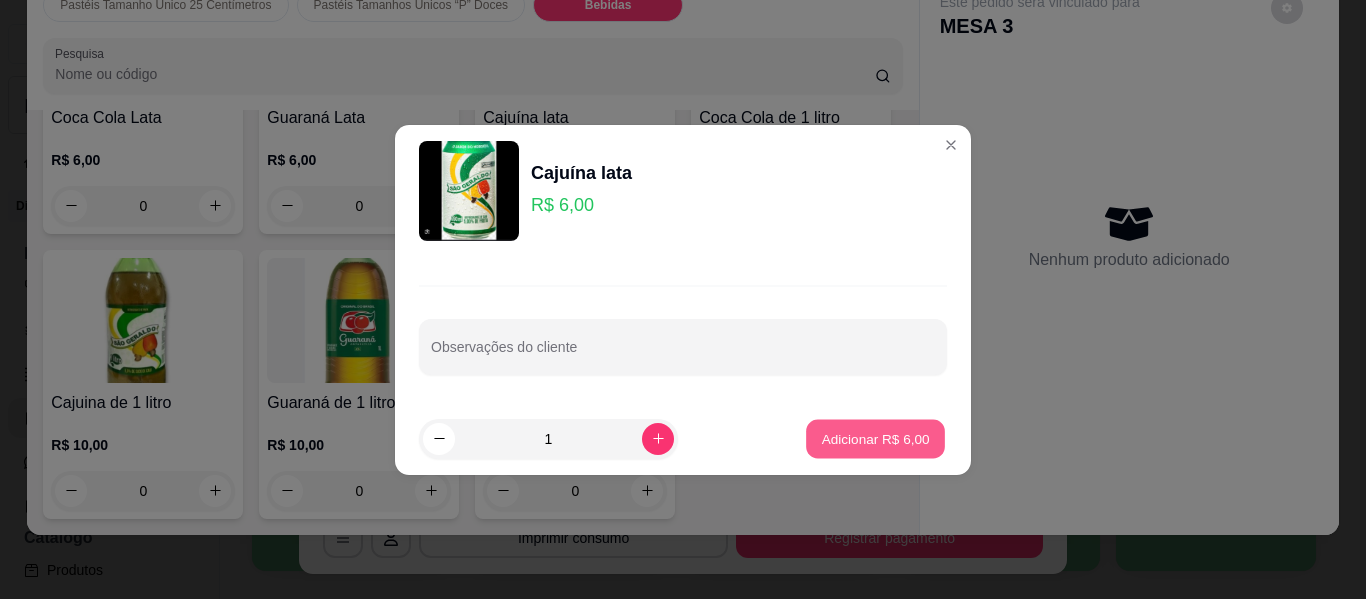 click on "Adicionar   R$ 6,00" at bounding box center [875, 438] 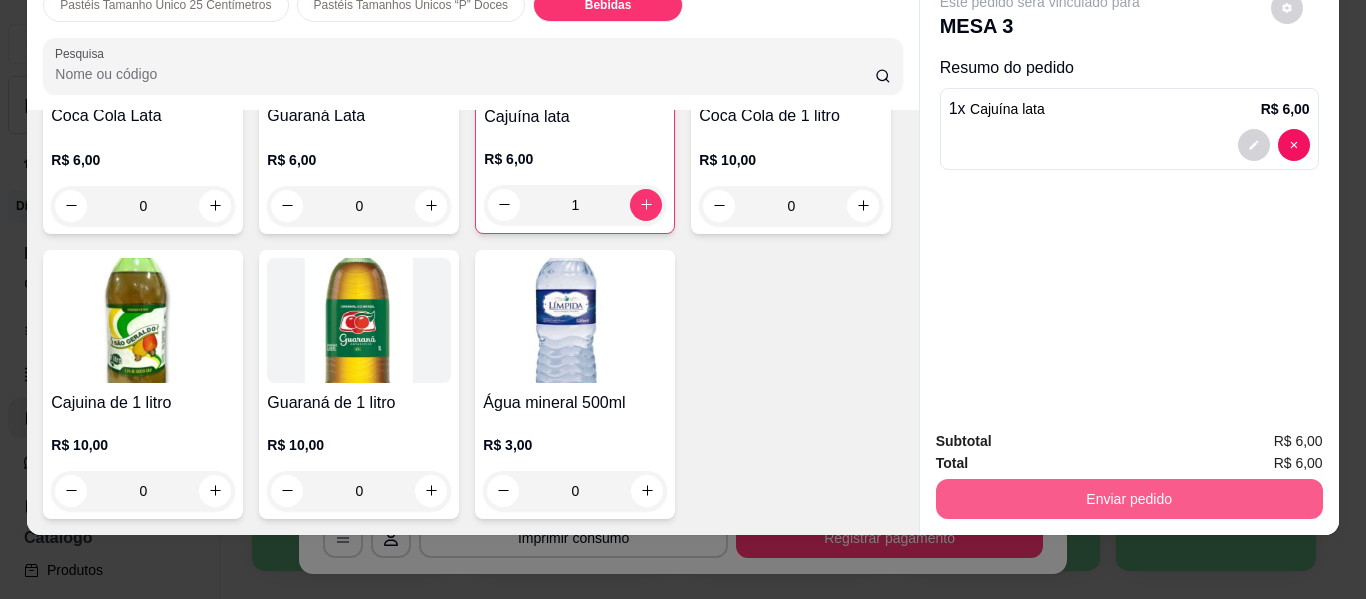 click on "Enviar pedido" at bounding box center [1129, 499] 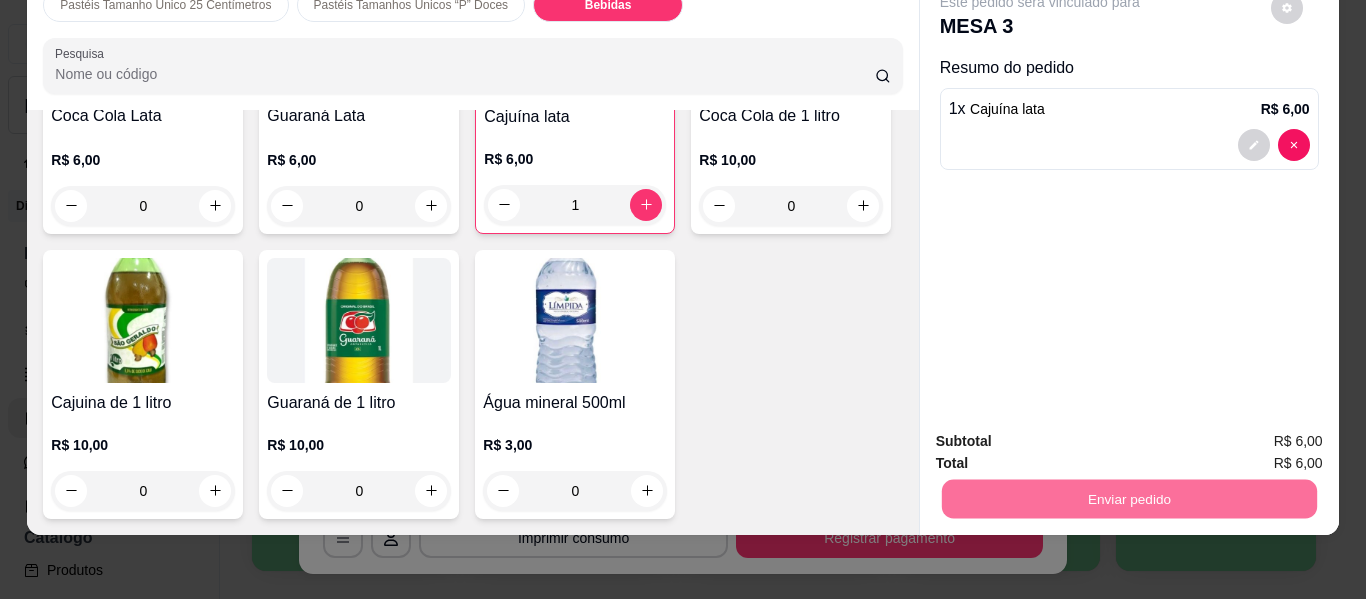 click on "Não registrar e enviar pedido" at bounding box center (1063, 434) 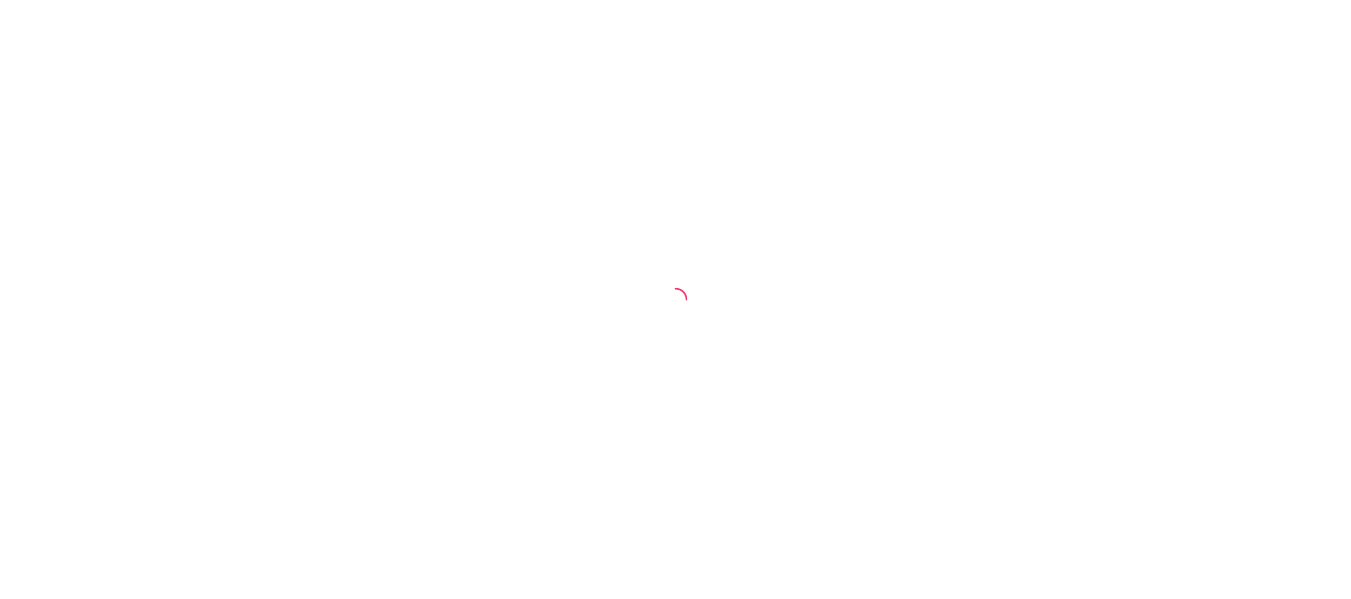 scroll, scrollTop: 0, scrollLeft: 0, axis: both 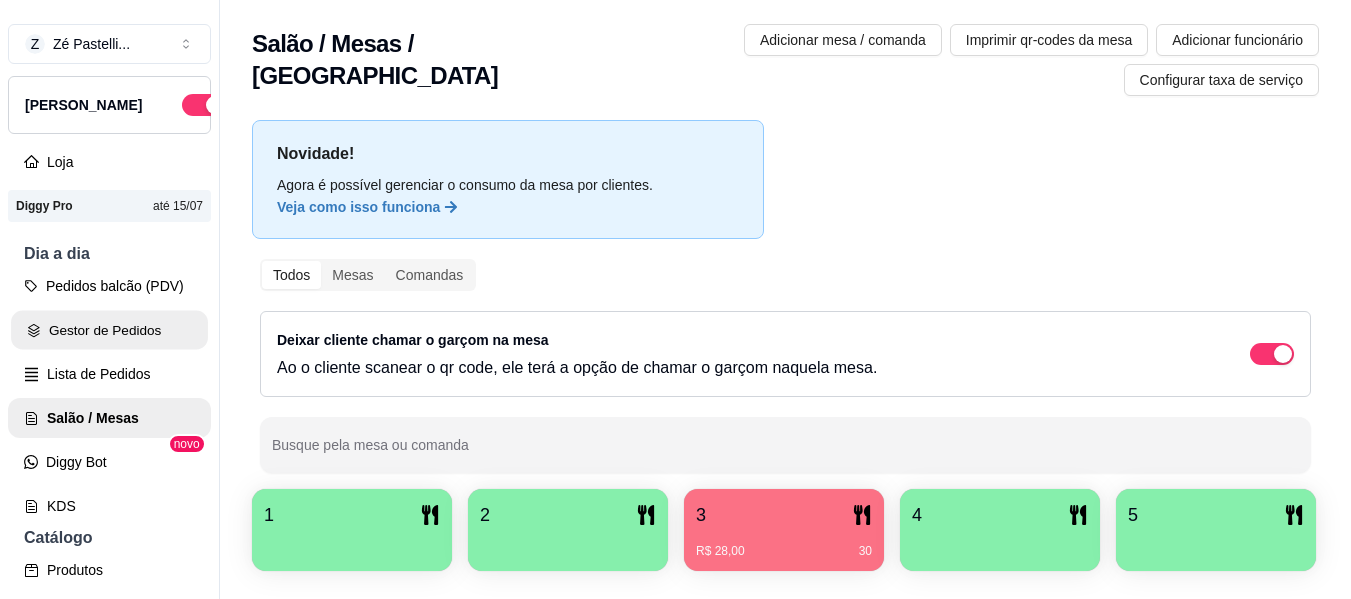 click on "Gestor de Pedidos" at bounding box center [109, 330] 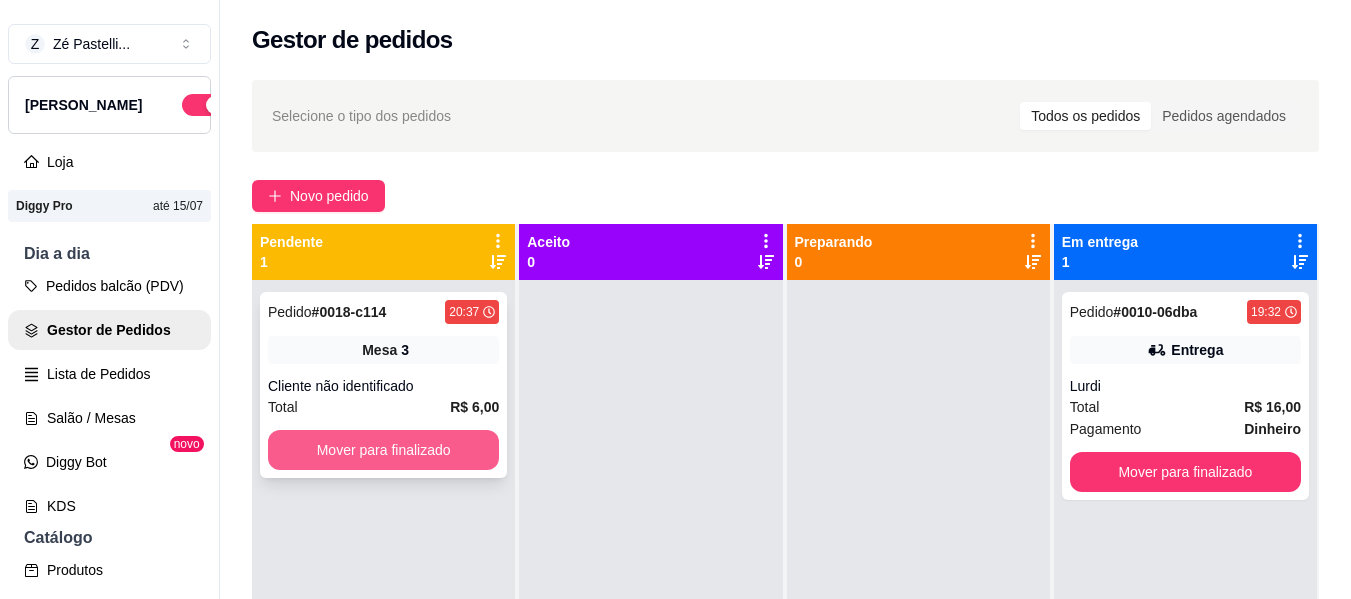 click on "Mover para finalizado" at bounding box center (383, 450) 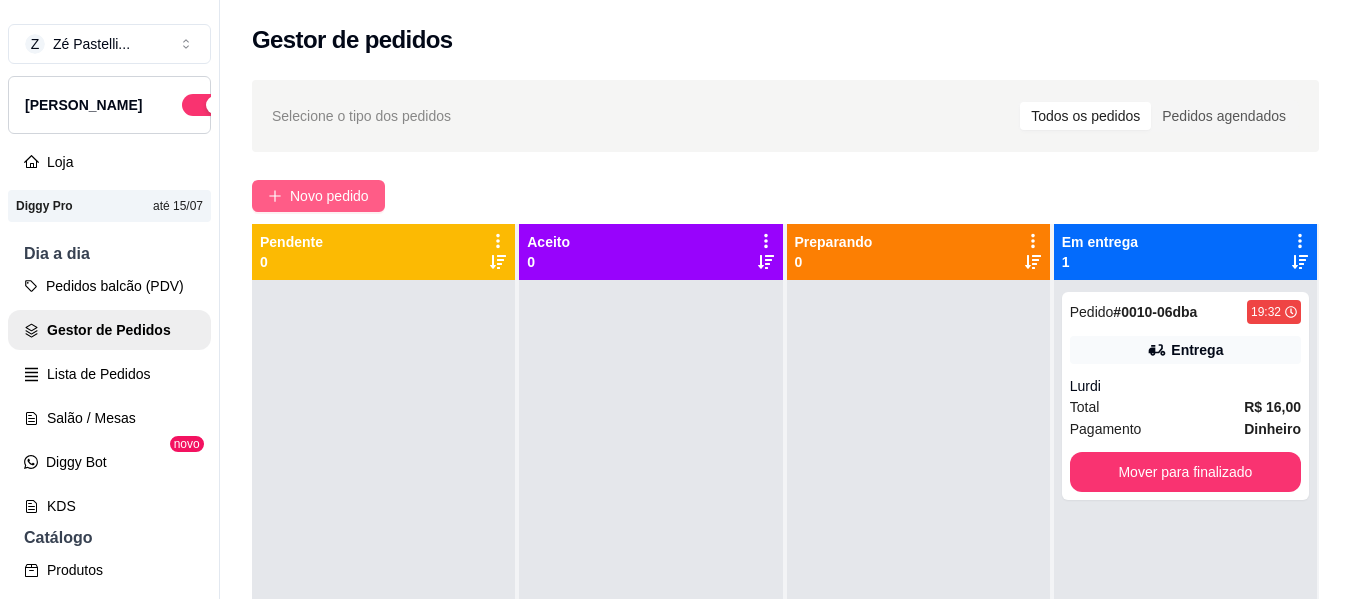click on "Novo pedido" at bounding box center (329, 196) 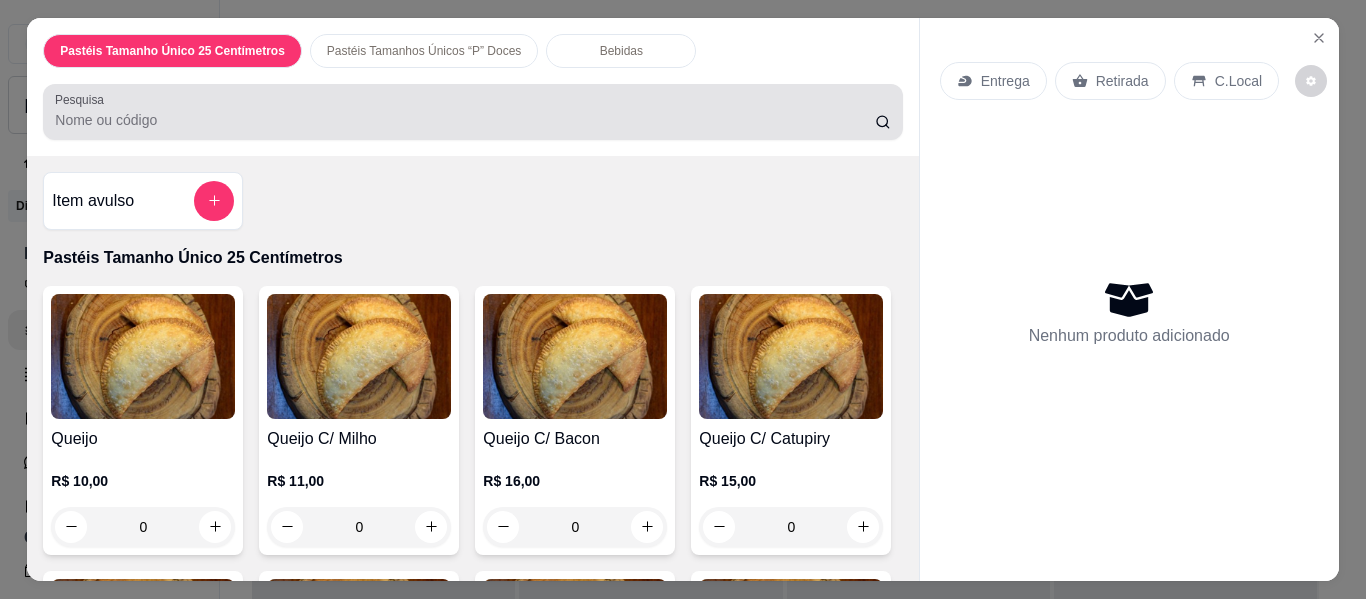 click at bounding box center [472, 112] 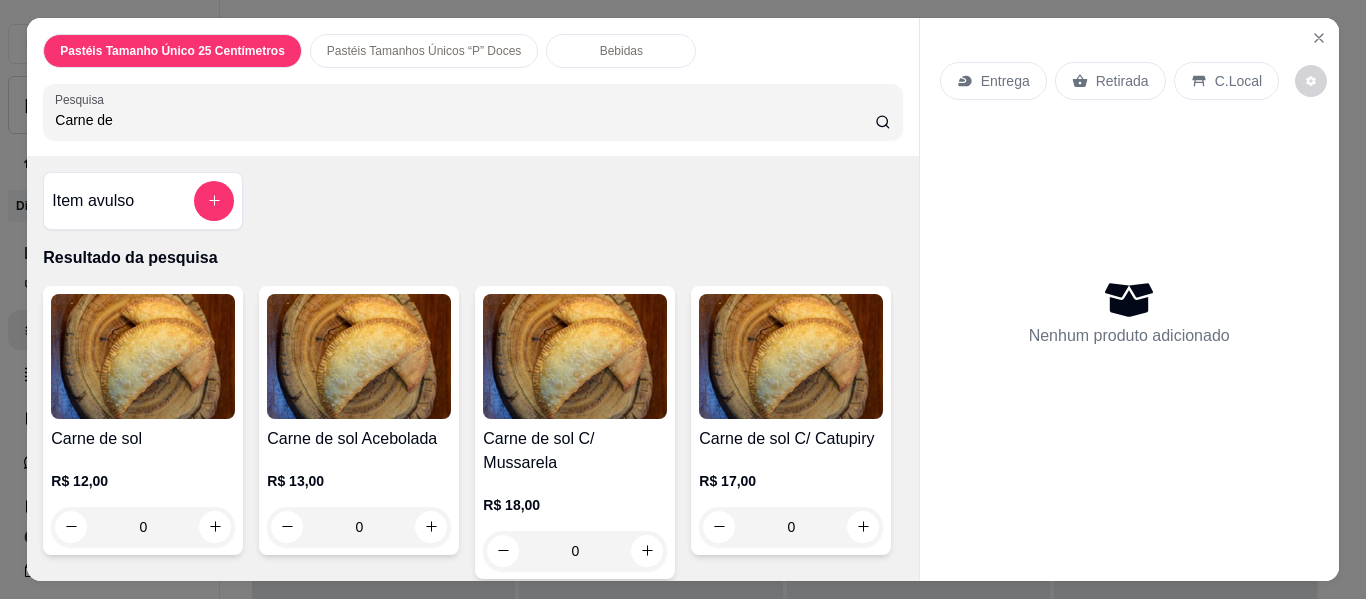type on "Carne de" 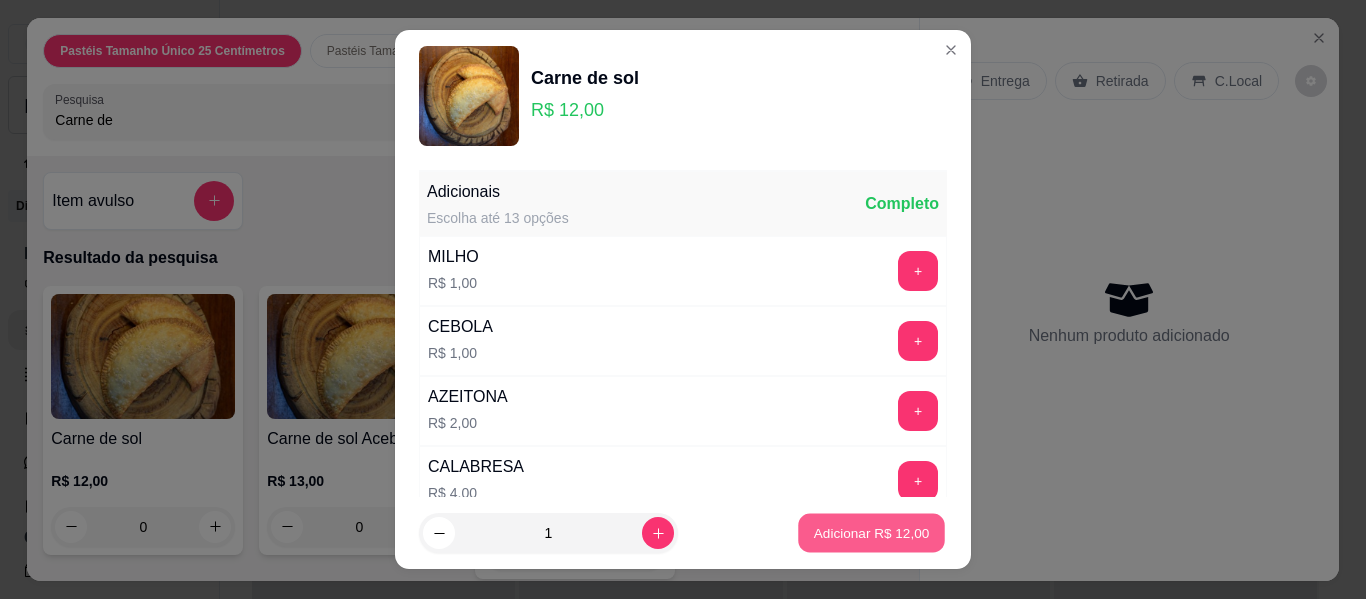 click on "Adicionar   R$ 12,00" at bounding box center [872, 532] 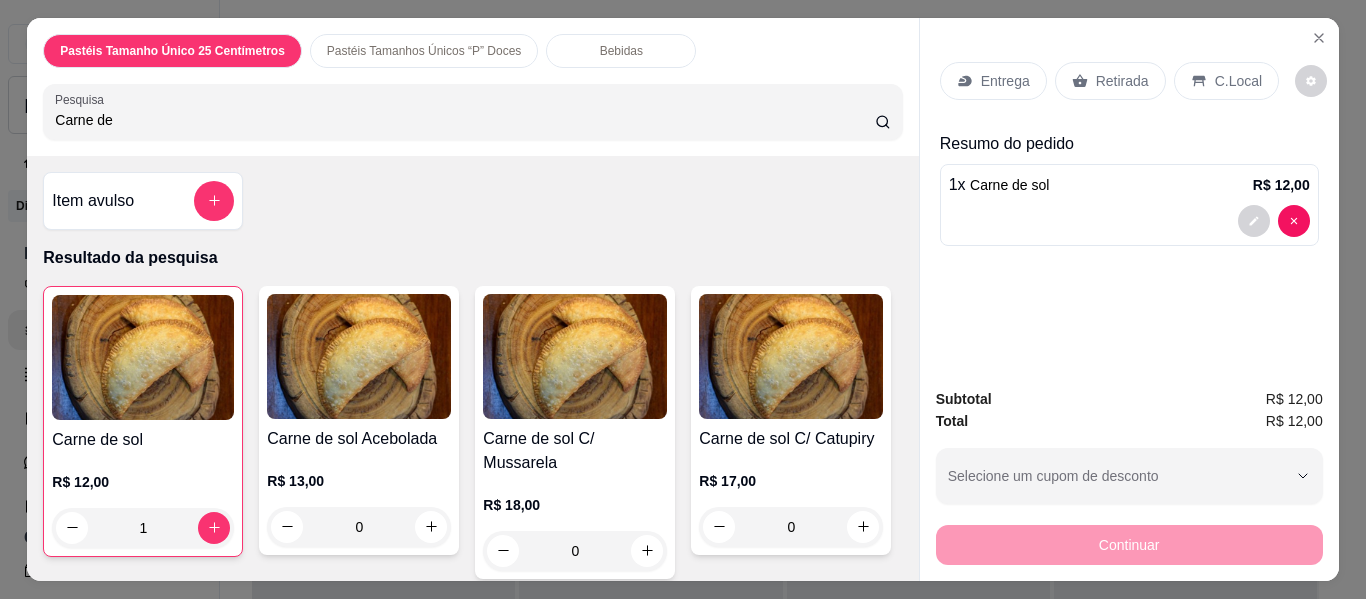 click on "Entrega" at bounding box center [1005, 81] 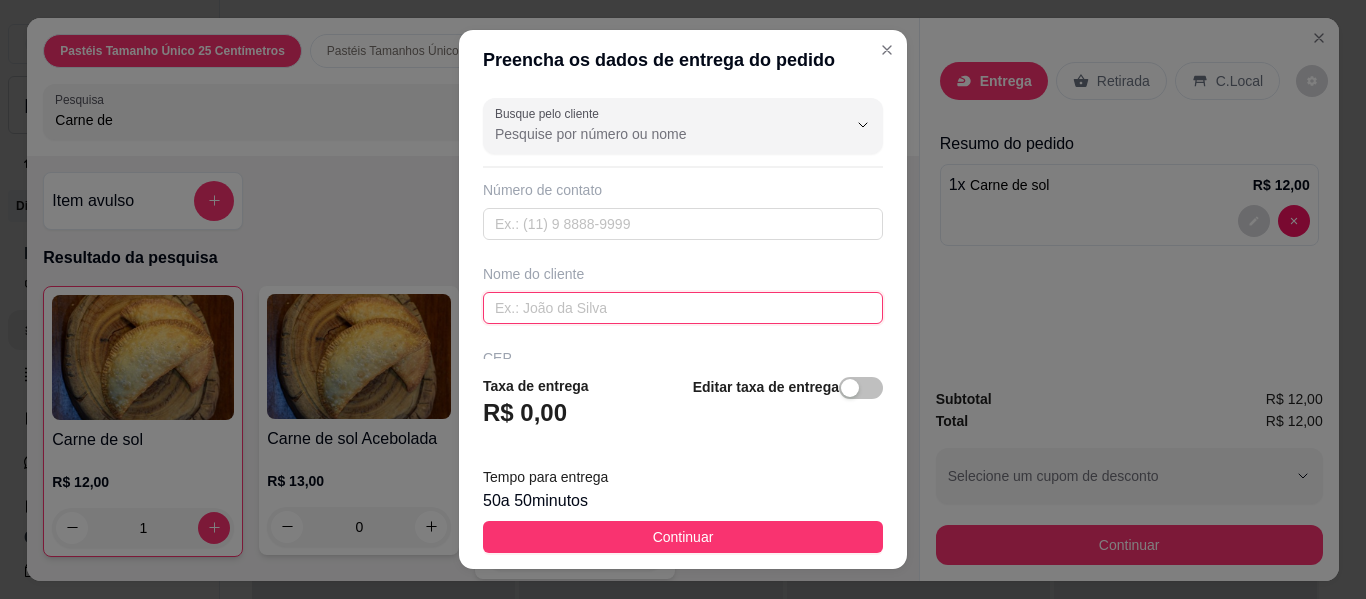 click at bounding box center (683, 308) 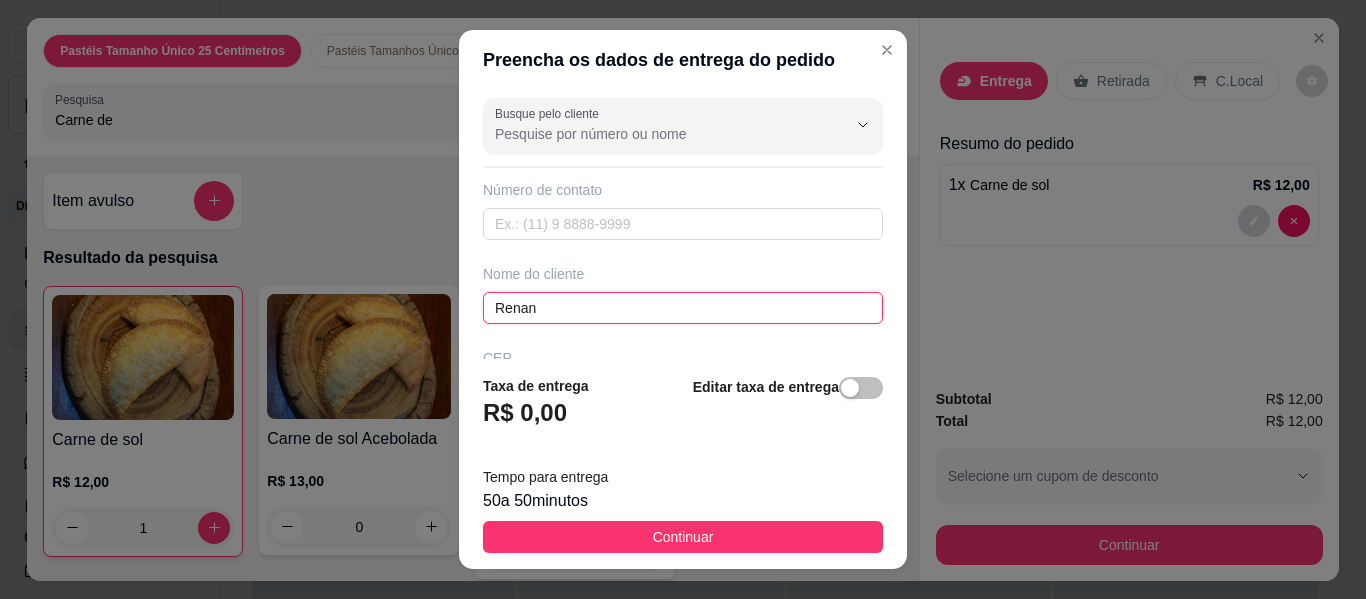 type on "Renan" 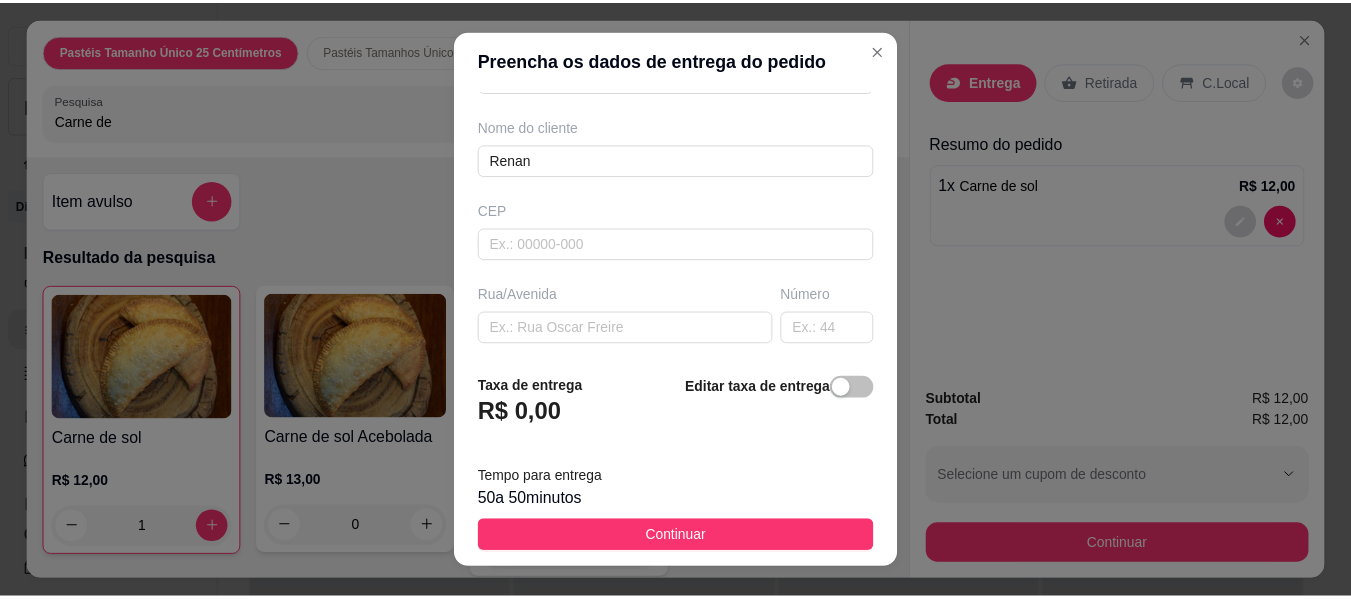 scroll, scrollTop: 160, scrollLeft: 0, axis: vertical 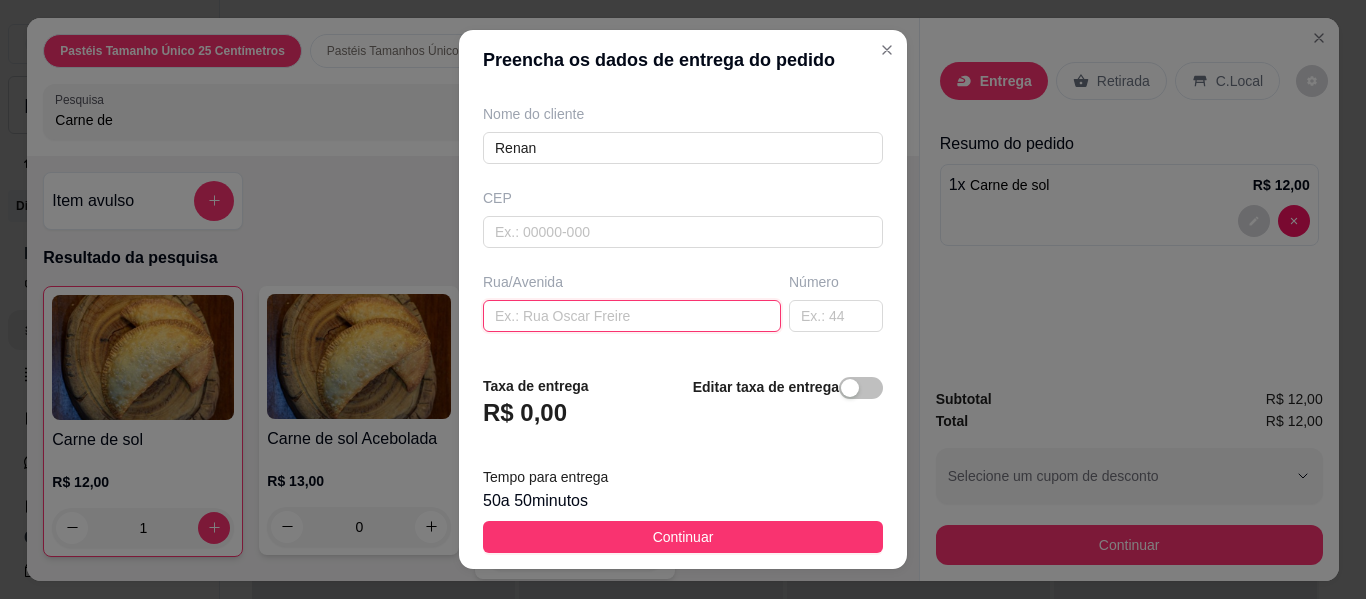 click at bounding box center [632, 316] 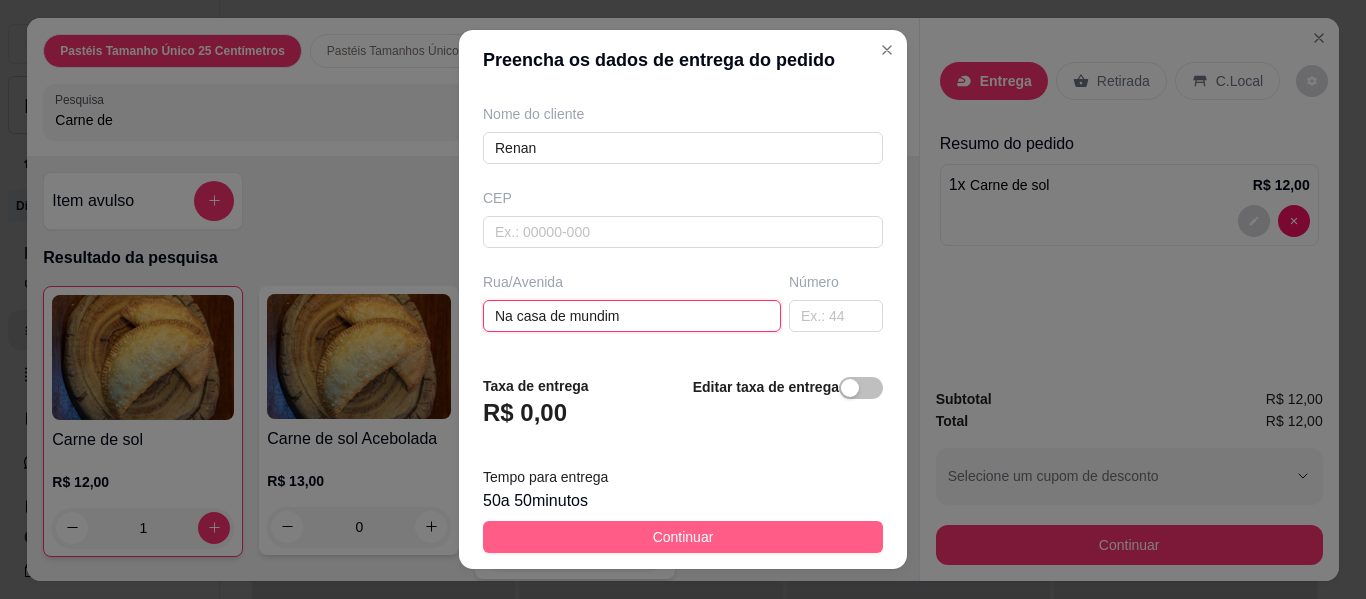 type on "Na casa de mundim" 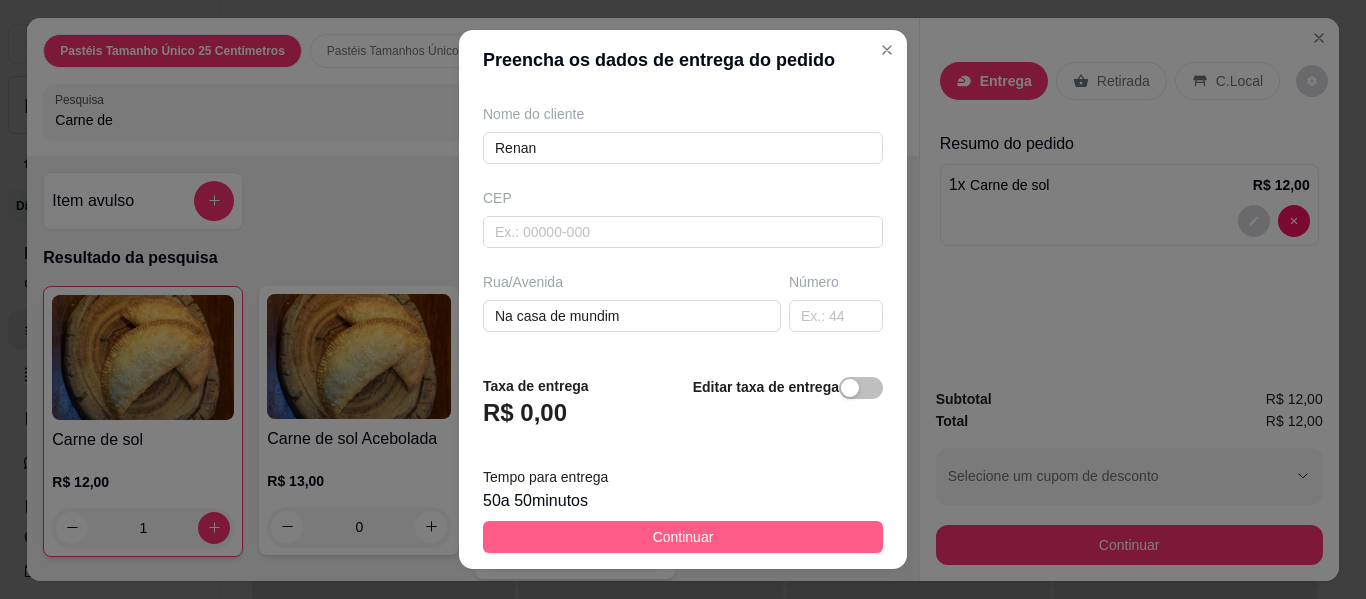 click on "Continuar" at bounding box center (683, 537) 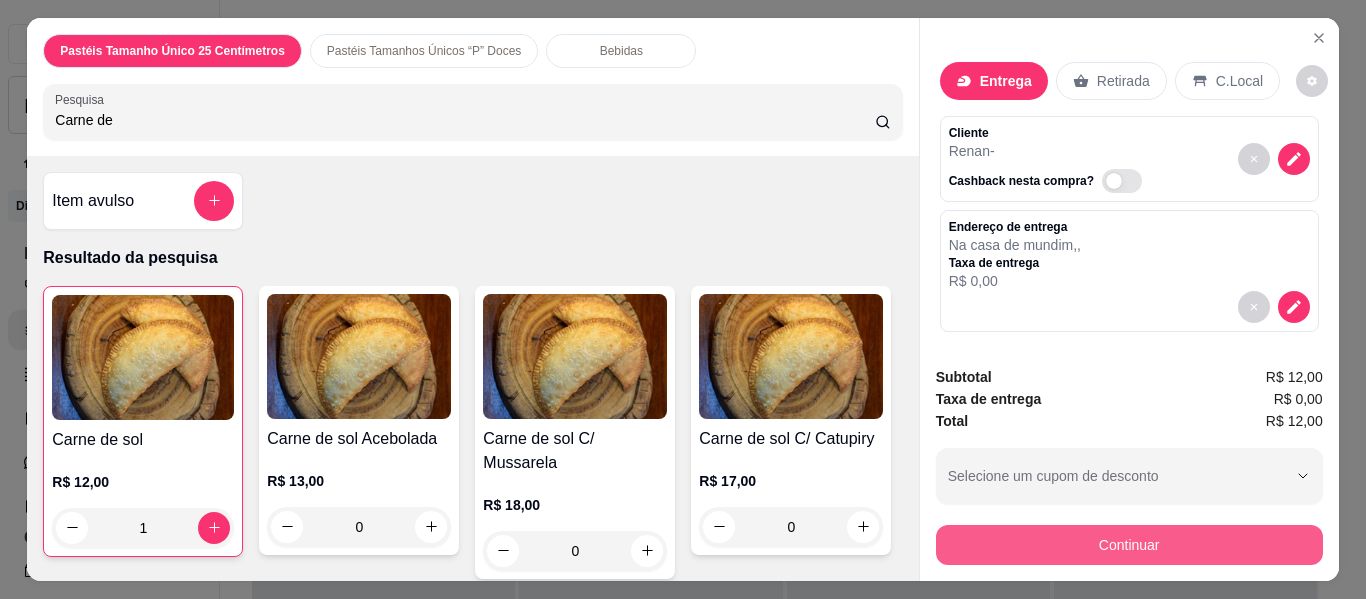 click on "Continuar" at bounding box center (1129, 545) 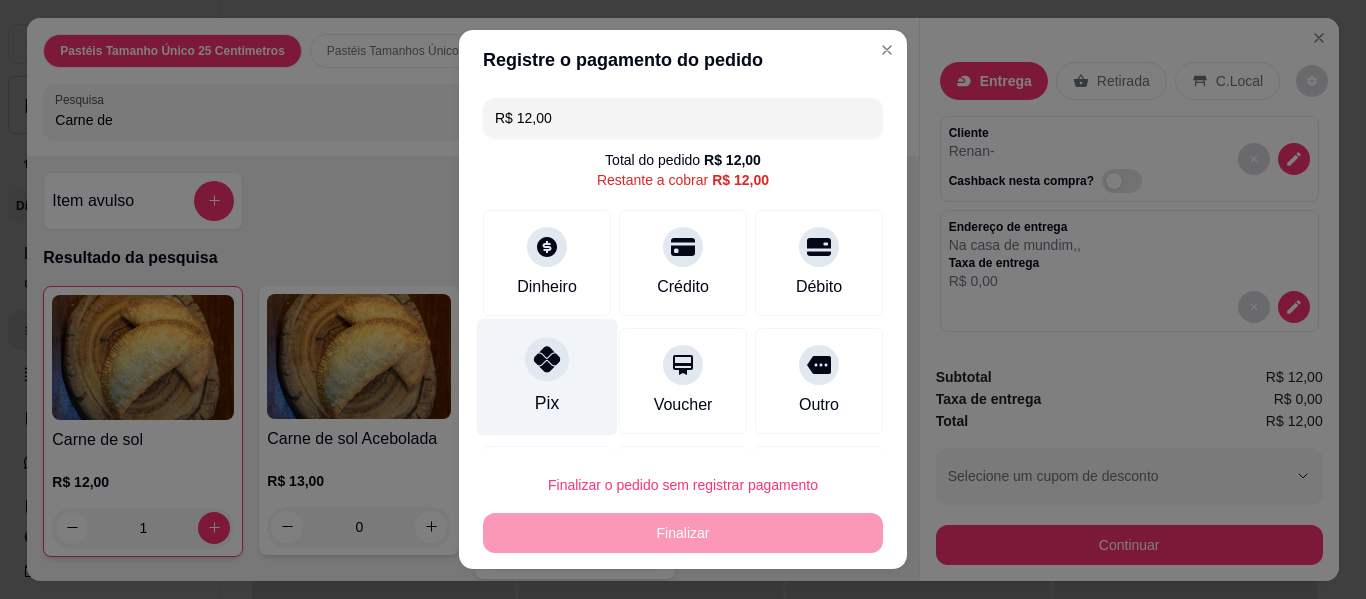 click at bounding box center [547, 359] 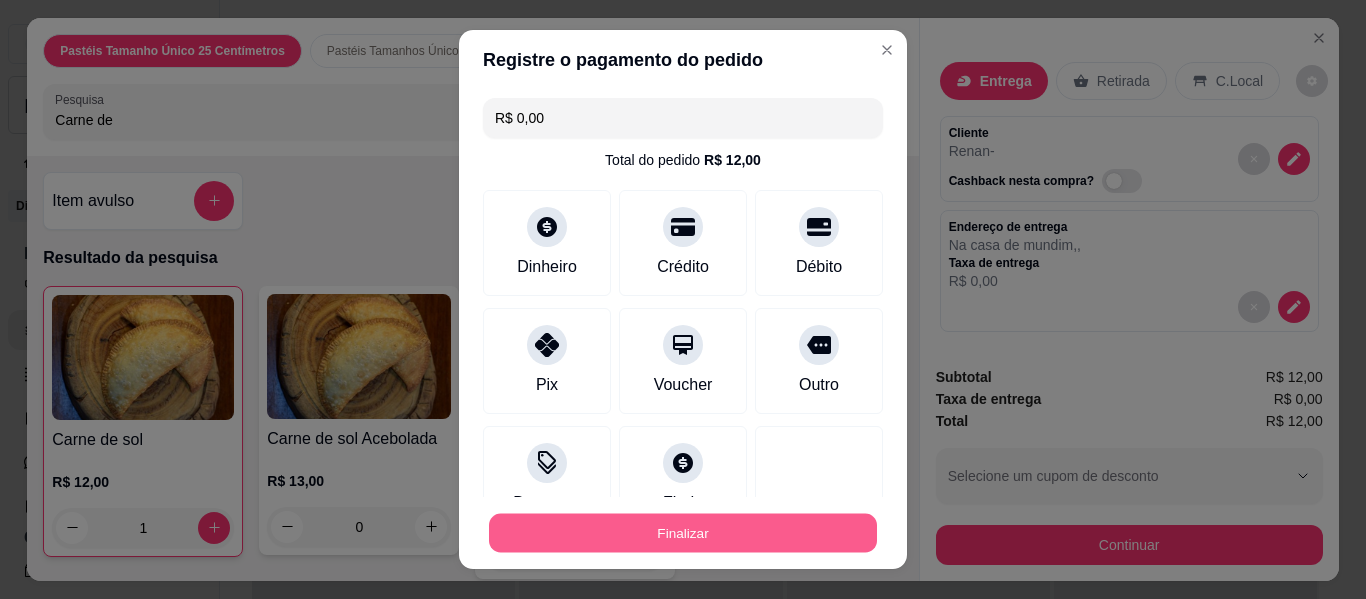 click on "Finalizar" at bounding box center (683, 533) 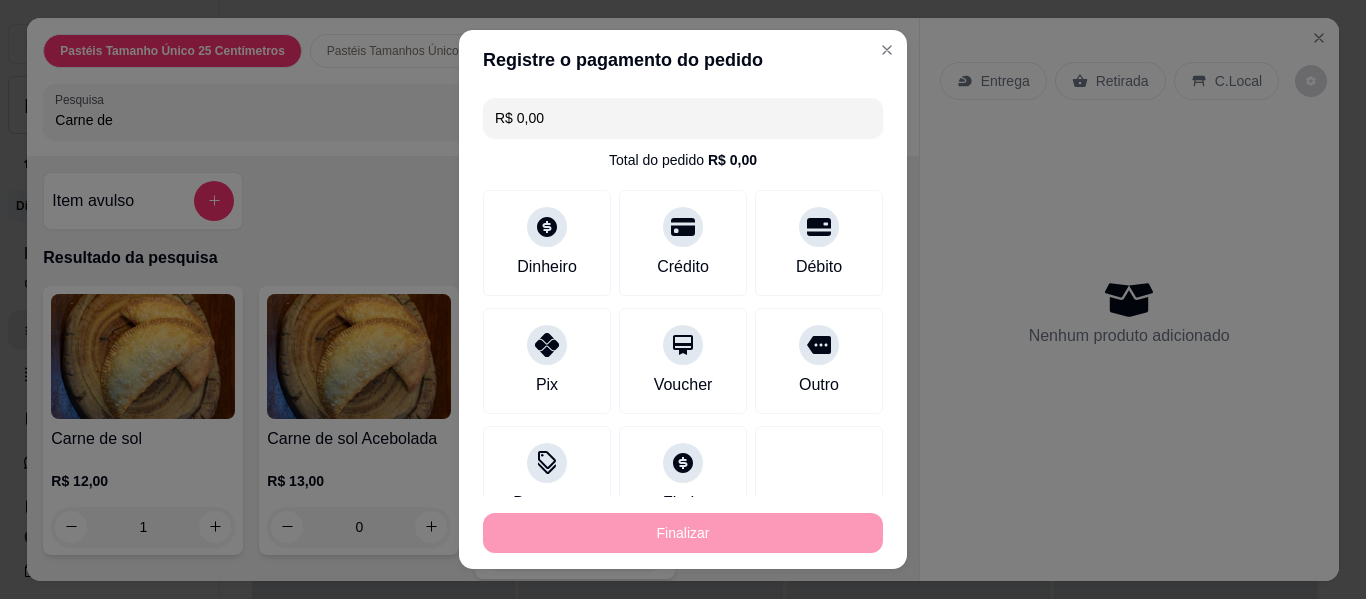 type on "0" 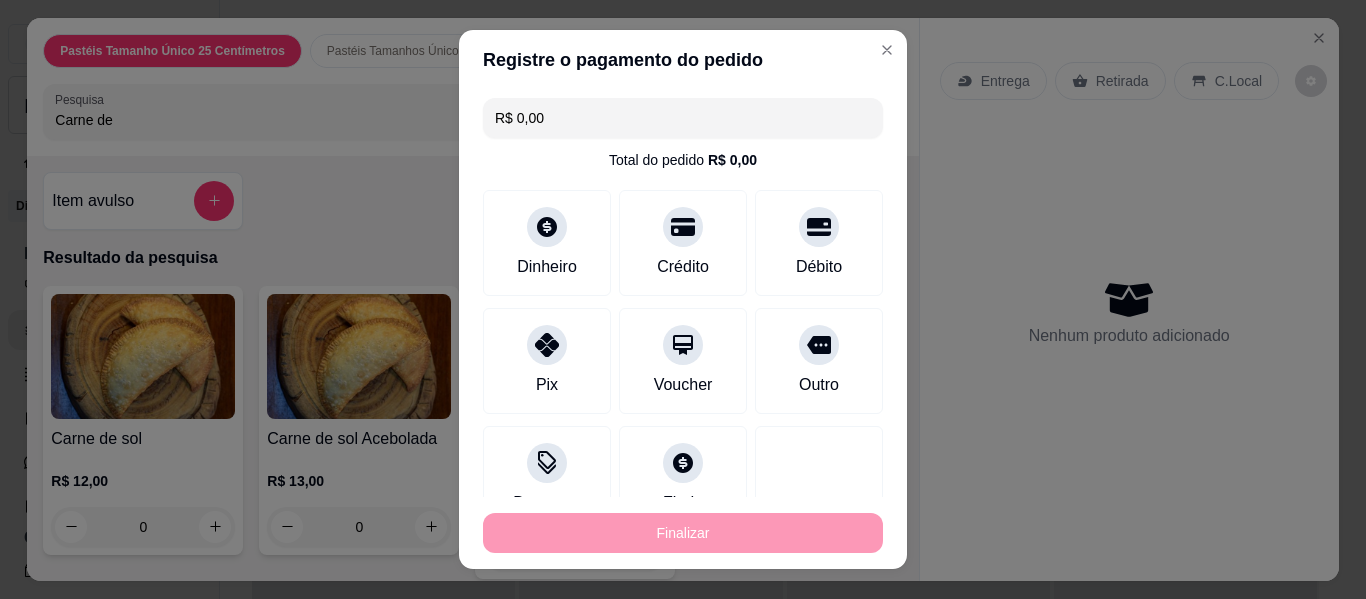 type on "-R$ 12,00" 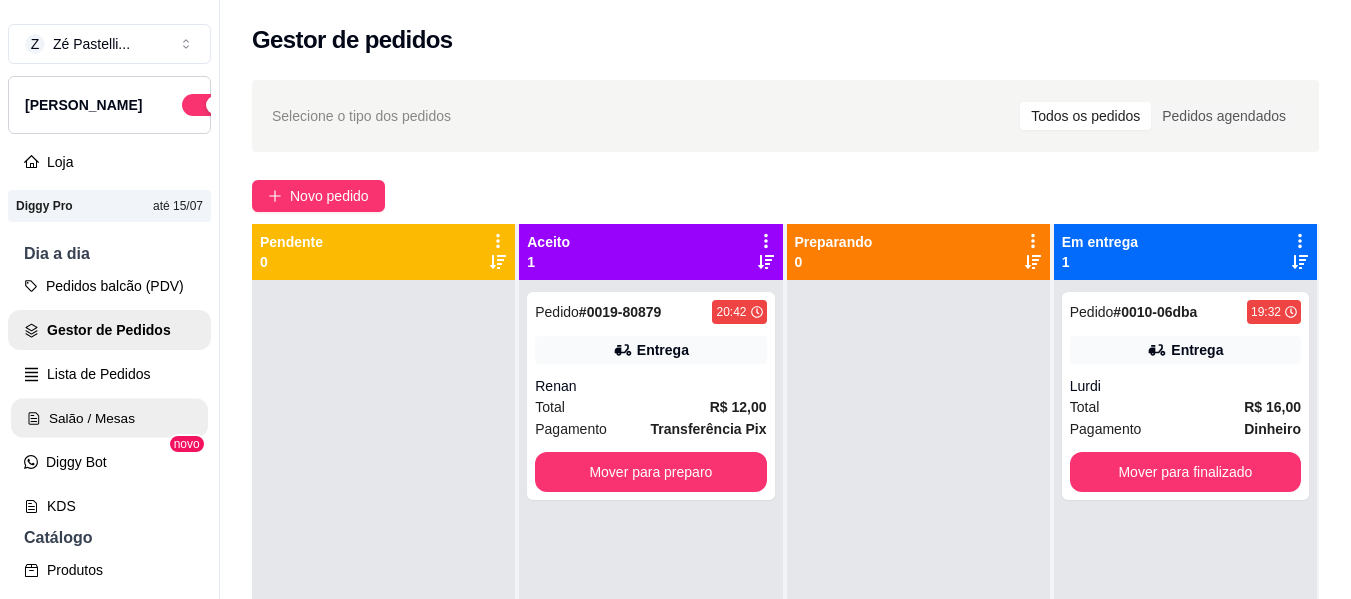 click on "Salão / Mesas" at bounding box center [109, 418] 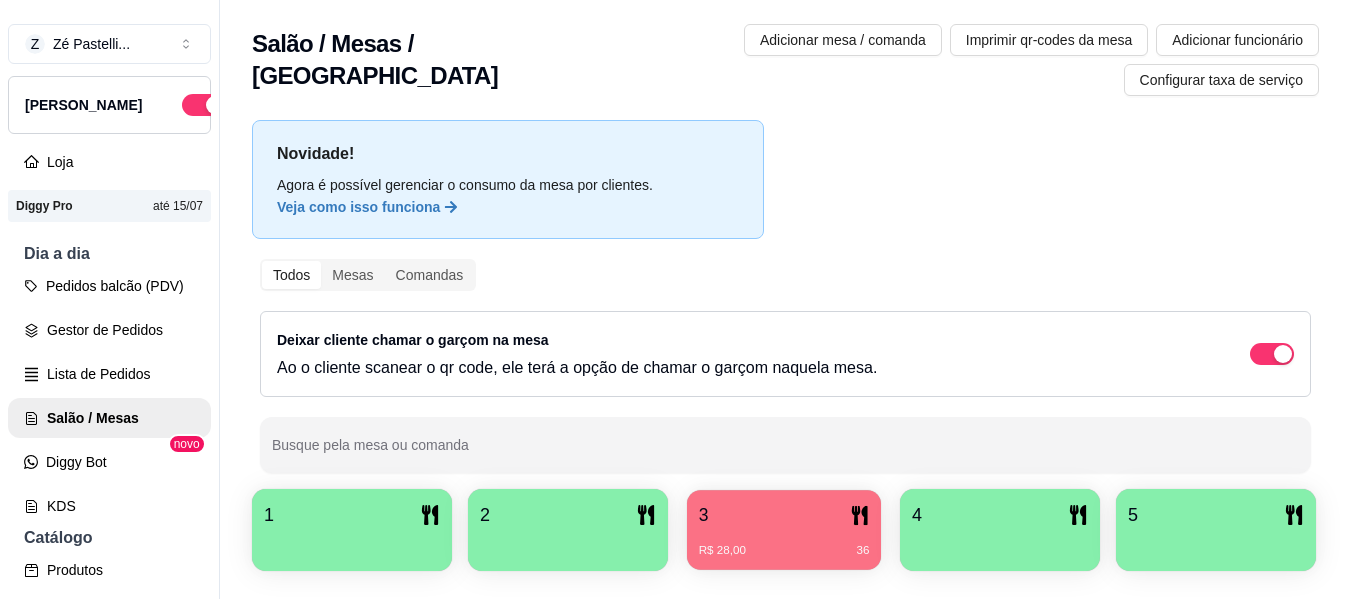 click on "3" at bounding box center [784, 515] 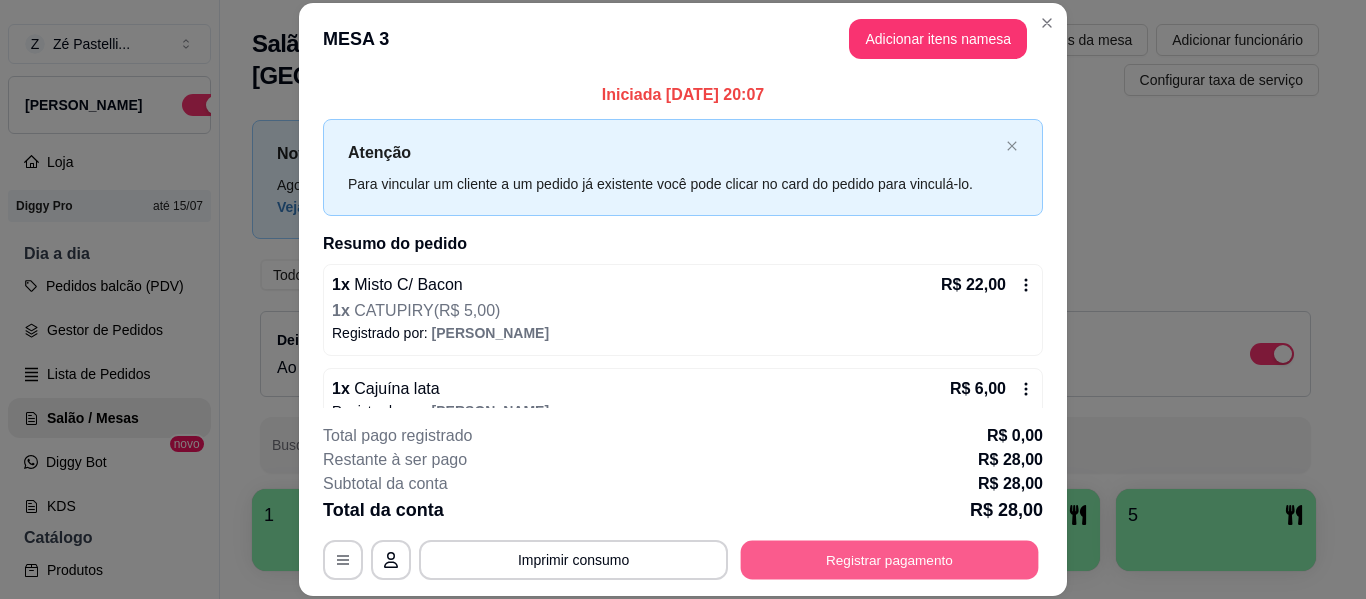 click on "Registrar pagamento" at bounding box center [890, 560] 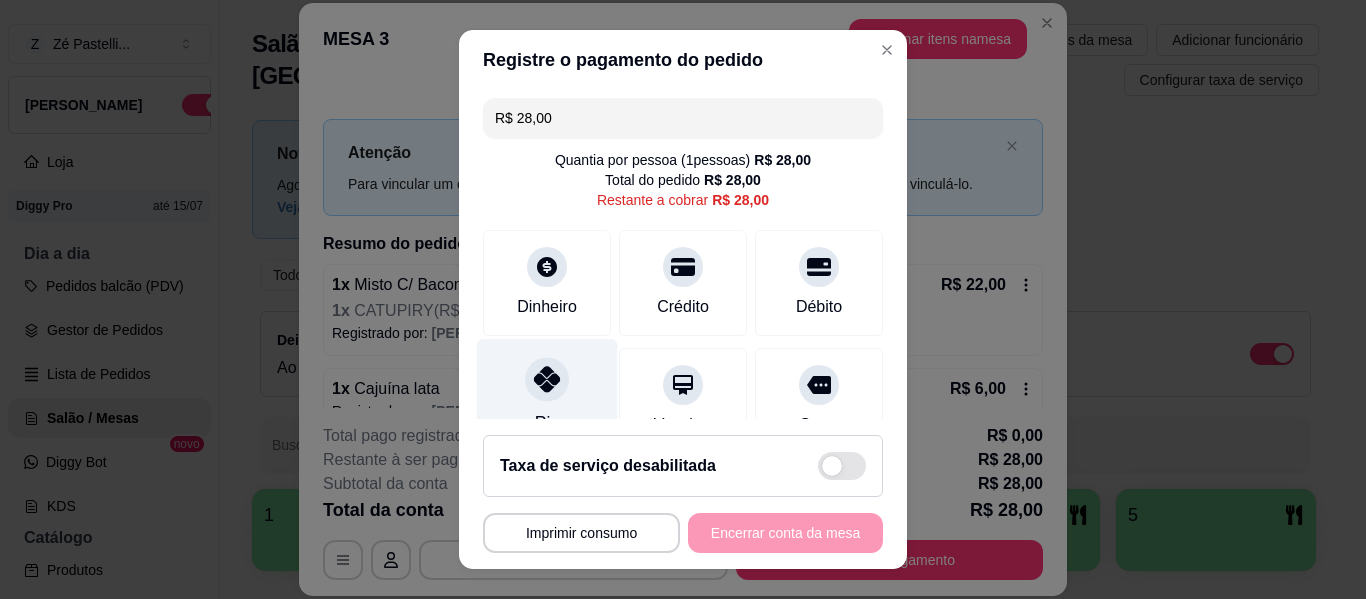 click at bounding box center (547, 379) 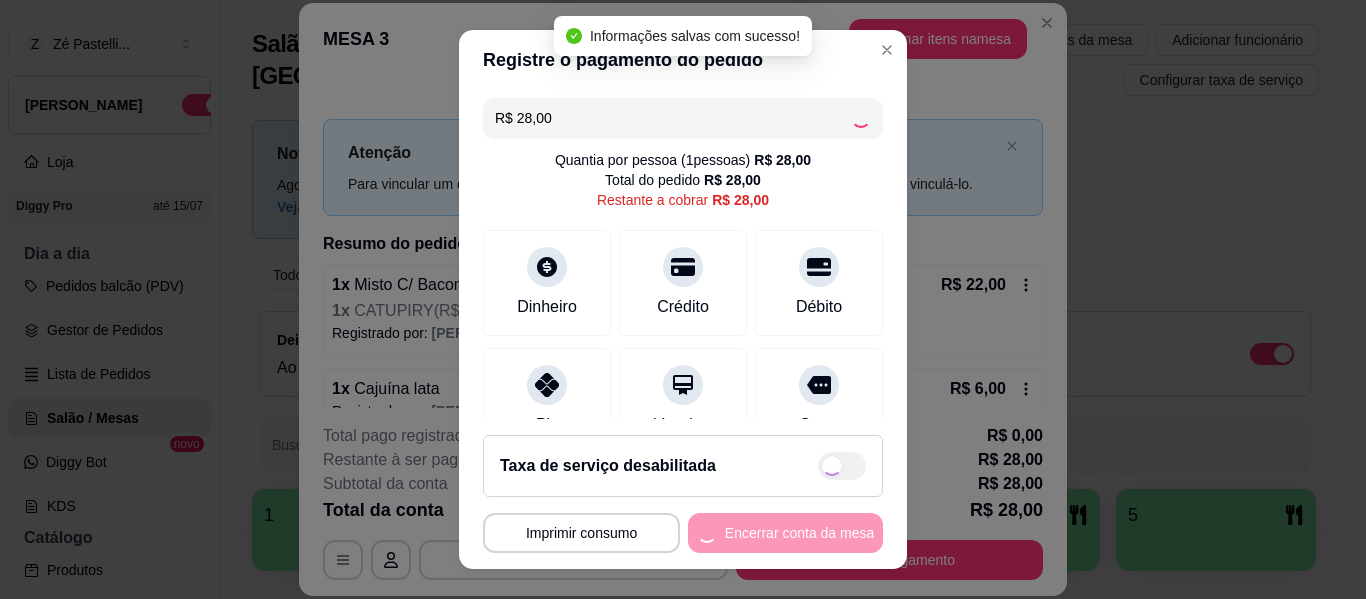 type on "R$ 0,00" 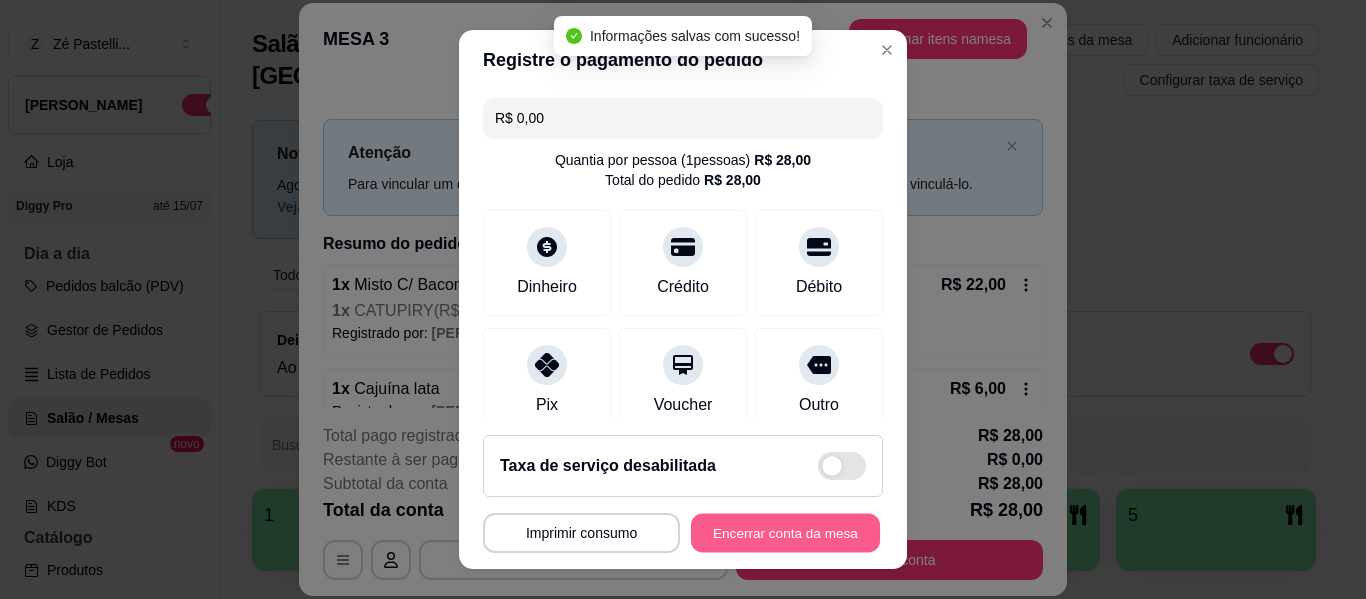click on "Encerrar conta da mesa" at bounding box center [785, 533] 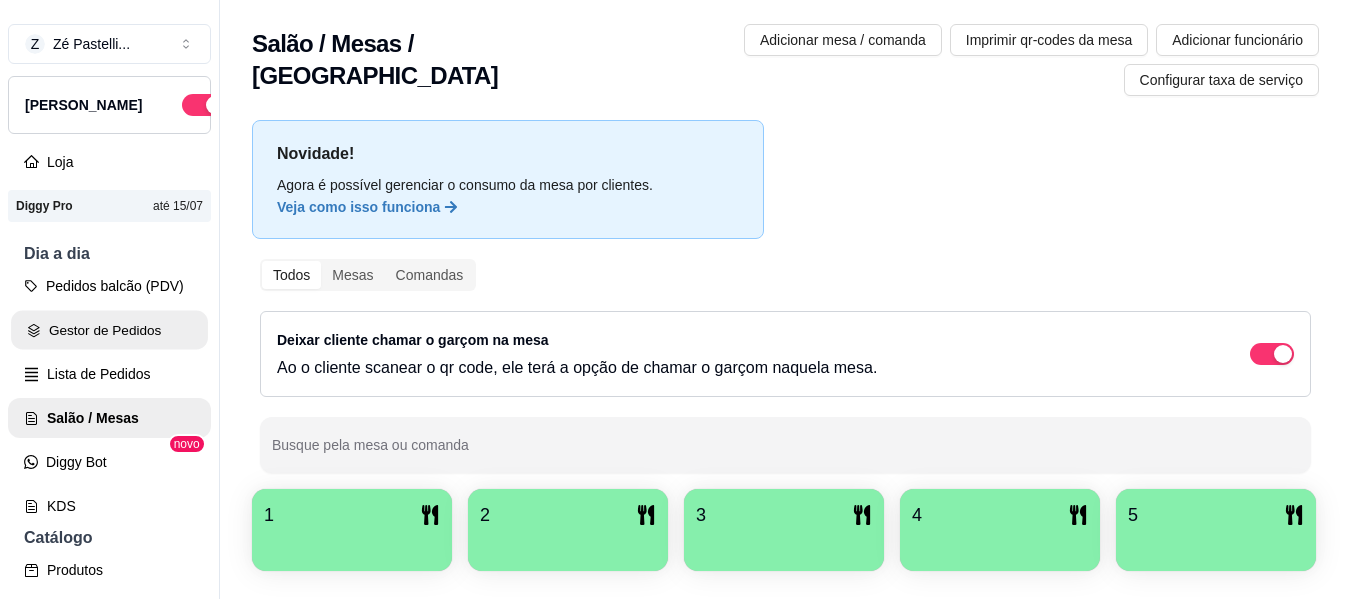 click on "Gestor de Pedidos" at bounding box center [109, 330] 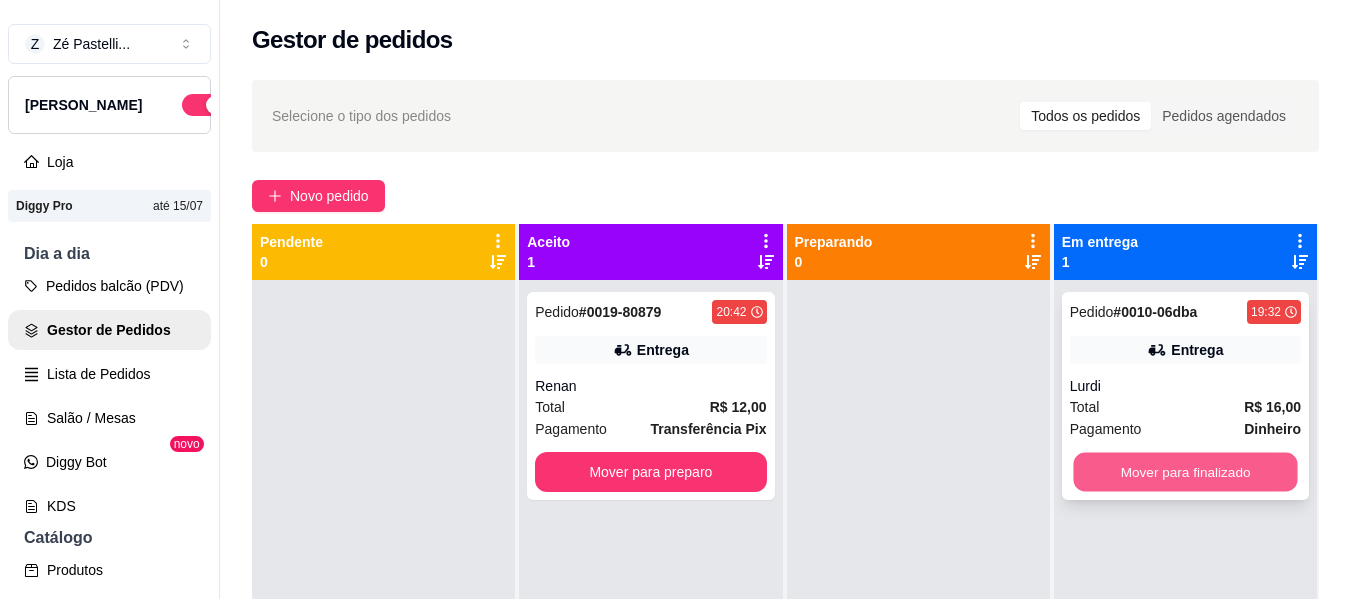click on "Mover para finalizado" at bounding box center (1185, 472) 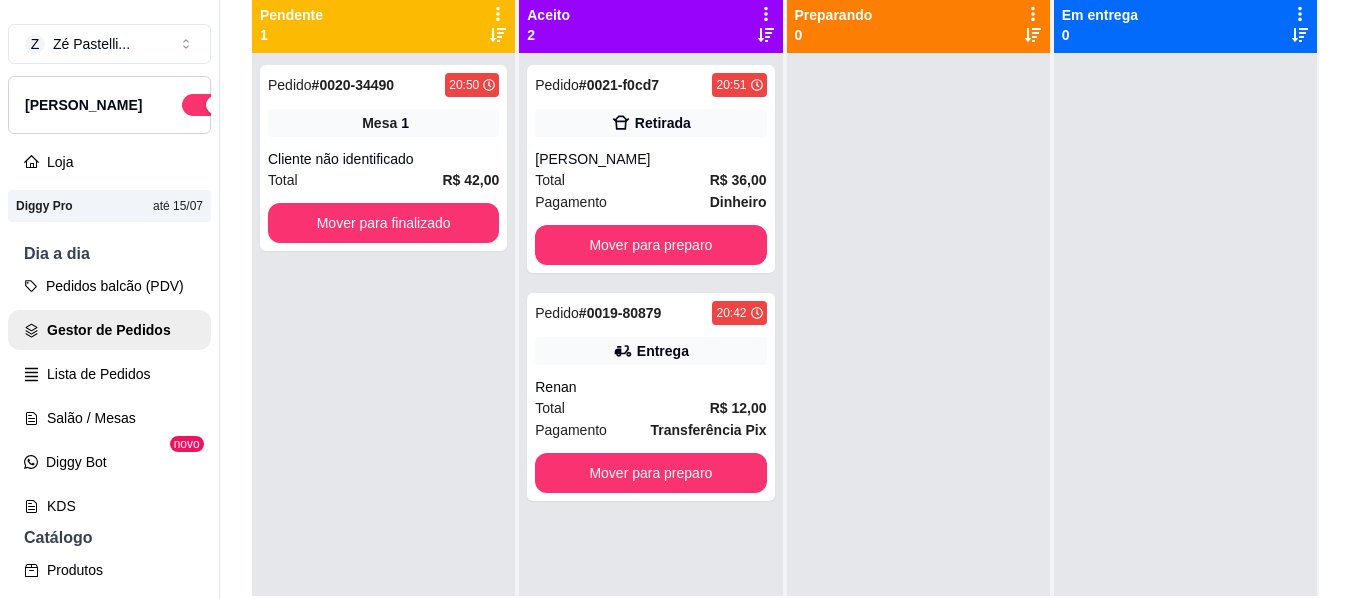 scroll, scrollTop: 267, scrollLeft: 0, axis: vertical 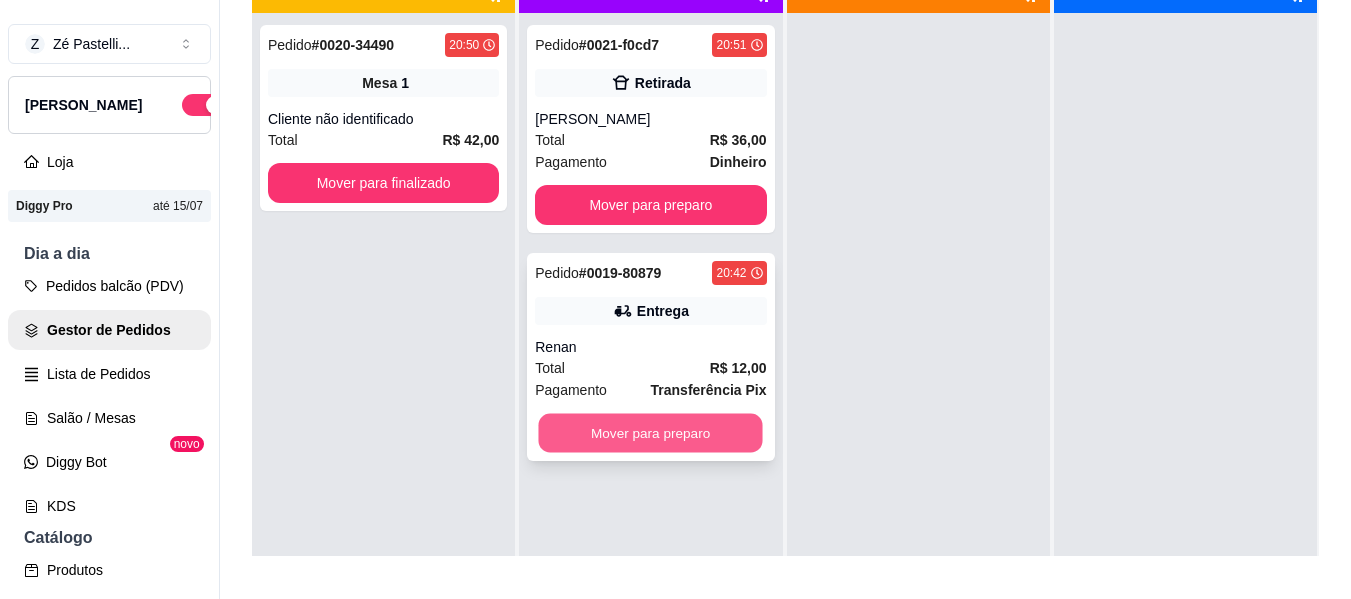 click on "Mover para preparo" at bounding box center [651, 433] 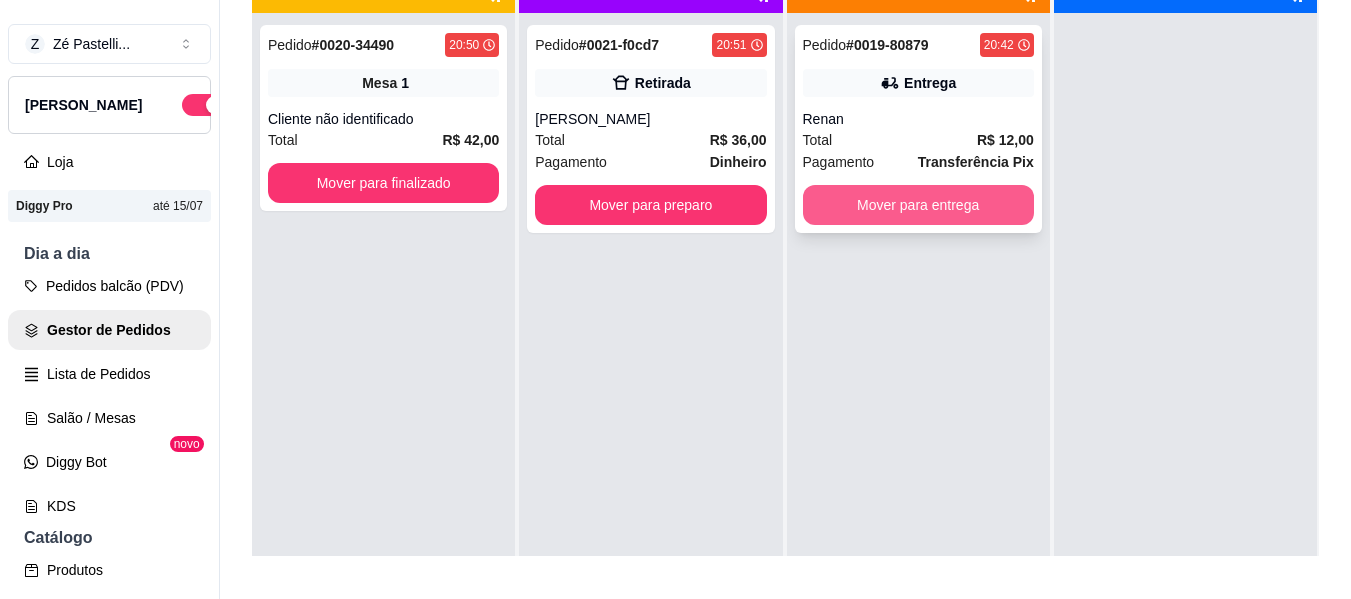 click on "Mover para entrega" at bounding box center (918, 205) 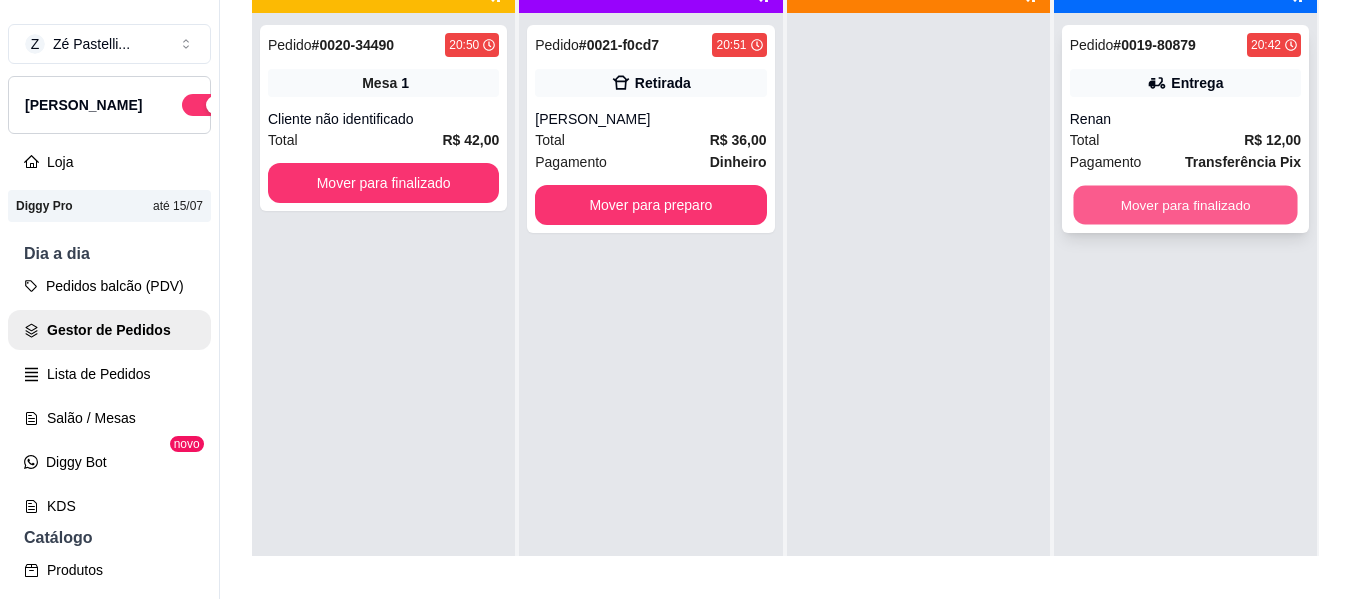 click on "Mover para finalizado" at bounding box center [1185, 205] 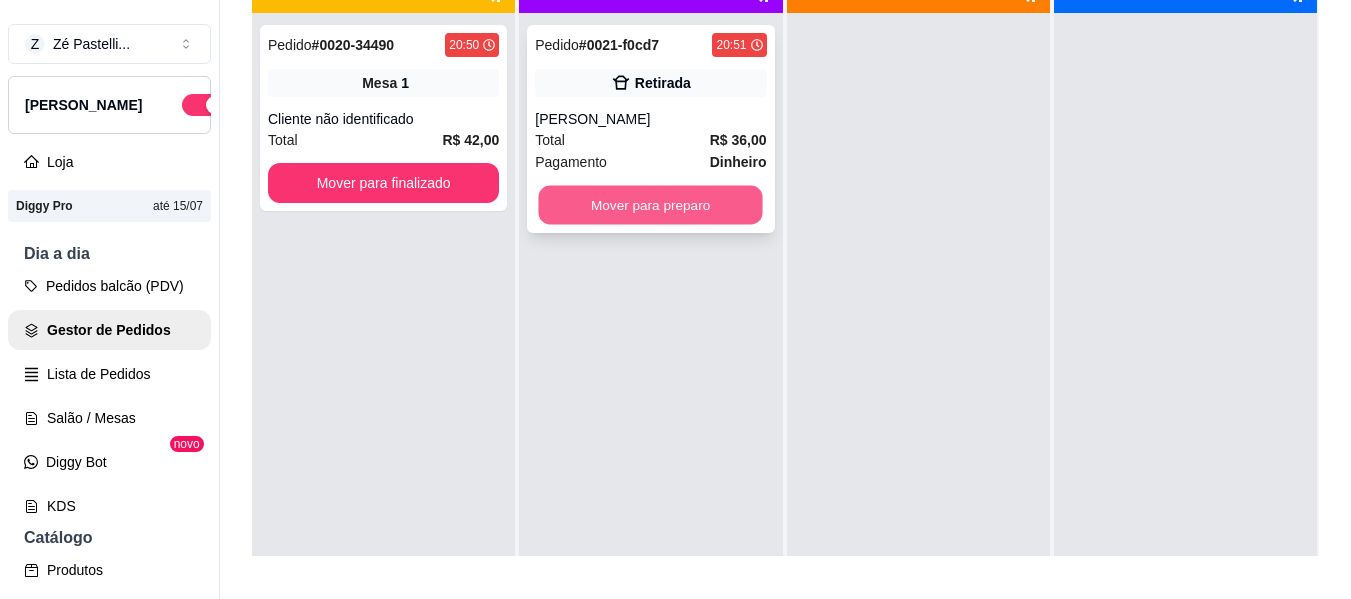 click on "Mover para preparo" at bounding box center (651, 205) 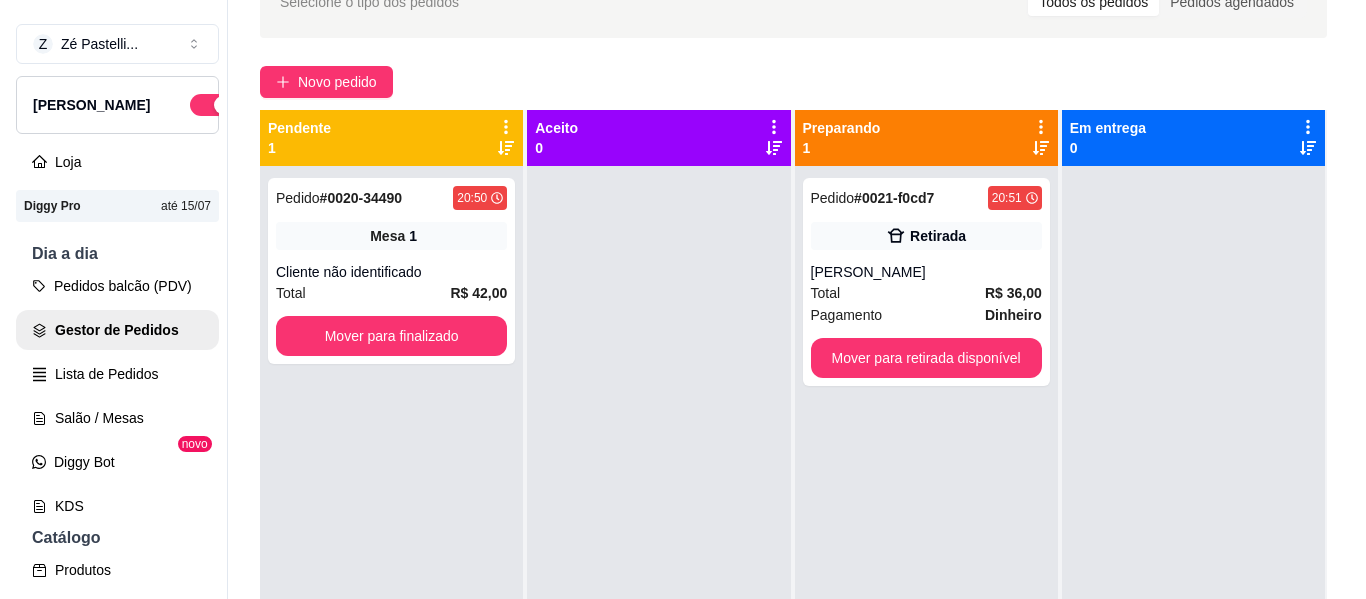 scroll, scrollTop: 107, scrollLeft: 0, axis: vertical 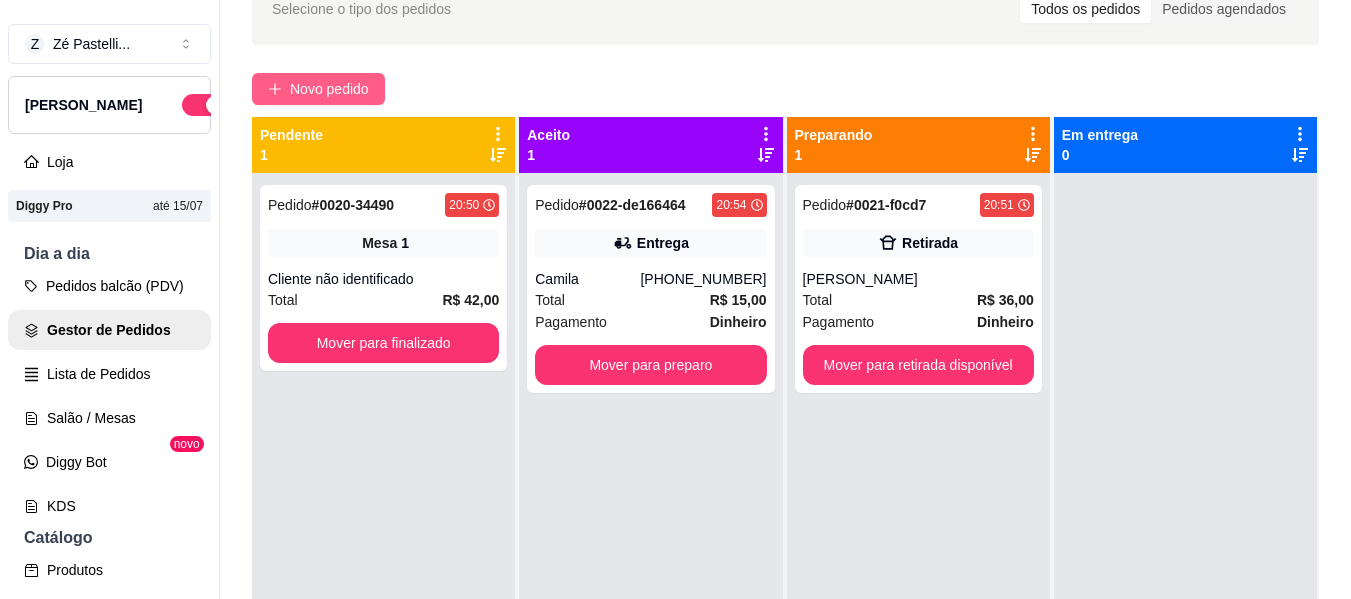 click on "Novo pedido" at bounding box center [329, 89] 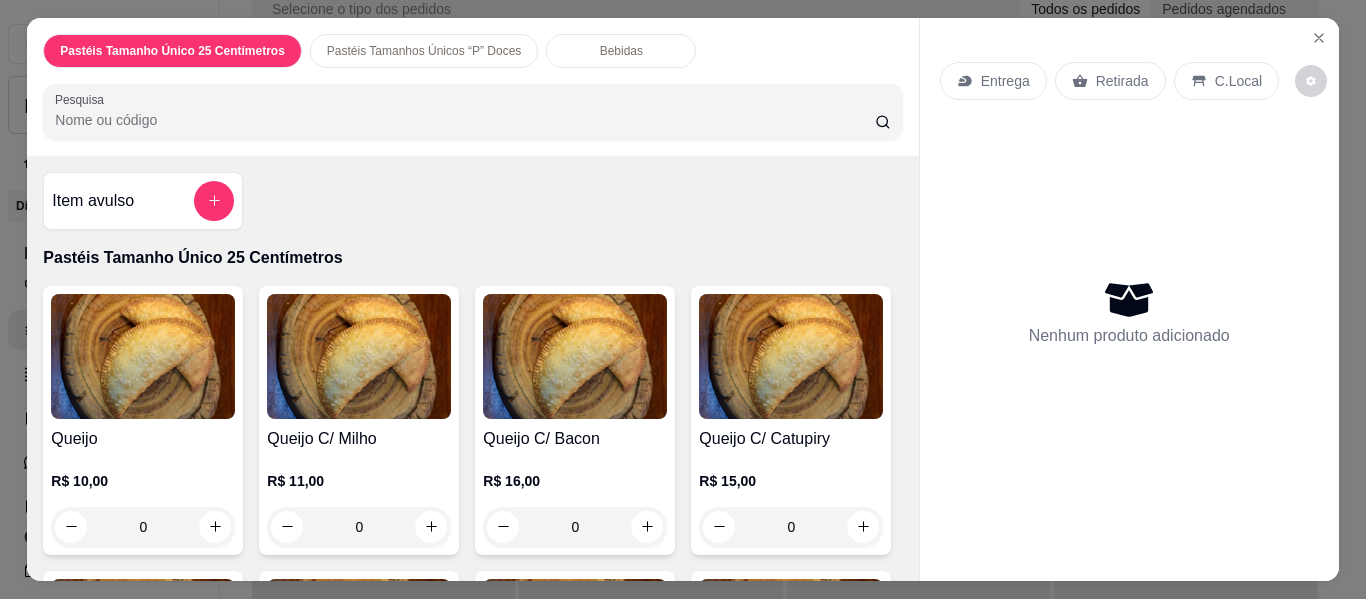 click on "Pesquisa" at bounding box center (465, 120) 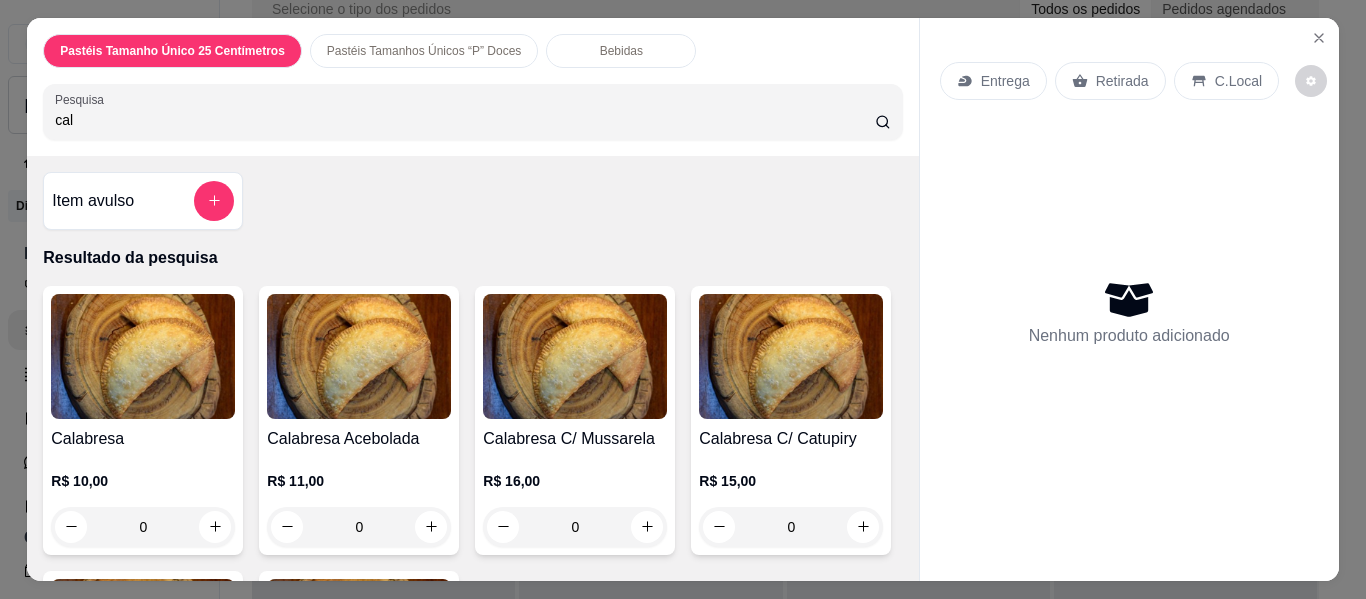 type on "cal" 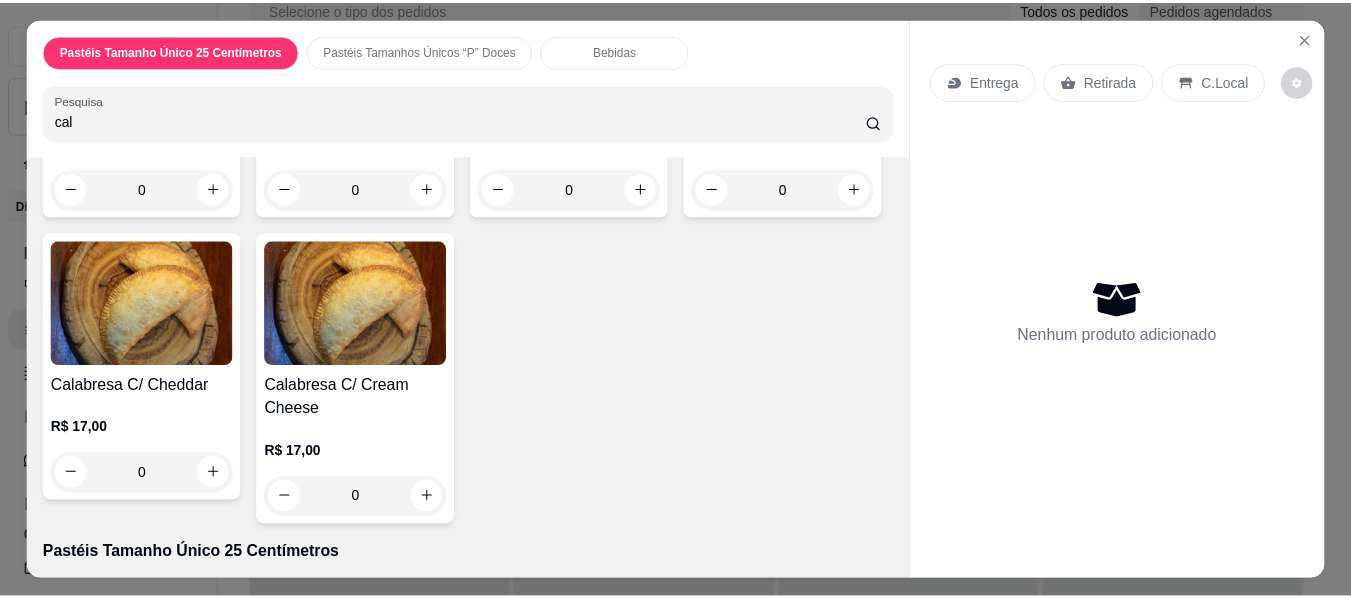scroll, scrollTop: 360, scrollLeft: 0, axis: vertical 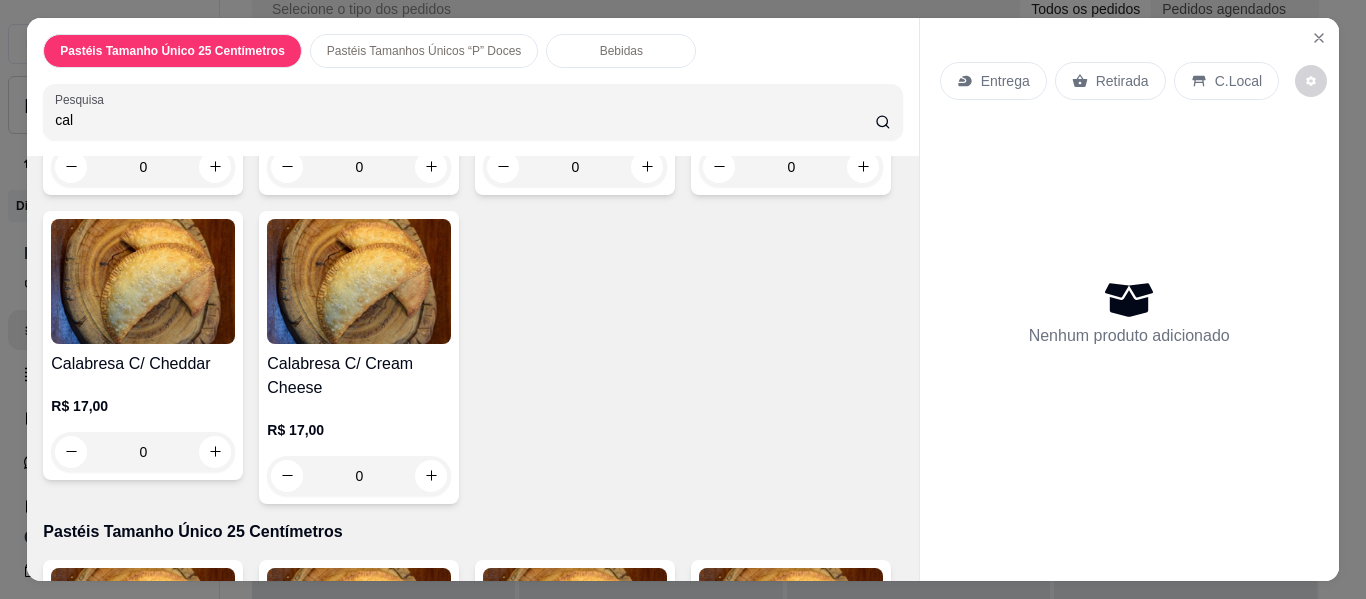 click at bounding box center [359, 281] 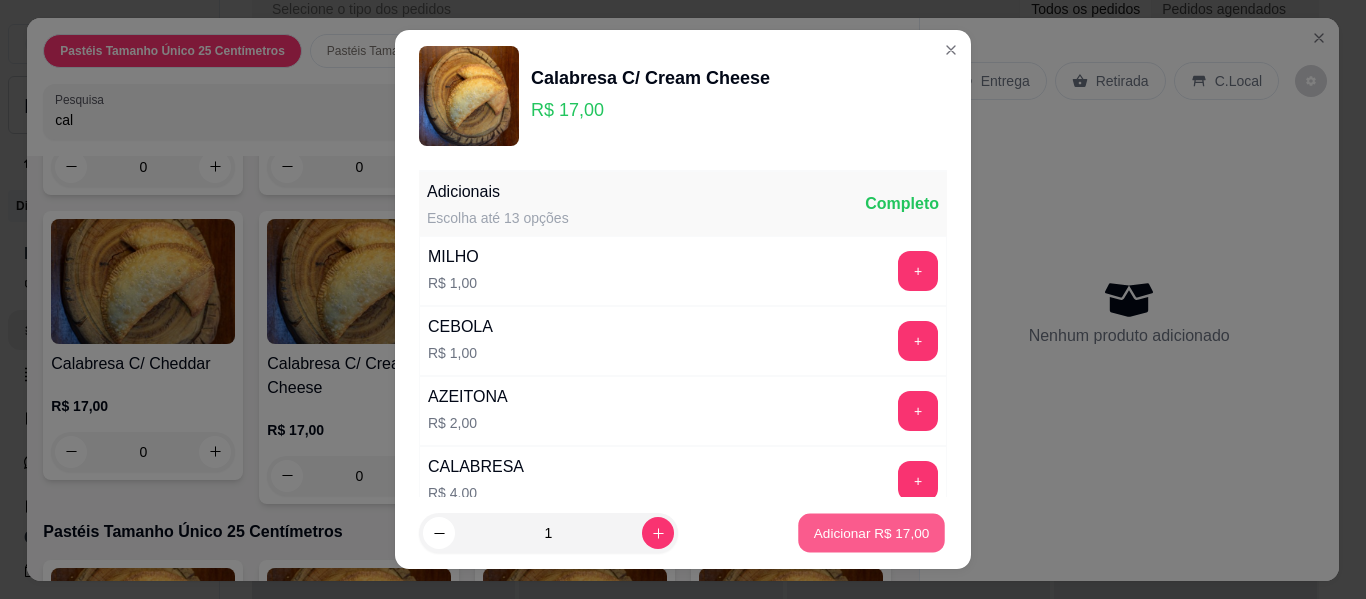 click on "Adicionar   R$ 17,00" at bounding box center [872, 532] 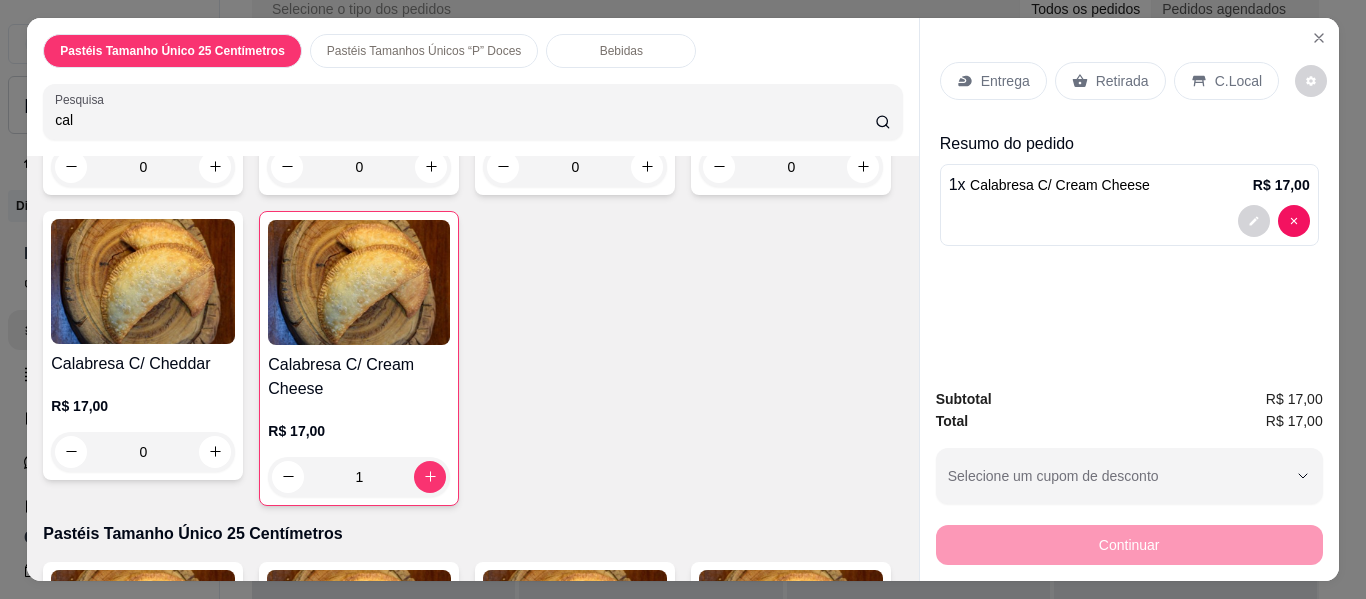 click 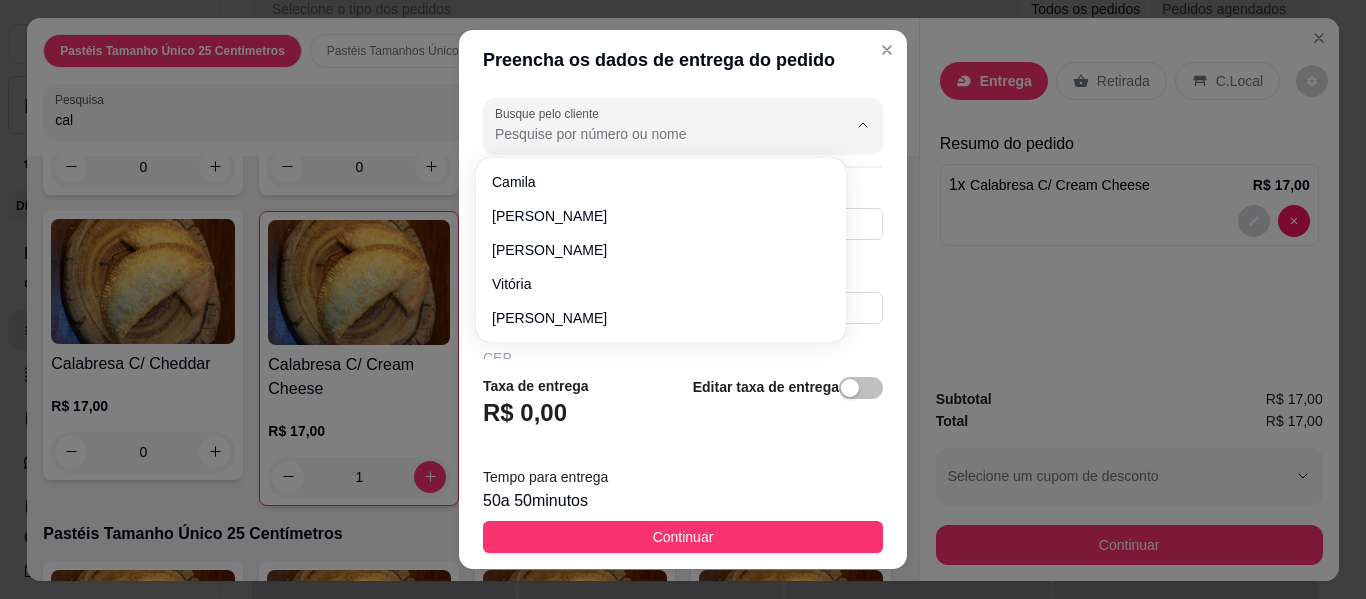 click on "Busque pelo cliente" at bounding box center (655, 134) 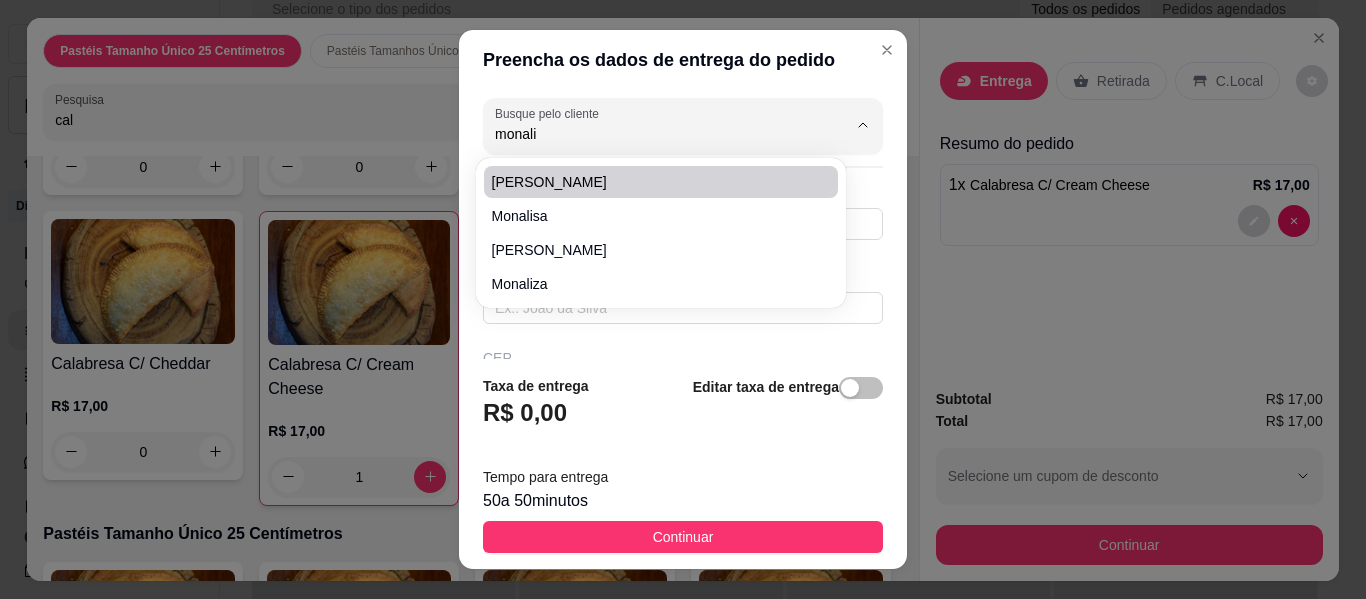 click on "Monalisa Coelho" at bounding box center (651, 182) 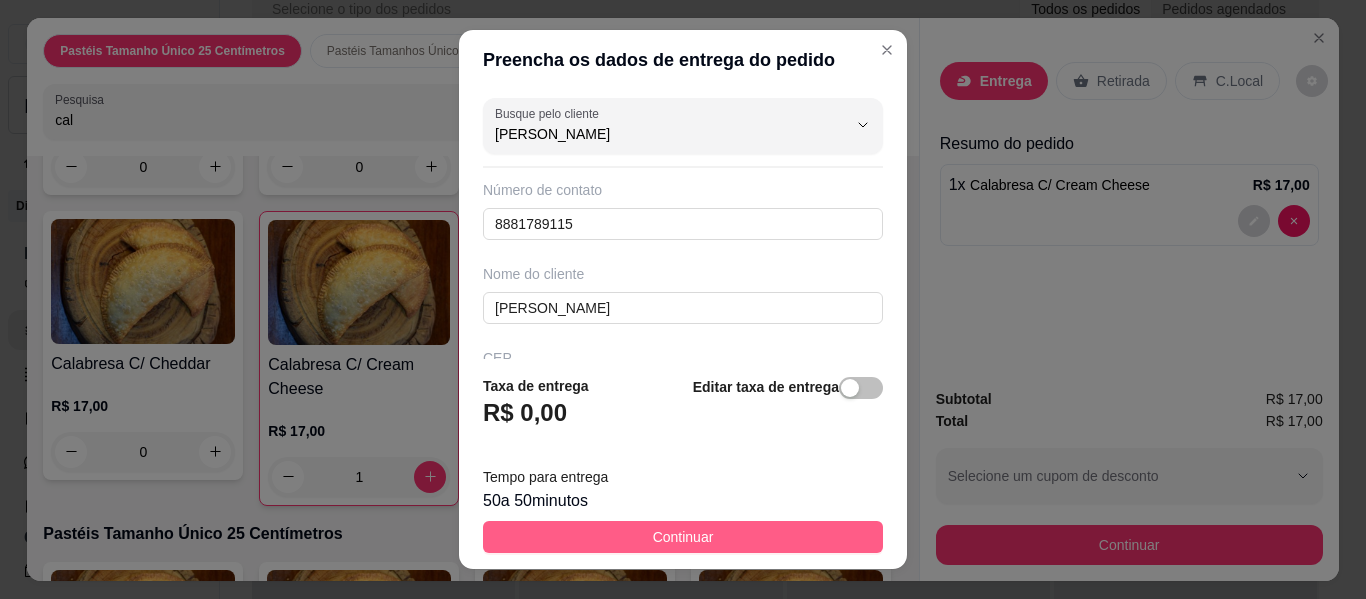 type on "Monalisa Coelho" 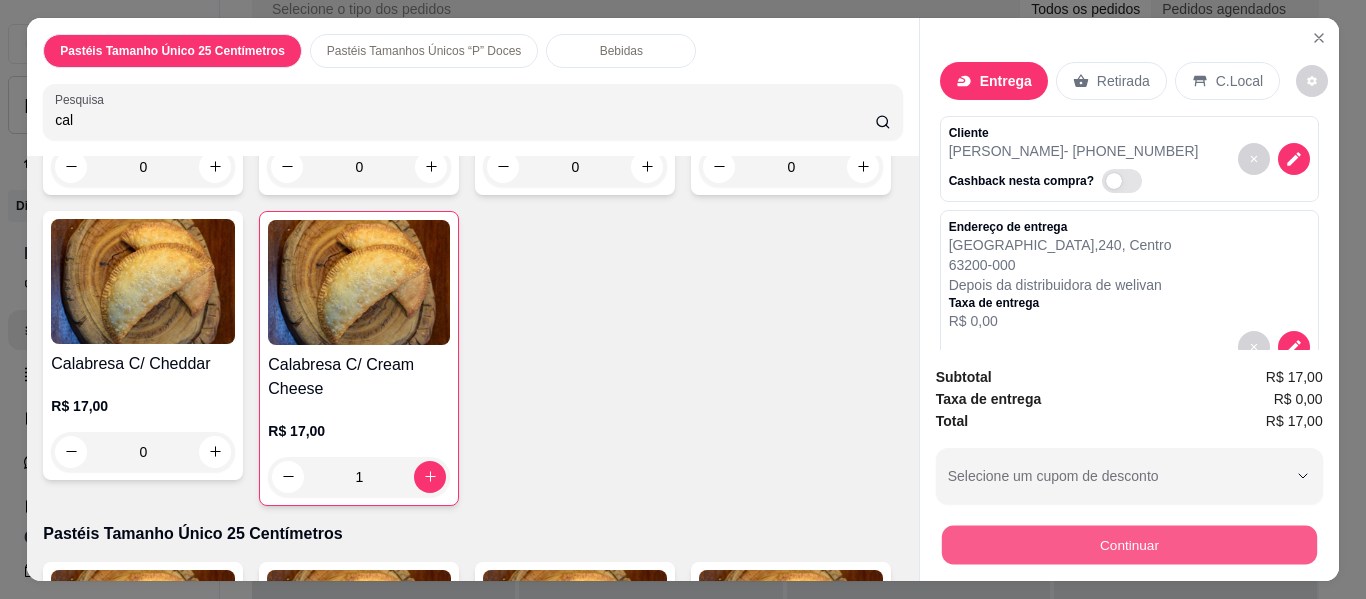 click on "Continuar" at bounding box center (1128, 545) 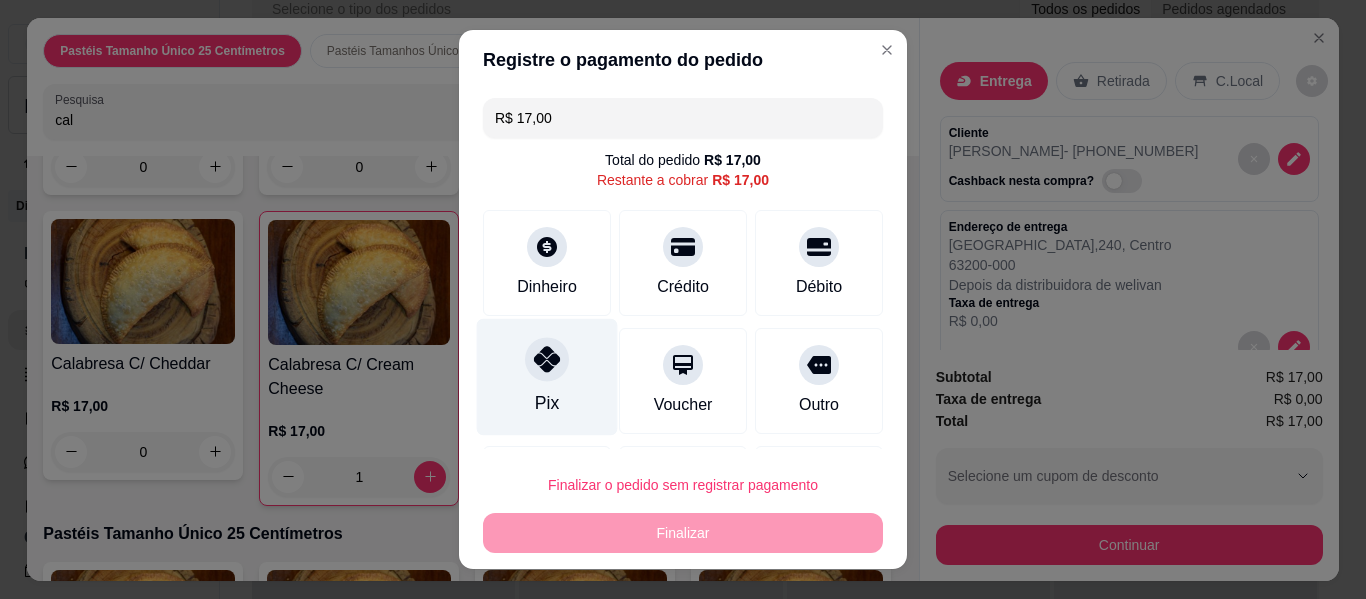 click on "Pix" at bounding box center [547, 377] 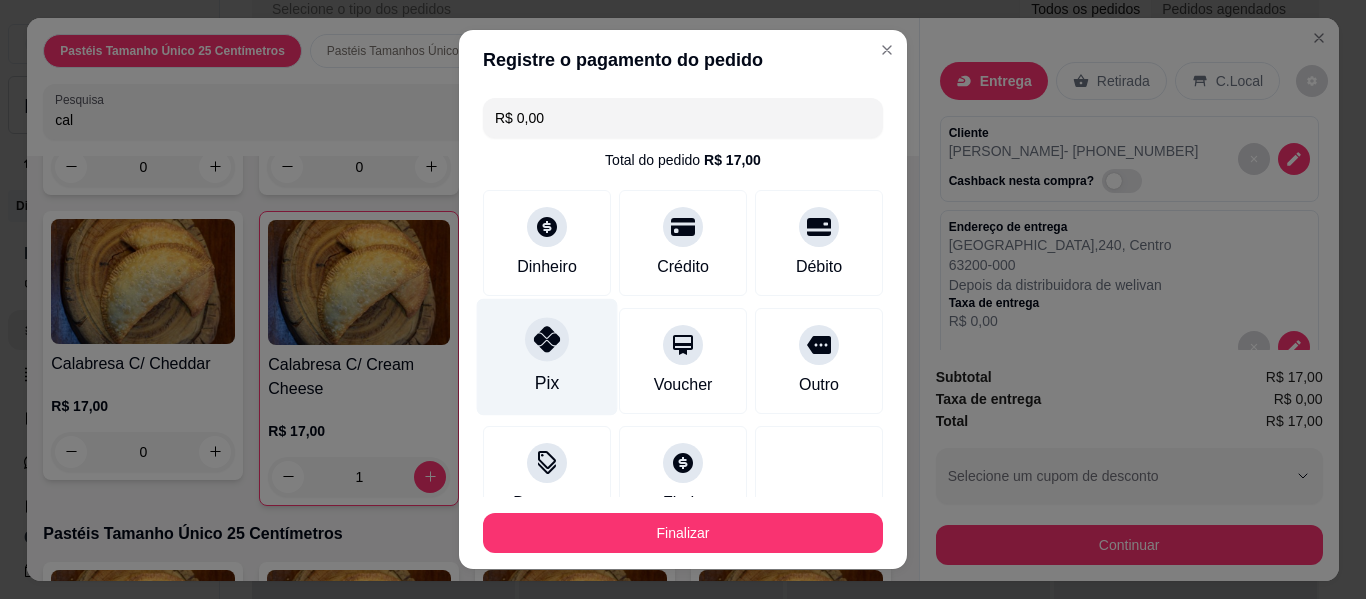 type on "R$ 0,00" 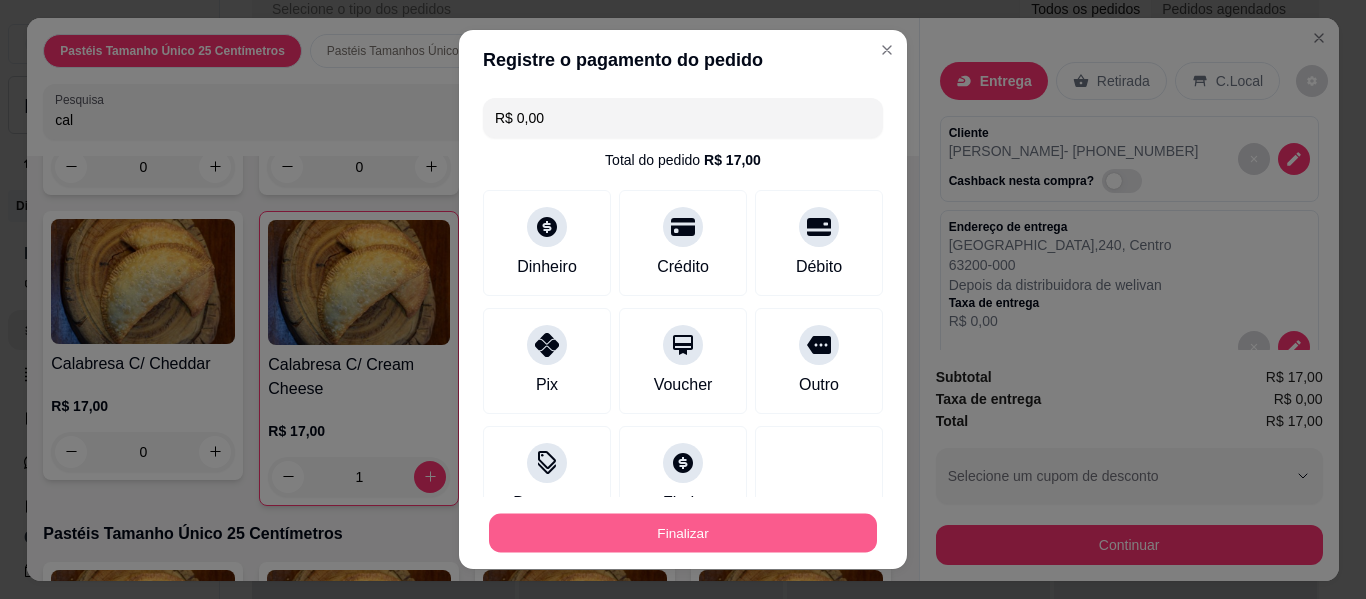 click on "Finalizar" at bounding box center [683, 533] 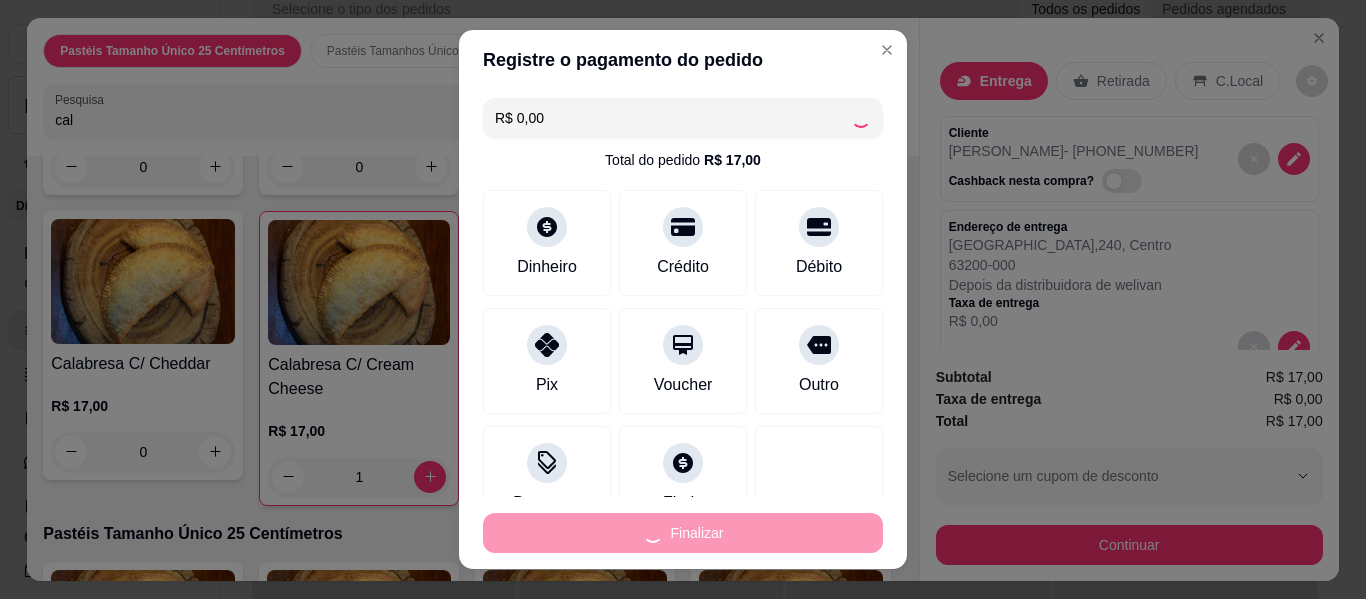 type on "0" 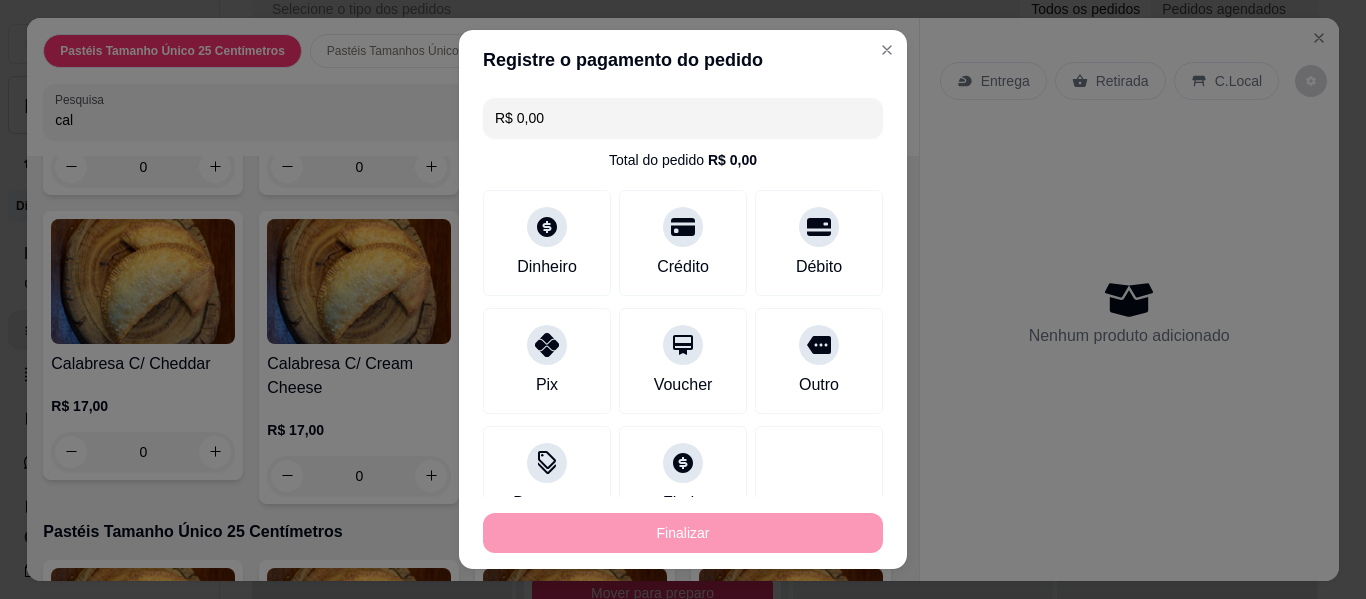 type on "-R$ 17,00" 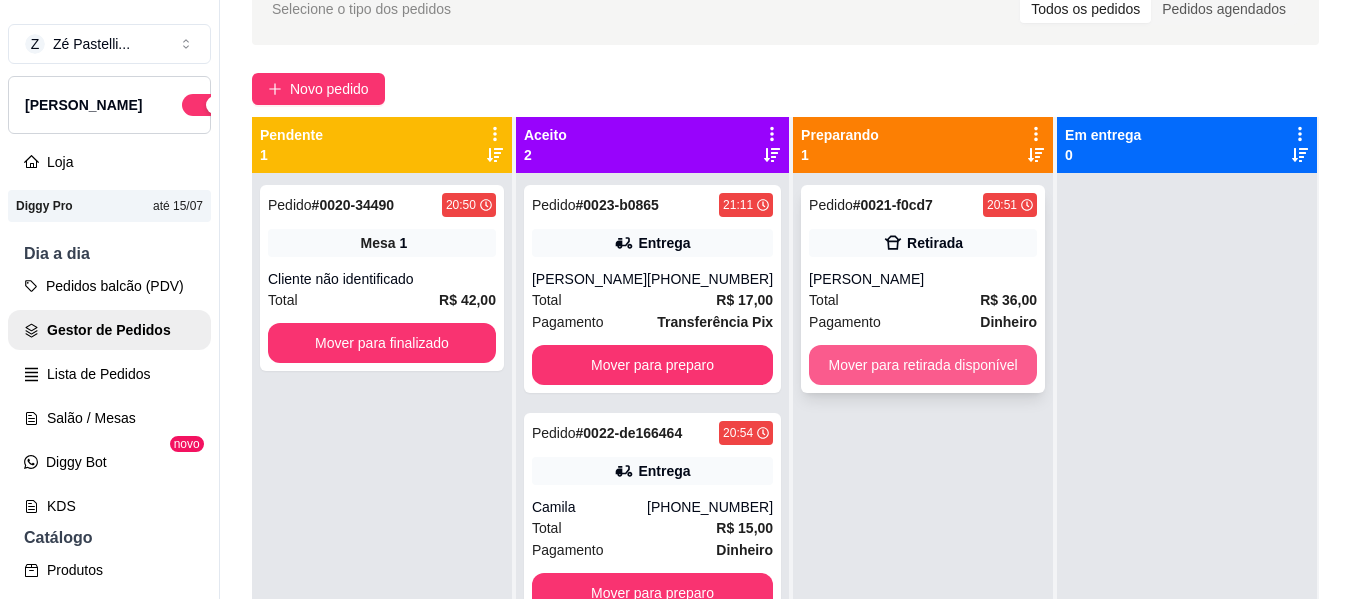 click on "Mover para retirada disponível" at bounding box center (923, 365) 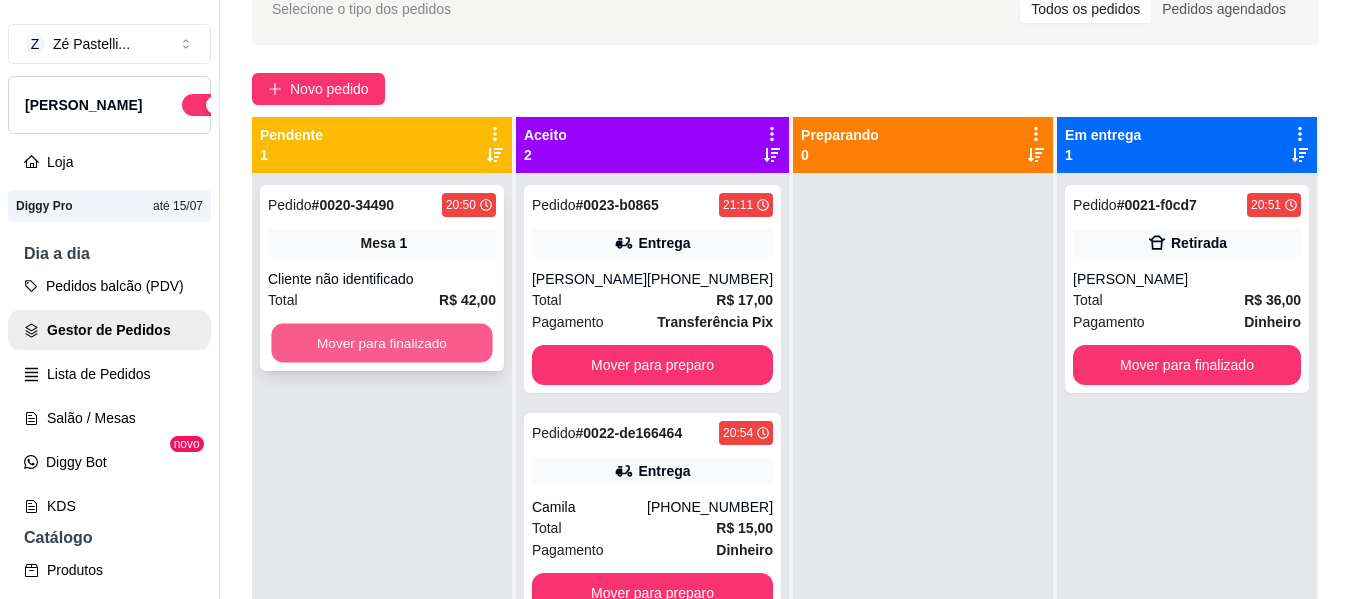 click on "Mover para finalizado" at bounding box center [381, 343] 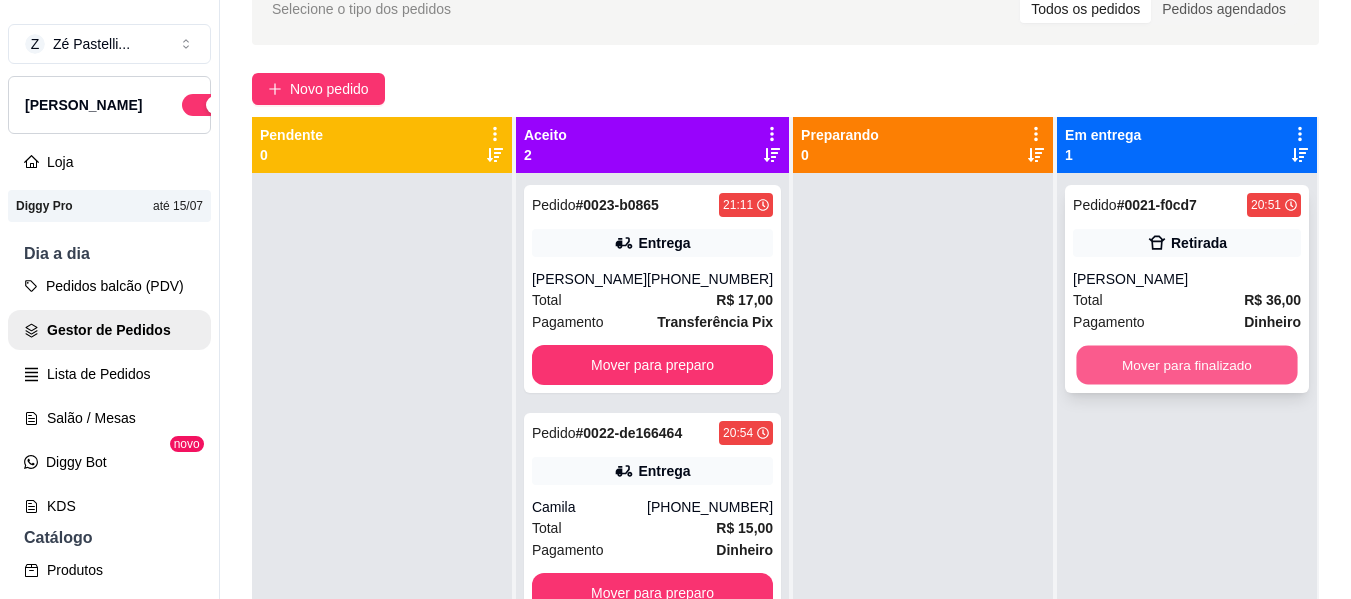 click on "Mover para finalizado" at bounding box center [1186, 365] 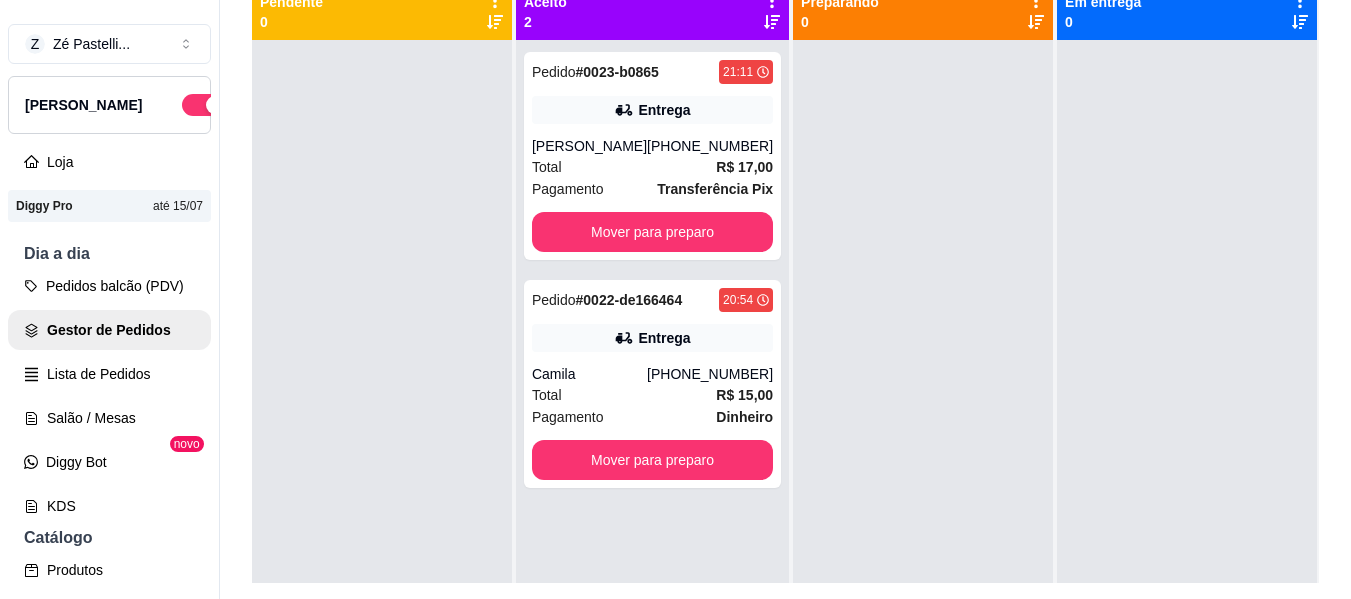 scroll, scrollTop: 280, scrollLeft: 0, axis: vertical 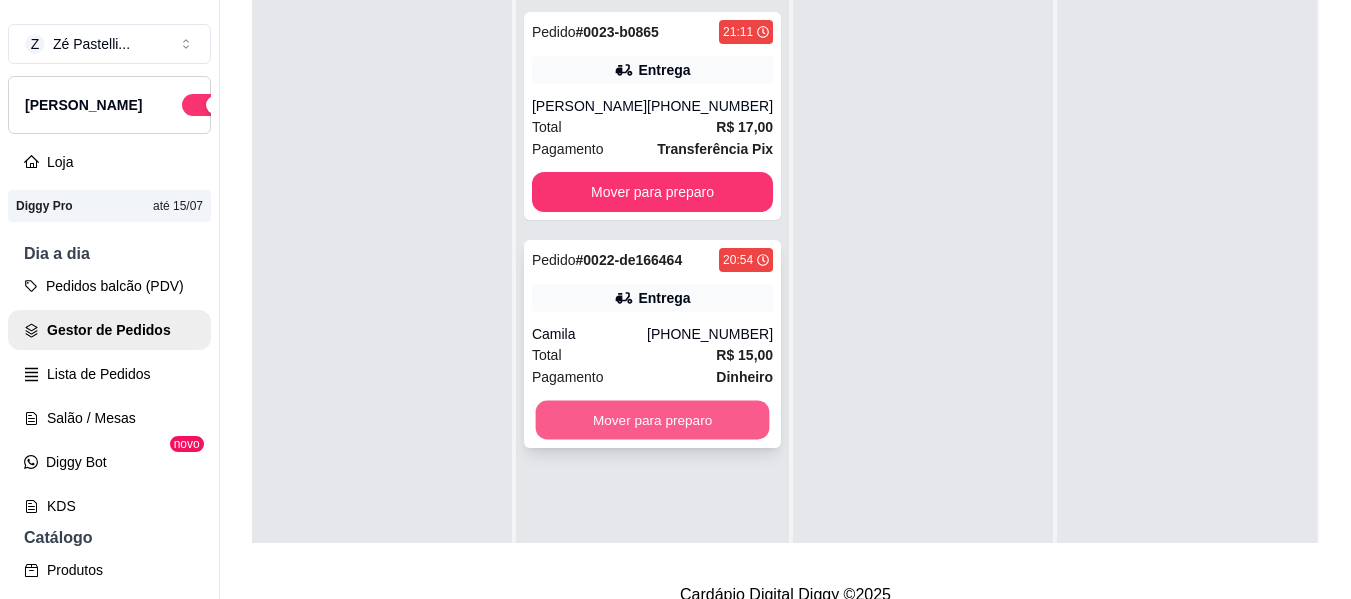 click on "Mover para preparo" at bounding box center [653, 420] 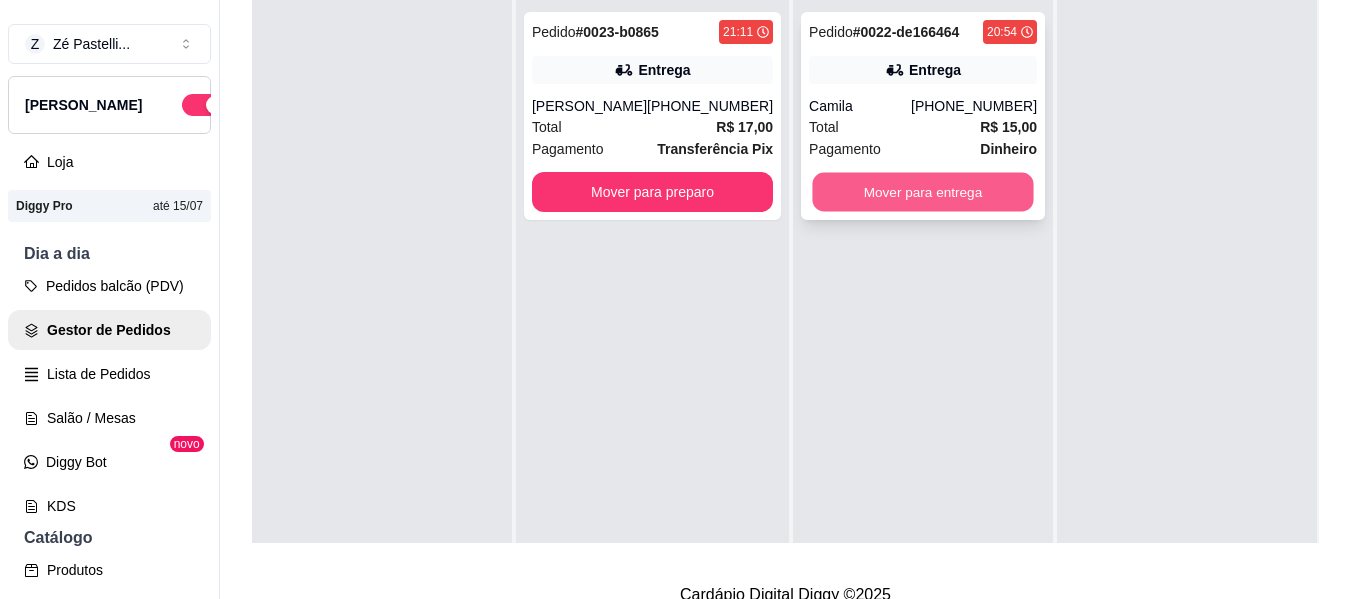 click on "Mover para entrega" at bounding box center (923, 192) 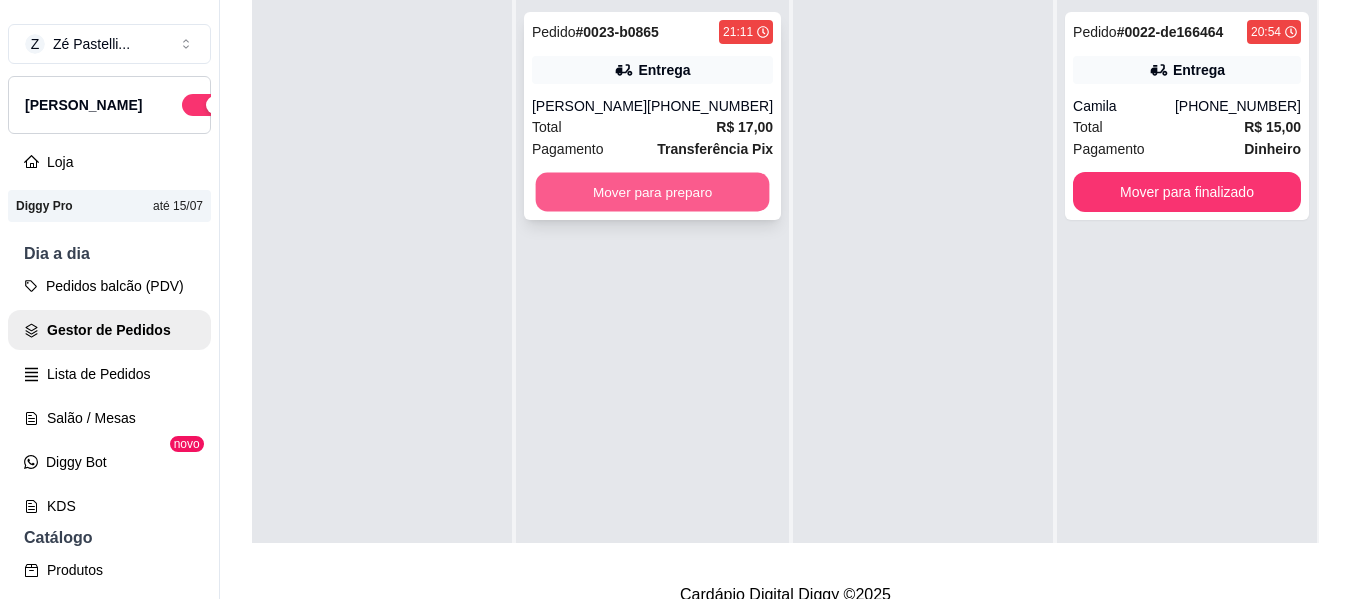 click on "Mover para preparo" at bounding box center (653, 192) 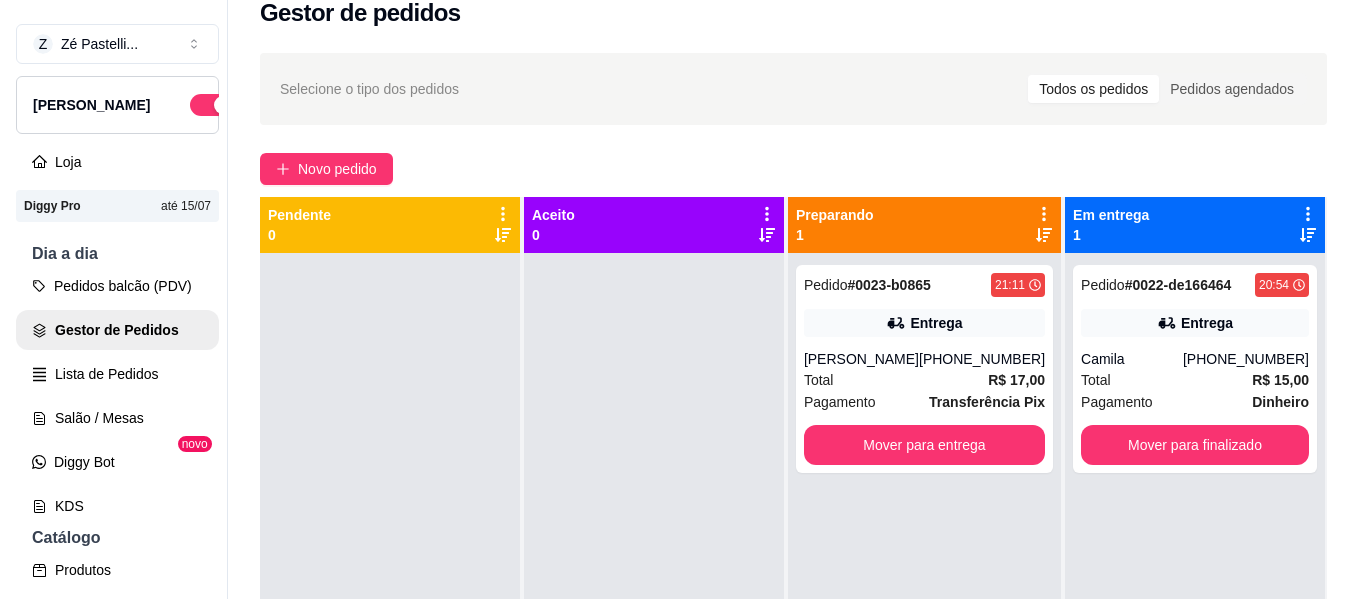 scroll, scrollTop: 0, scrollLeft: 0, axis: both 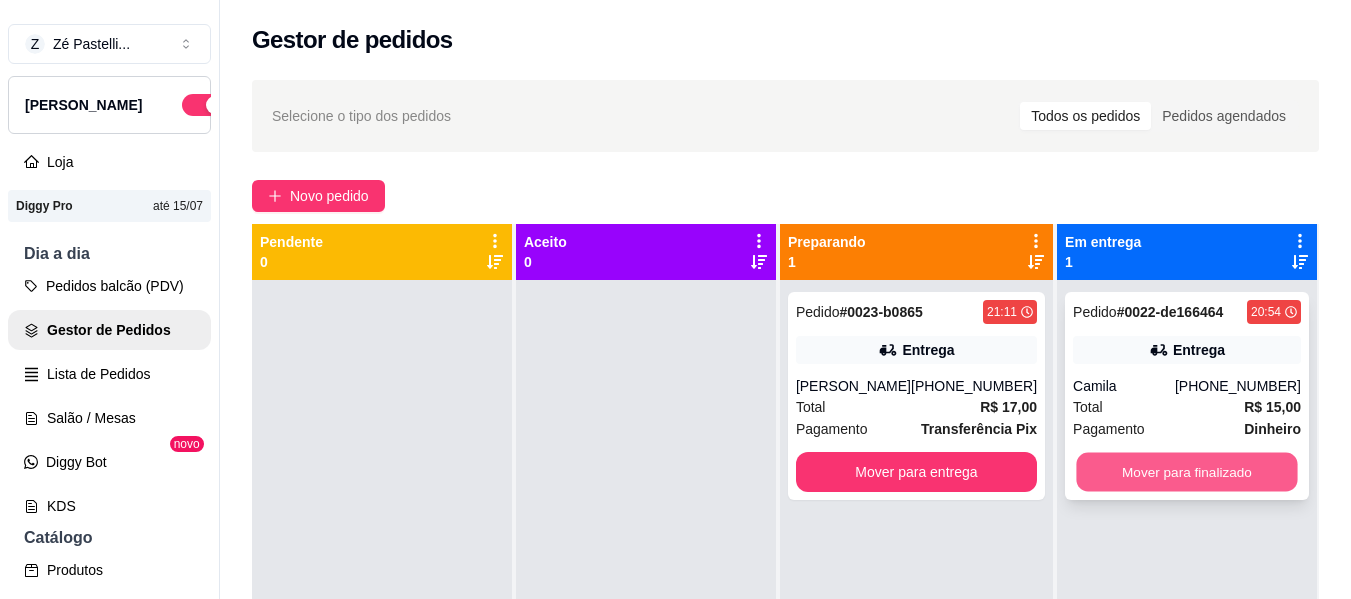 click on "Mover para finalizado" at bounding box center (1186, 472) 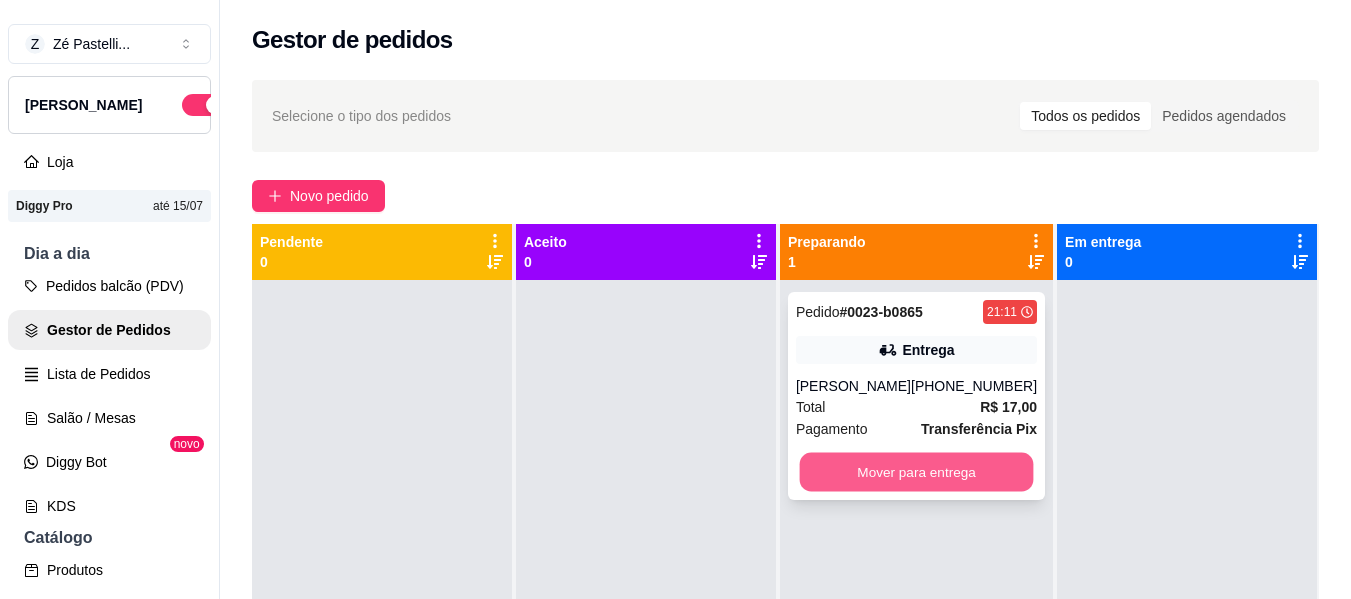 click on "Mover para entrega" at bounding box center [916, 472] 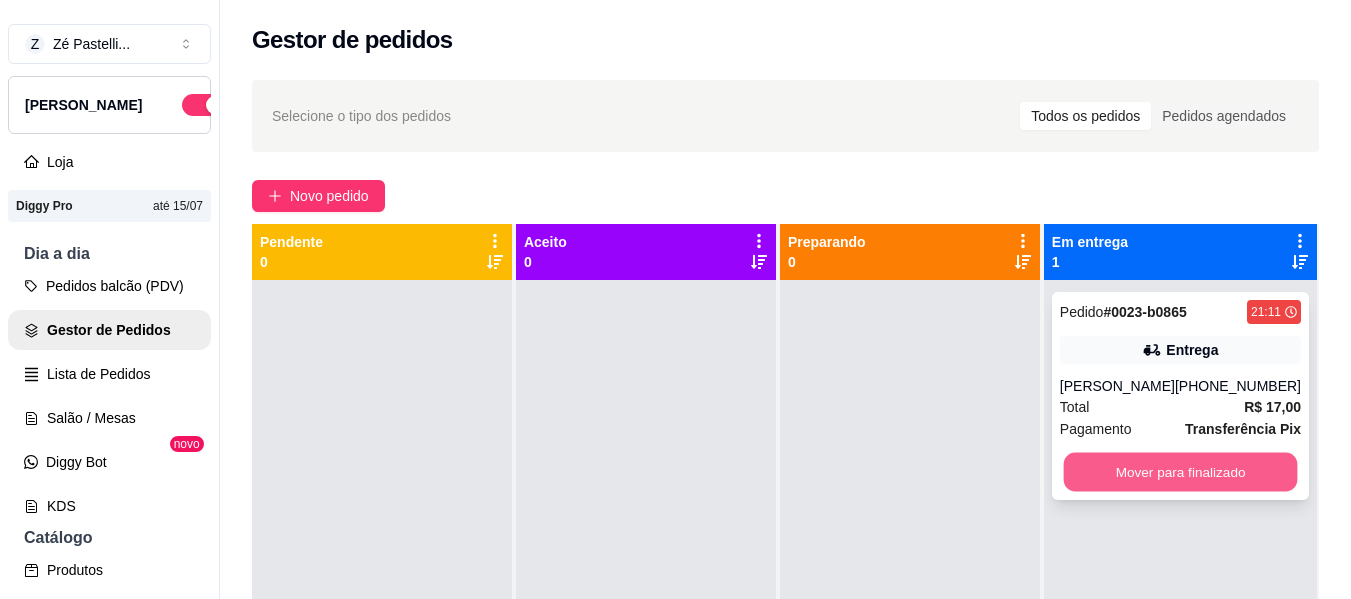 click on "Mover para finalizado" at bounding box center [1180, 472] 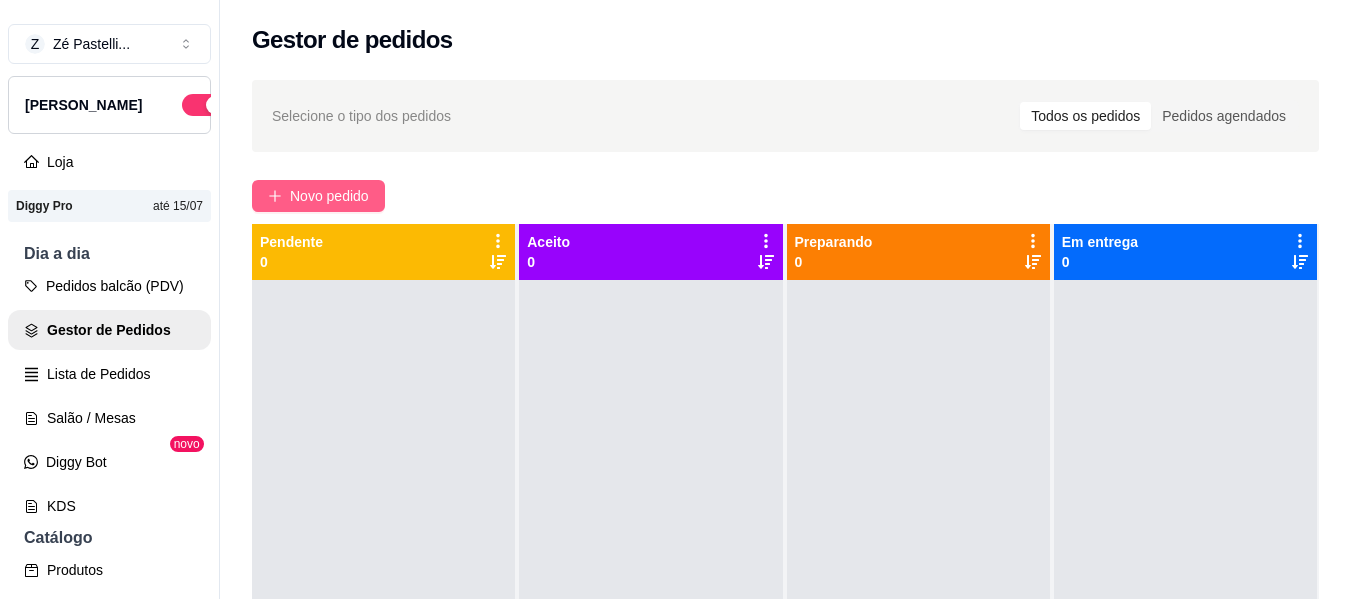 click on "Novo pedido" at bounding box center [329, 196] 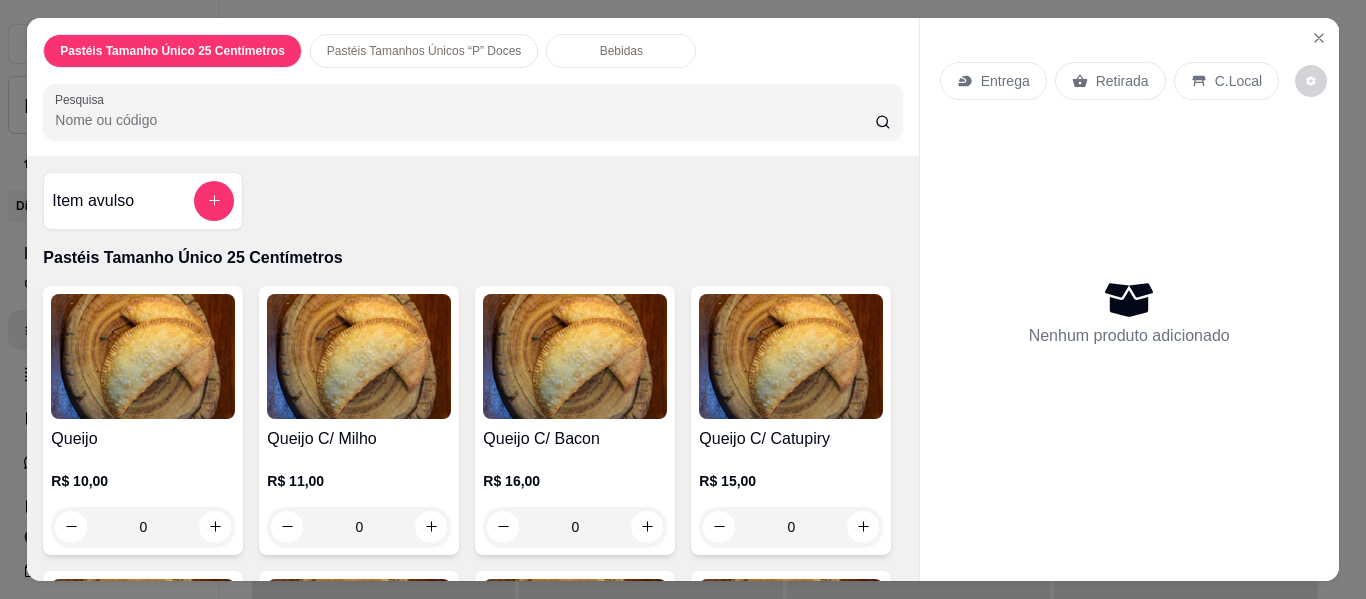 click on "Pesquisa" at bounding box center [465, 120] 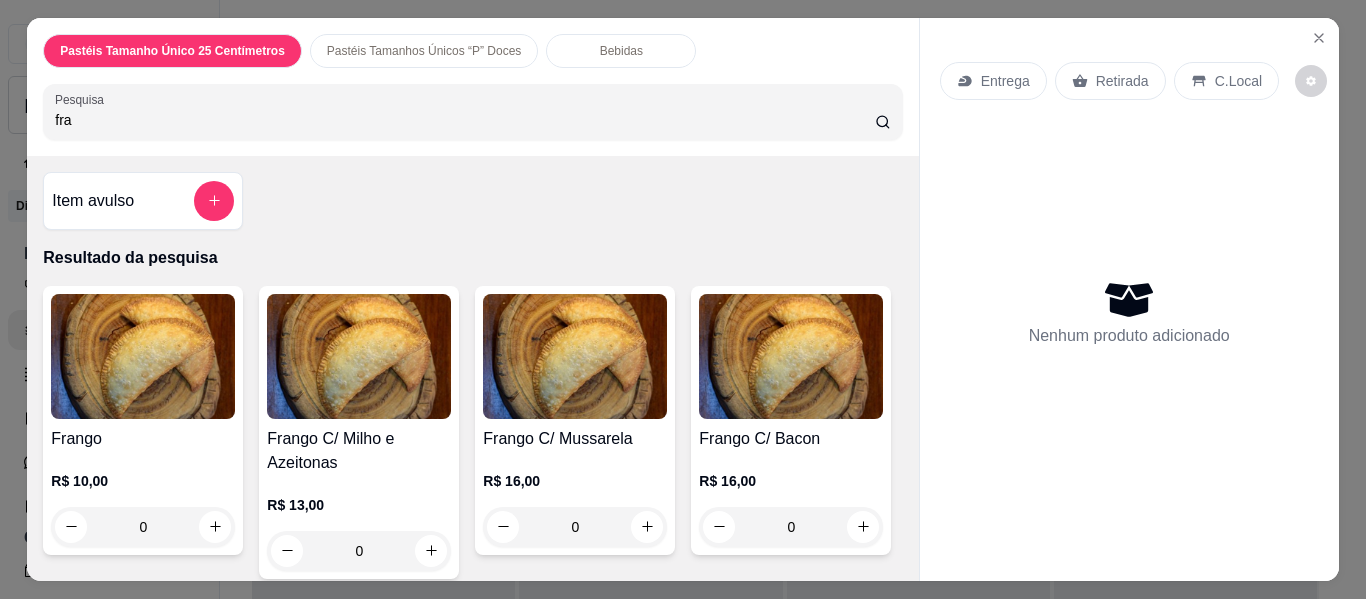 type on "fra" 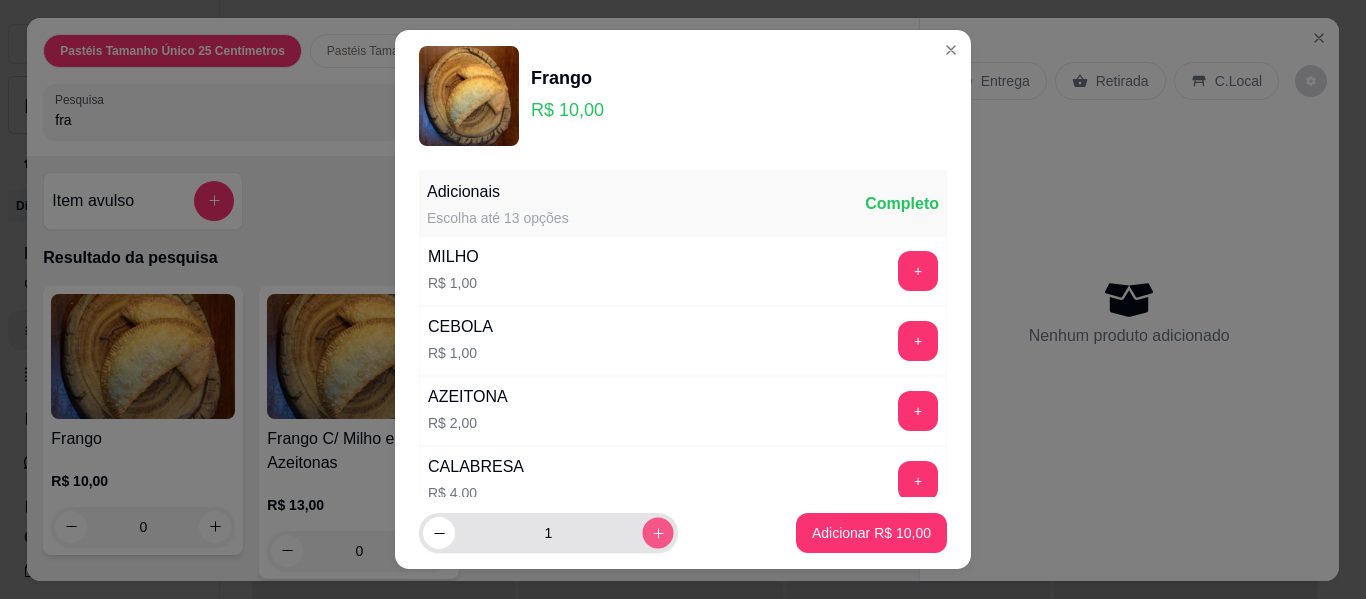 click 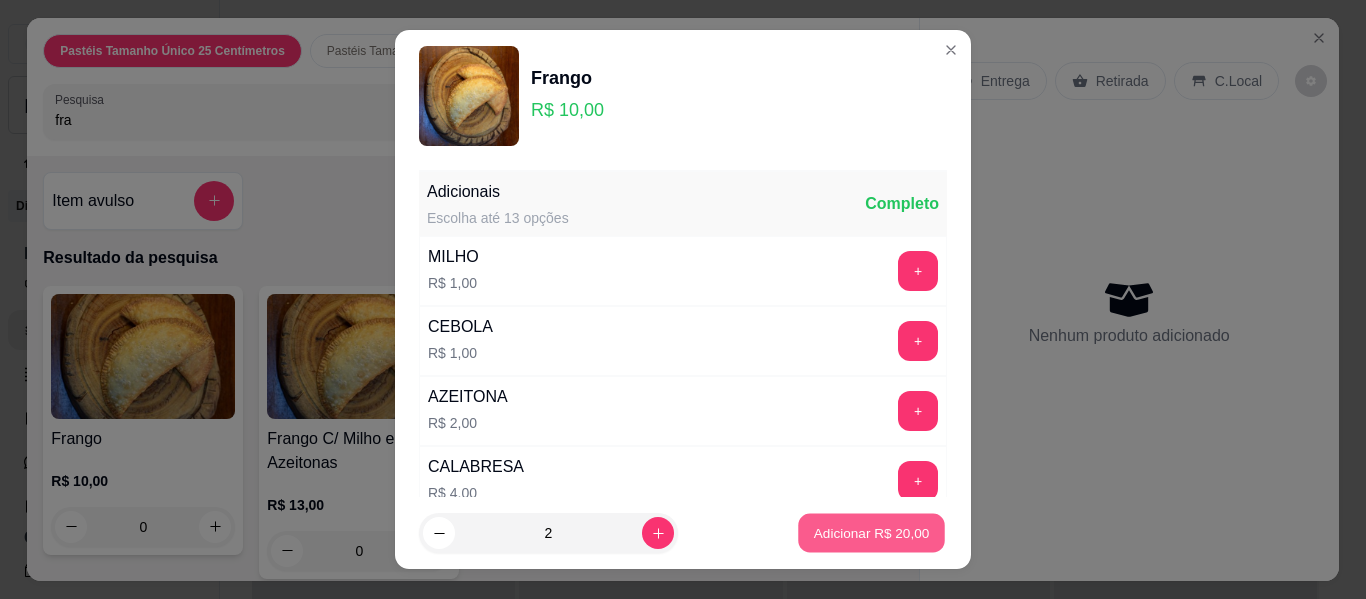 click on "Adicionar   R$ 20,00" at bounding box center [872, 532] 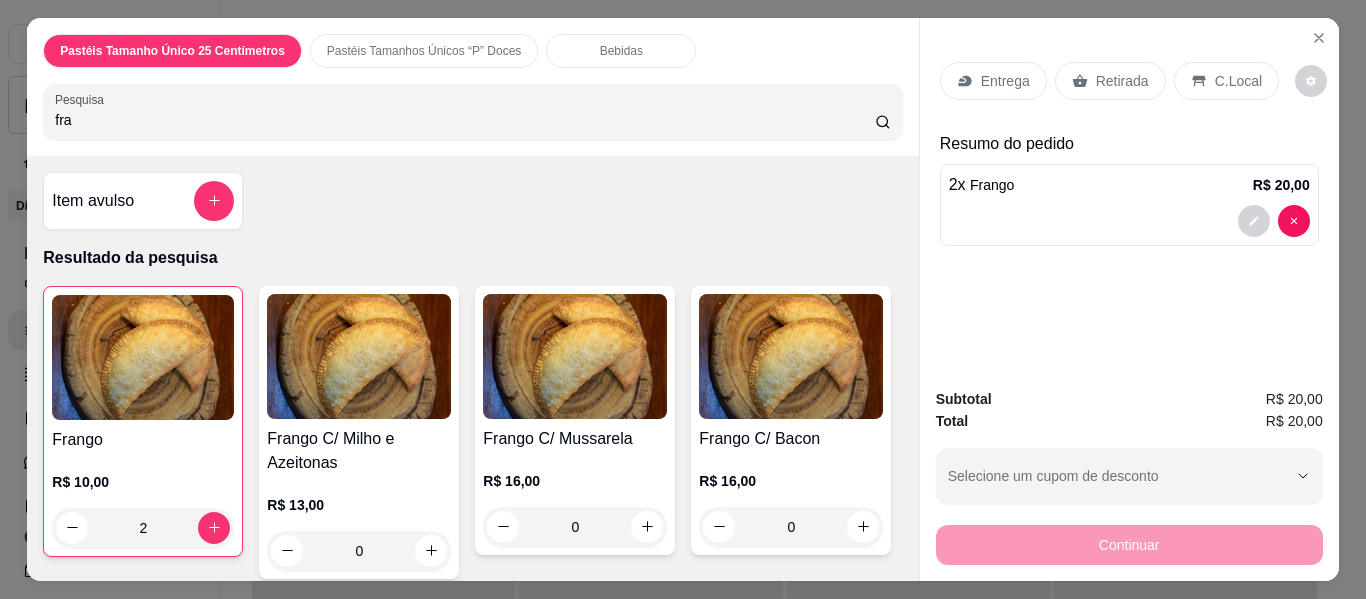 click on "Bebidas" at bounding box center [621, 51] 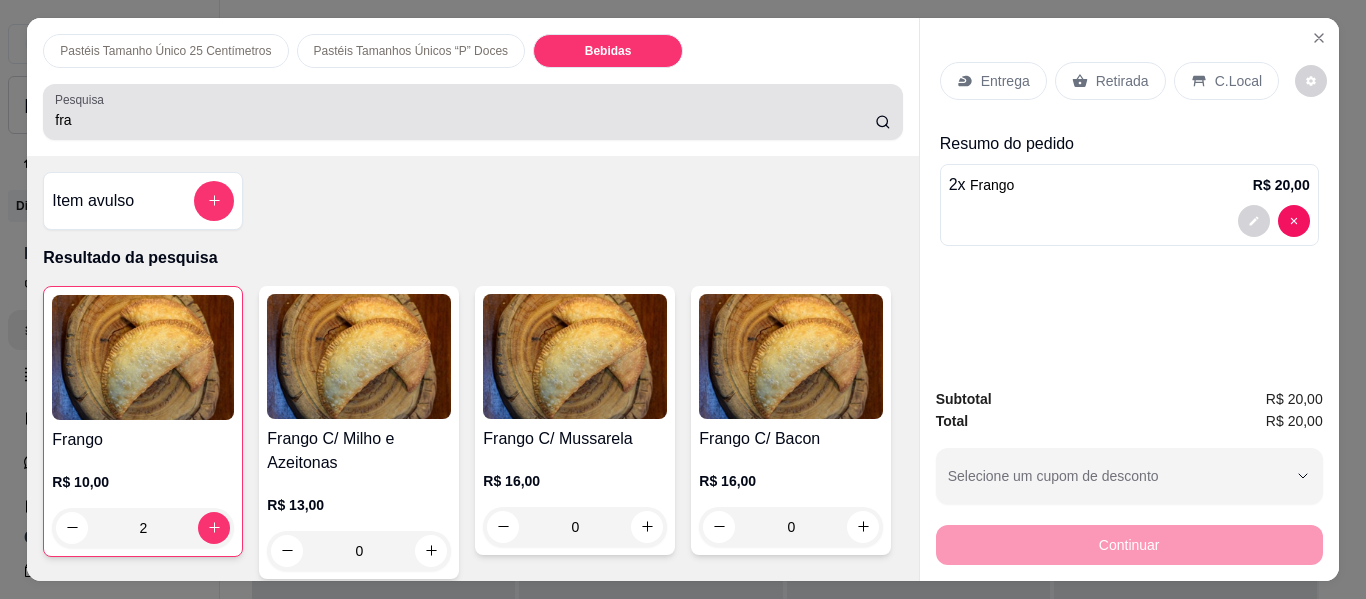 scroll, scrollTop: 5817, scrollLeft: 0, axis: vertical 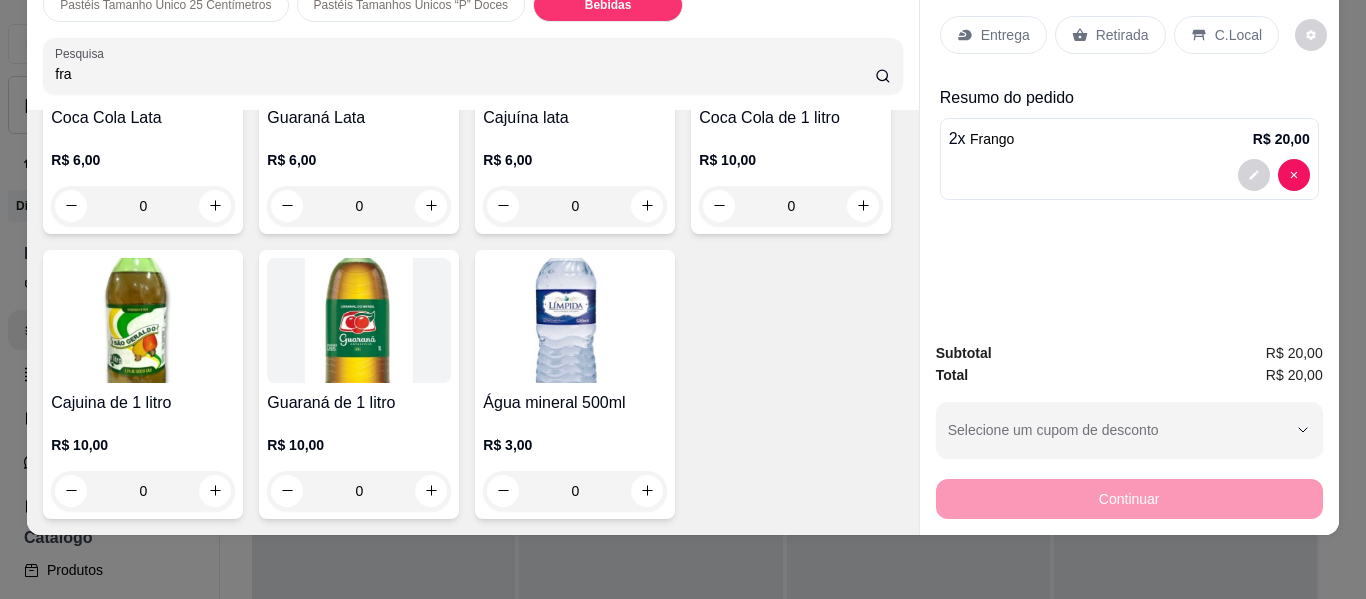 click at bounding box center [791, 35] 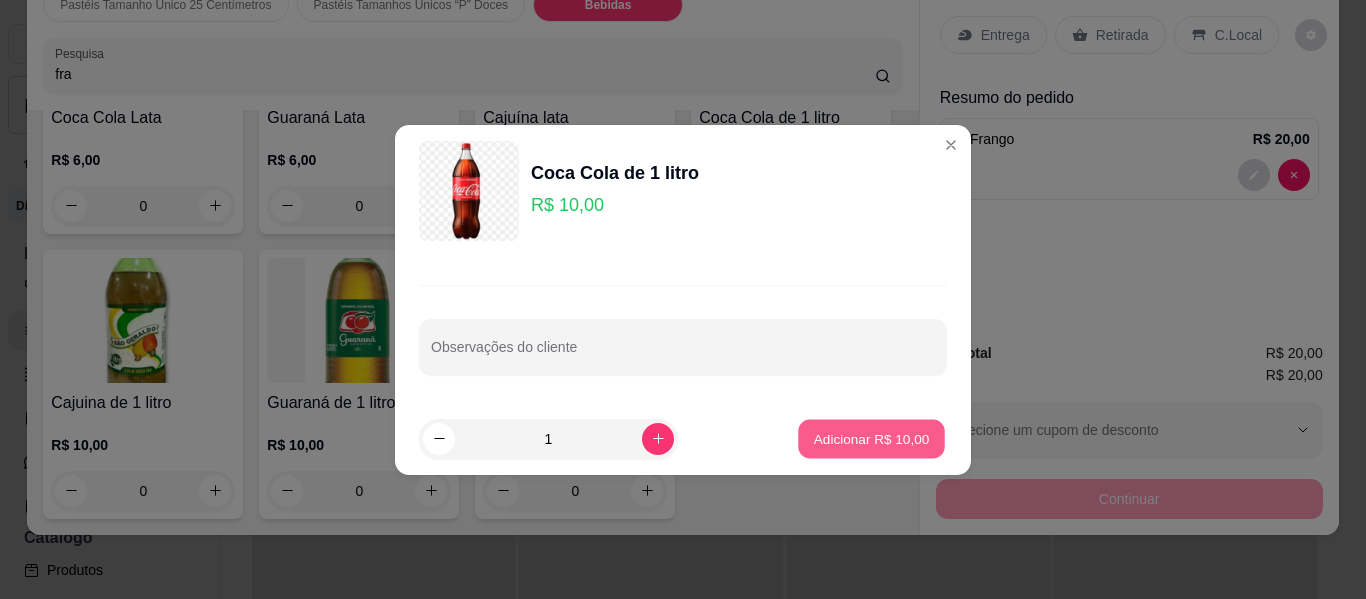 click on "Adicionar   R$ 10,00" at bounding box center (872, 438) 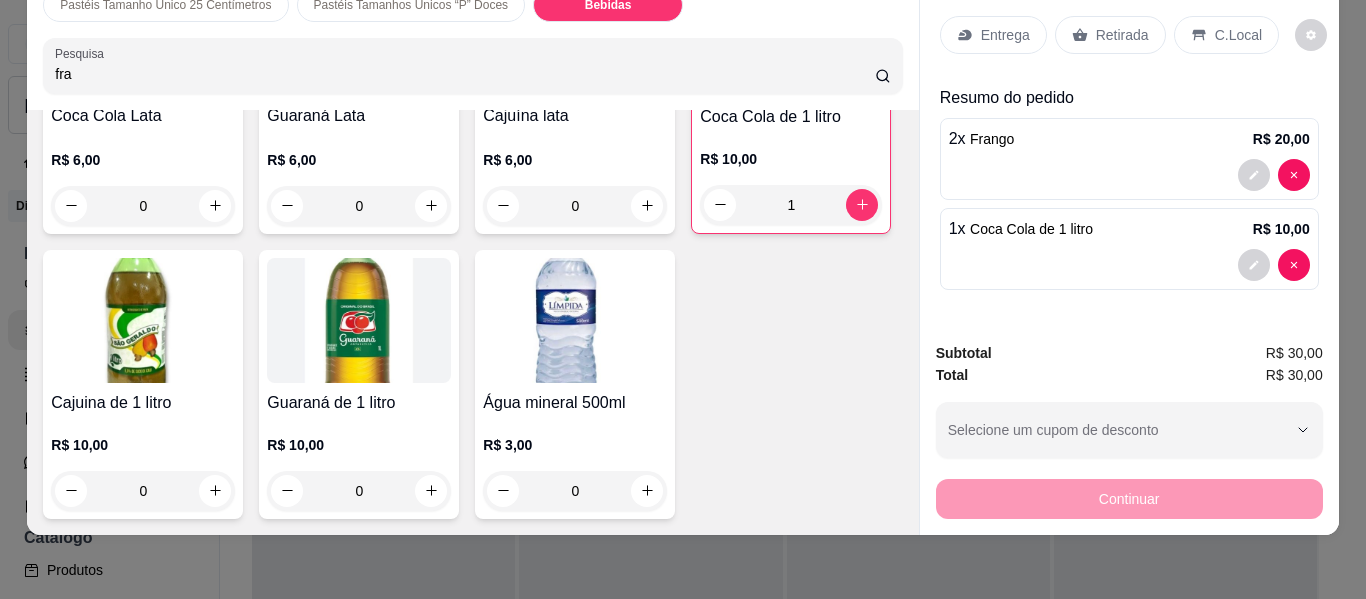 click on "Entrega" at bounding box center (1005, 35) 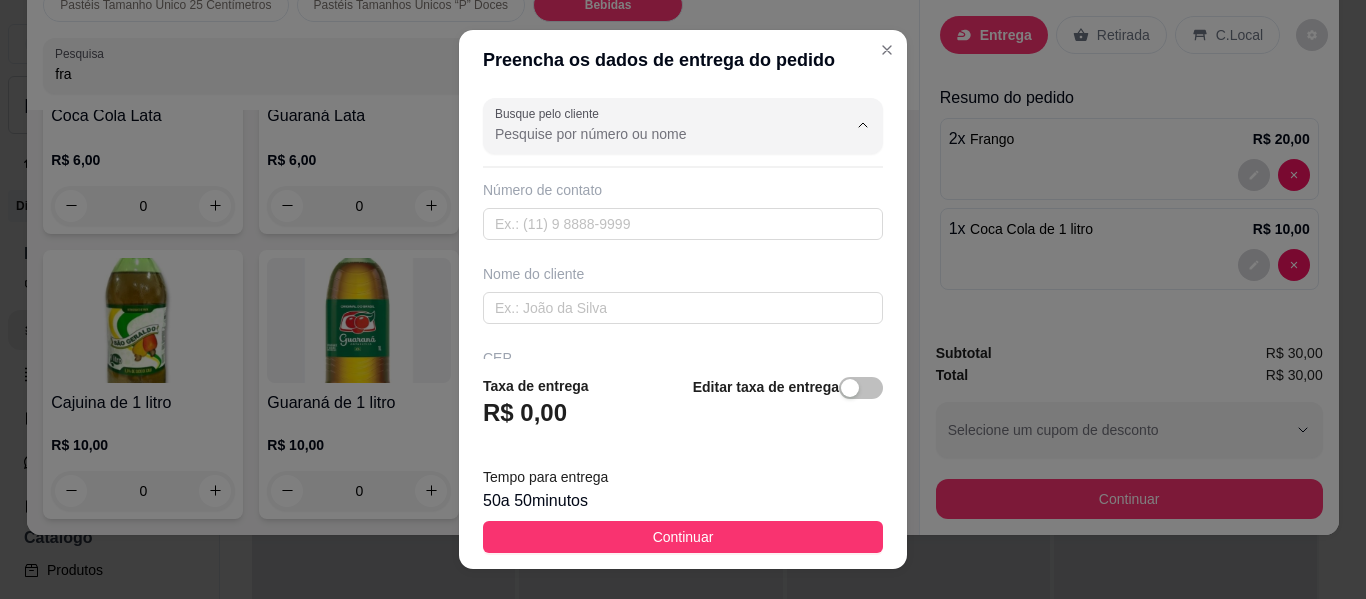 click on "Busque pelo cliente" at bounding box center (655, 134) 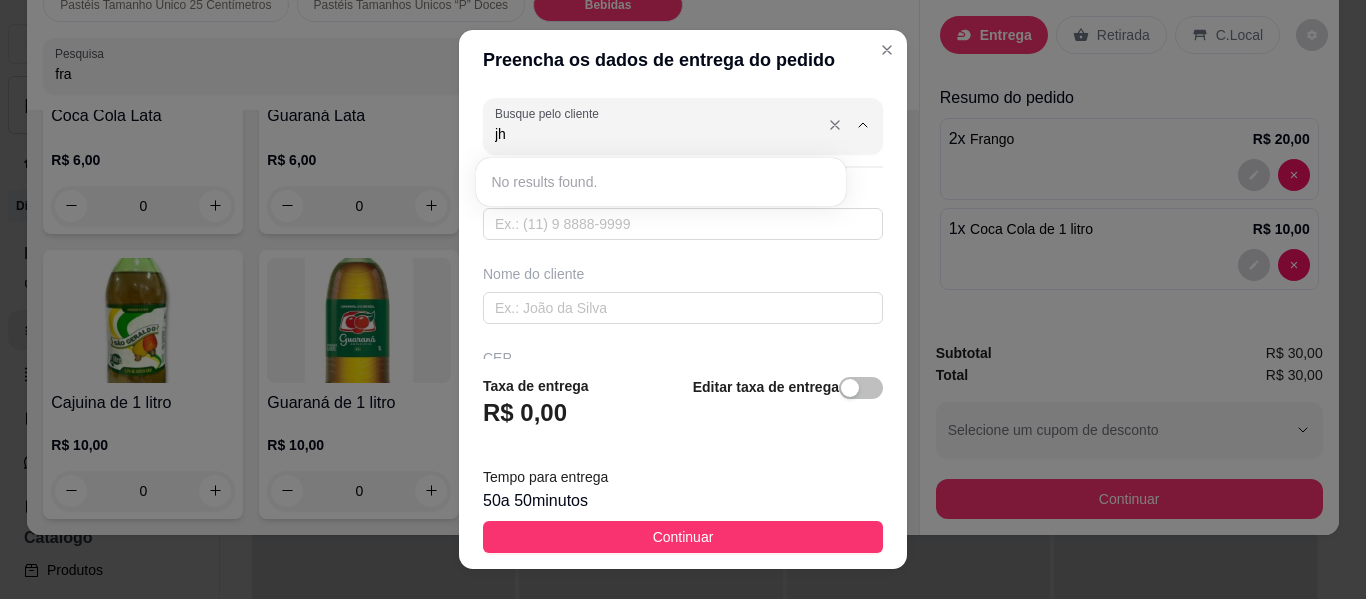 type on "j" 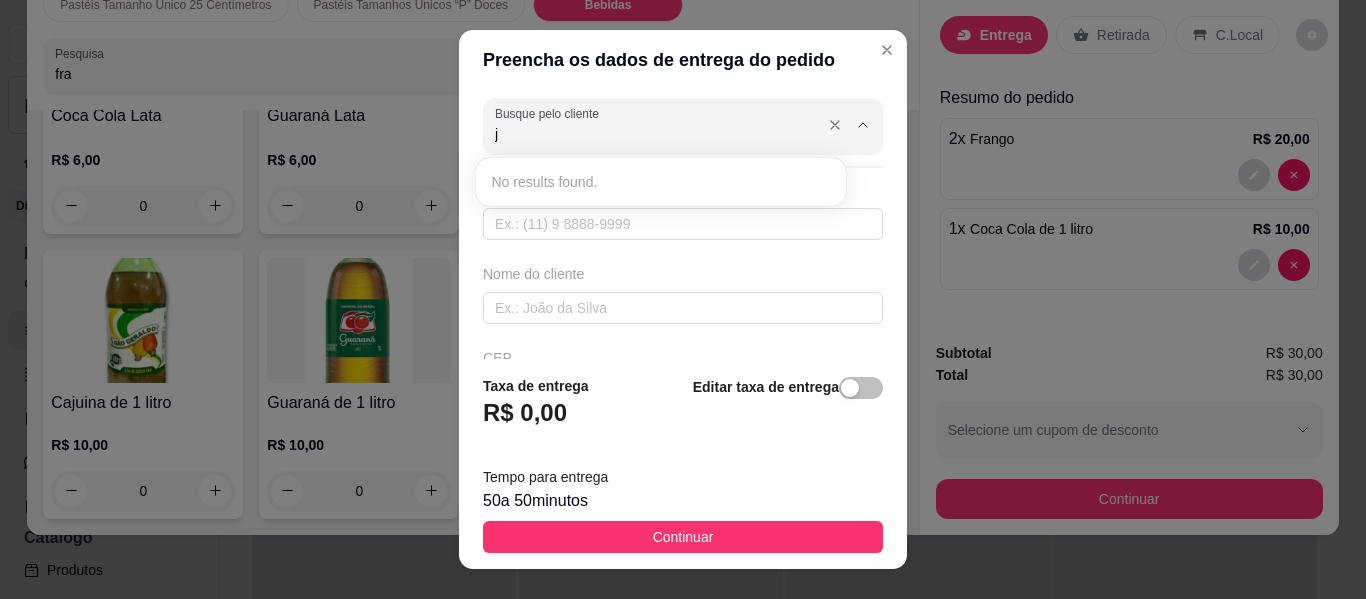 type 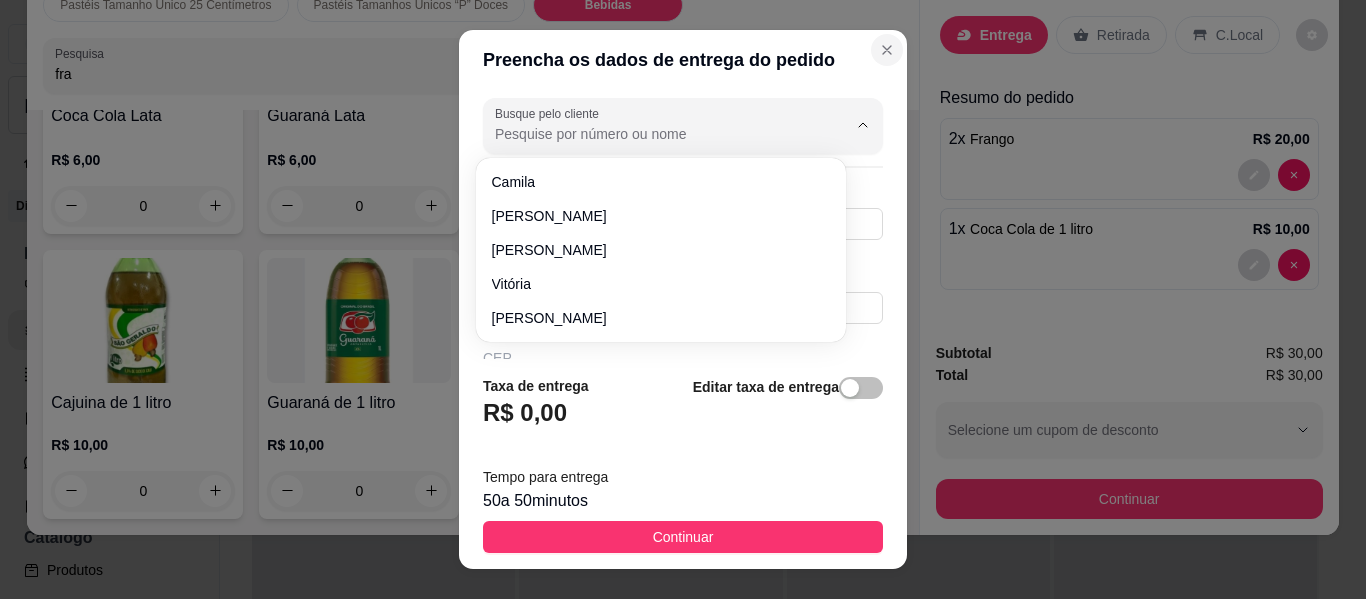 click 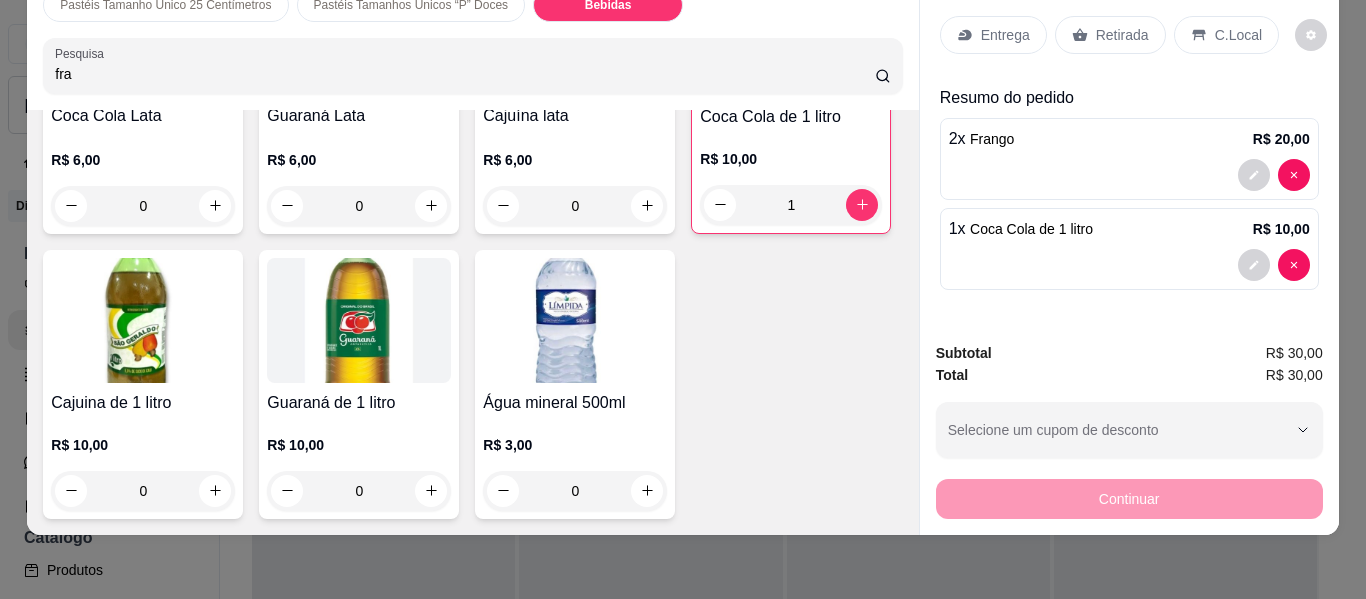 click on "Entrega" at bounding box center [993, 35] 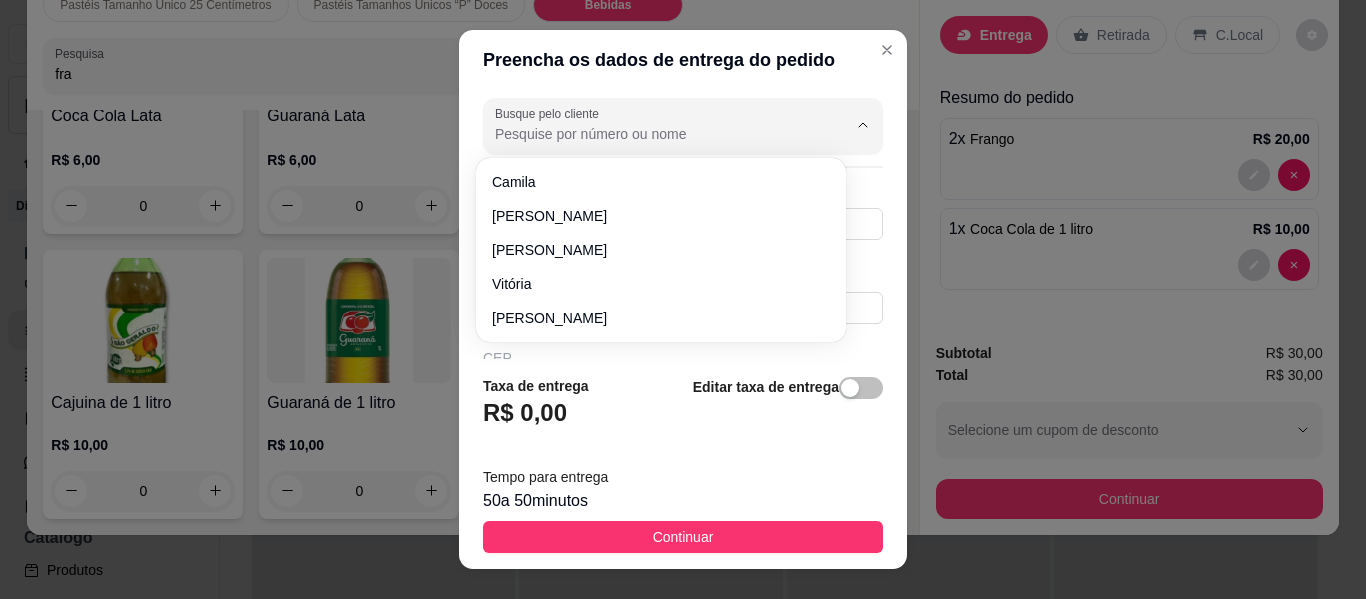 click on "Busque pelo cliente" at bounding box center [655, 134] 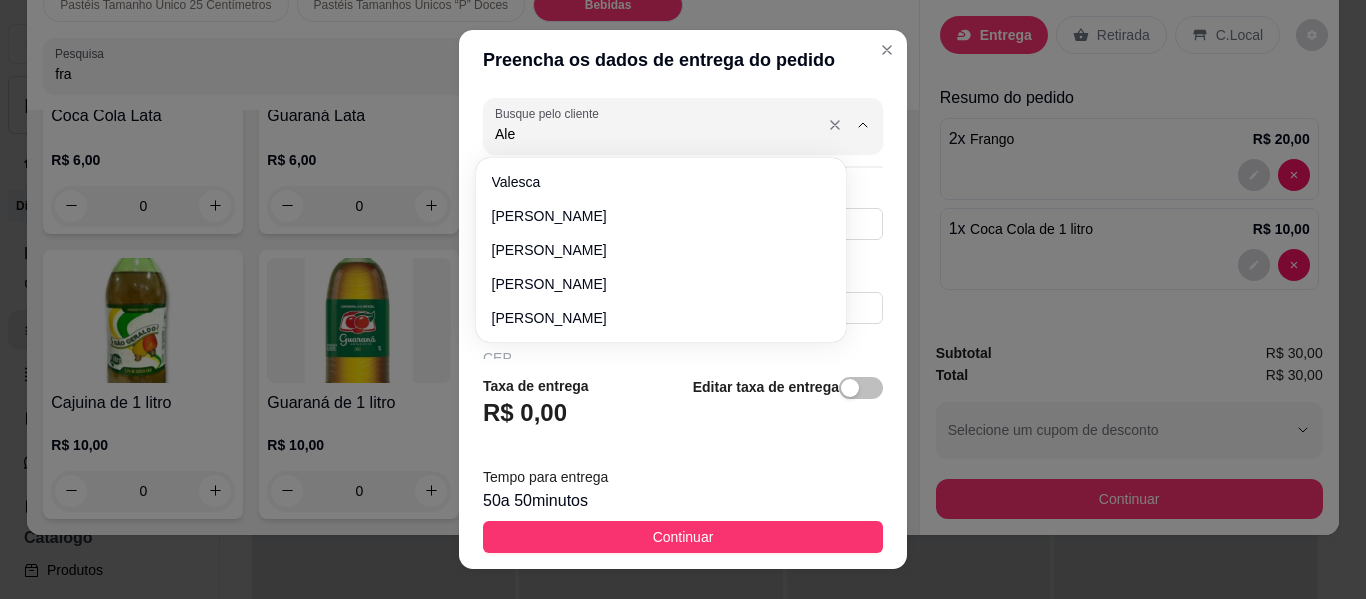 type on "[PERSON_NAME]" 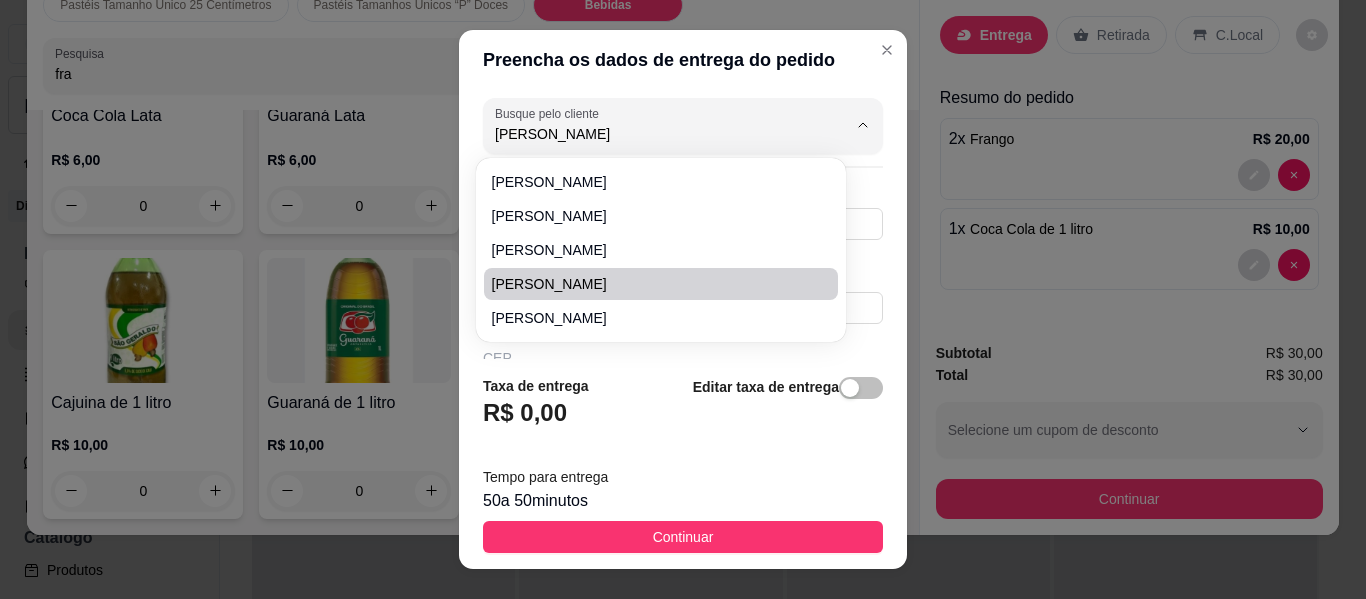 click on "[PERSON_NAME]" at bounding box center [651, 284] 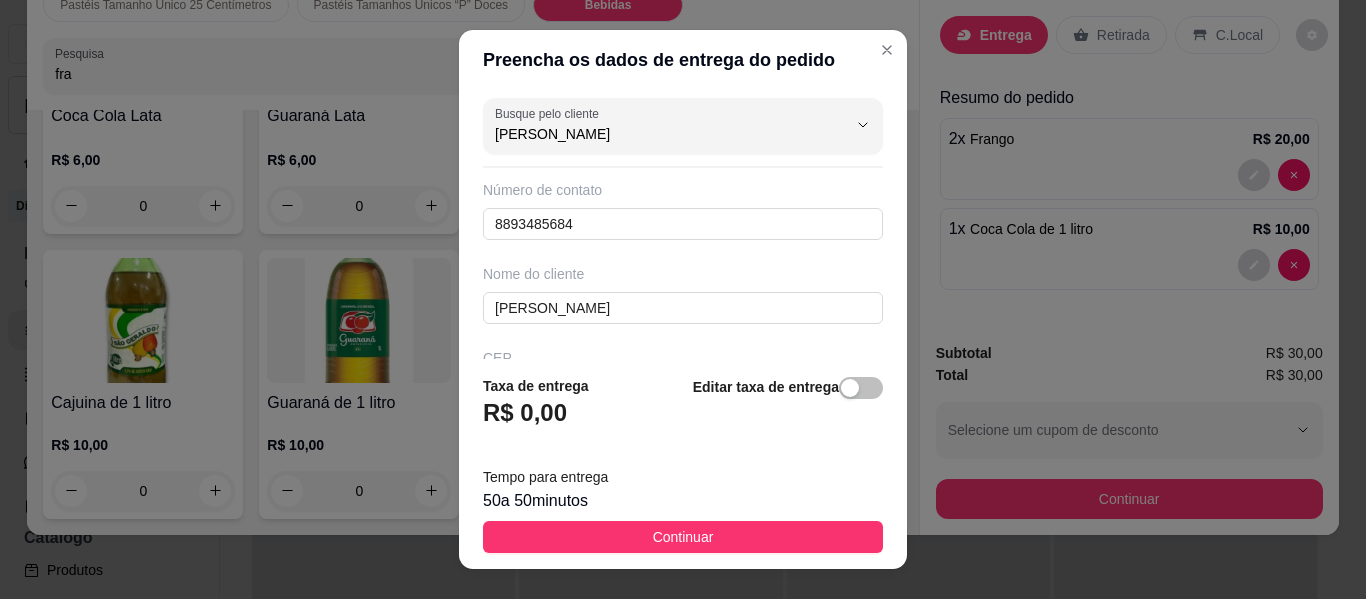 type on "[PERSON_NAME]" 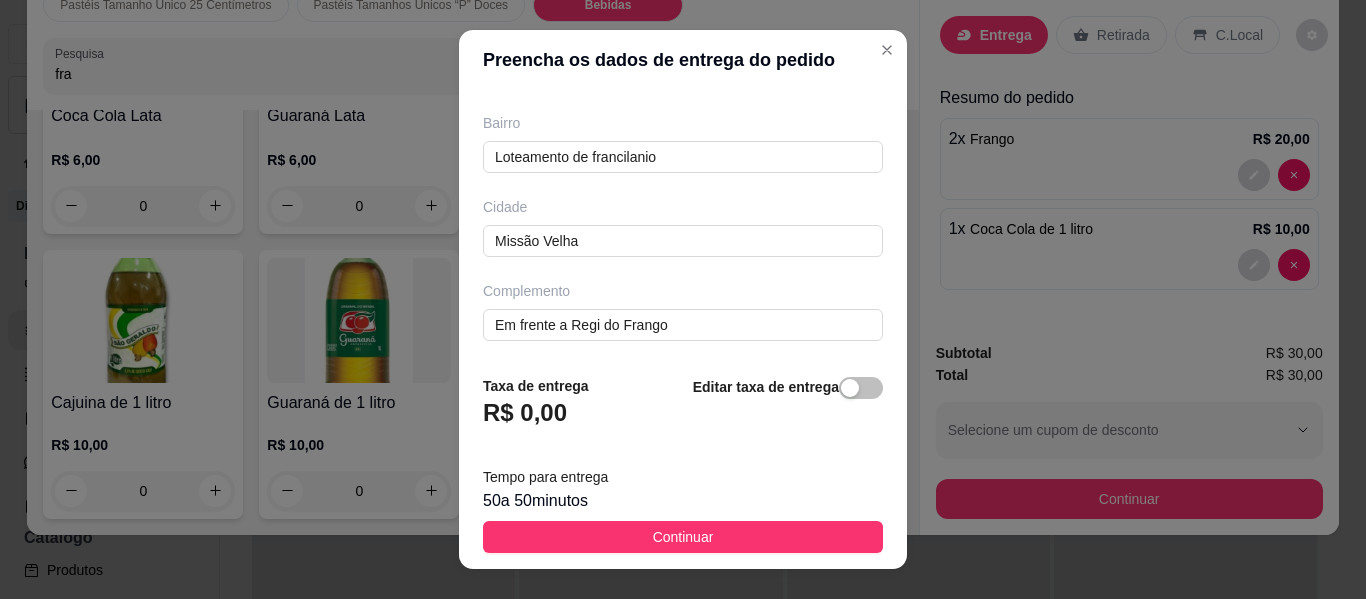 scroll, scrollTop: 405, scrollLeft: 0, axis: vertical 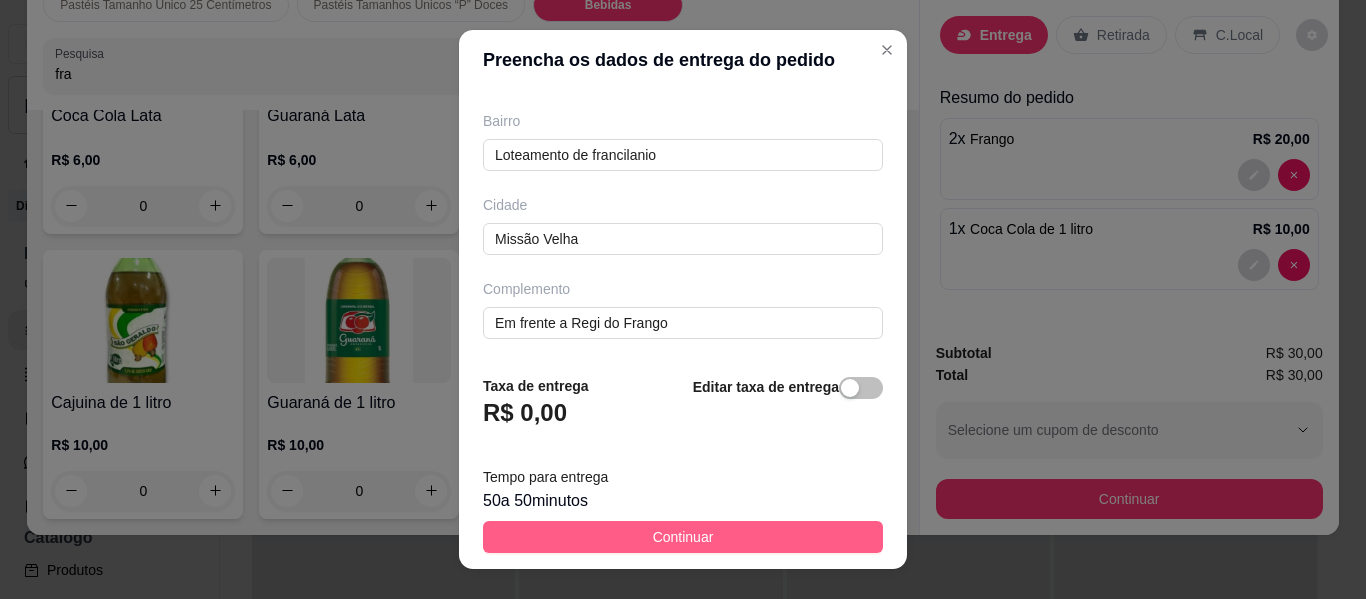 click on "Continuar" at bounding box center (683, 537) 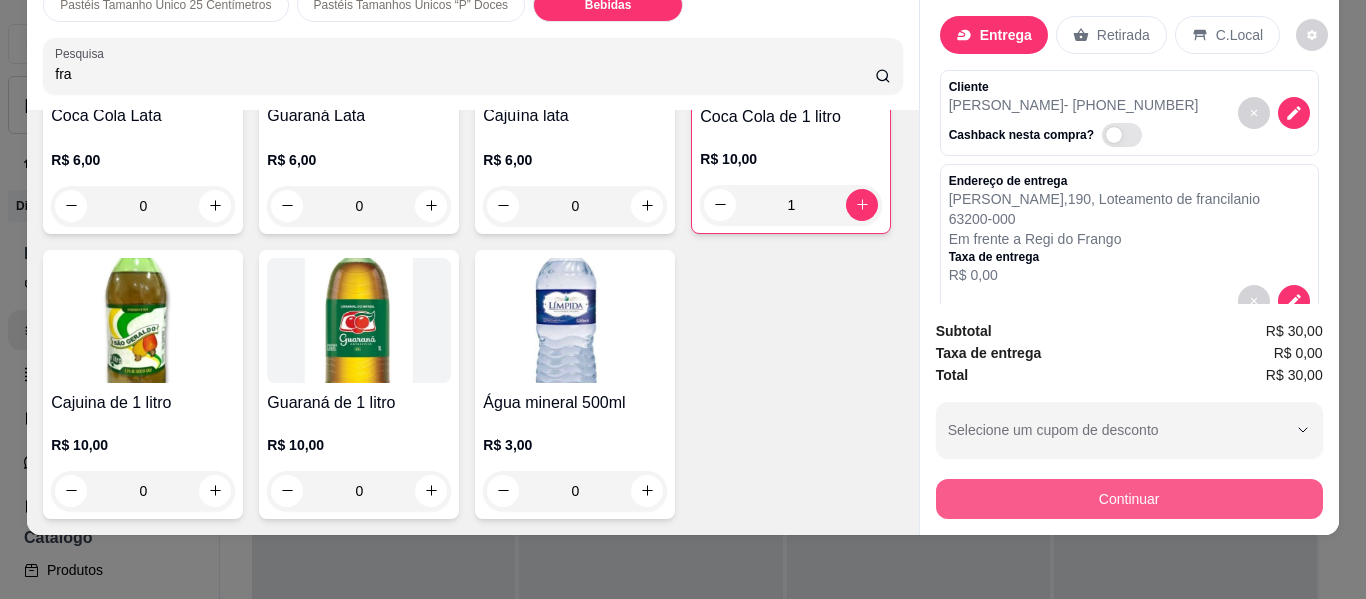 click on "Continuar" at bounding box center [1129, 499] 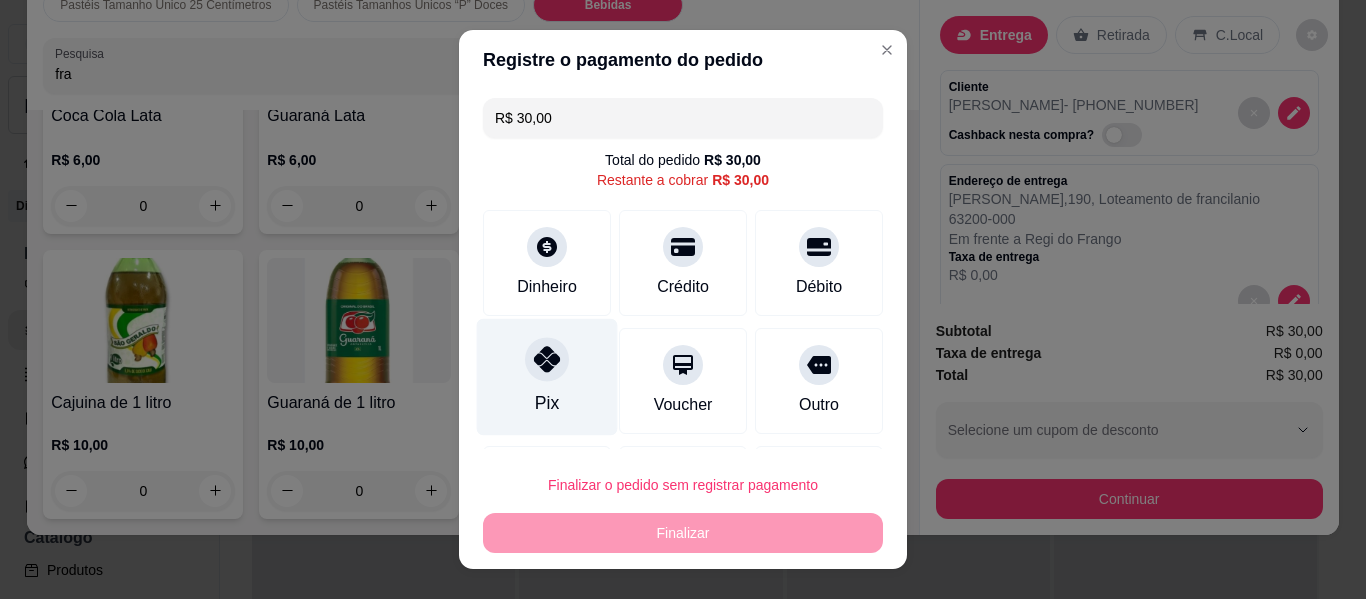 click 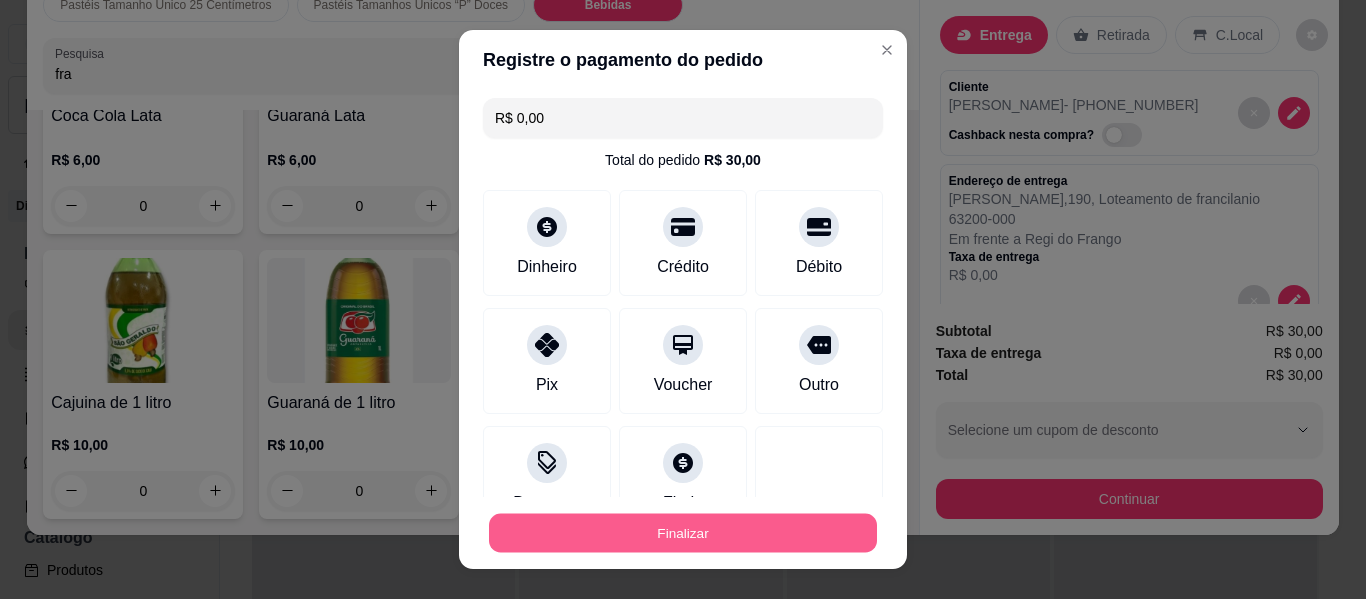 click on "Finalizar" at bounding box center (683, 533) 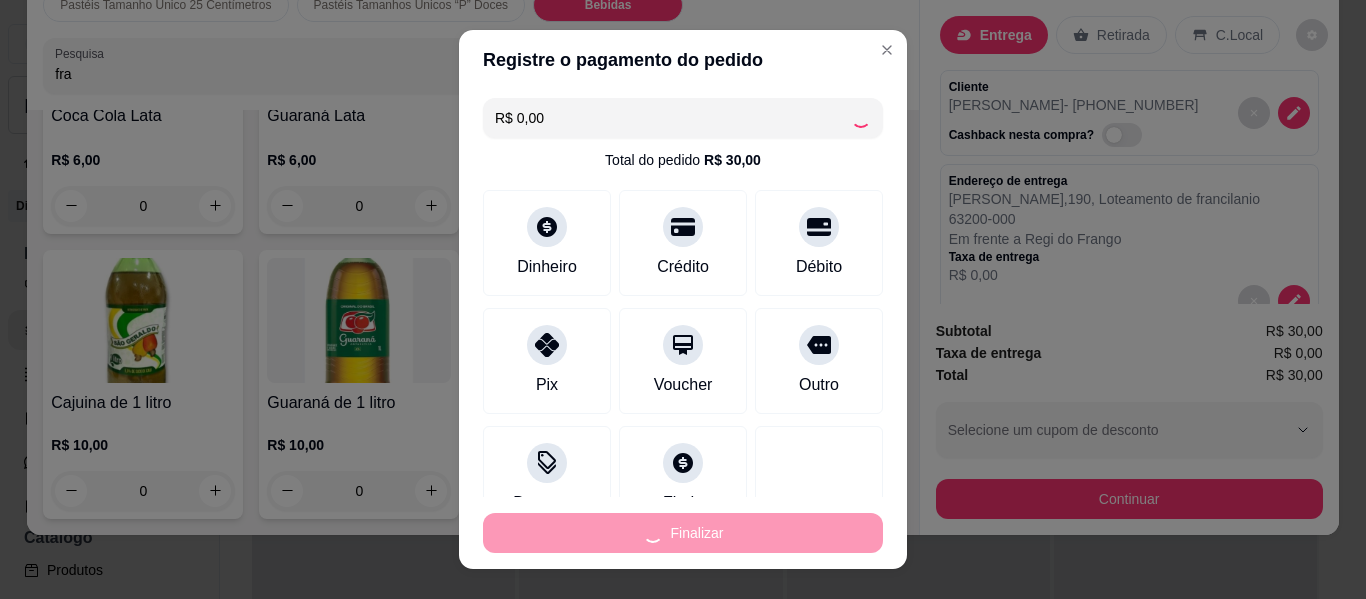 type on "0" 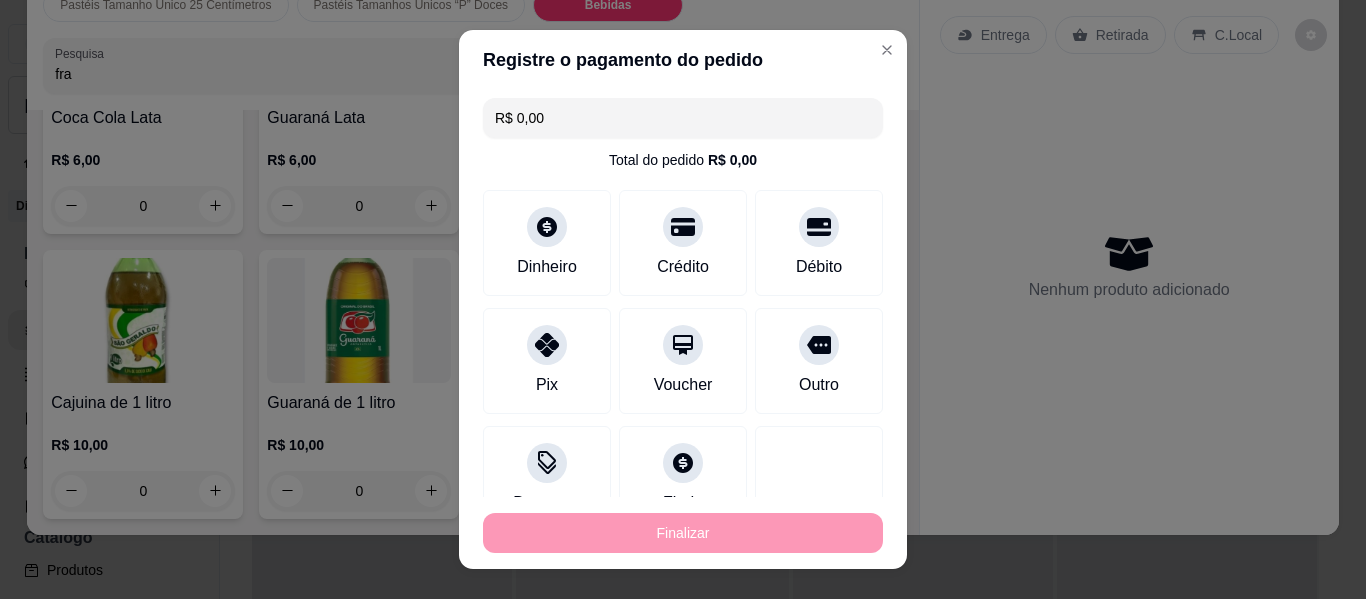 type on "-R$ 30,00" 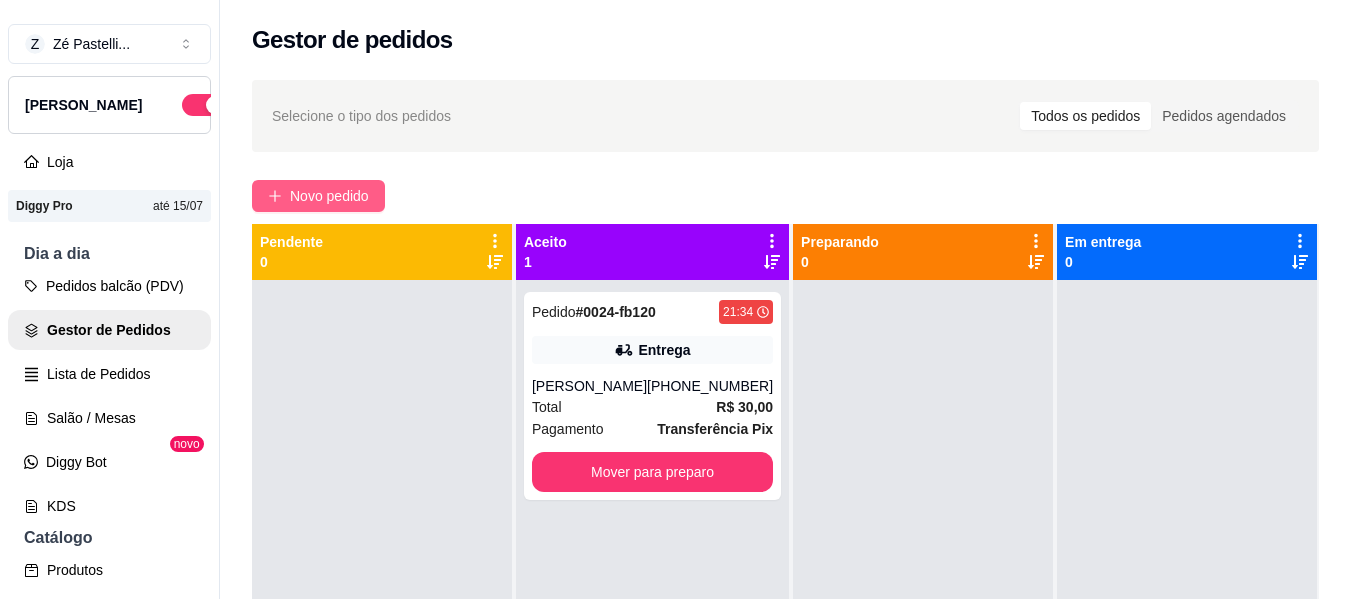 click on "Novo pedido" at bounding box center (329, 196) 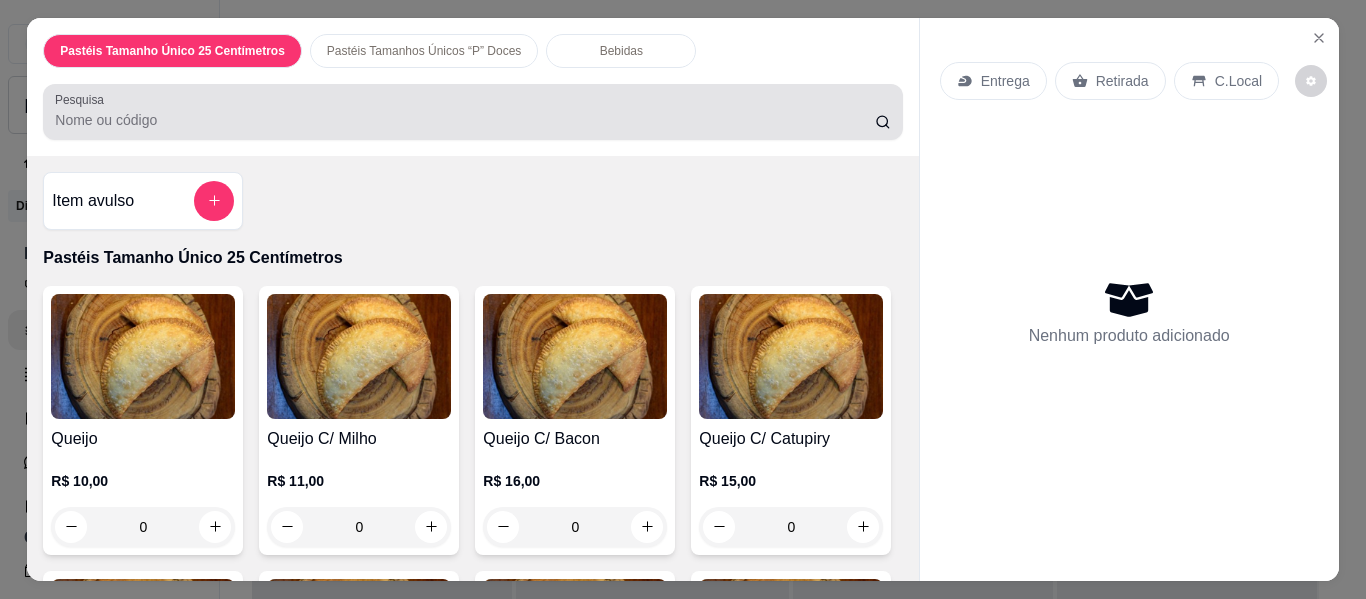 click at bounding box center (472, 112) 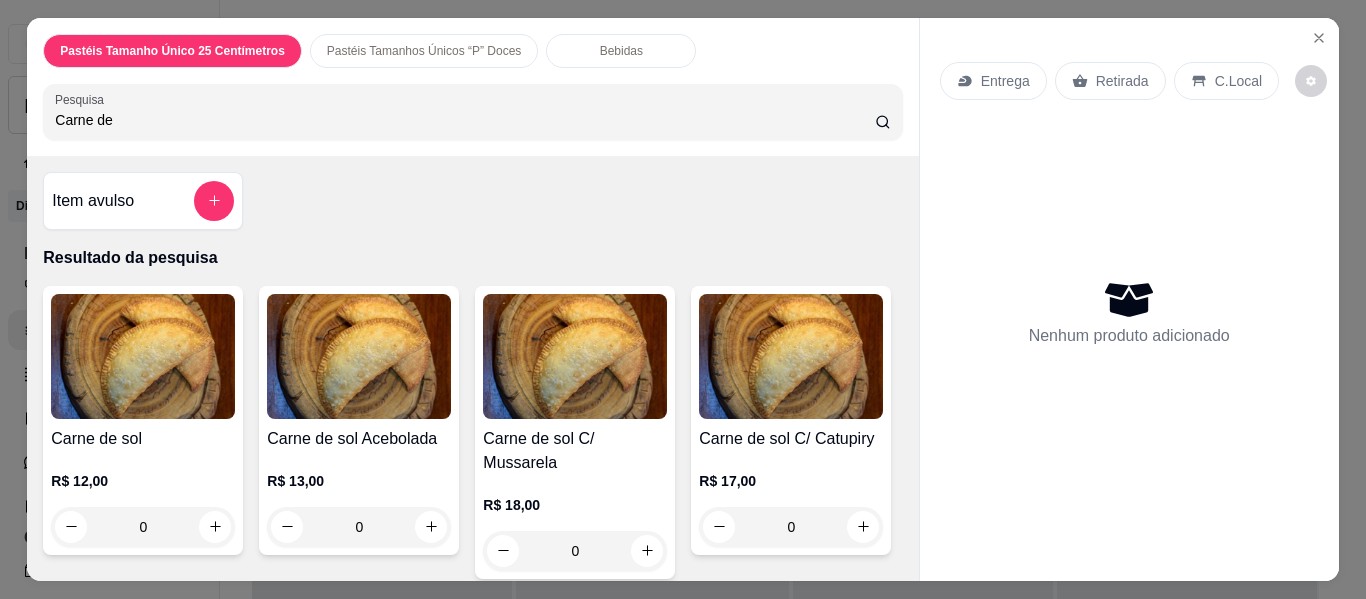 type on "Carne de" 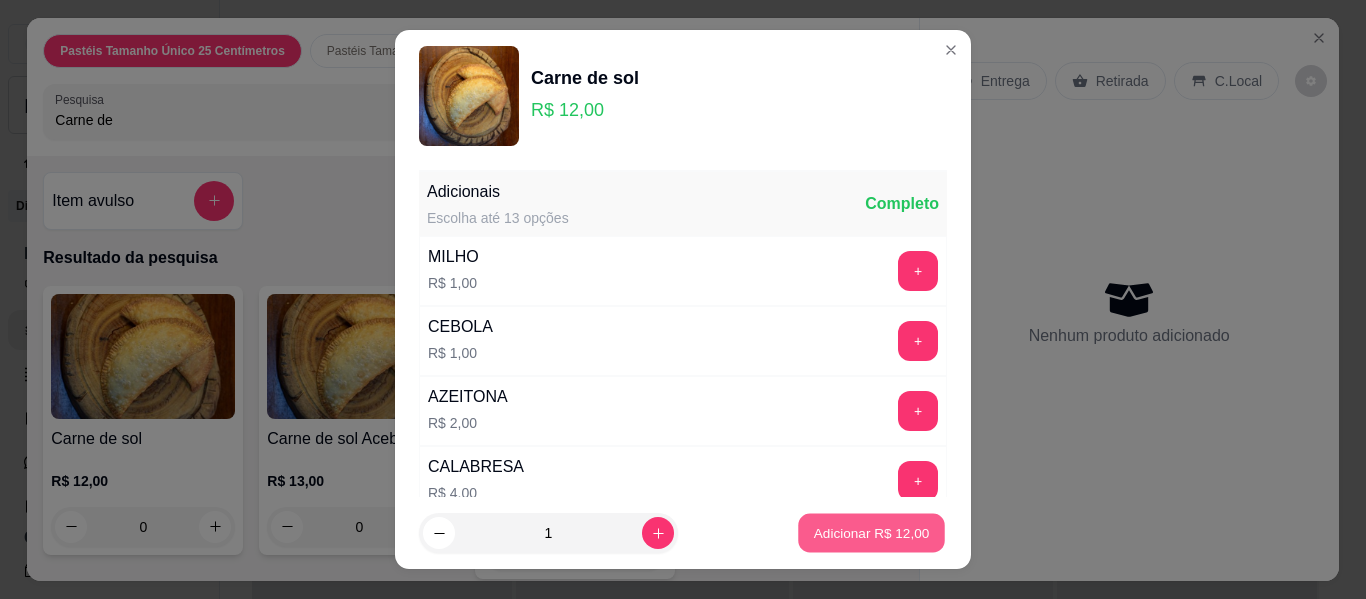 click on "Adicionar   R$ 12,00" at bounding box center (872, 532) 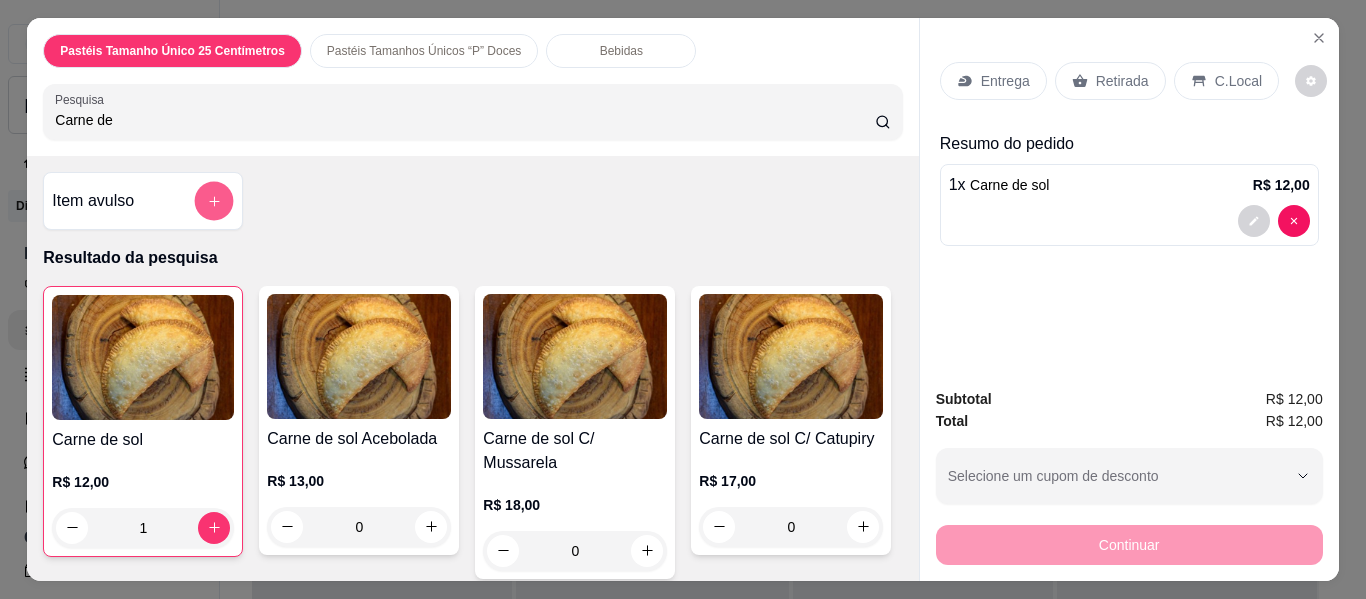 click 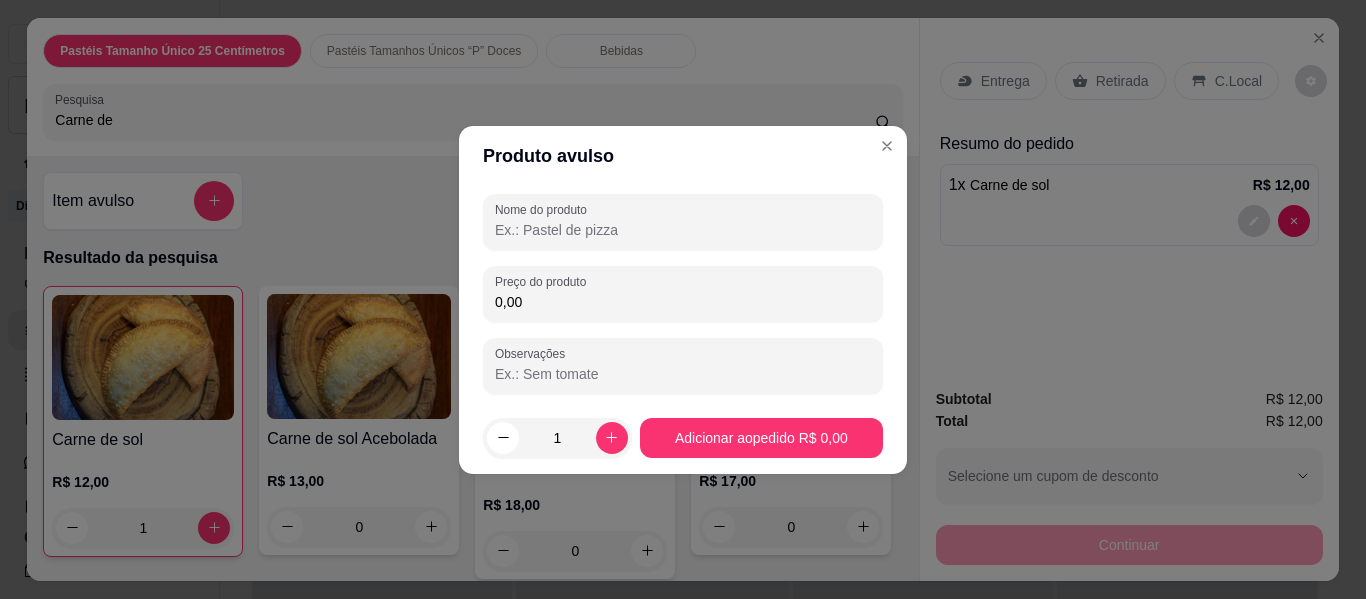 click on "Nome do produto" at bounding box center (683, 230) 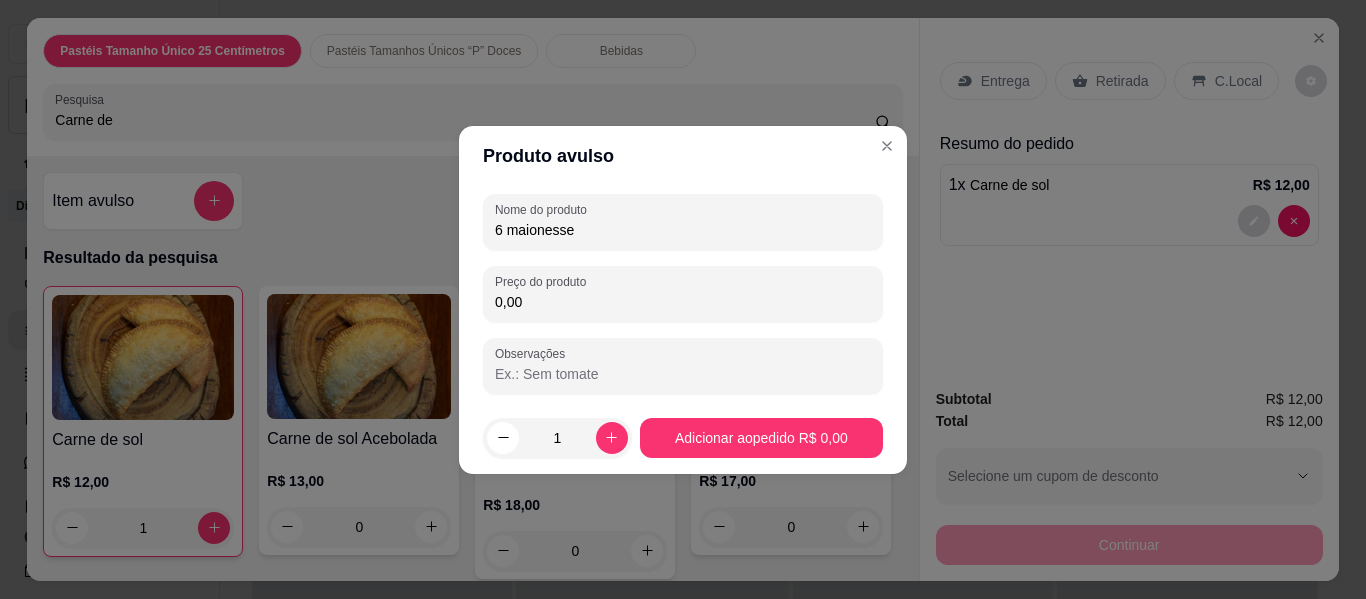 type on "6 maionesse" 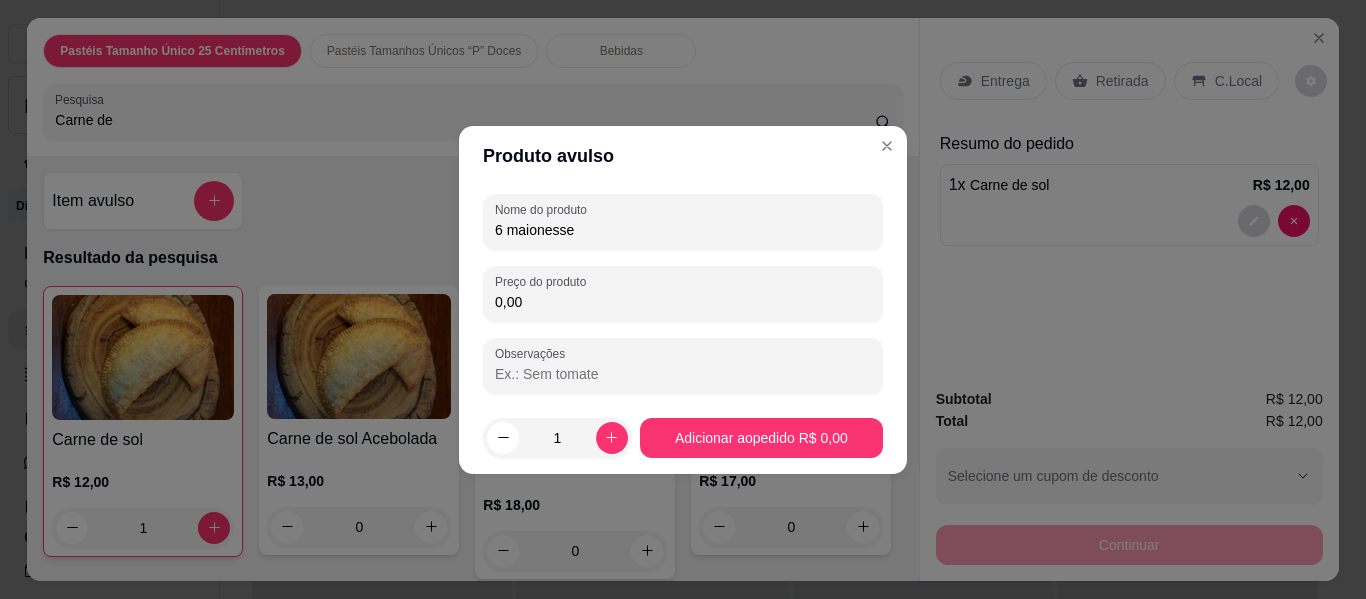 click on "6 maionesse" at bounding box center (683, 230) 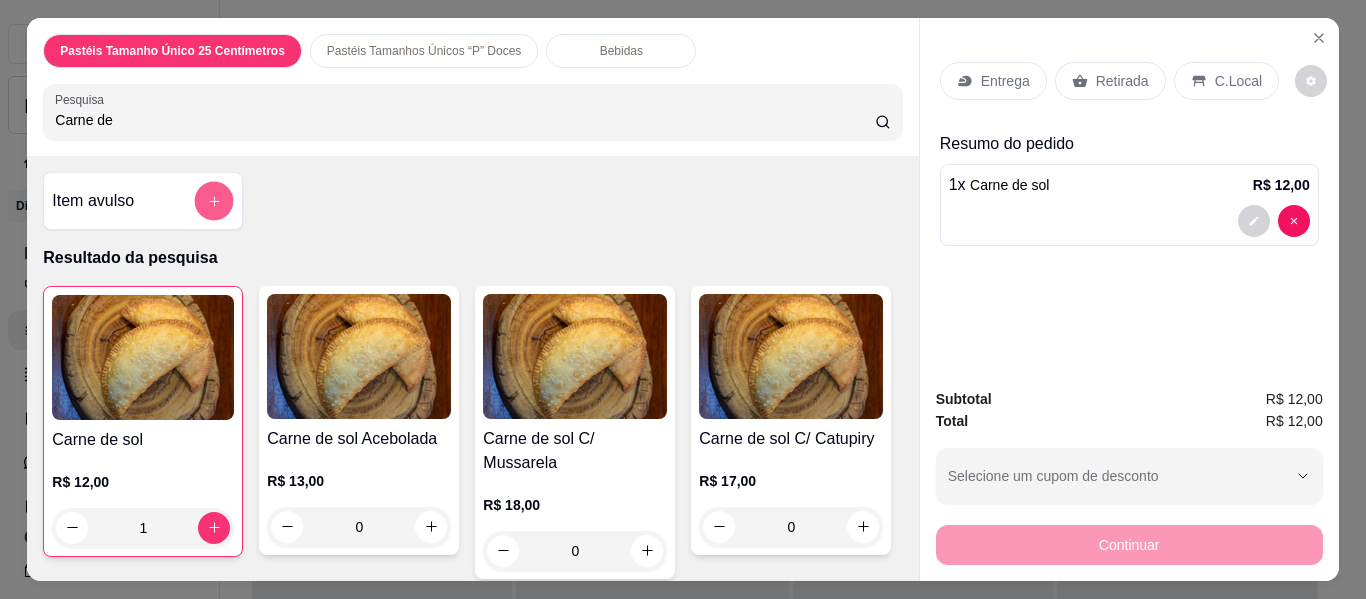 click at bounding box center (214, 201) 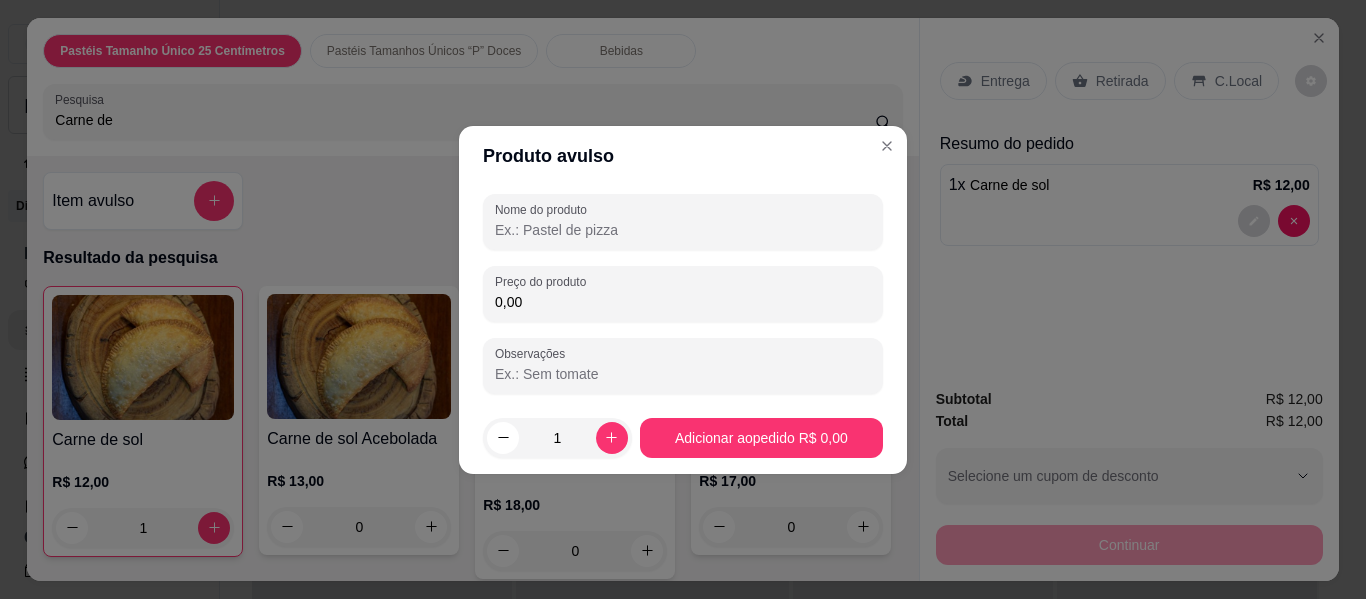 click on "Nome do produto" at bounding box center (683, 230) 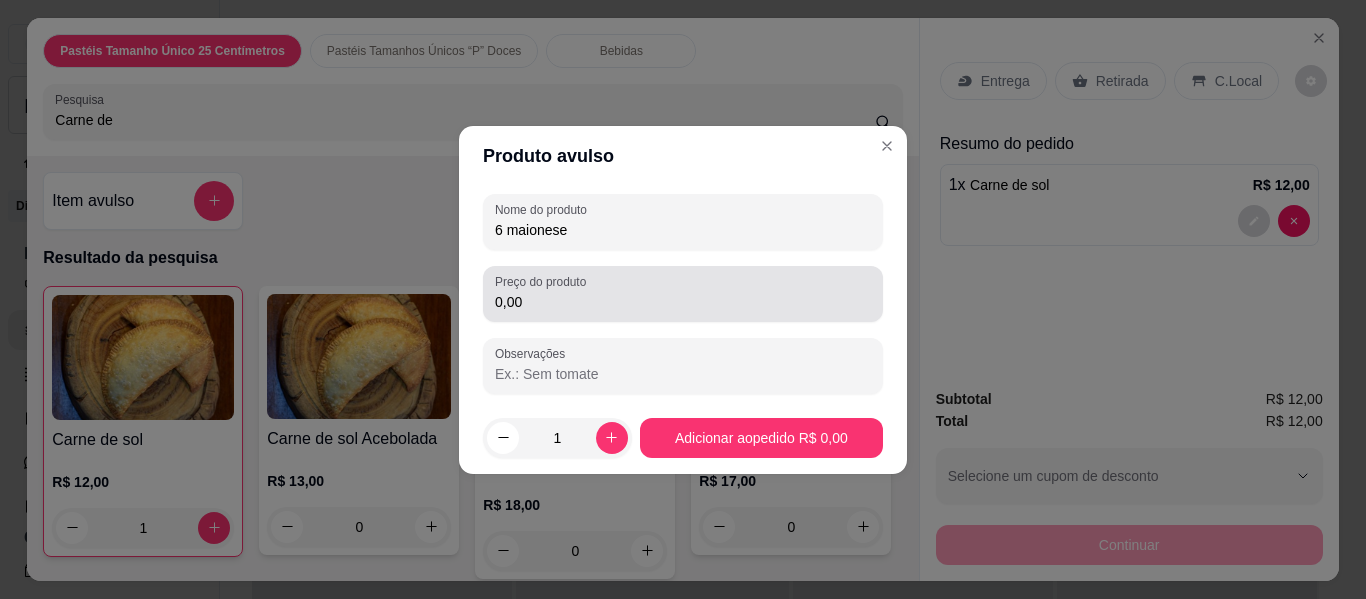 type on "6 maionese" 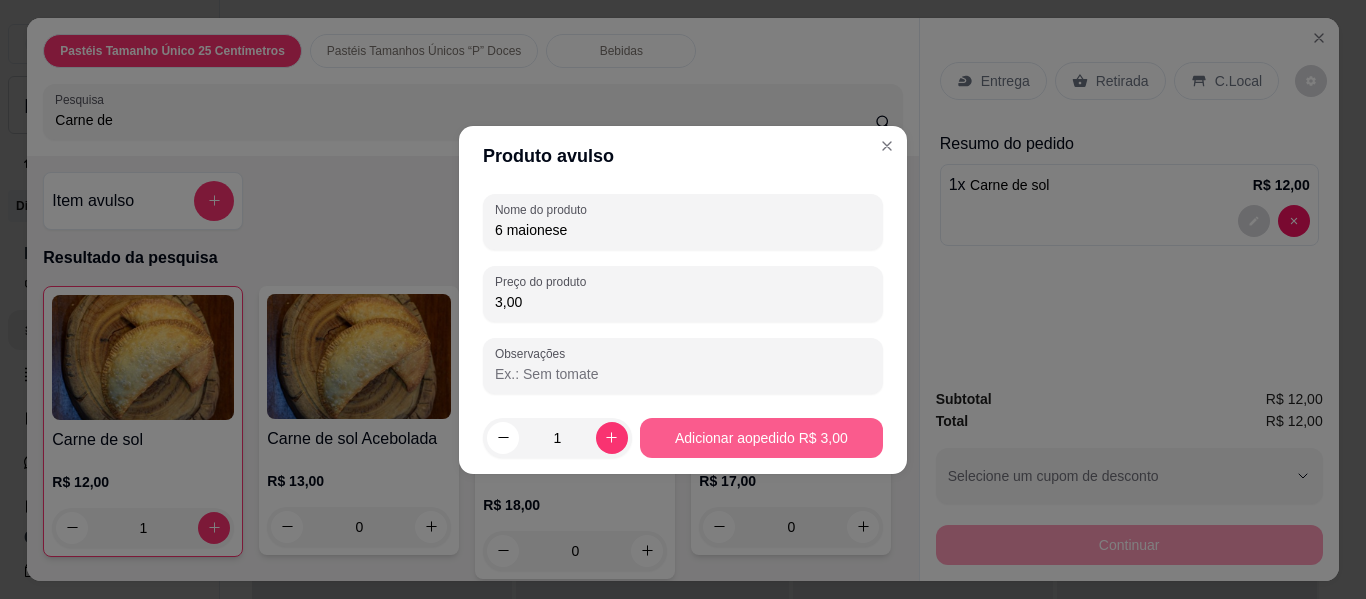 type on "3,00" 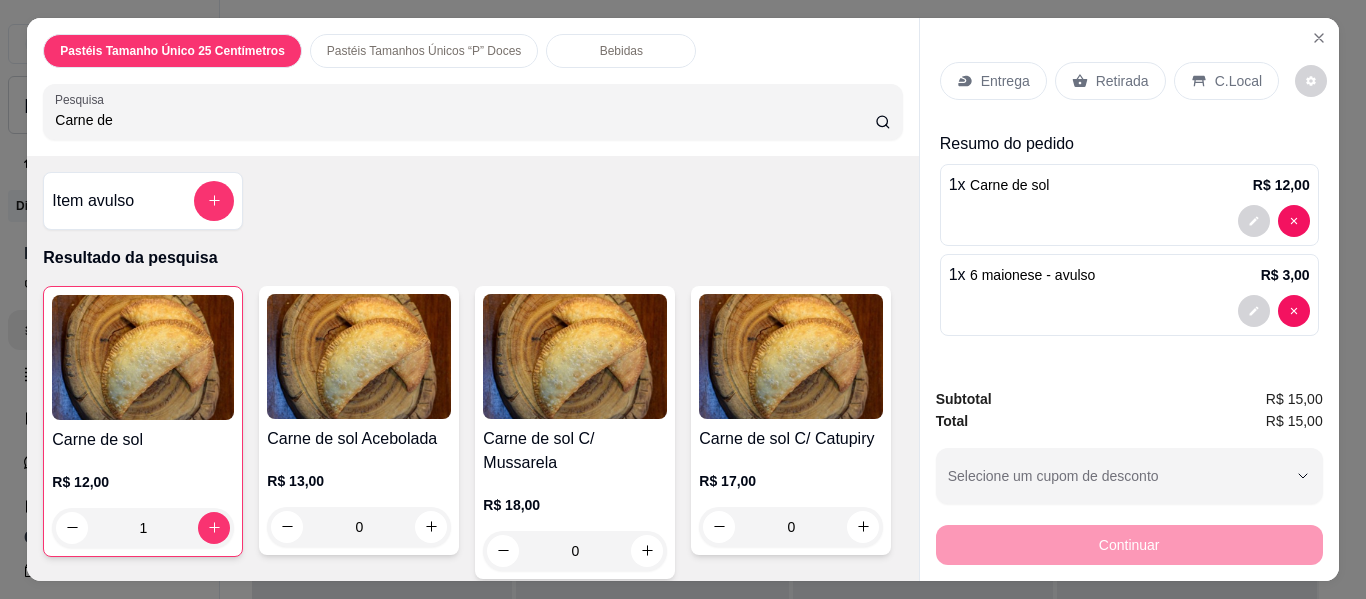 click on "Entrega" at bounding box center (1005, 81) 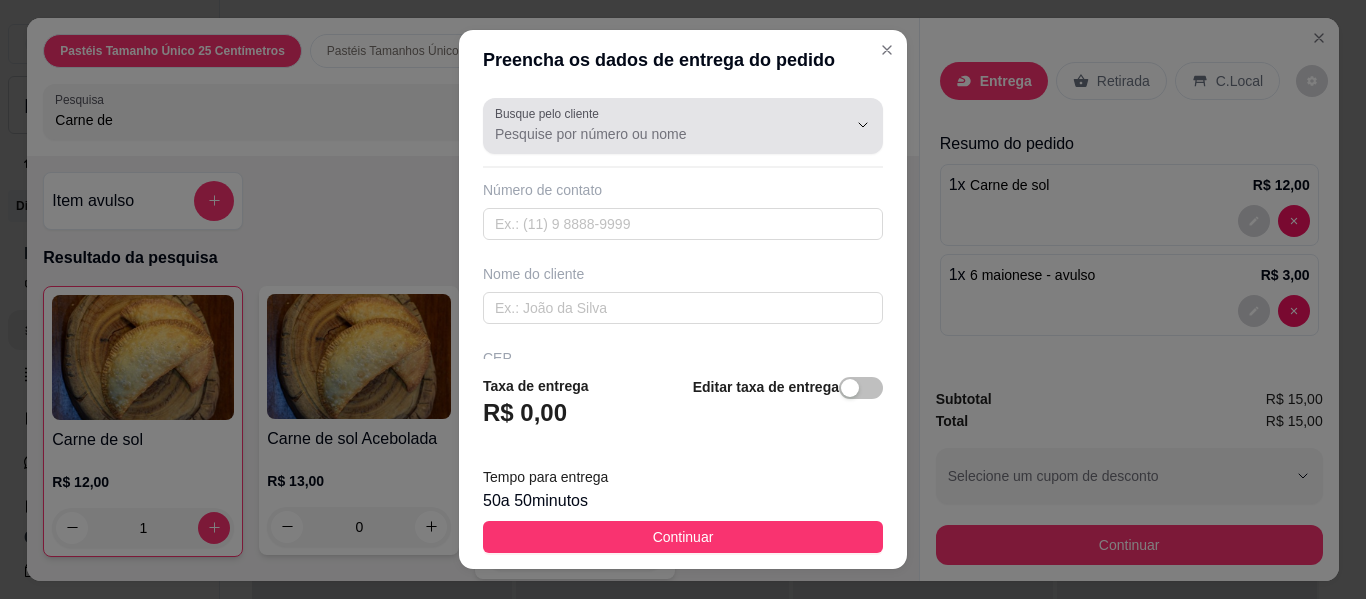 click at bounding box center [683, 126] 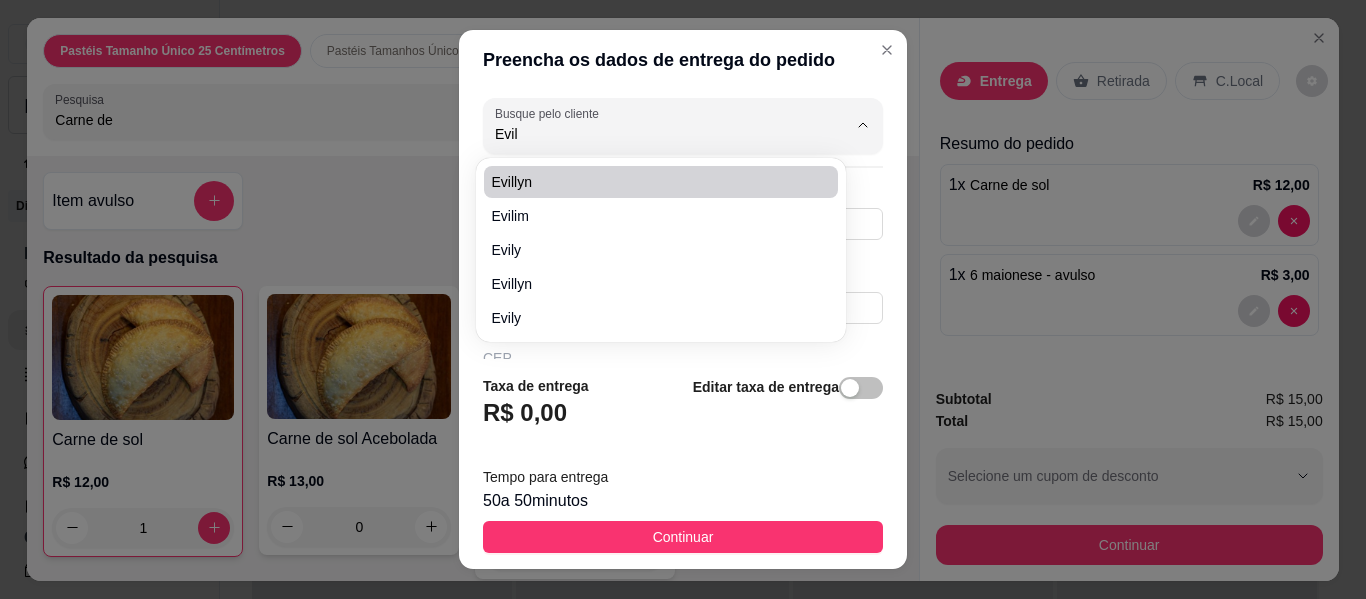 click on "Evillyn" at bounding box center [661, 182] 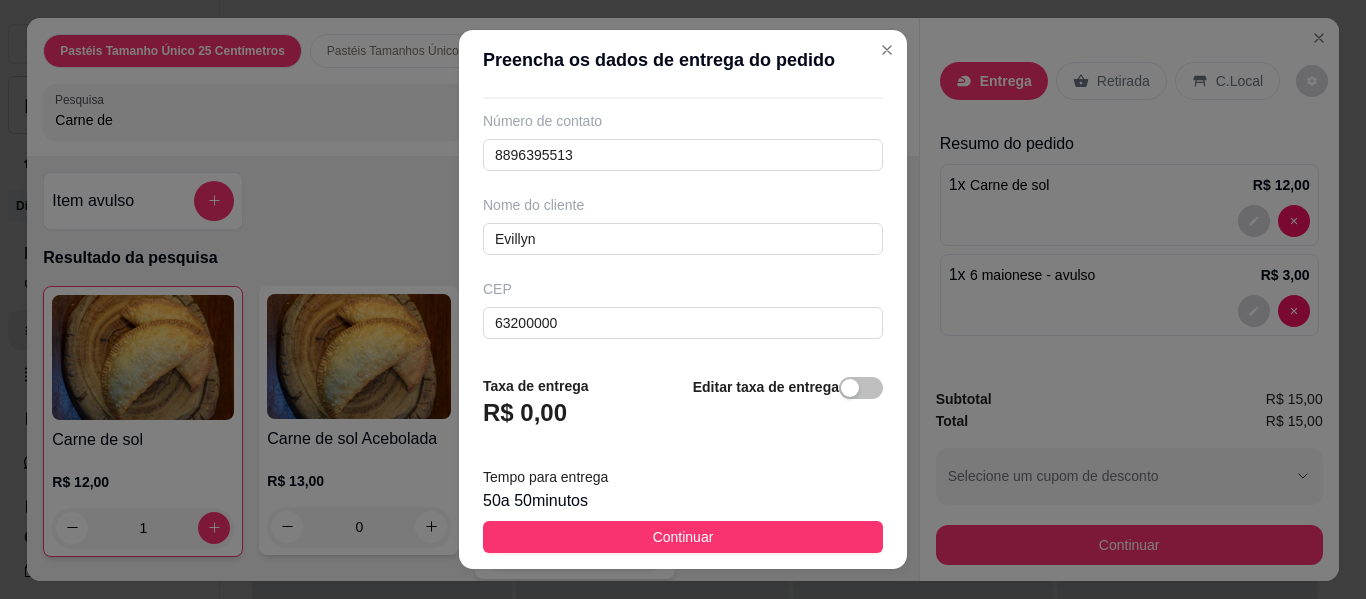 scroll, scrollTop: 0, scrollLeft: 0, axis: both 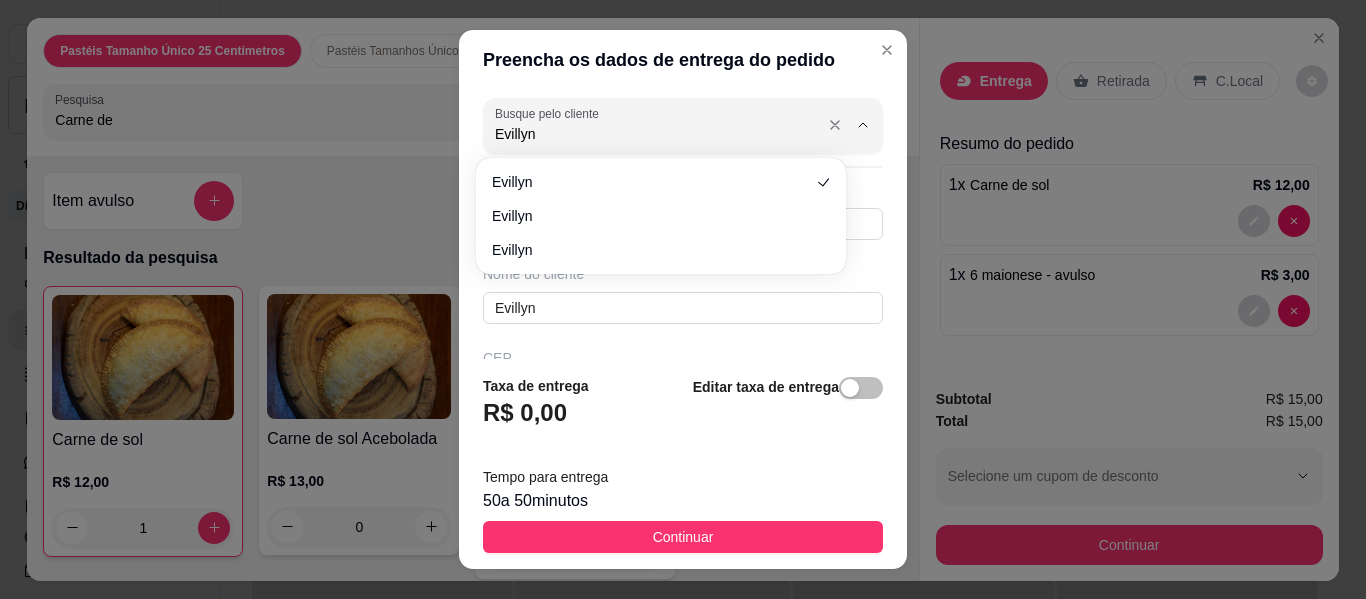 click on "Evillyn" at bounding box center [655, 134] 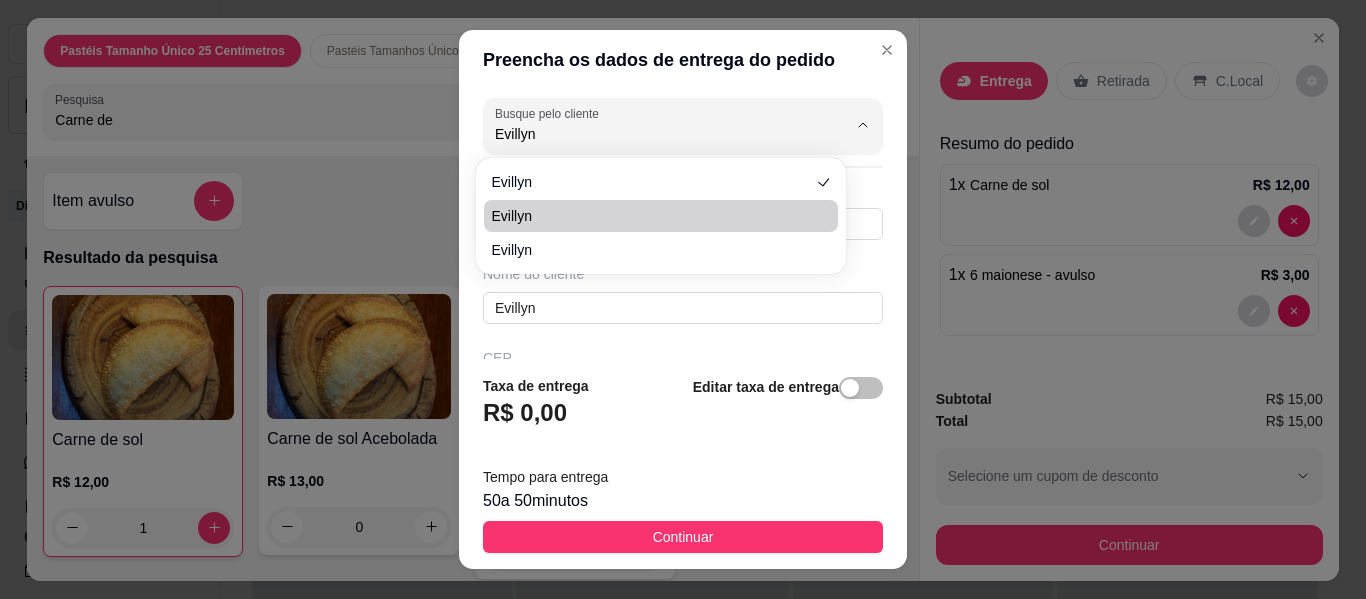 click on "Evillyn" at bounding box center (651, 216) 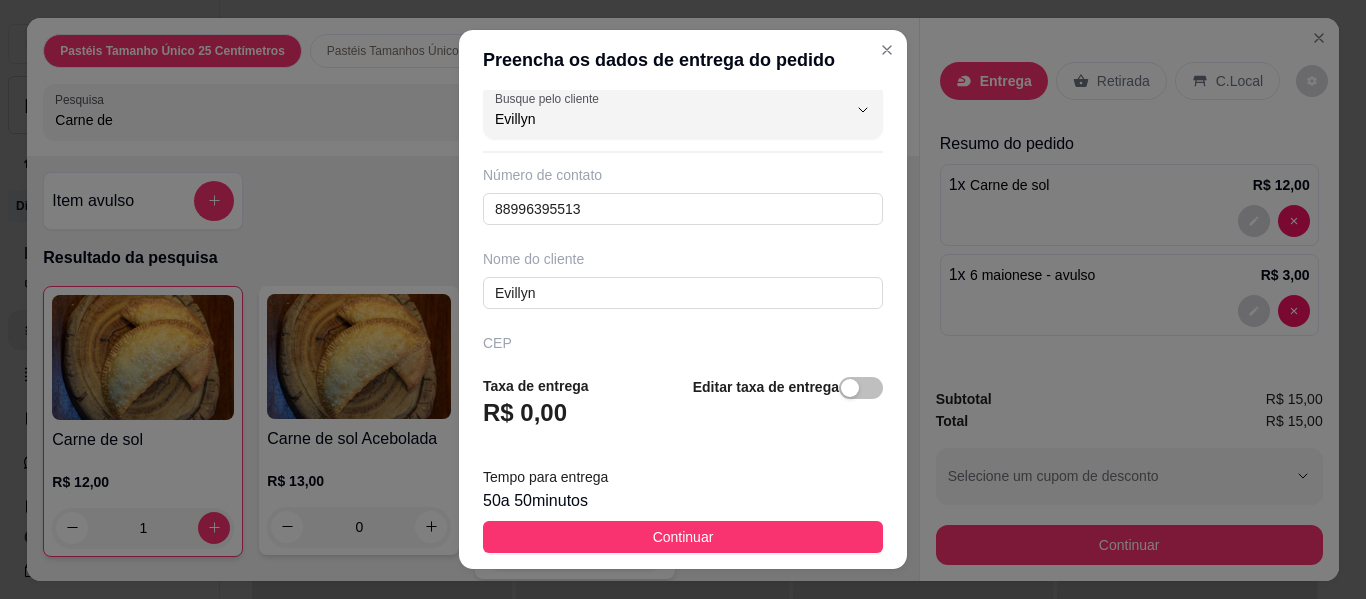 scroll, scrollTop: 0, scrollLeft: 0, axis: both 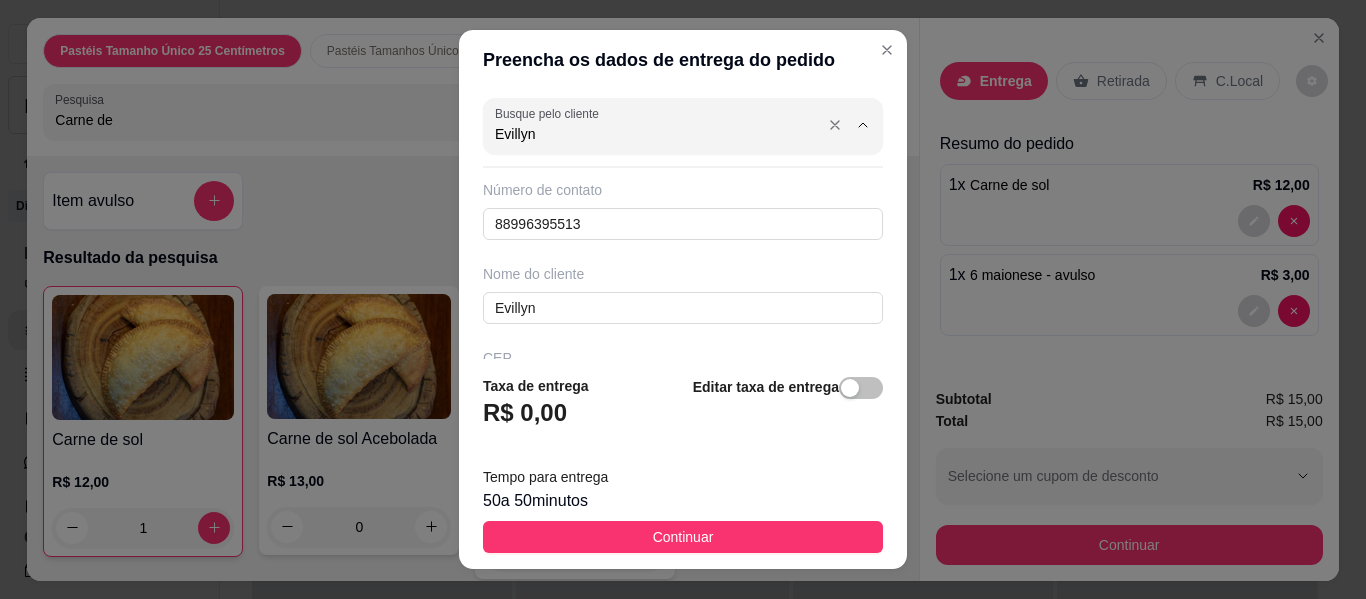 click on "Evillyn" at bounding box center [655, 134] 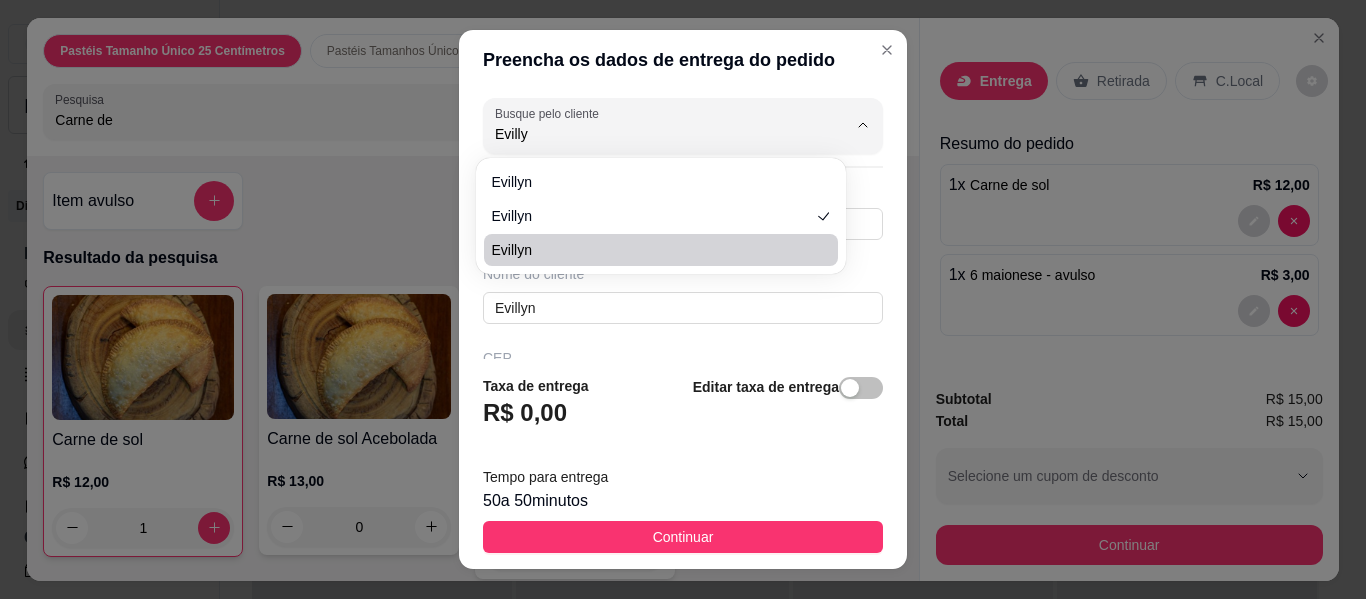 click on "Evillyn" at bounding box center (651, 250) 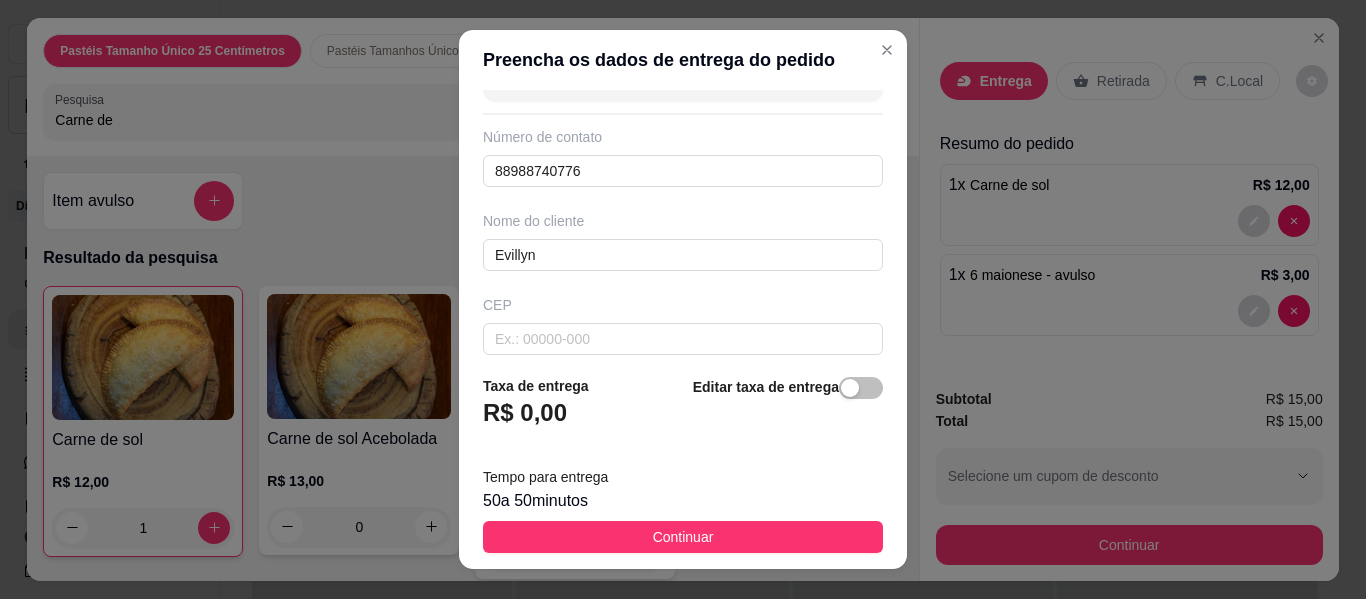 scroll, scrollTop: 0, scrollLeft: 0, axis: both 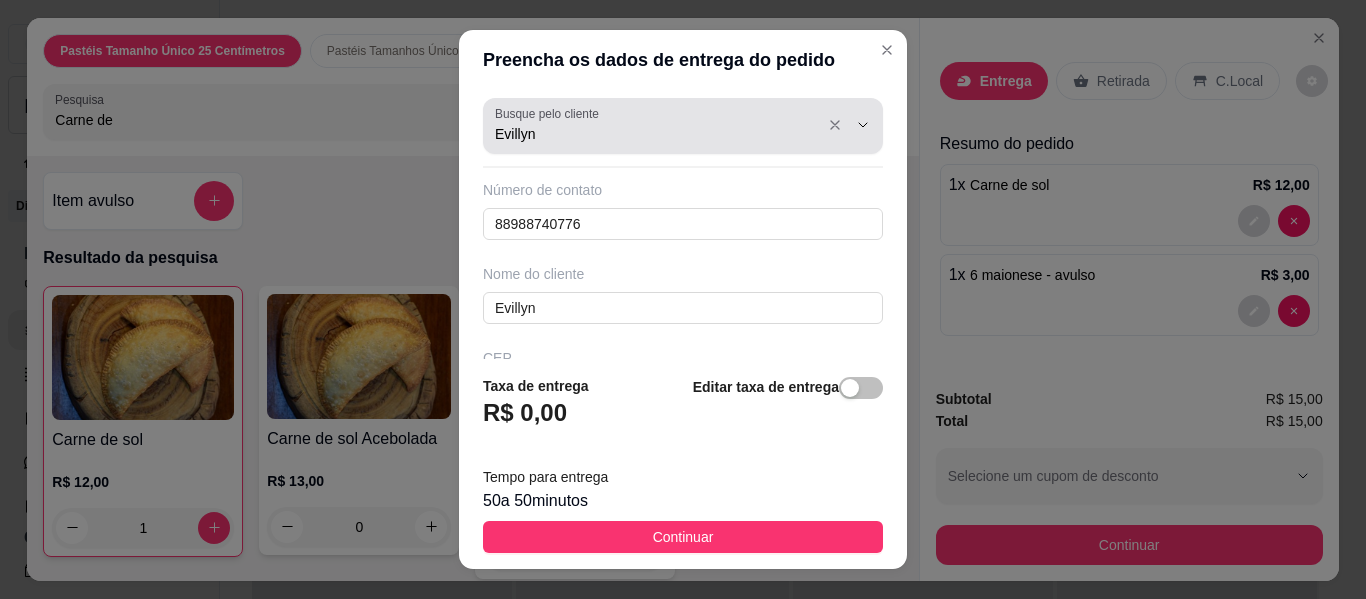 click on "Busque pelo cliente Evillyn" at bounding box center [683, 126] 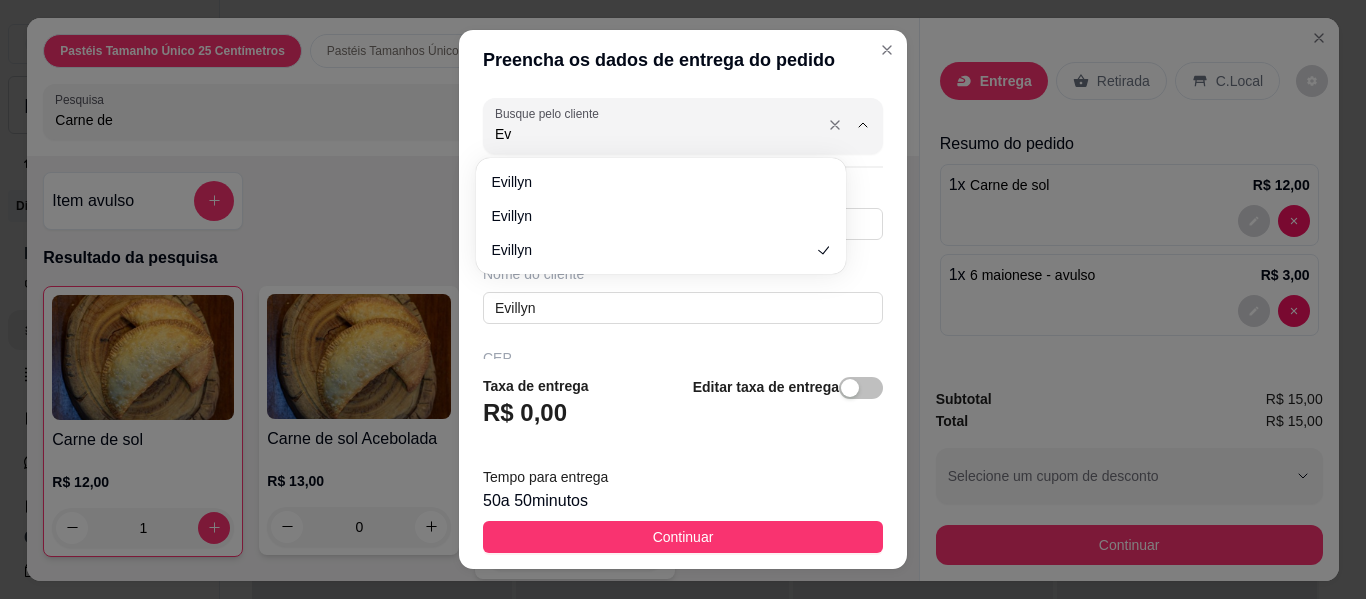 type on "E" 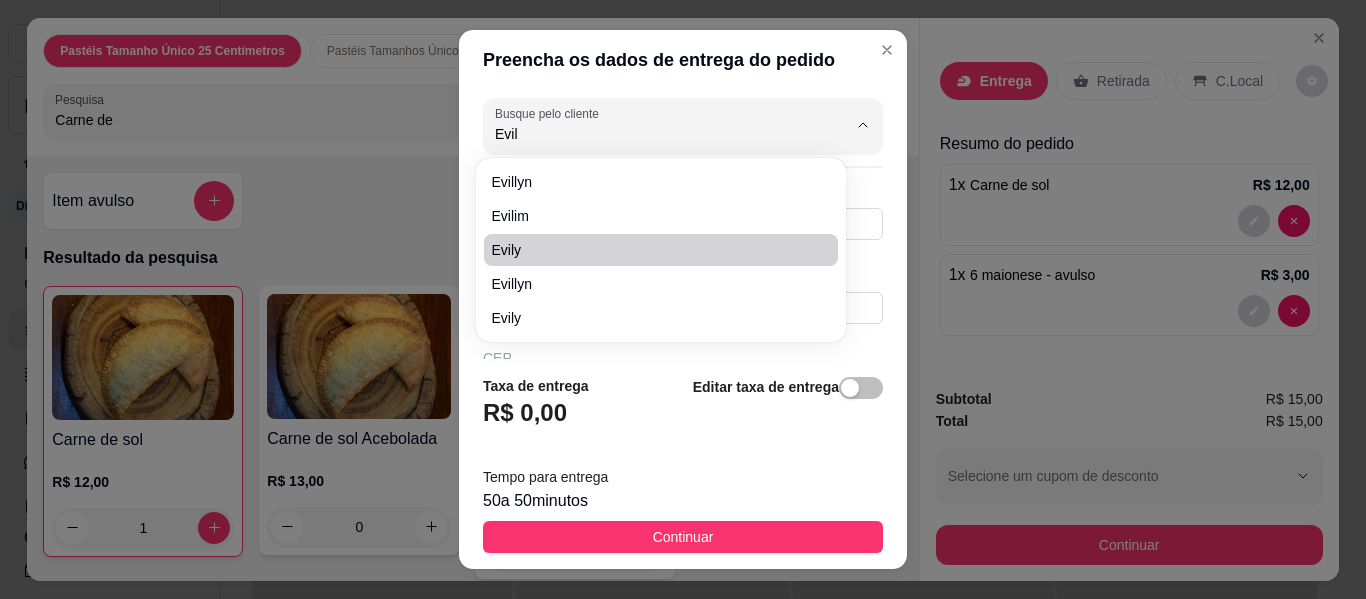 click on "Evily" at bounding box center (651, 250) 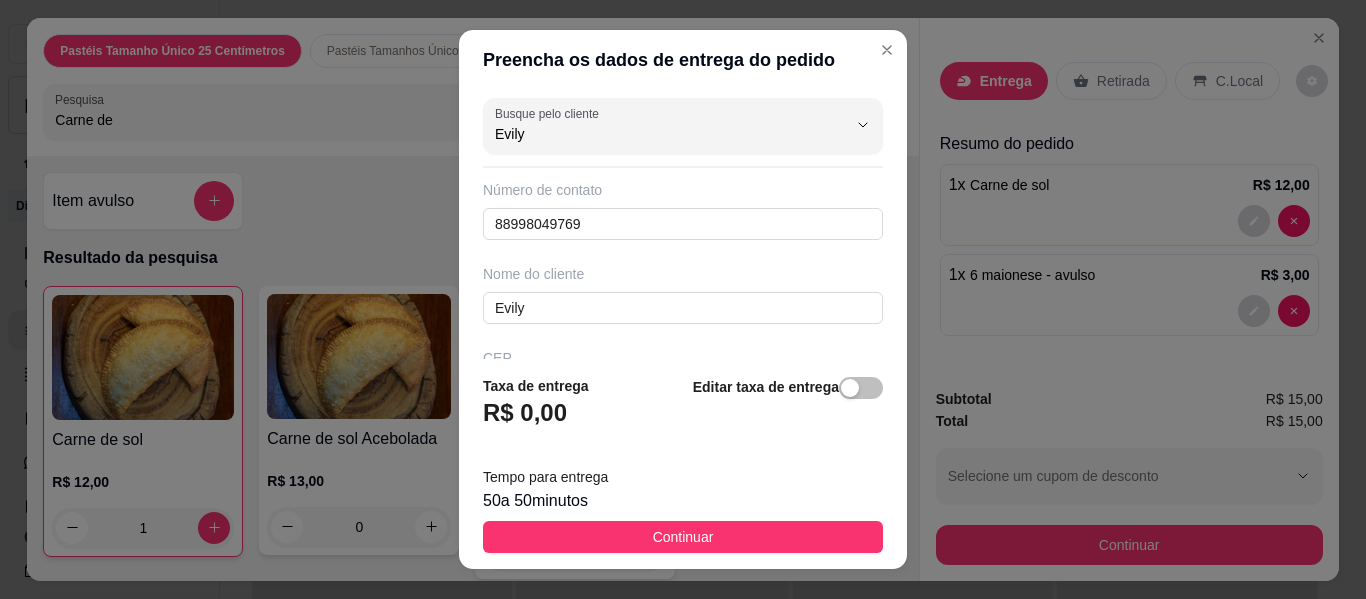 type on "Evily" 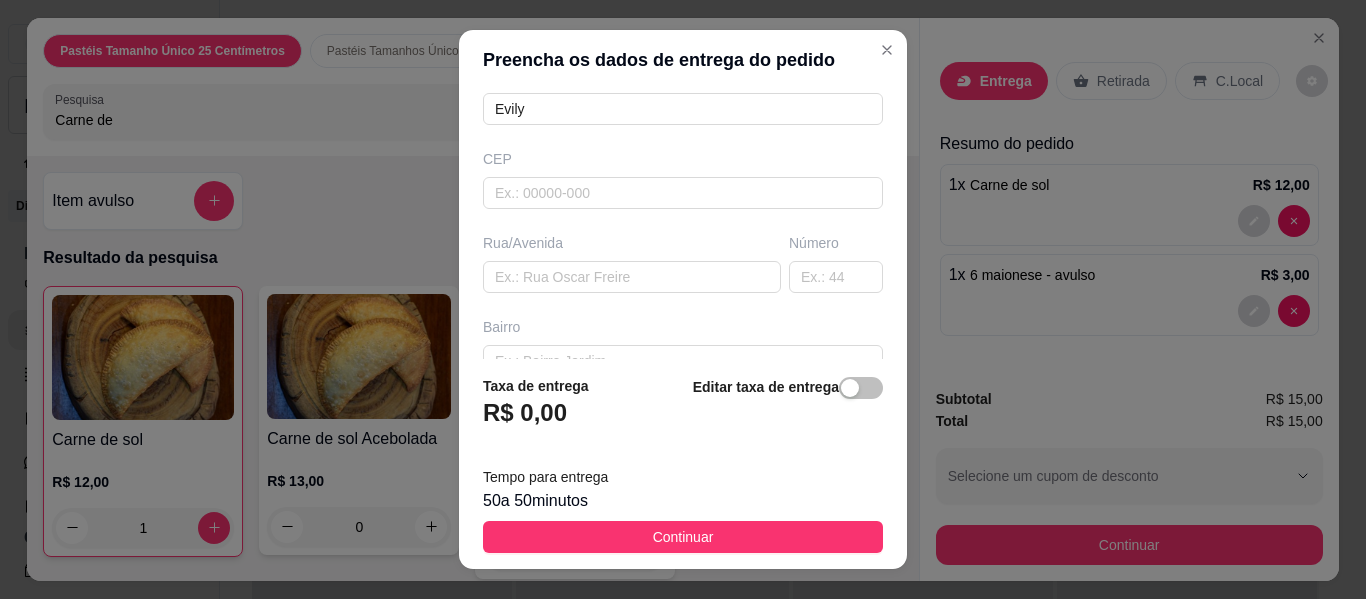 scroll, scrollTop: 200, scrollLeft: 0, axis: vertical 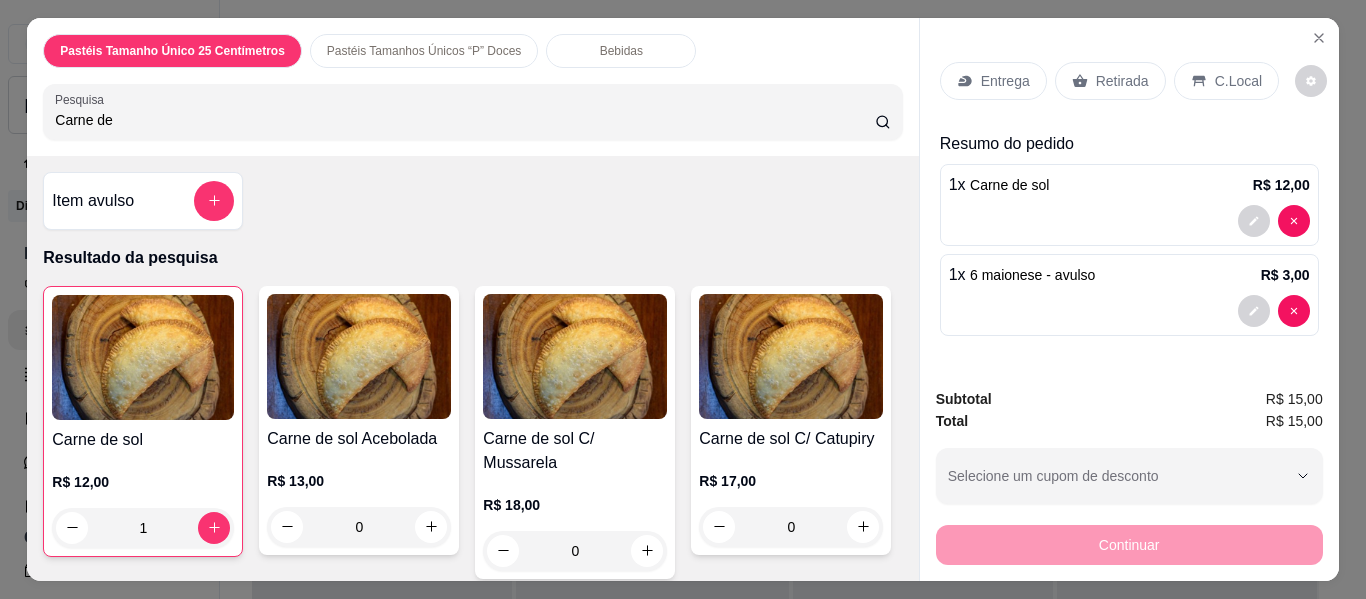 click on "Entrega" at bounding box center [1005, 81] 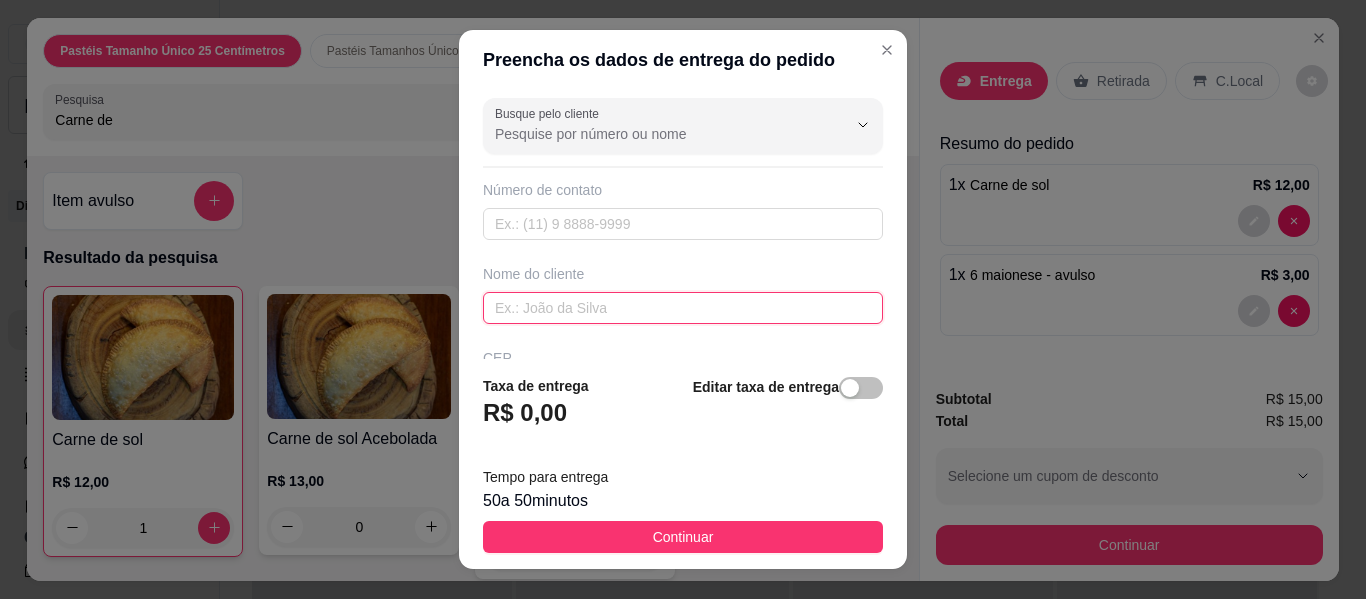 click at bounding box center (683, 308) 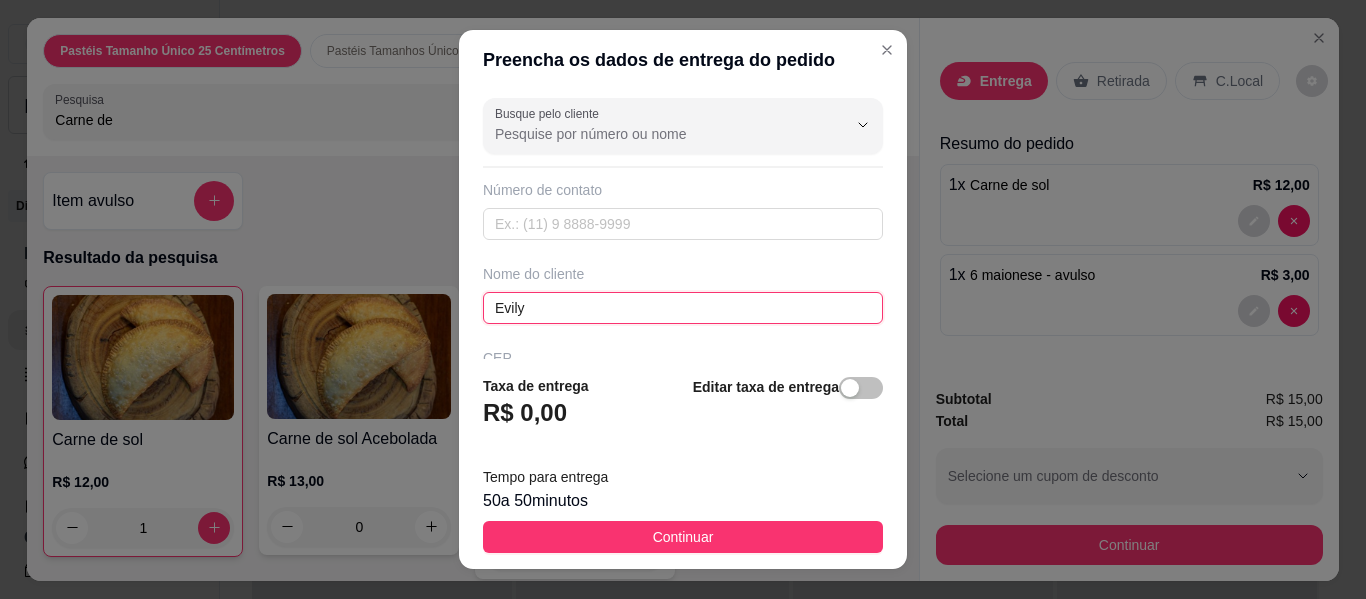 type on "Evily" 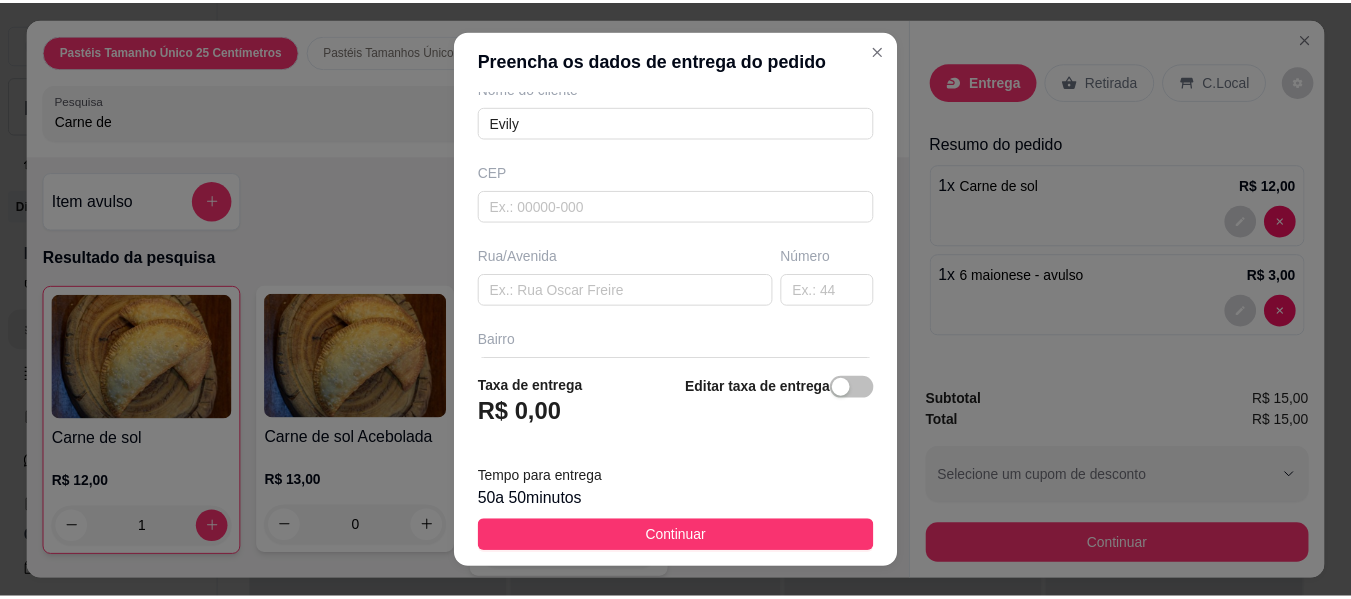 scroll, scrollTop: 200, scrollLeft: 0, axis: vertical 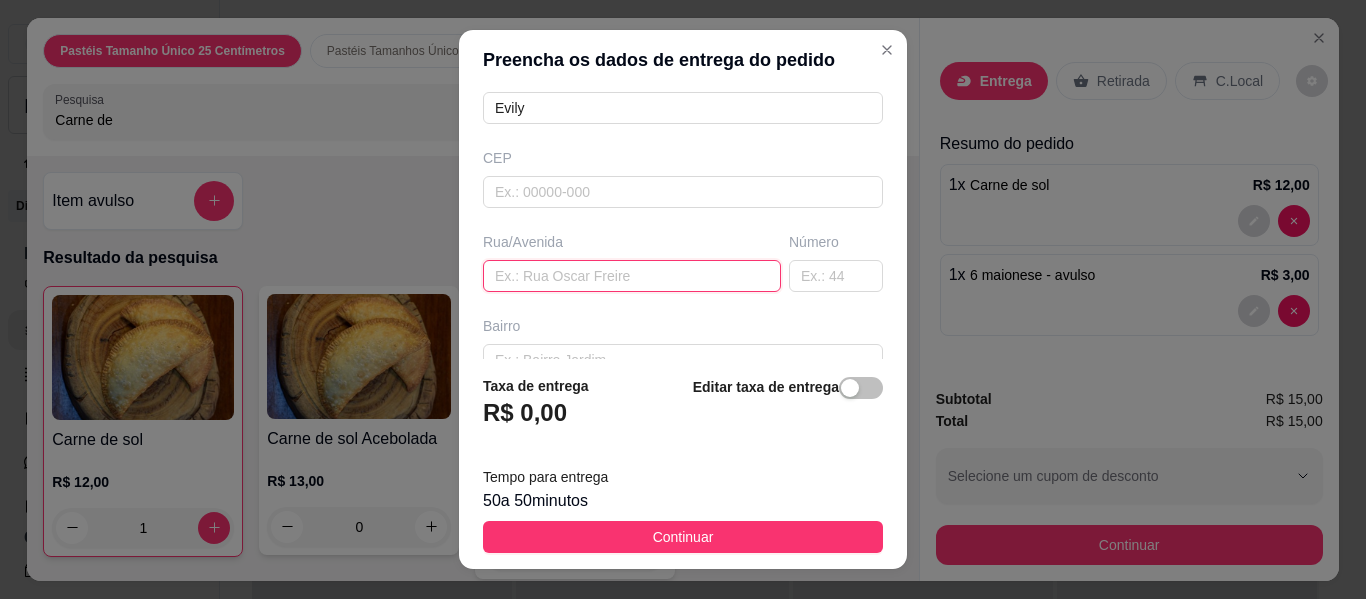 click at bounding box center [632, 276] 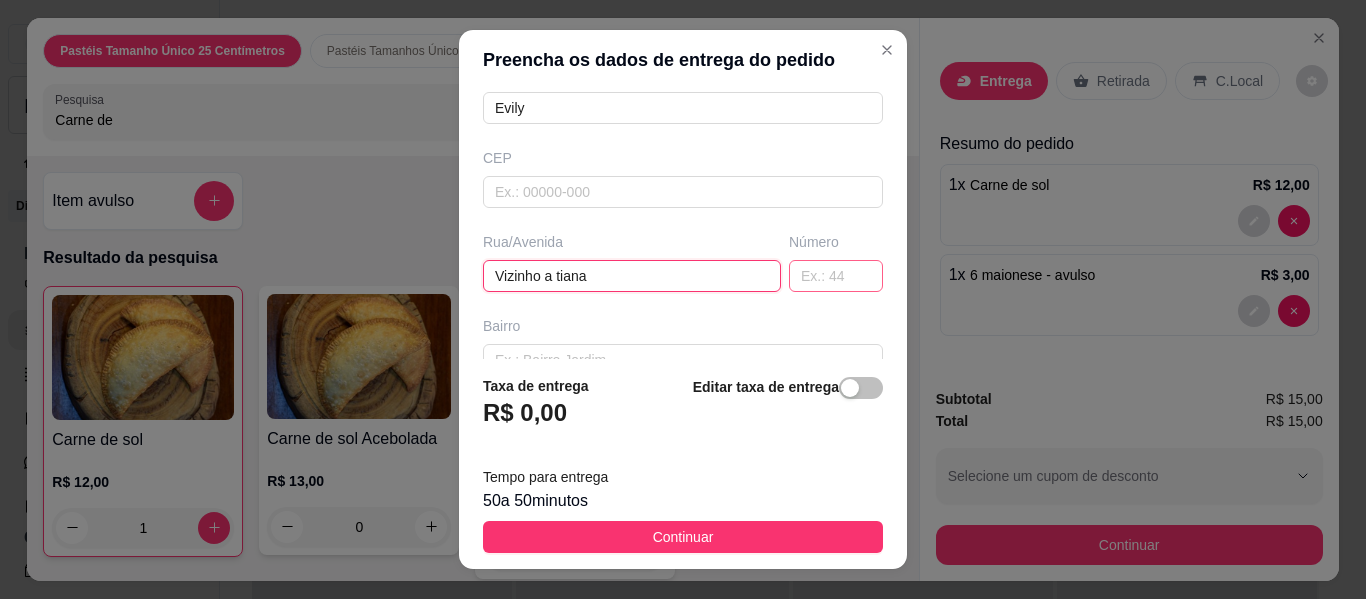 type on "Vizinho a tiana" 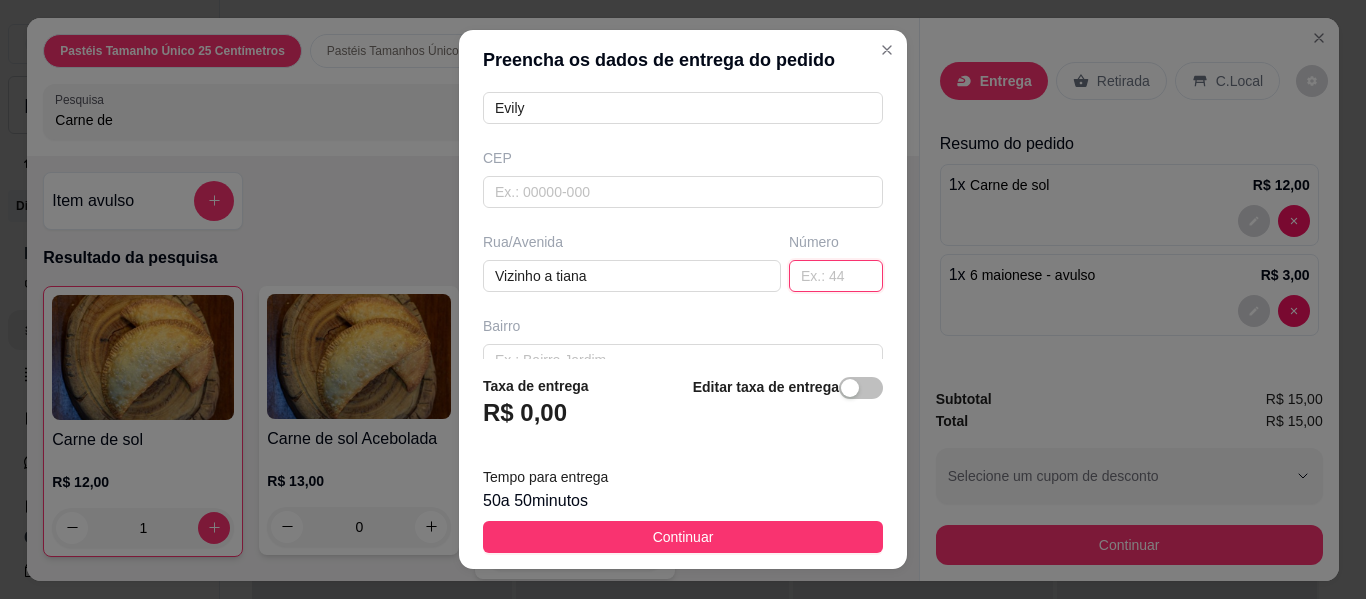 click at bounding box center [836, 276] 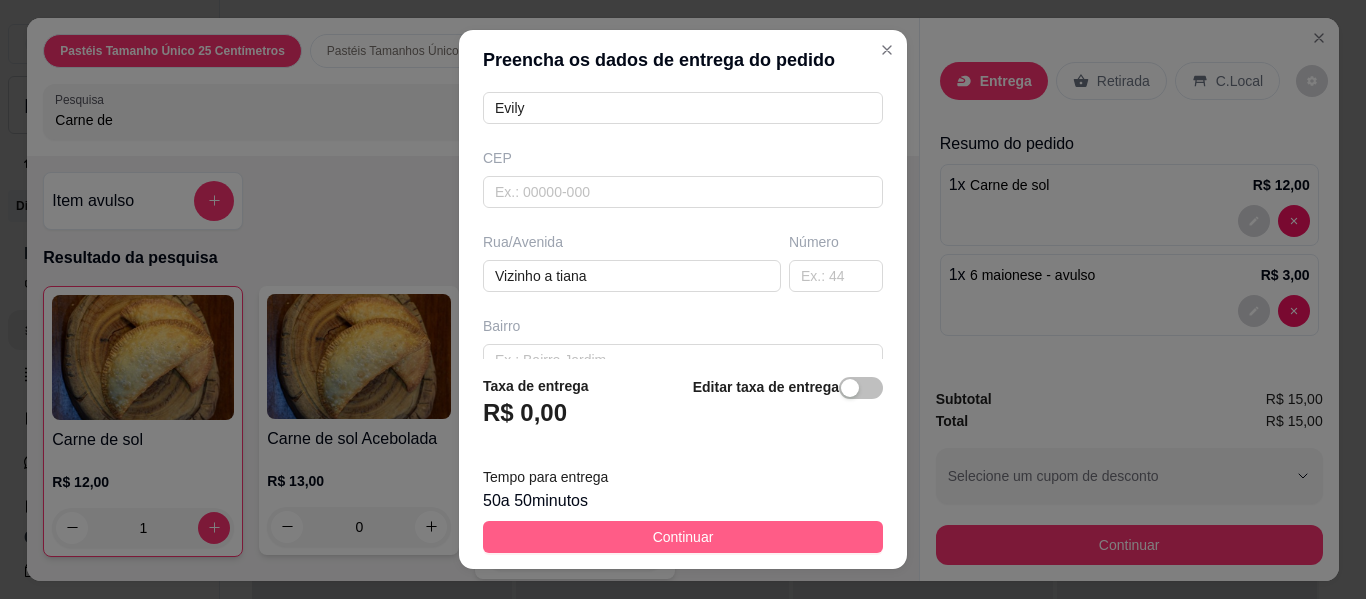 click on "Continuar" at bounding box center [683, 537] 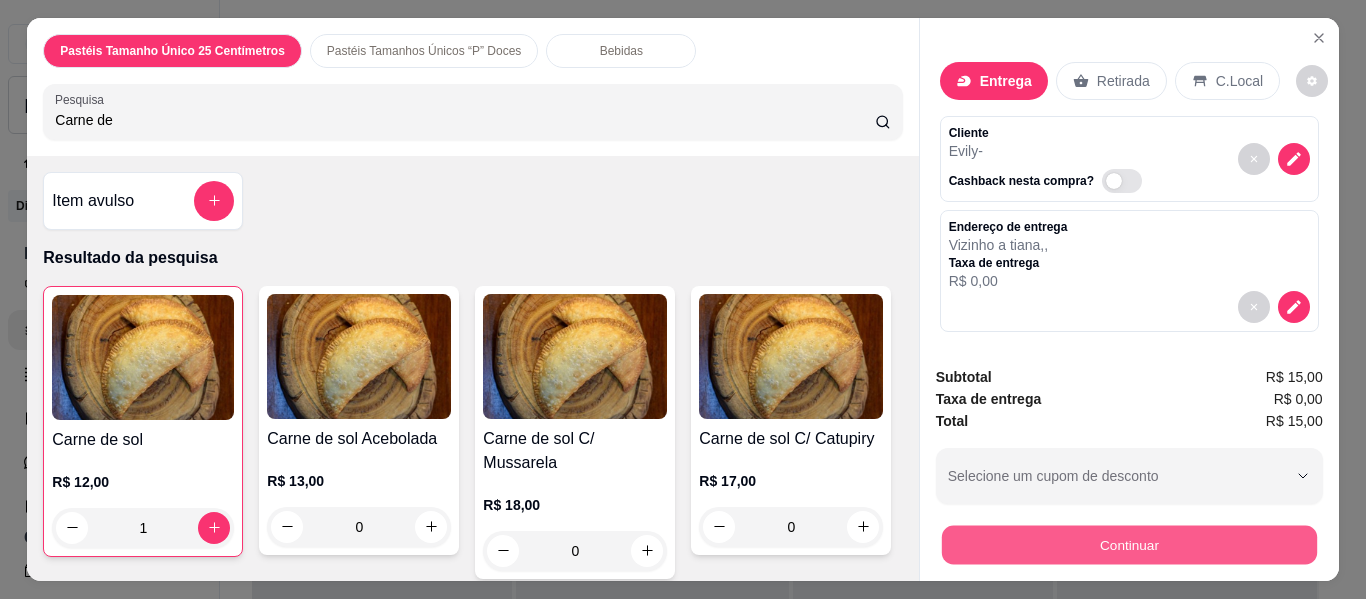 click on "Continuar" at bounding box center [1128, 545] 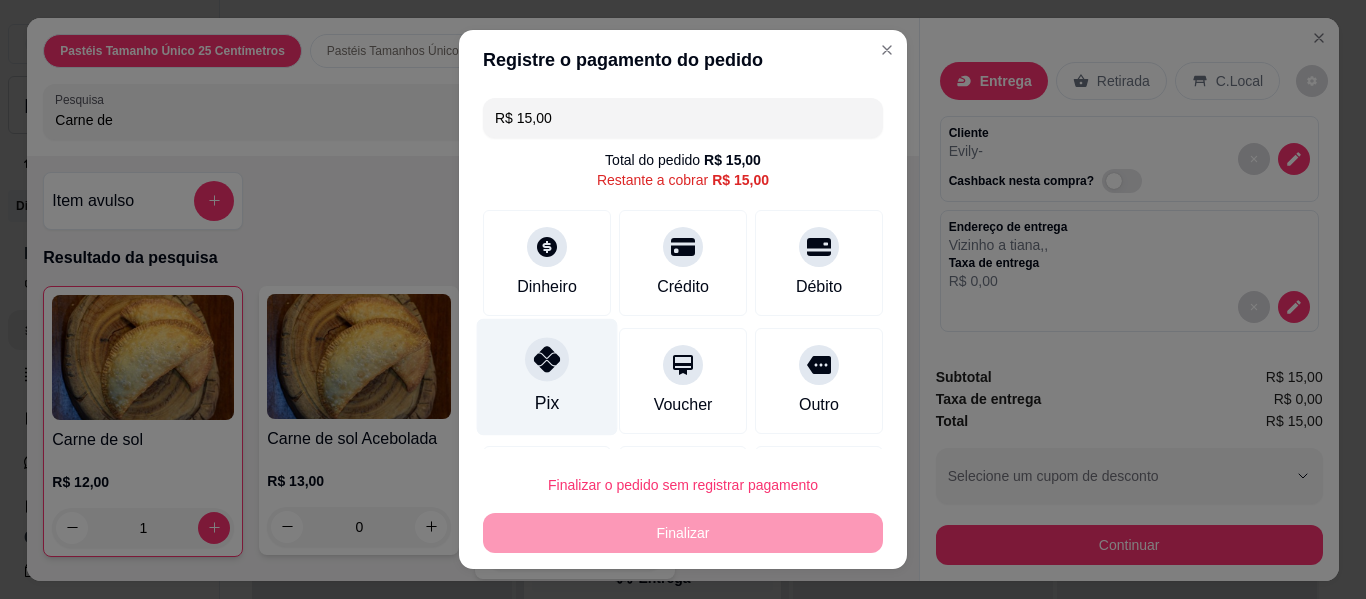 click 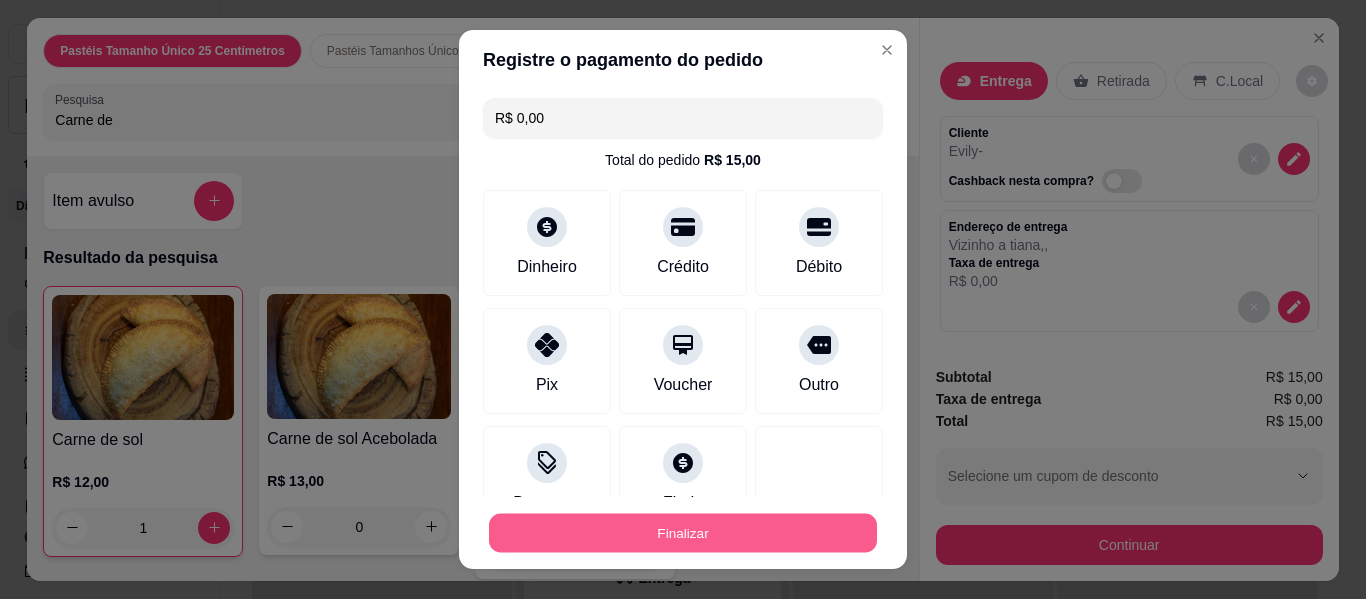click on "Finalizar" at bounding box center [683, 533] 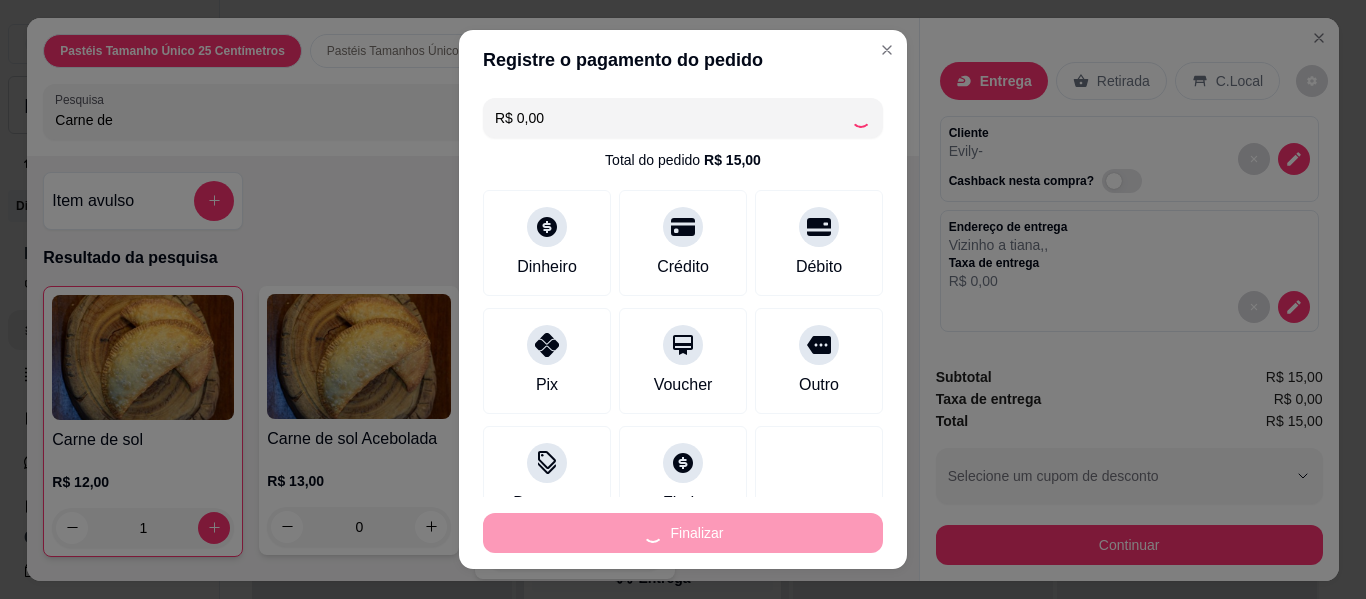 type on "0" 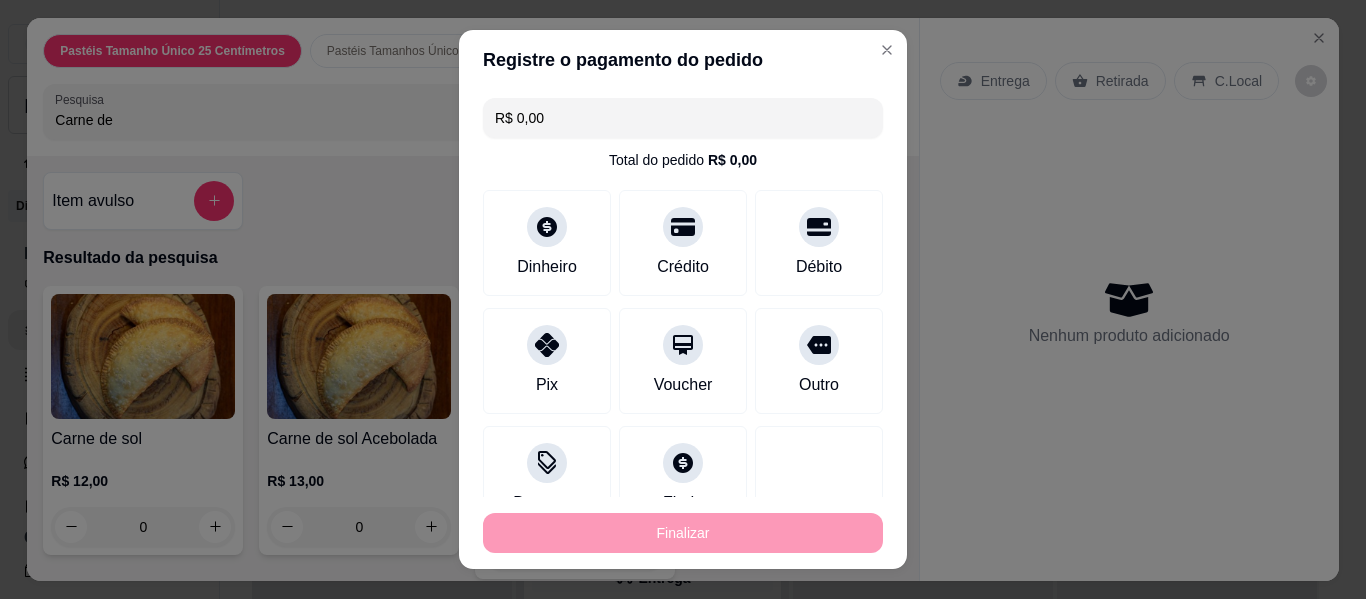 type on "-R$ 15,00" 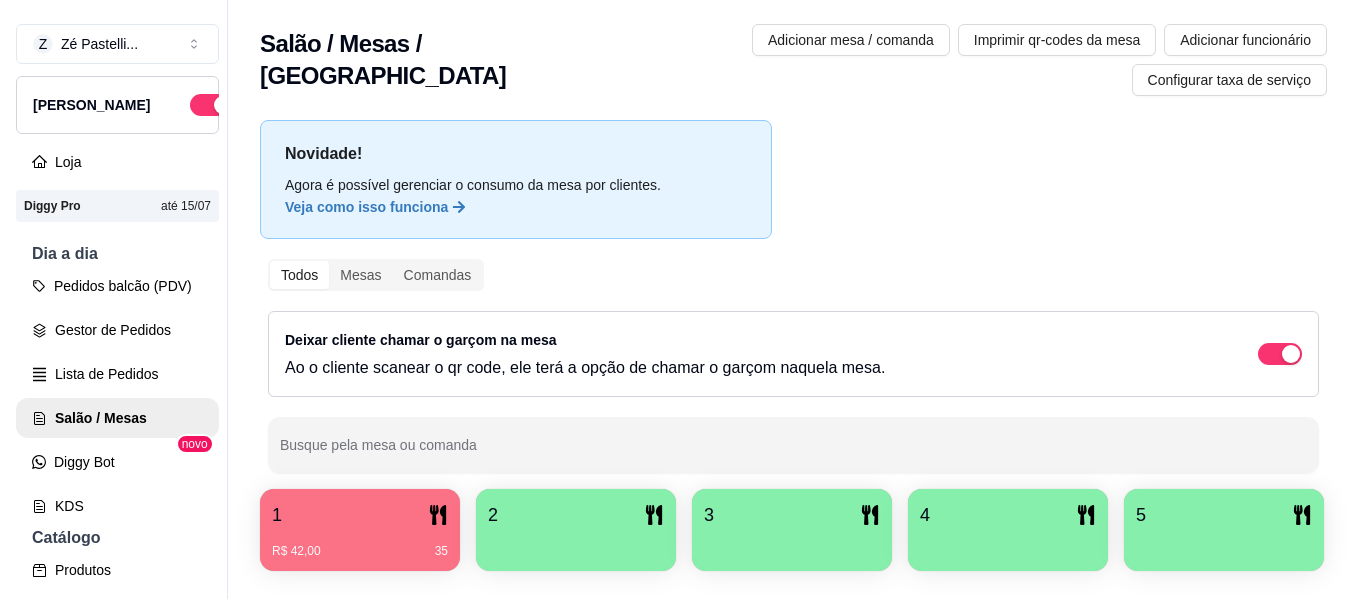 scroll, scrollTop: 0, scrollLeft: 0, axis: both 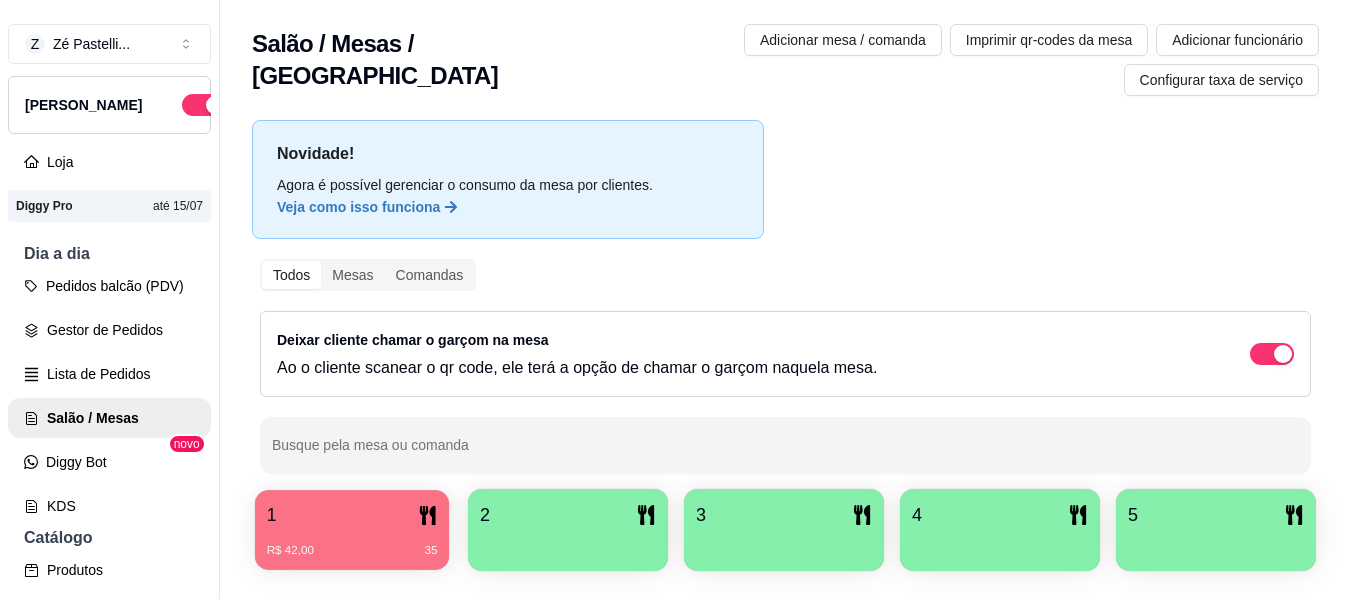 click on "R$ 42,00 35" at bounding box center (352, 543) 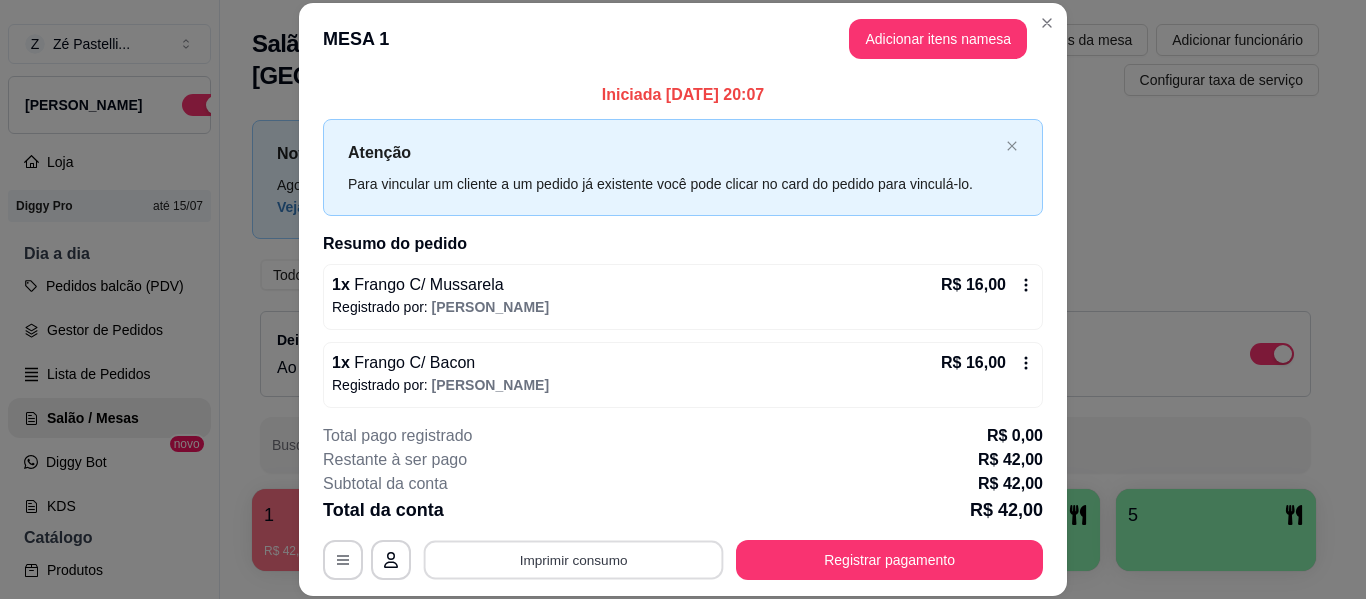 click on "Imprimir consumo" at bounding box center [574, 560] 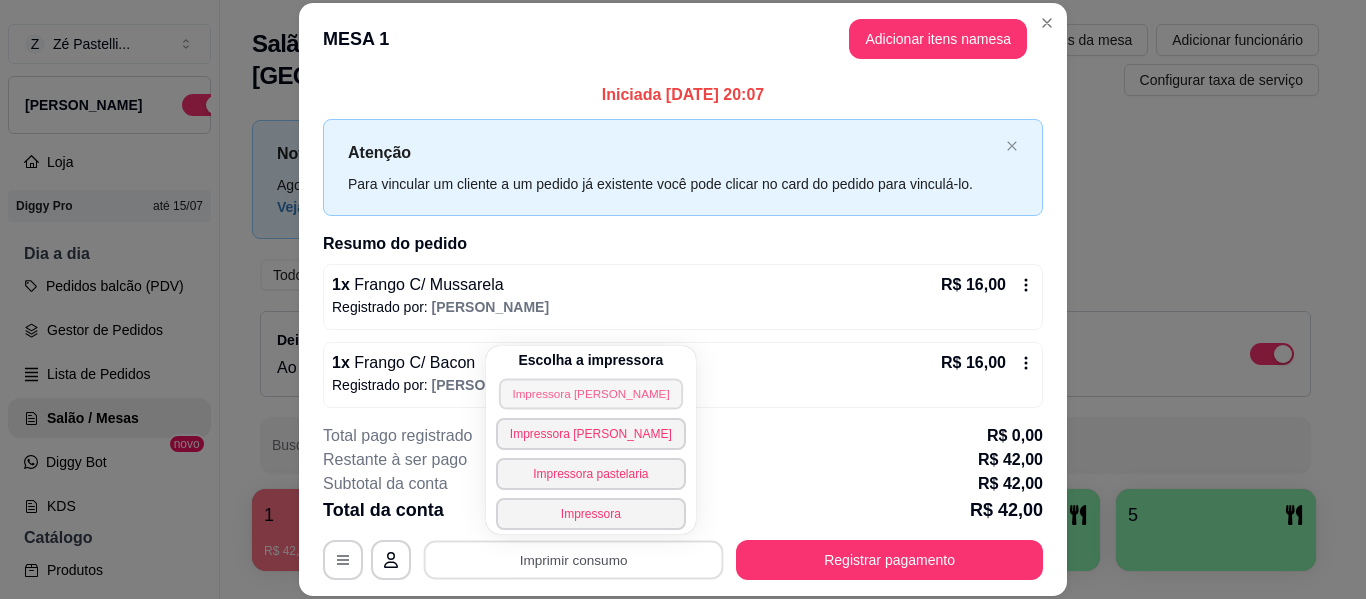 click on "Impressora [PERSON_NAME]" at bounding box center (591, 393) 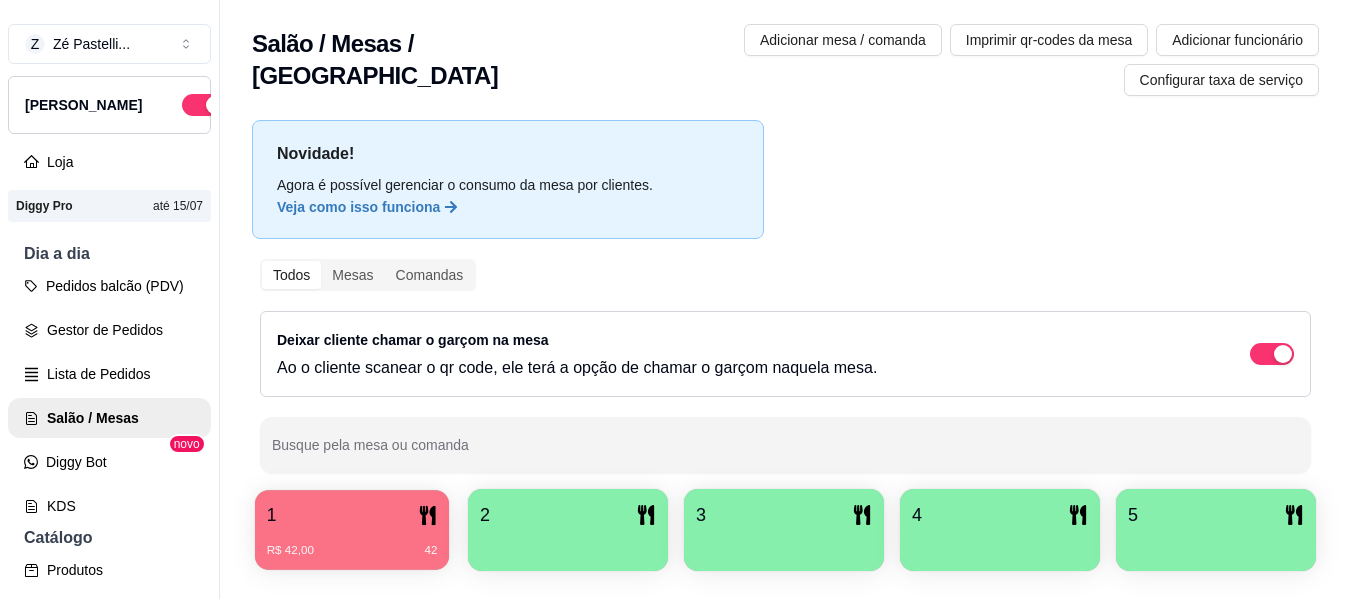 click on "1" at bounding box center [352, 515] 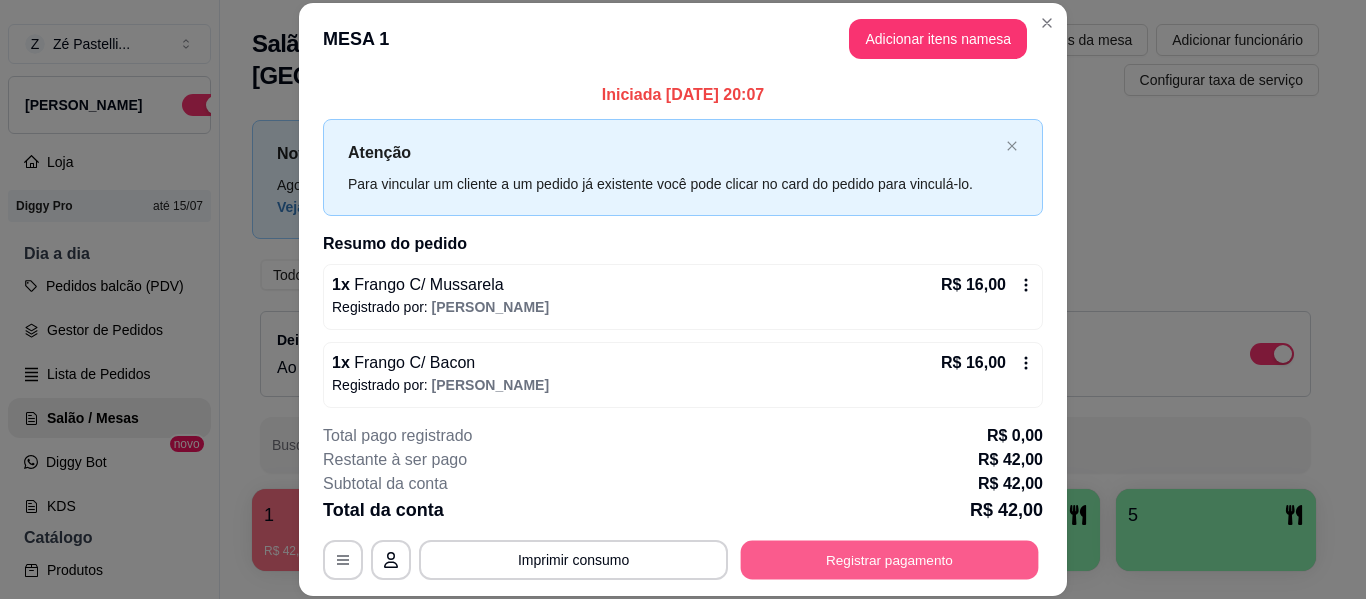 click on "Registrar pagamento" at bounding box center [890, 560] 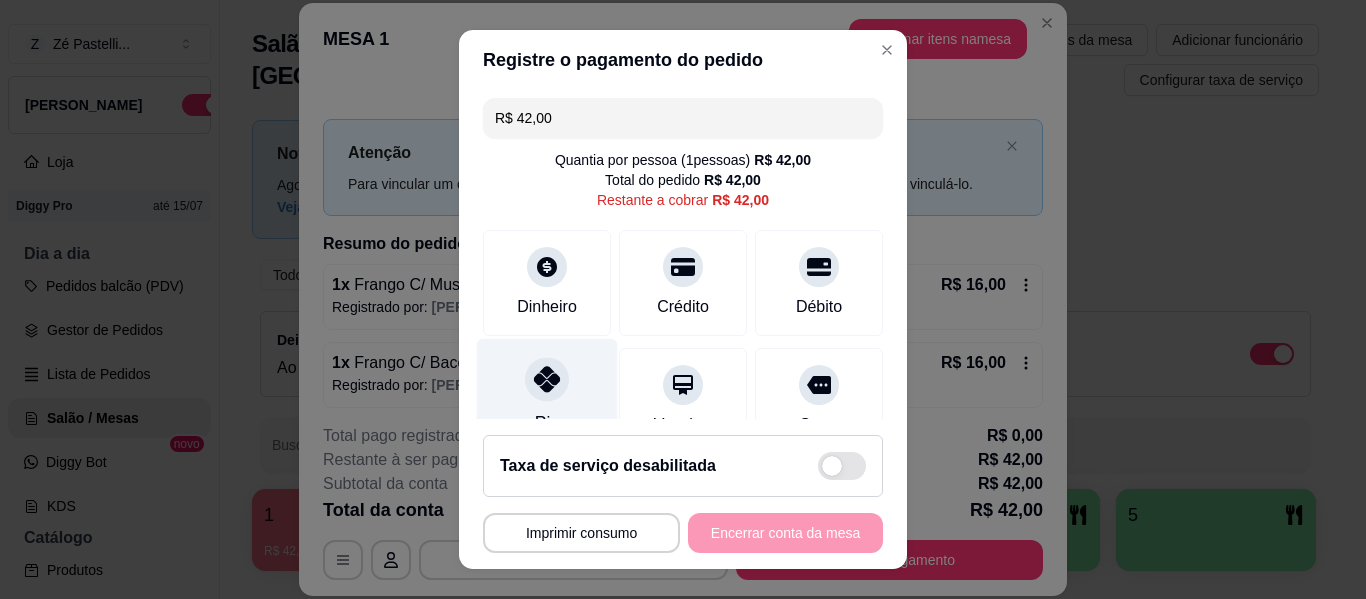click at bounding box center (547, 379) 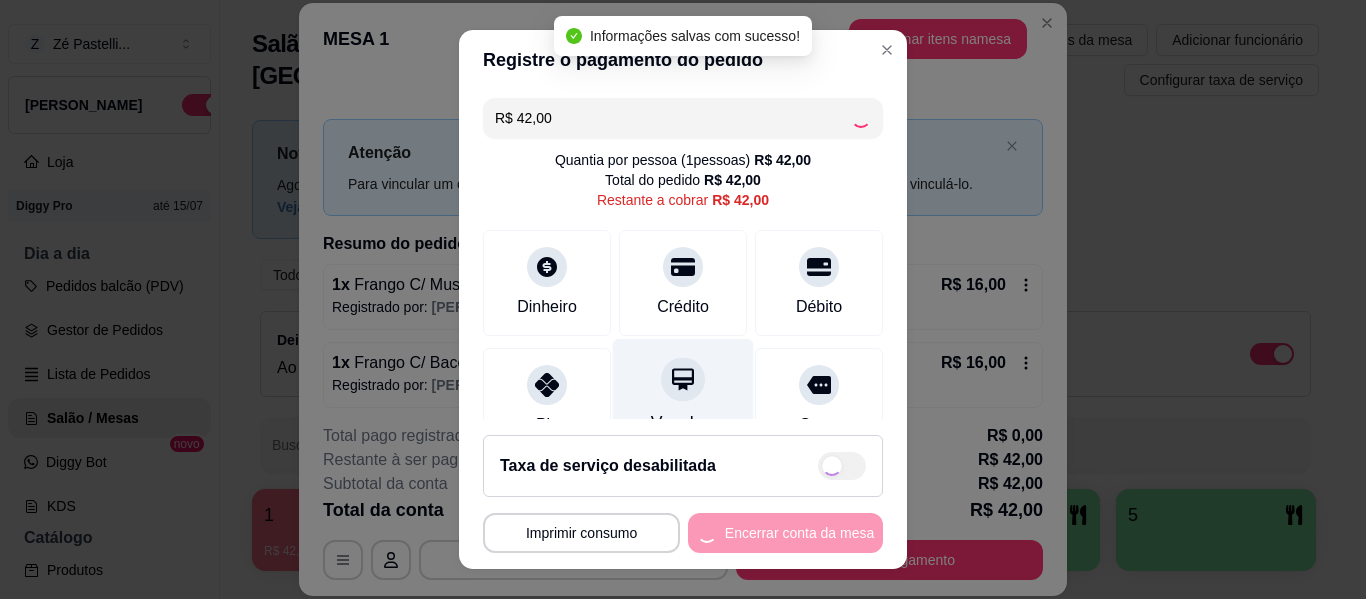type on "R$ 0,00" 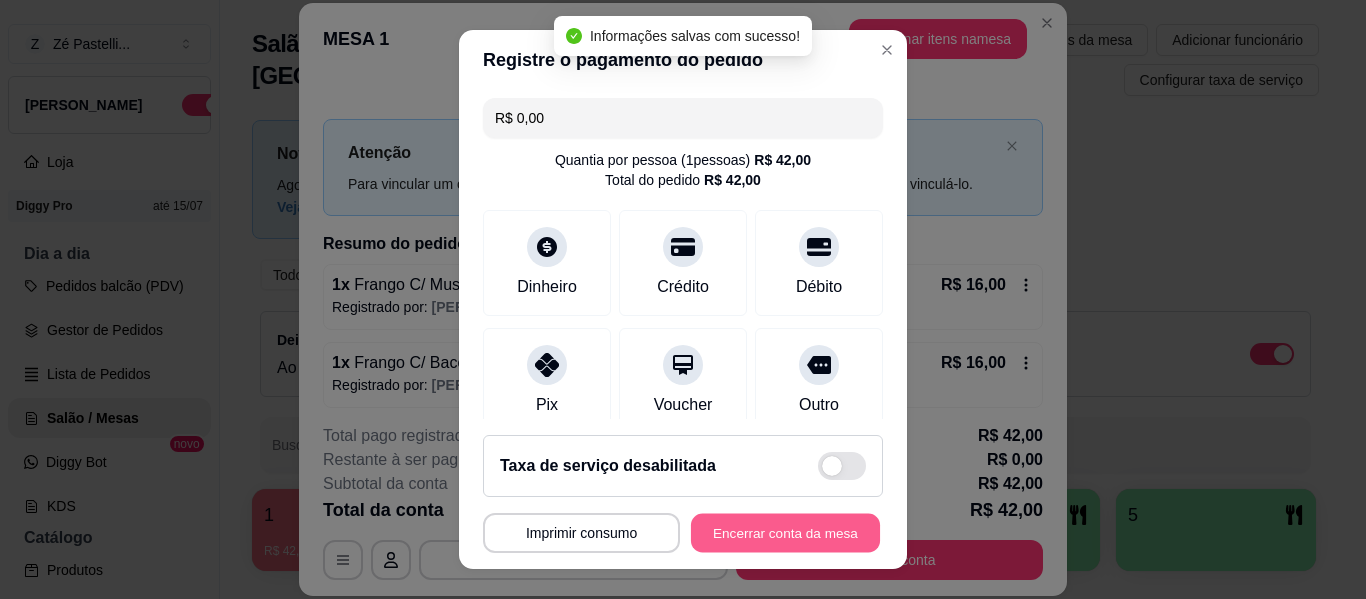 click on "Encerrar conta da mesa" at bounding box center (785, 533) 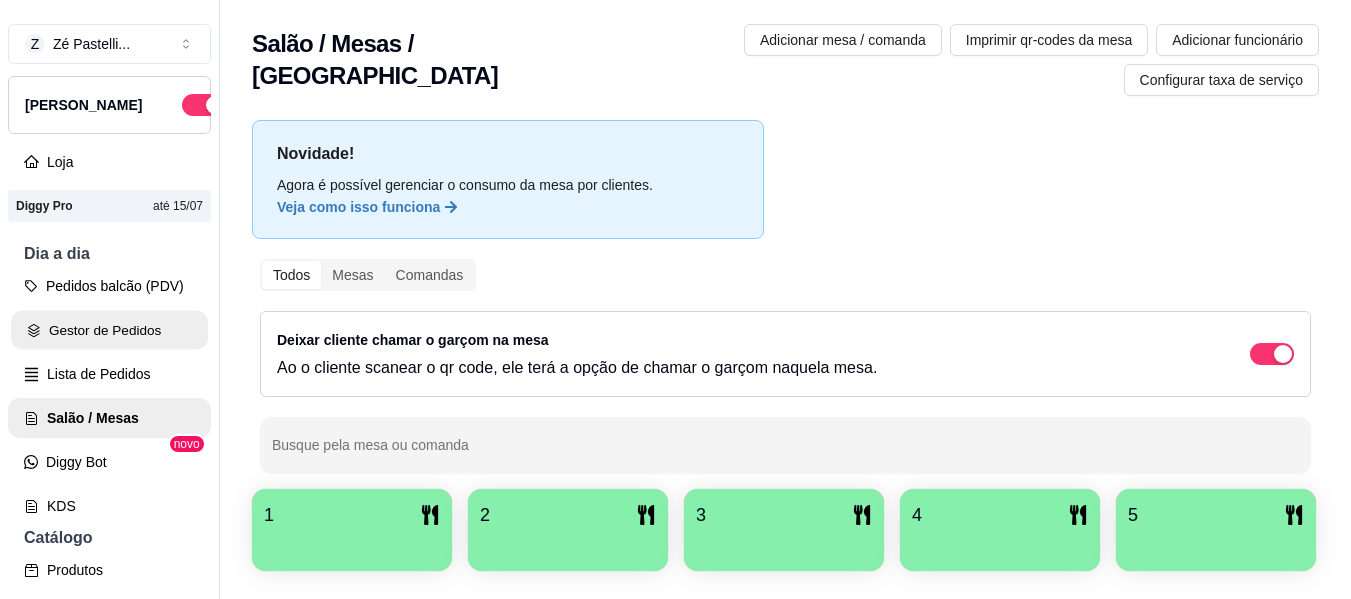 click on "Gestor de Pedidos" at bounding box center [109, 330] 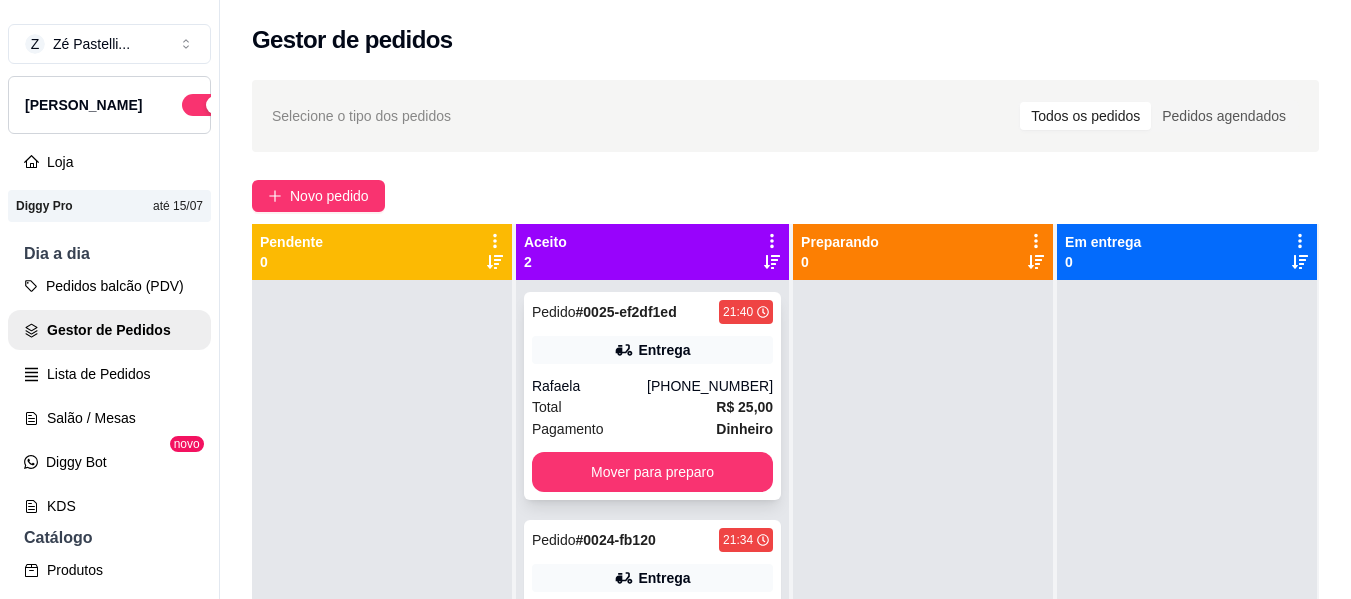 click on "Total R$ 25,00" at bounding box center (652, 407) 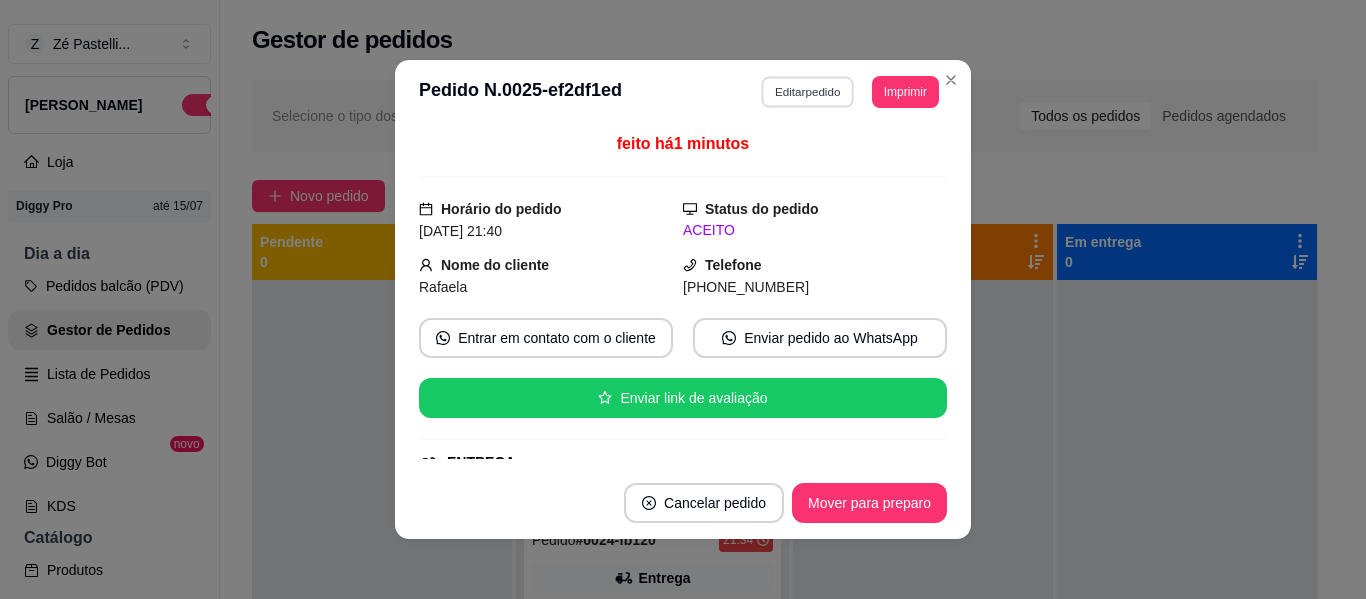 click on "Editar  pedido" at bounding box center (808, 91) 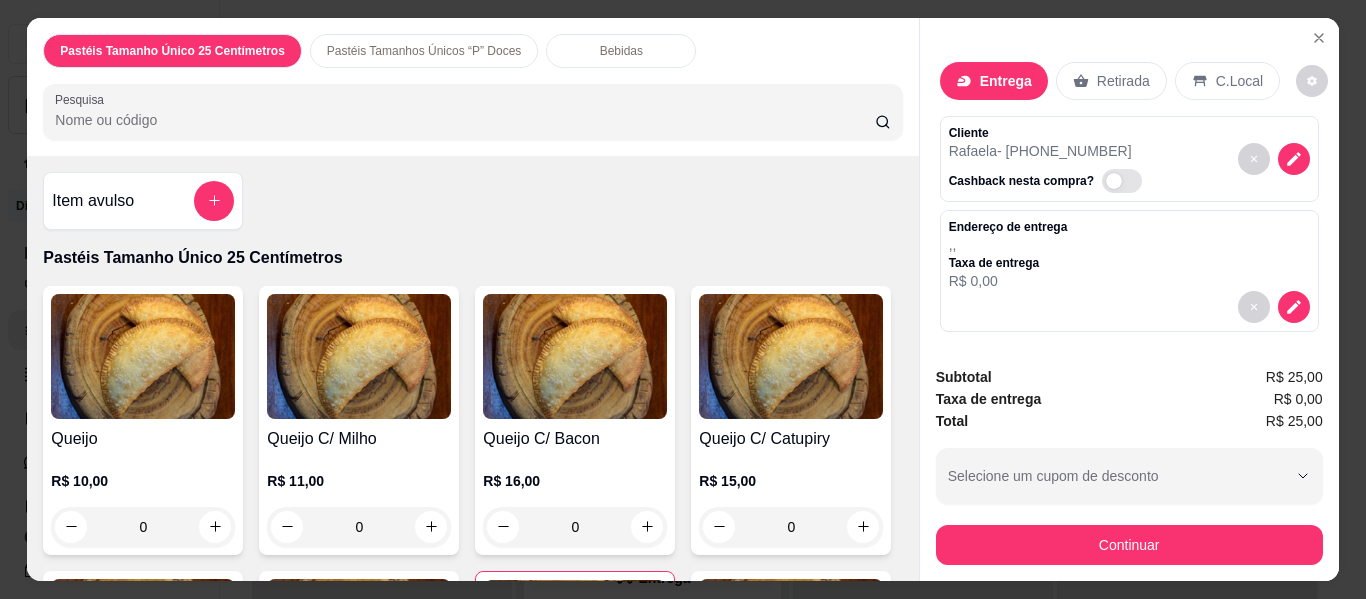 click on "Entrega Retirada C.Local Cliente Rafaela   -   [PHONE_NUMBER] Cashback nesta compra?   Endereço de entrega ,  ,   Taxa de entrega R$ 0,00 Resumo do pedido 1 x   Calabresa  R$ 10,00 1 x   Calabresa C/ Catupiry  R$ 15,00" at bounding box center (1129, 184) 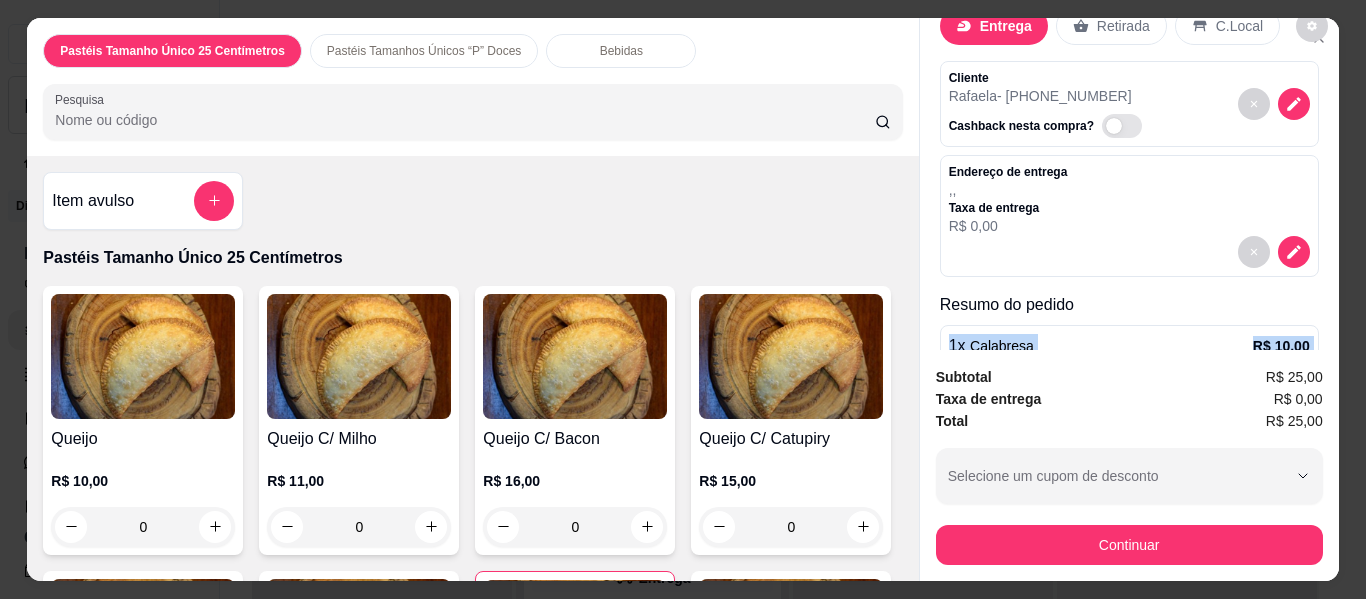 drag, startPoint x: 1331, startPoint y: 335, endPoint x: 1321, endPoint y: 331, distance: 10.770329 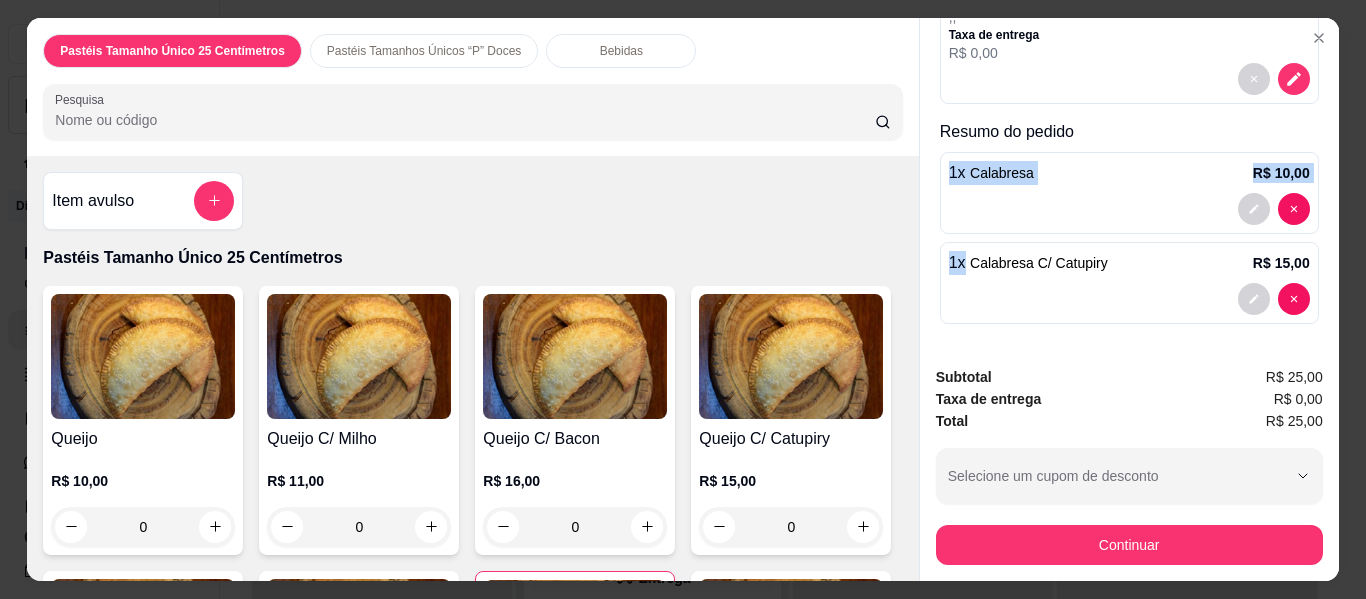 scroll, scrollTop: 229, scrollLeft: 0, axis: vertical 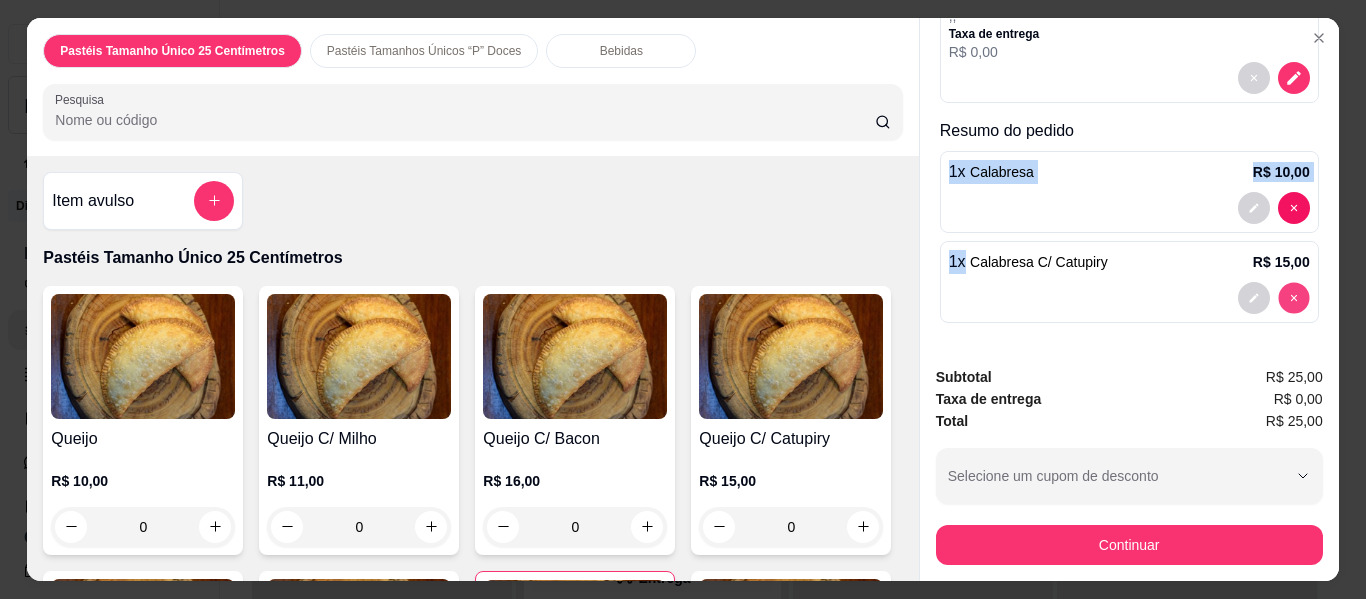 type on "0" 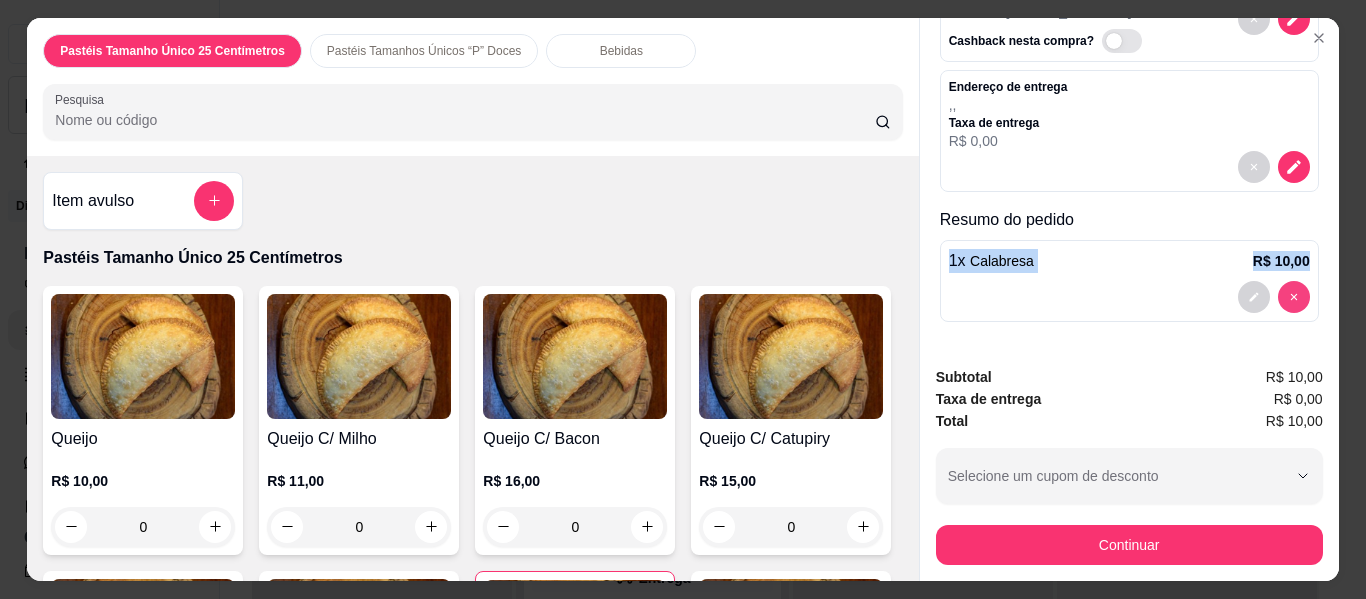 scroll, scrollTop: 140, scrollLeft: 0, axis: vertical 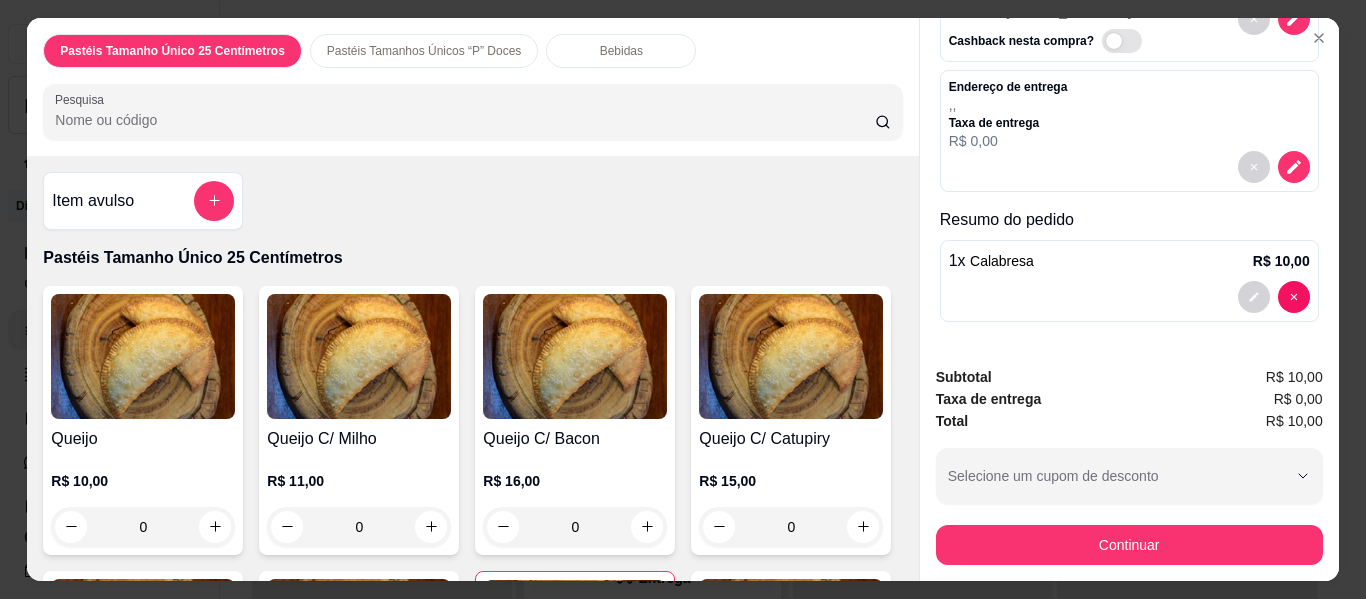 click on "Pesquisa" at bounding box center [465, 120] 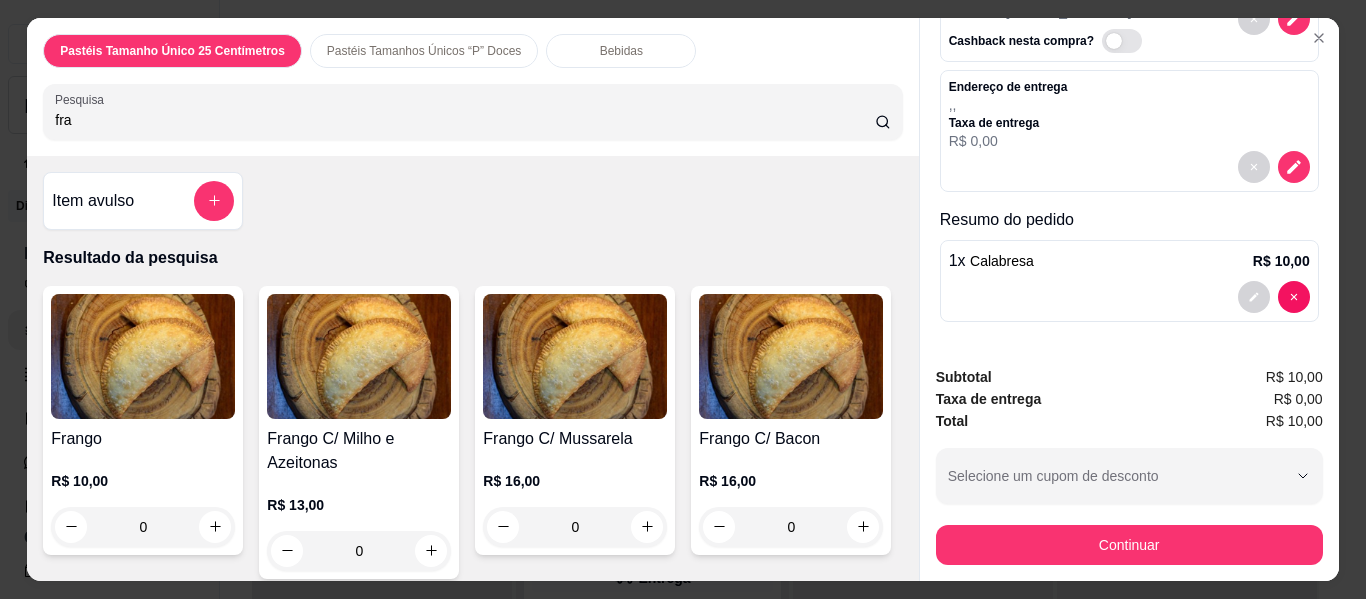 type on "fra" 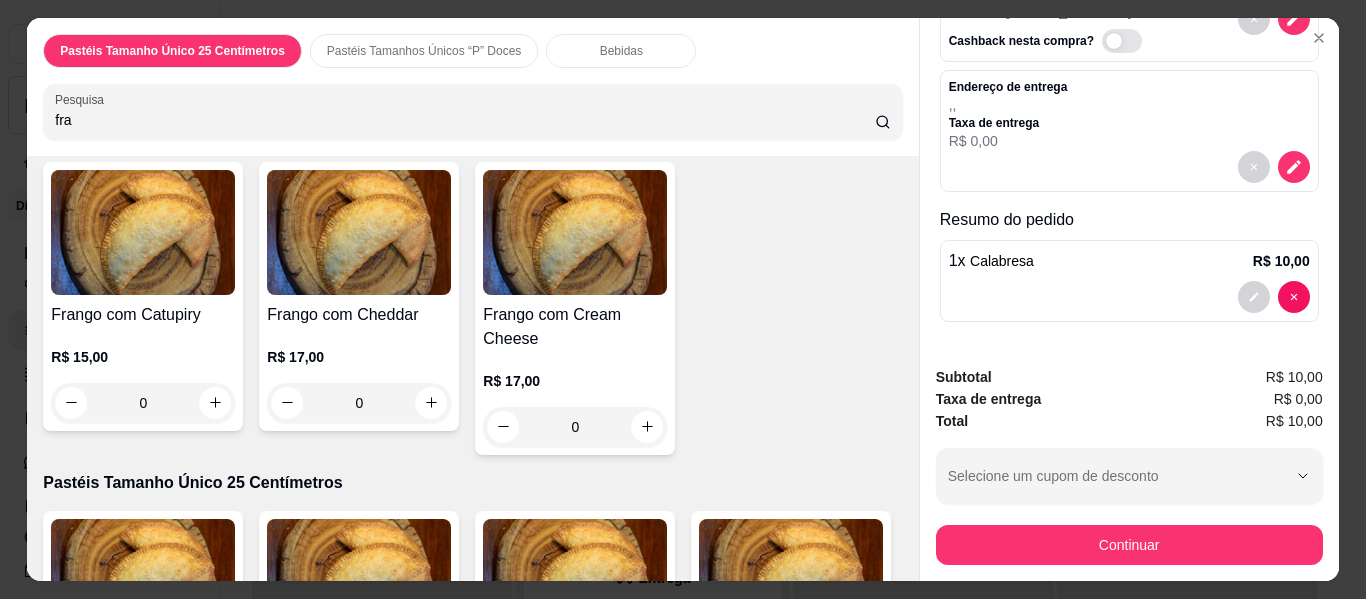 scroll, scrollTop: 440, scrollLeft: 0, axis: vertical 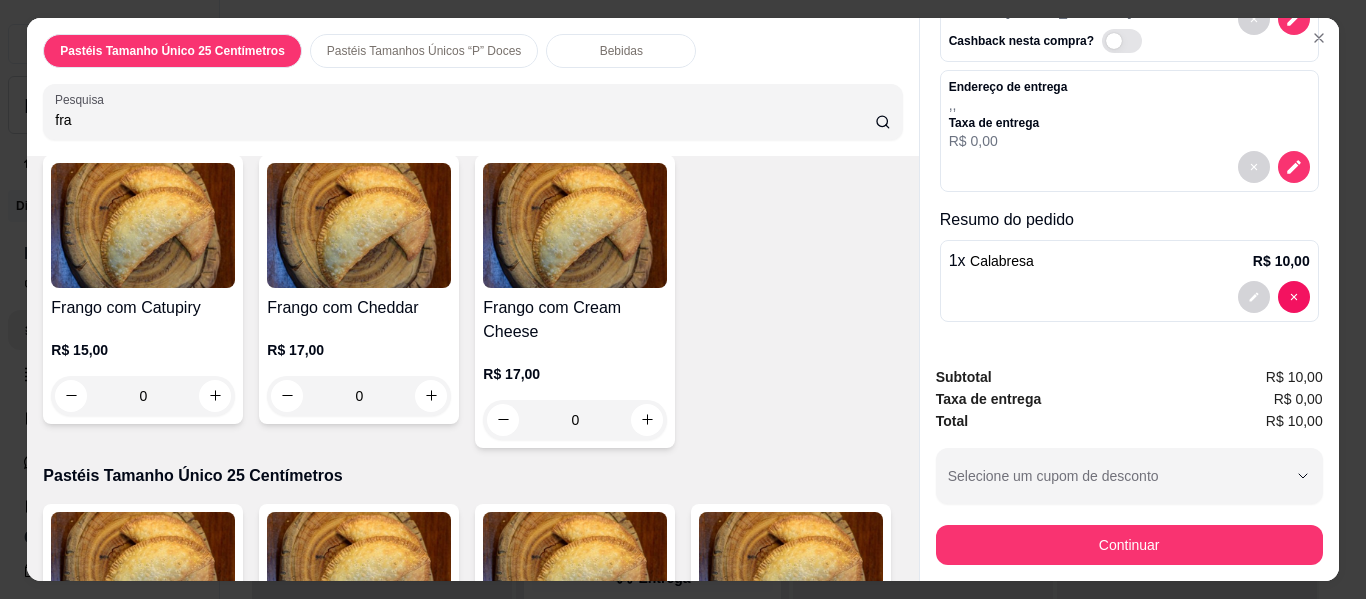 click at bounding box center (143, 225) 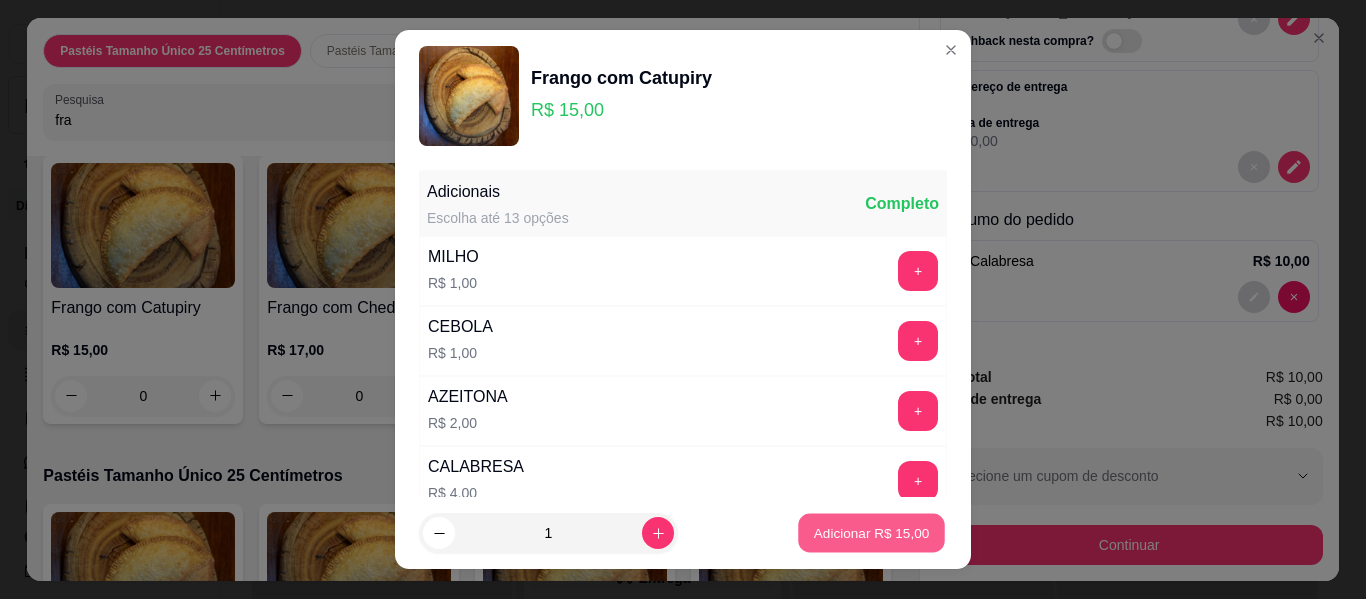 click on "Adicionar   R$ 15,00" at bounding box center [871, 533] 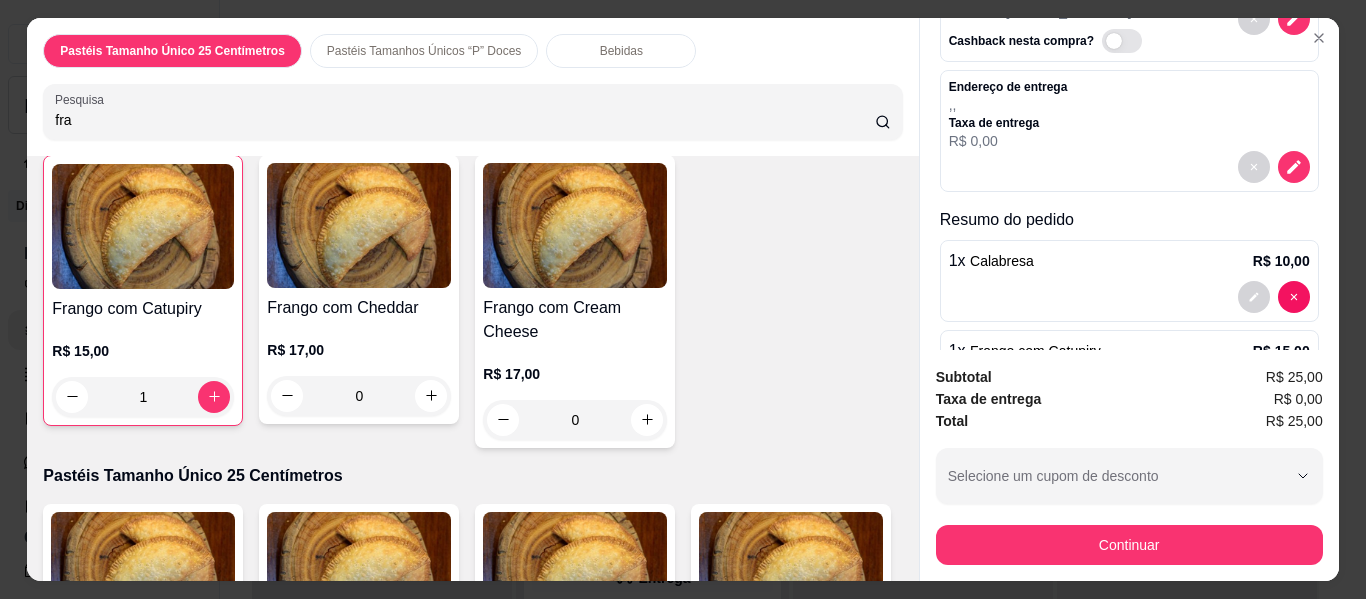 scroll, scrollTop: 229, scrollLeft: 0, axis: vertical 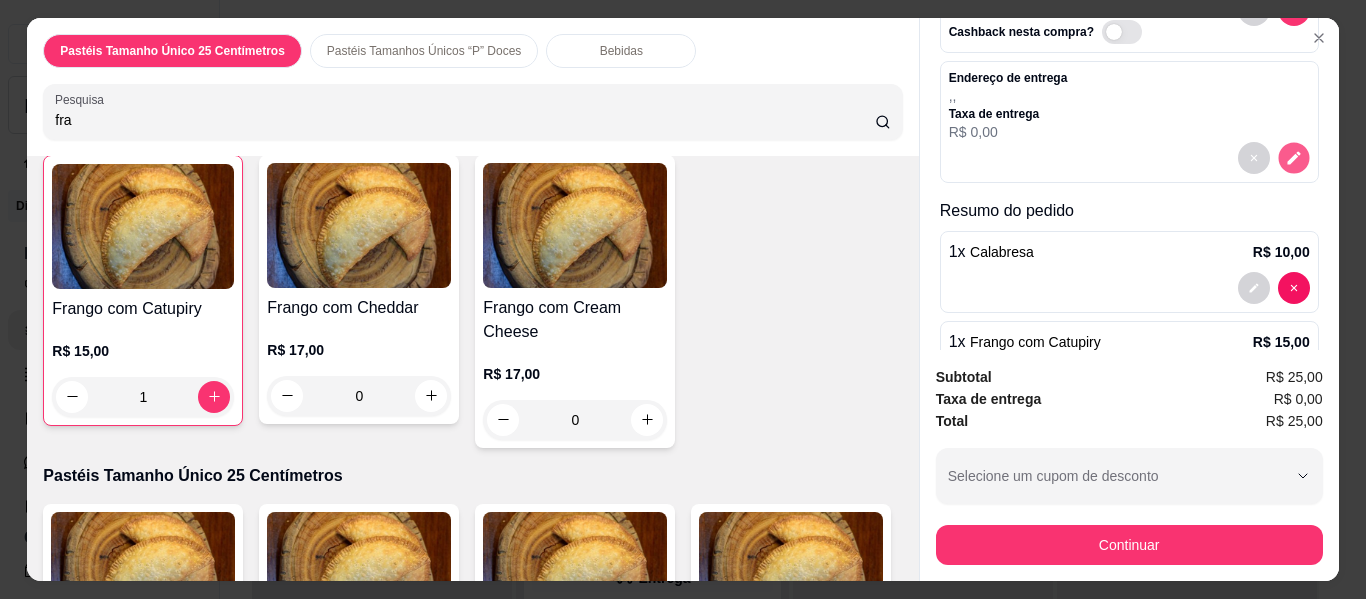 click 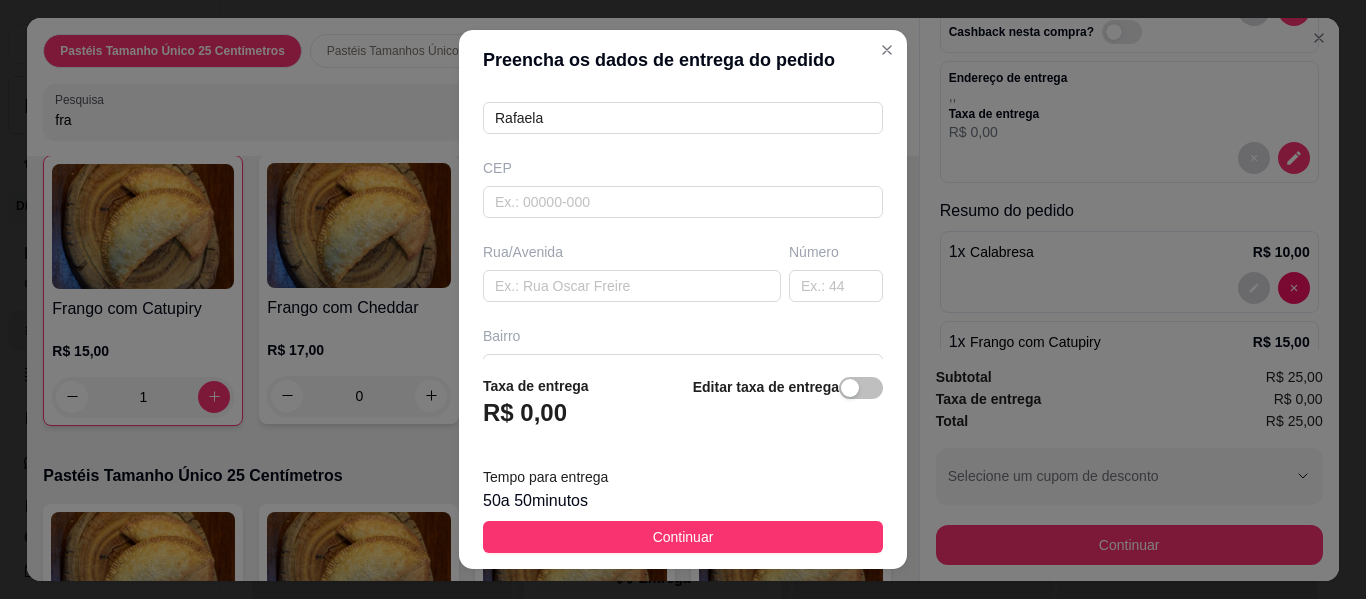 scroll, scrollTop: 200, scrollLeft: 0, axis: vertical 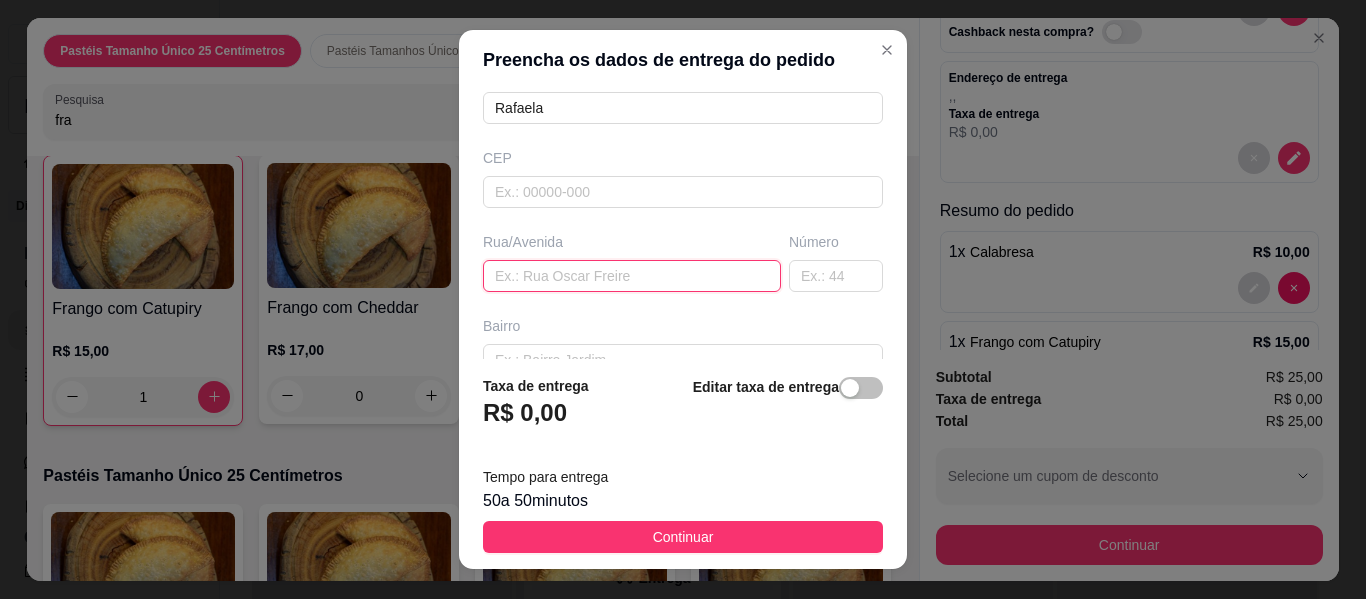click at bounding box center [632, 276] 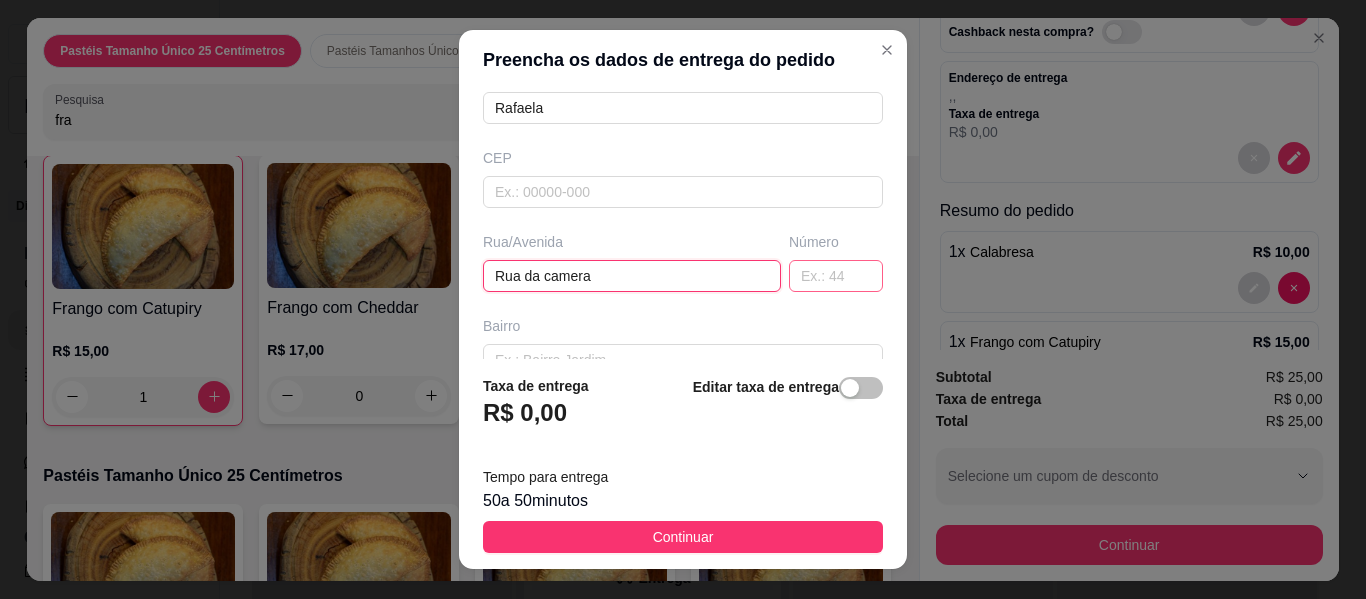 type on "Rua da camera" 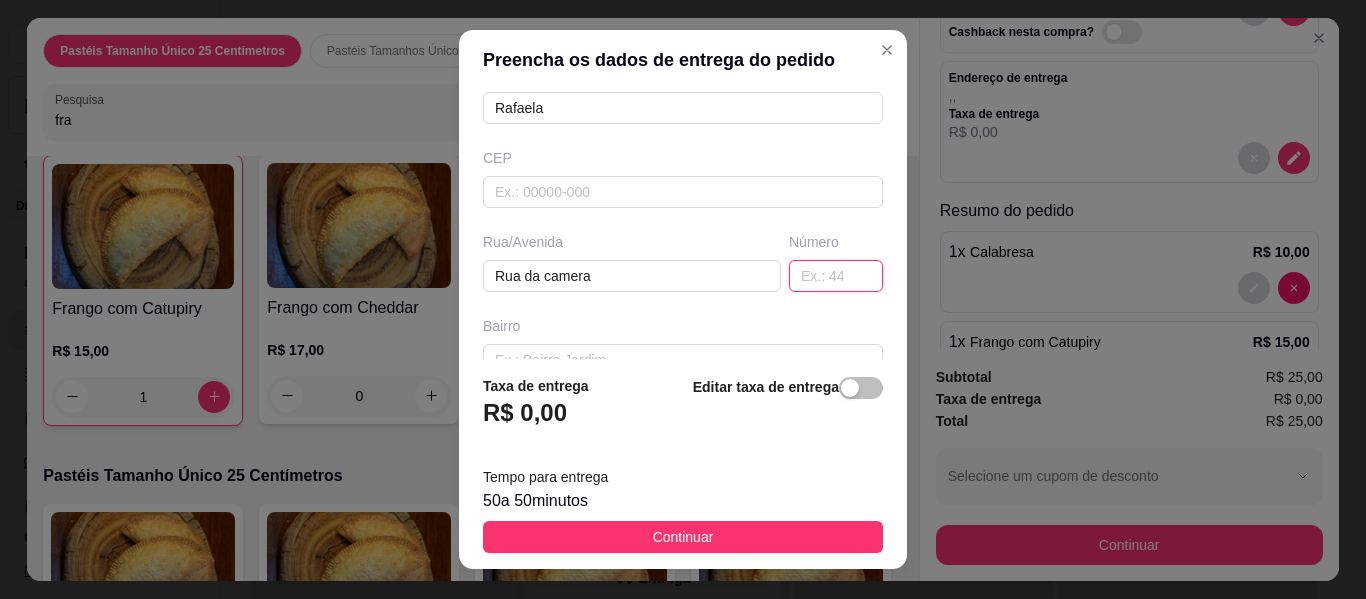 click at bounding box center [836, 276] 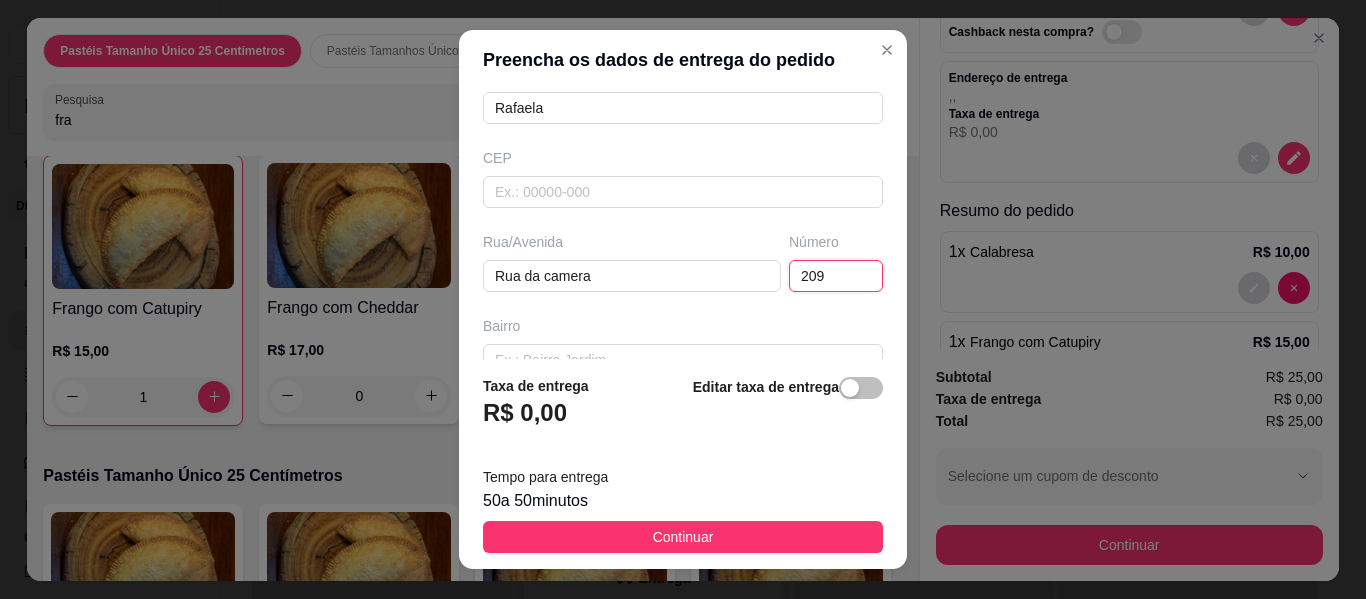 type on "209" 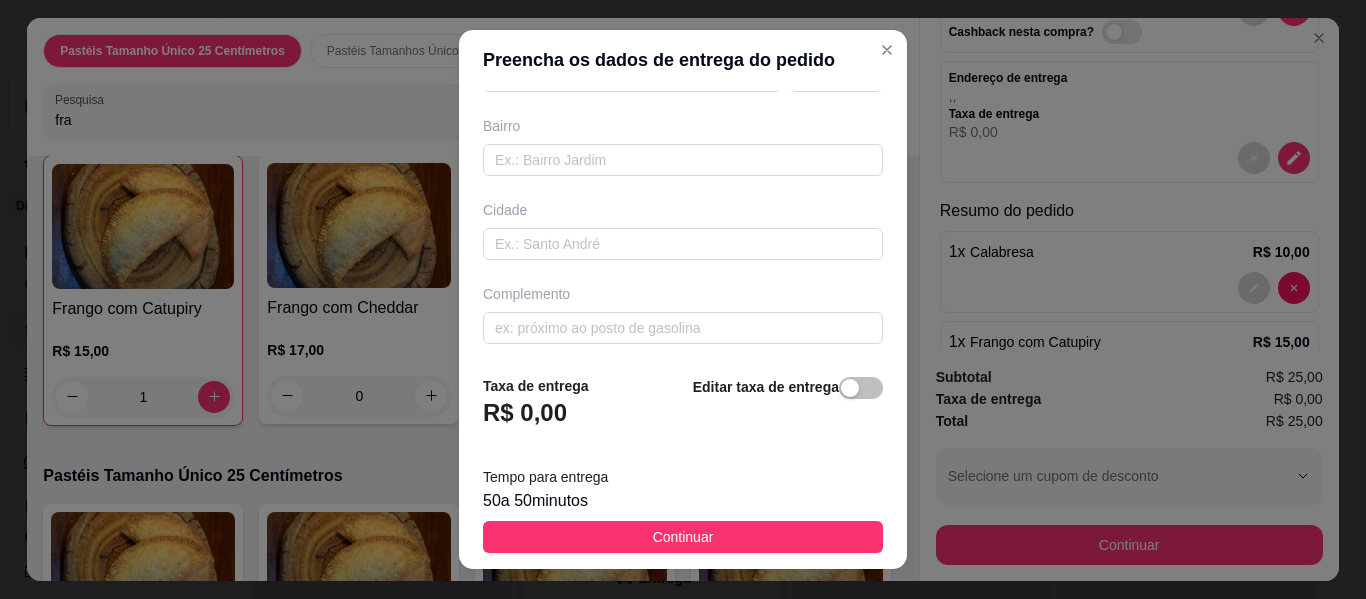 scroll, scrollTop: 405, scrollLeft: 0, axis: vertical 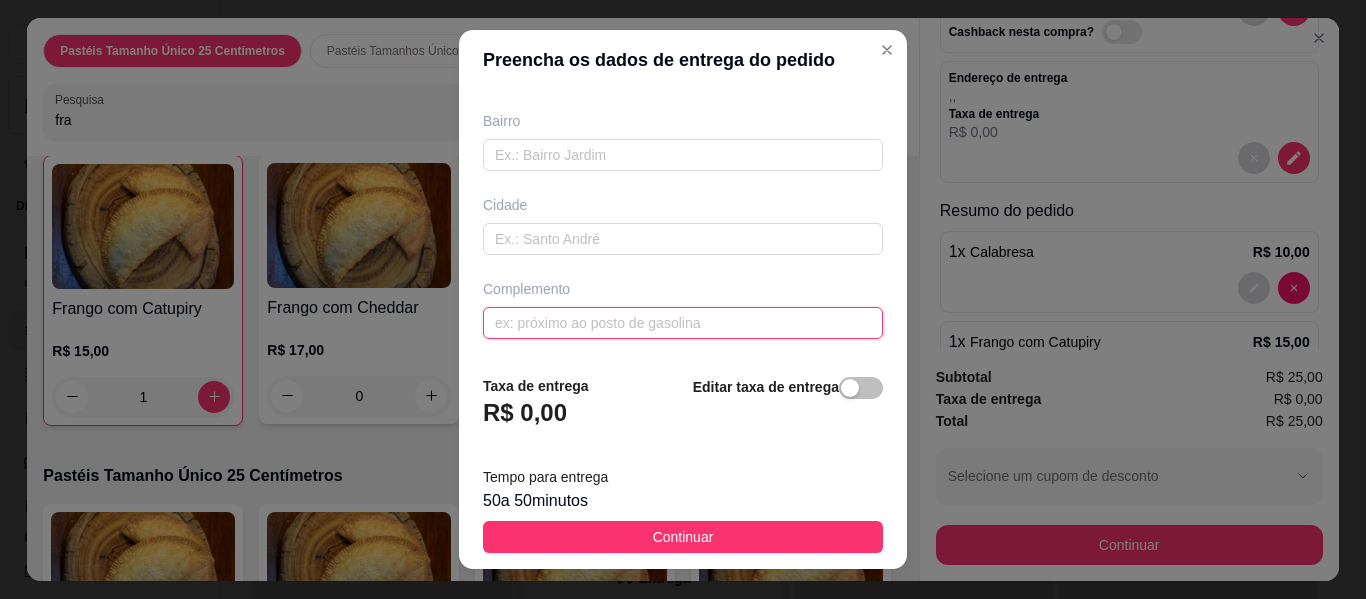 click at bounding box center [683, 323] 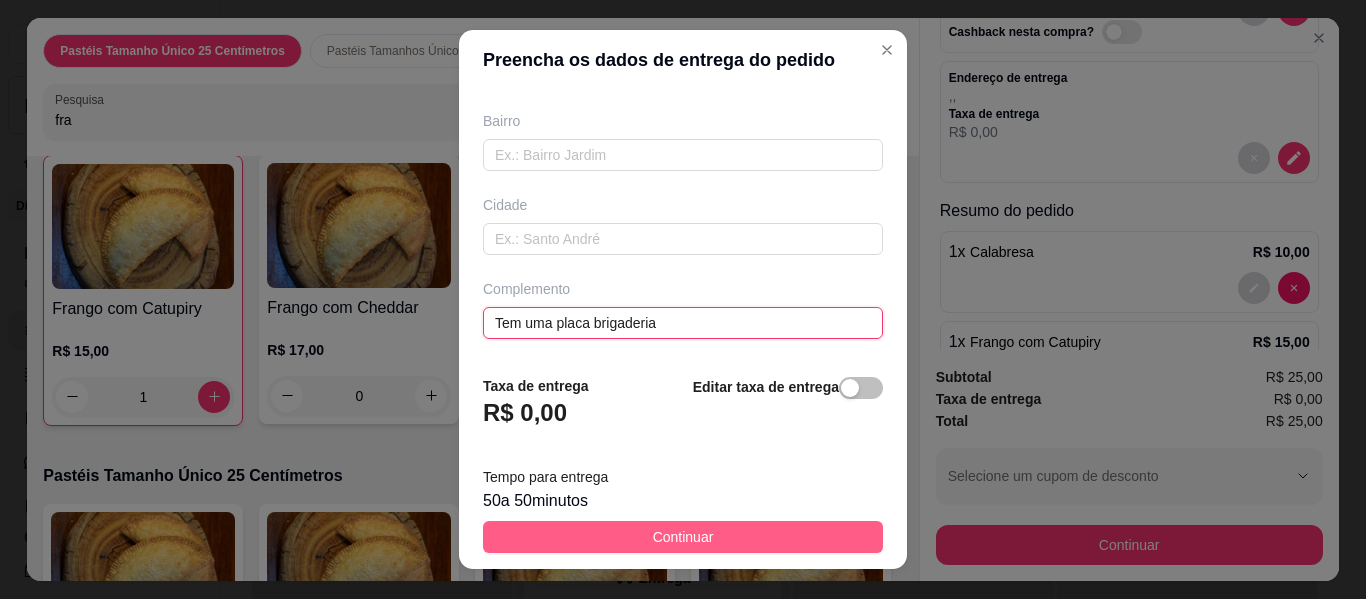 type on "Tem uma placa brigaderia" 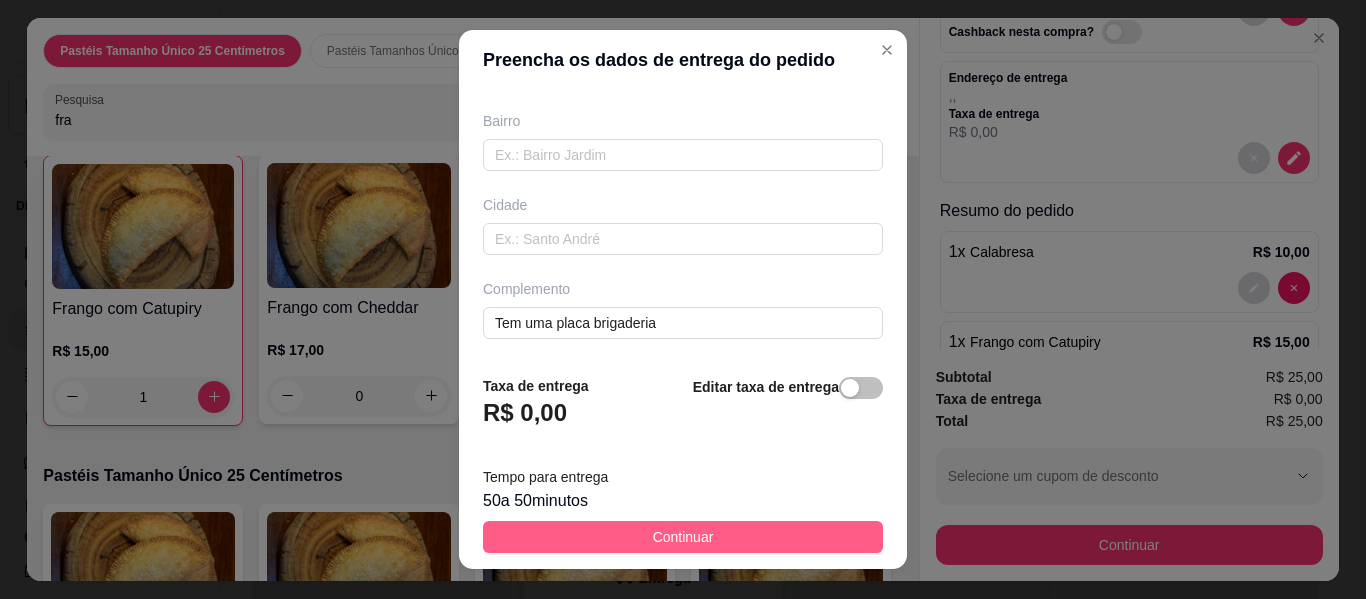 click on "Continuar" at bounding box center (683, 537) 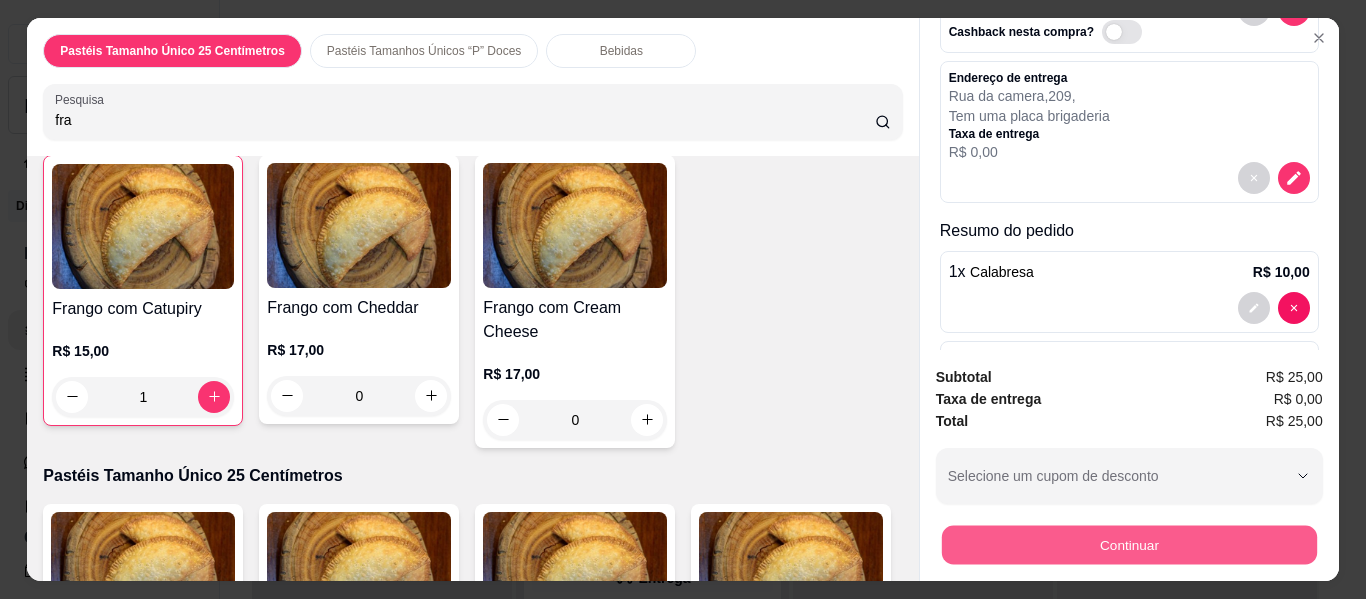 click on "Continuar" at bounding box center [1128, 545] 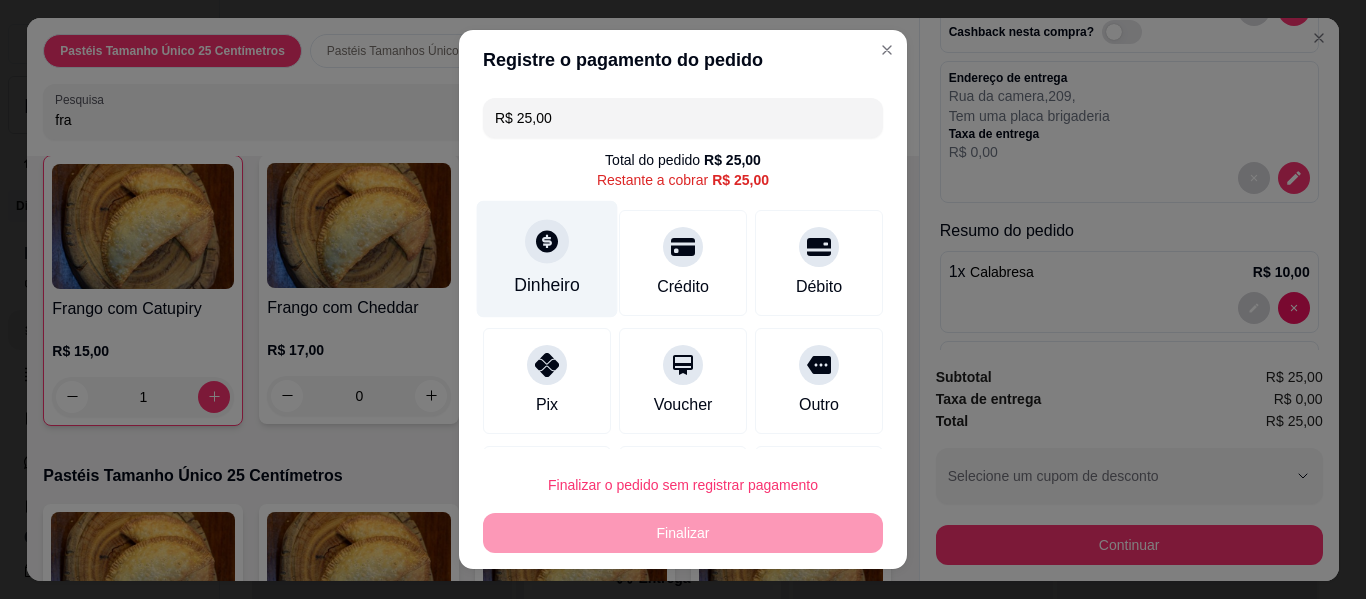 click at bounding box center [547, 241] 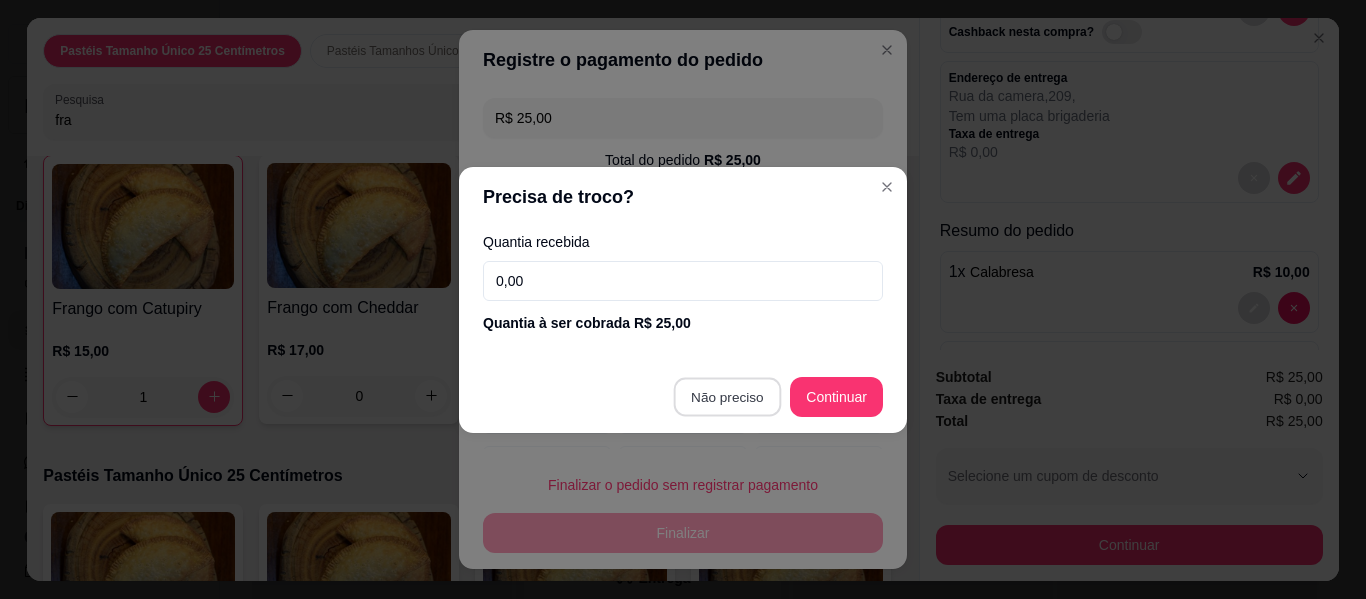 type on "R$ 0,00" 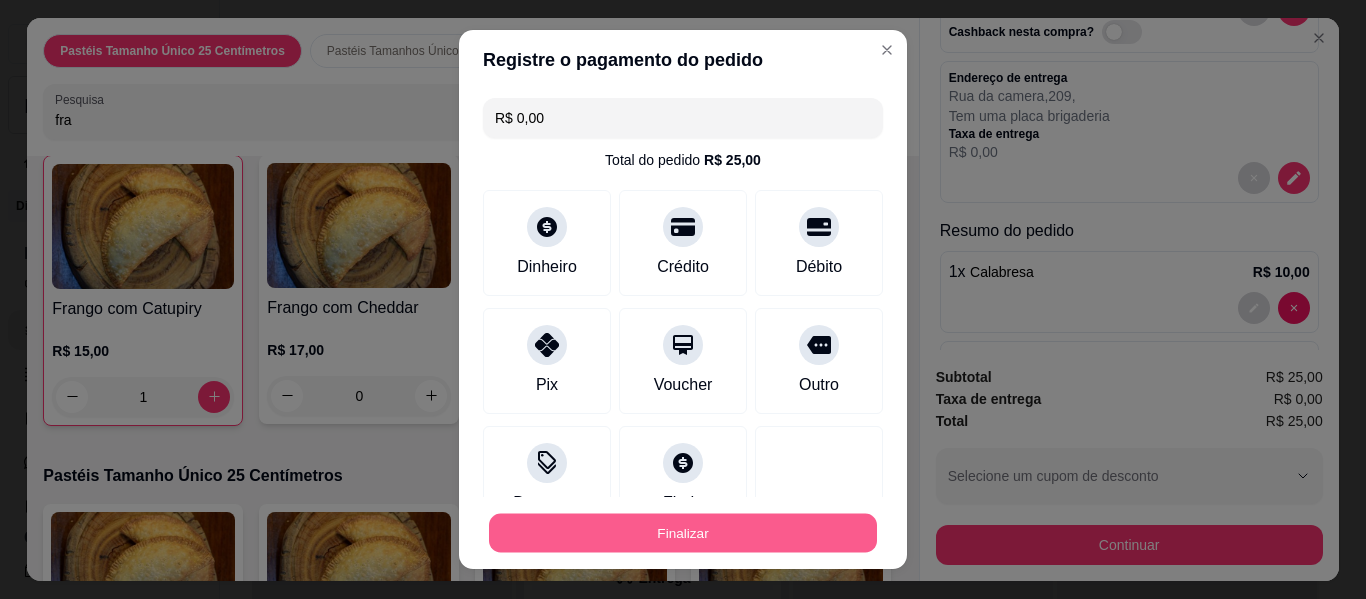 click on "Finalizar" at bounding box center [683, 533] 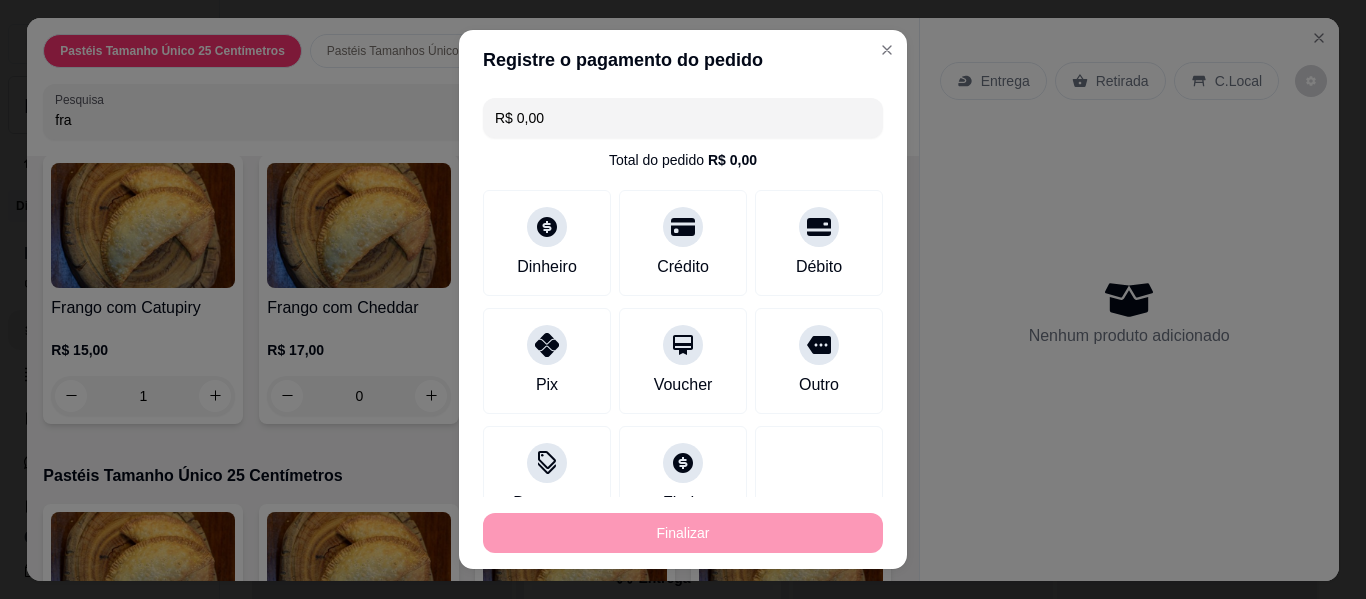 type on "0" 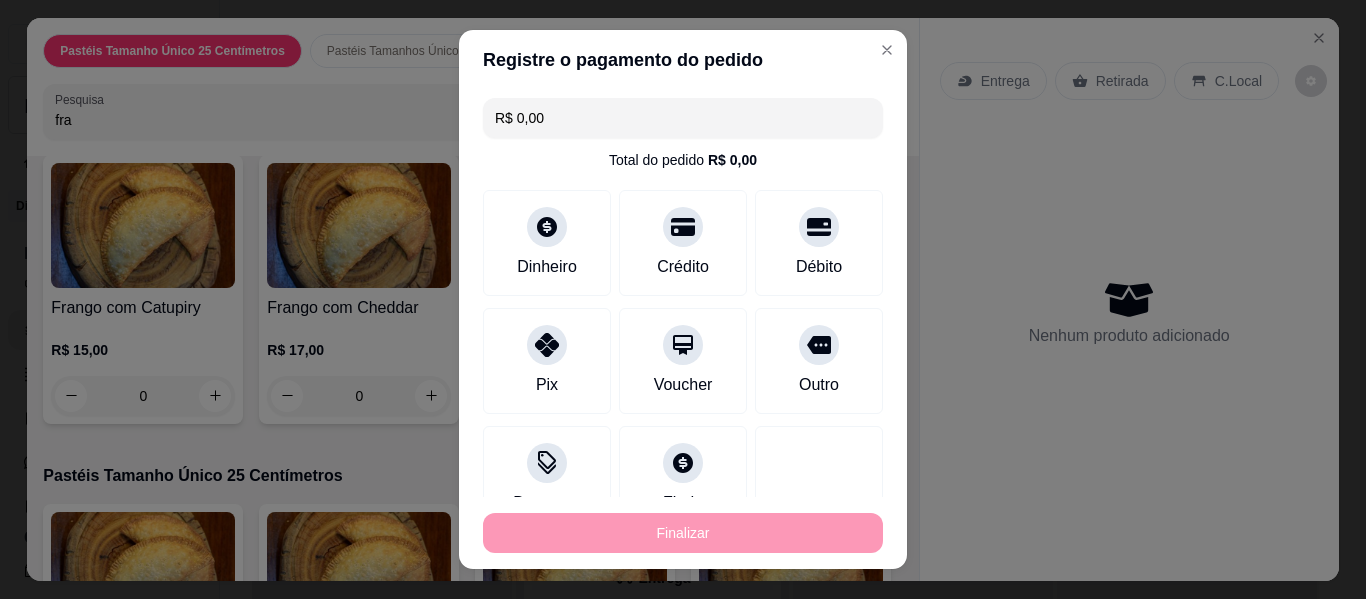 type on "-R$ 25,00" 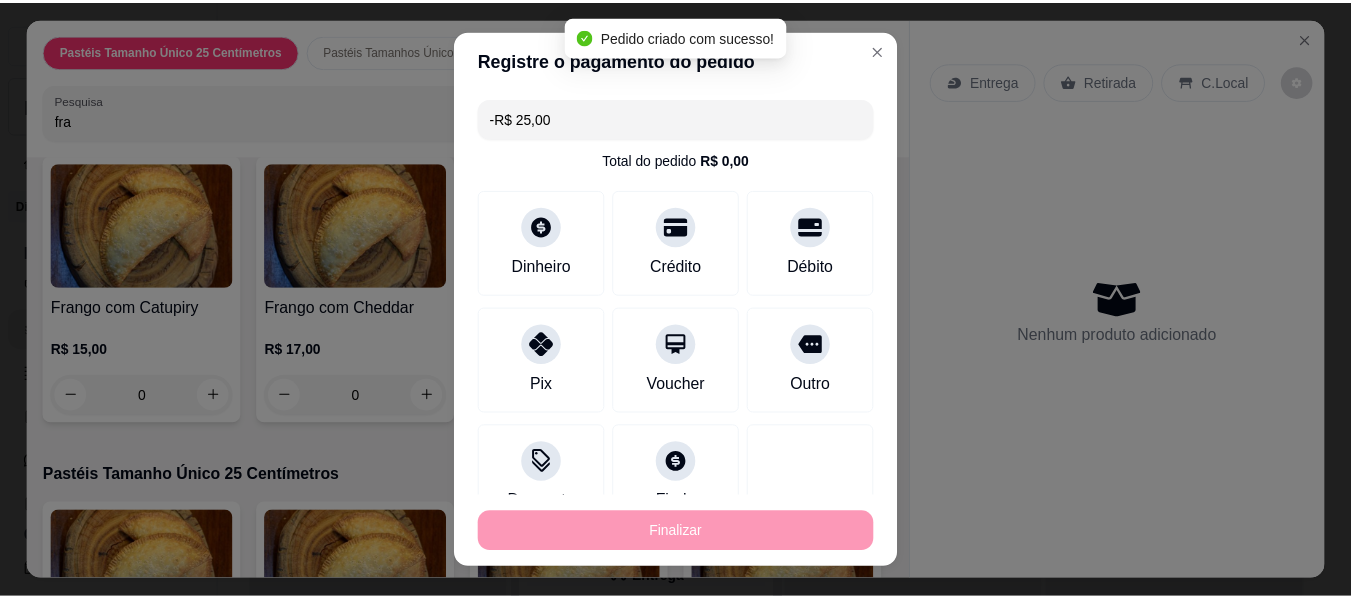 scroll, scrollTop: 0, scrollLeft: 0, axis: both 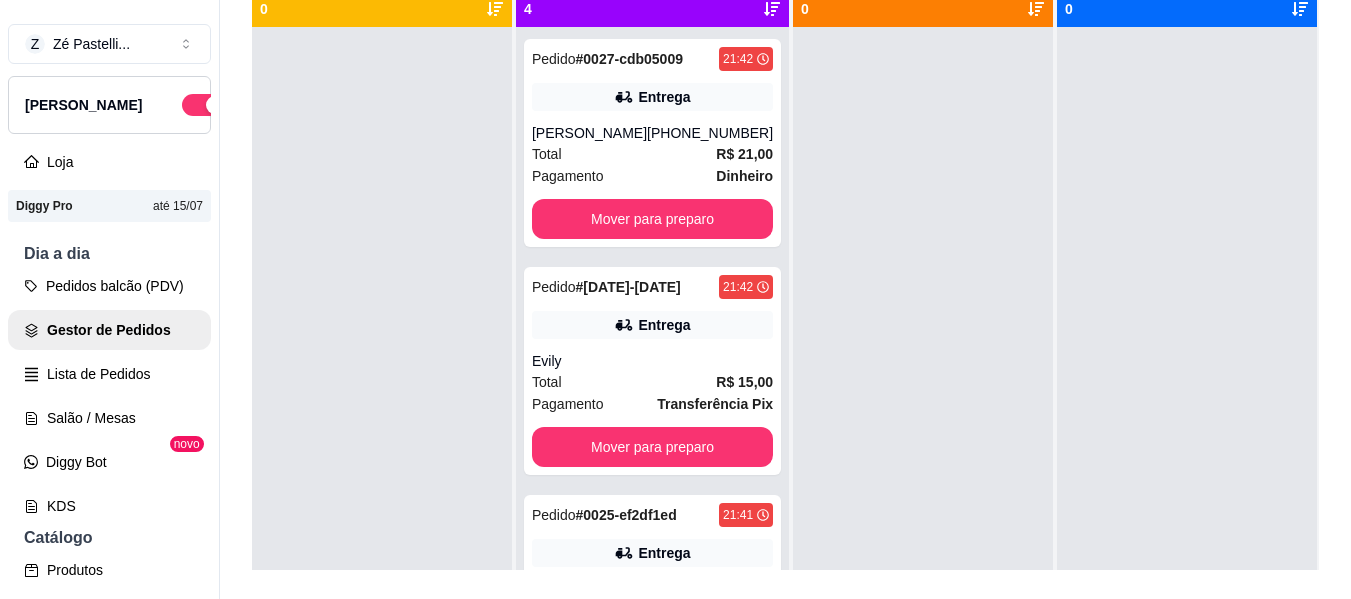 click on "Aceito 4 Pedido  # 0027-cdb05009 21:42 Entrega Cristina  [PHONE_NUMBER] Total R$ 21,00 Pagamento Dinheiro Mover para preparo Pedido  # [DATE]-[DATE] 21:42 Entrega Evily Total R$ 15,00 Pagamento Transferência Pix Mover para preparo Pedido  # 0025-ef2df1ed 21:41 Entrega Rafaela  [PHONE_NUMBER] Total R$ 25,00 Pagamento Dinheiro Mover para preparo Pedido  # 0024-fb120 21:34 Entrega Alex [PHONE_NUMBER] Total R$ 30,00 Pagamento Transferência Pix Mover para preparo" at bounding box center (653, 298) 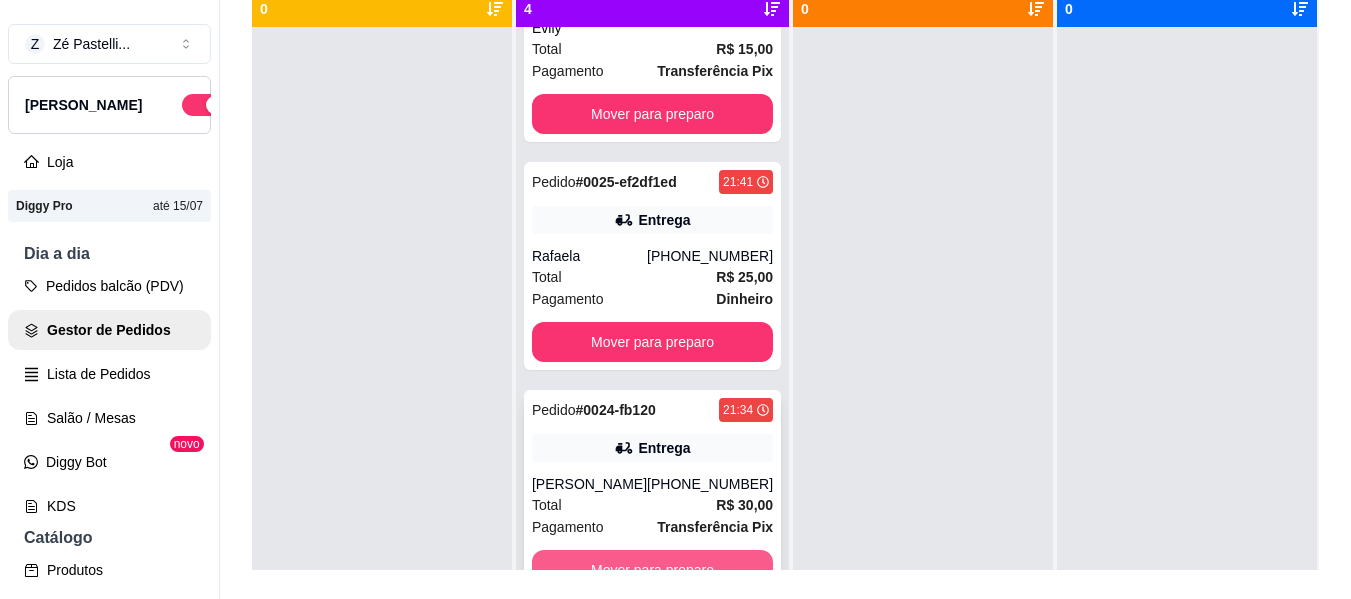 click on "Mover para preparo" at bounding box center (652, 570) 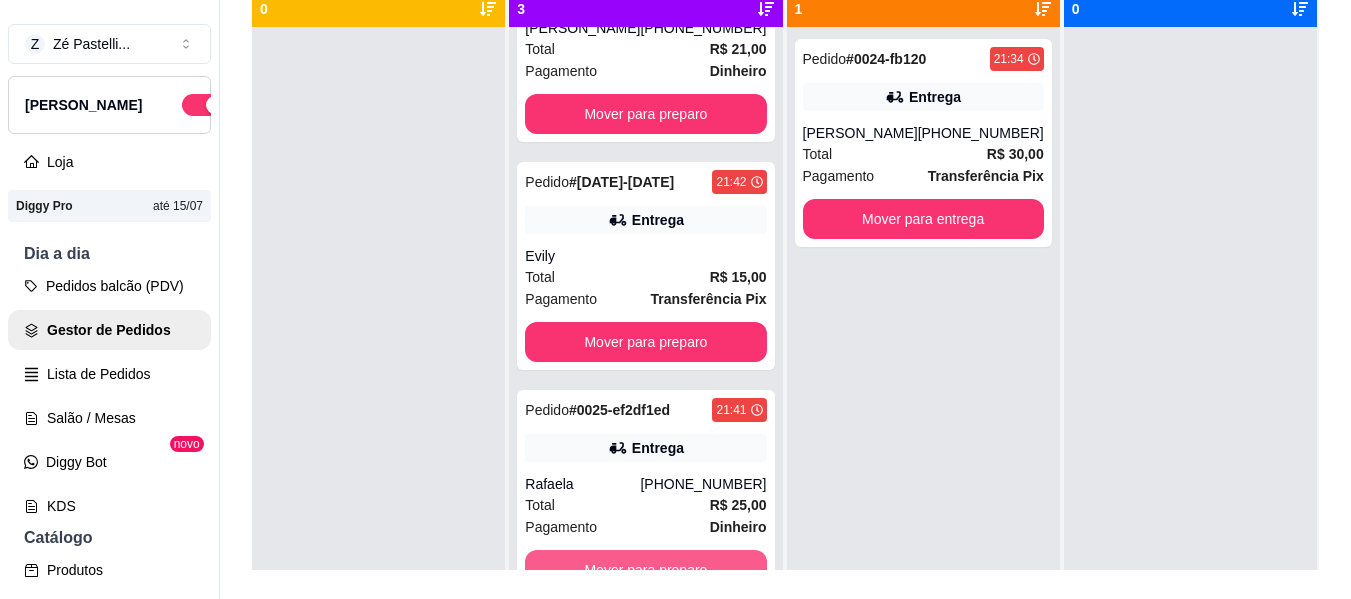 scroll, scrollTop: 105, scrollLeft: 0, axis: vertical 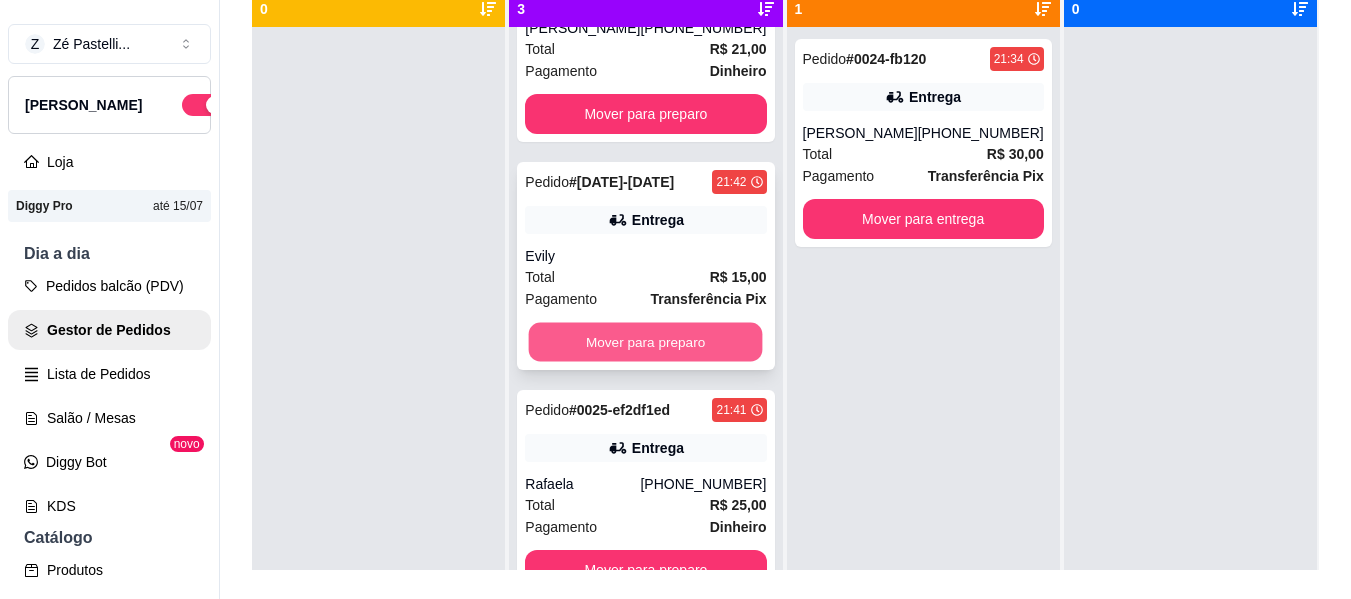 click on "Mover para preparo" at bounding box center [646, 342] 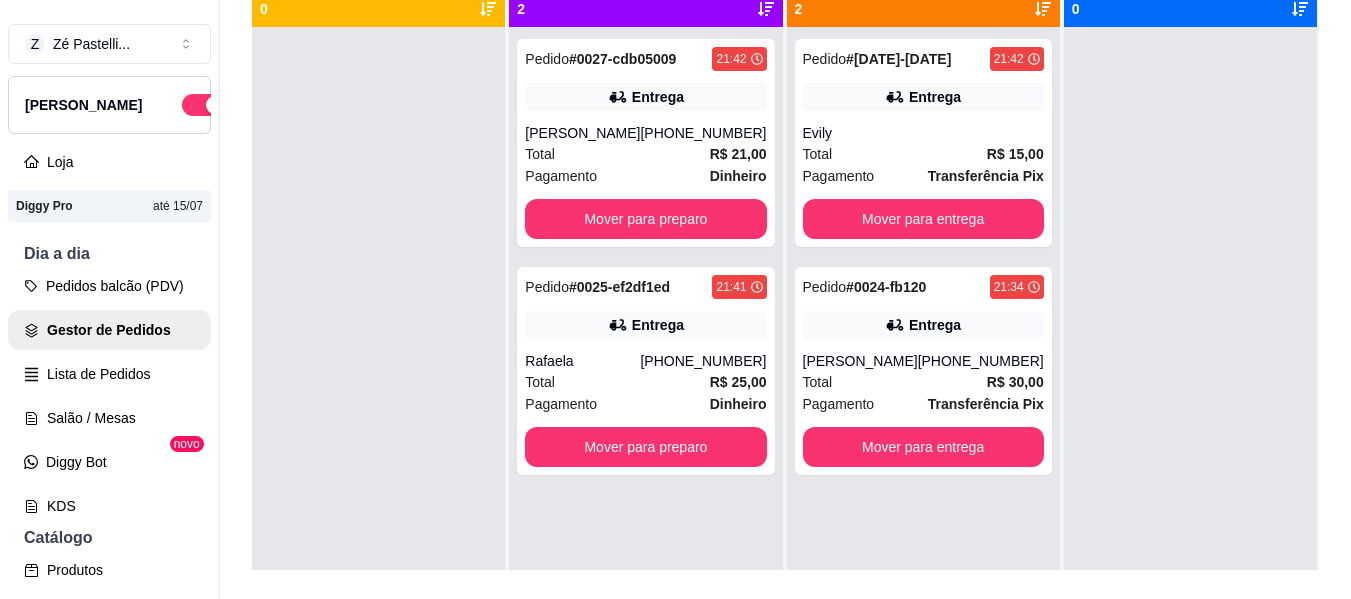 scroll, scrollTop: 0, scrollLeft: 0, axis: both 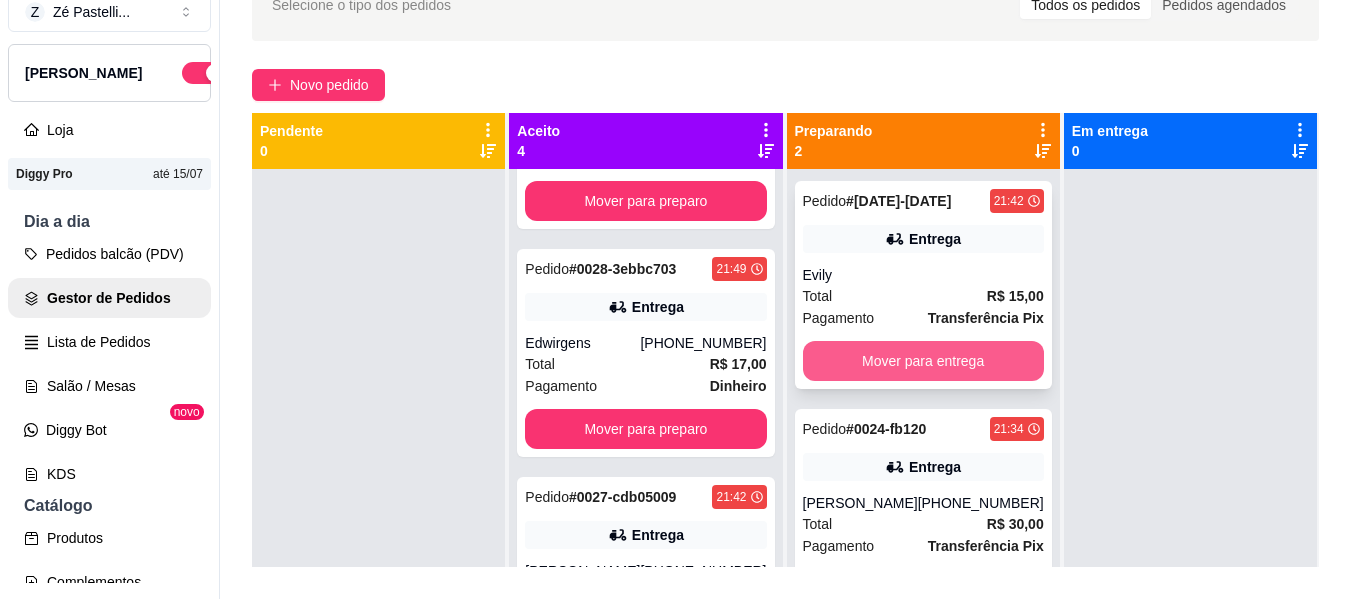 click on "Mover para entrega" at bounding box center (923, 361) 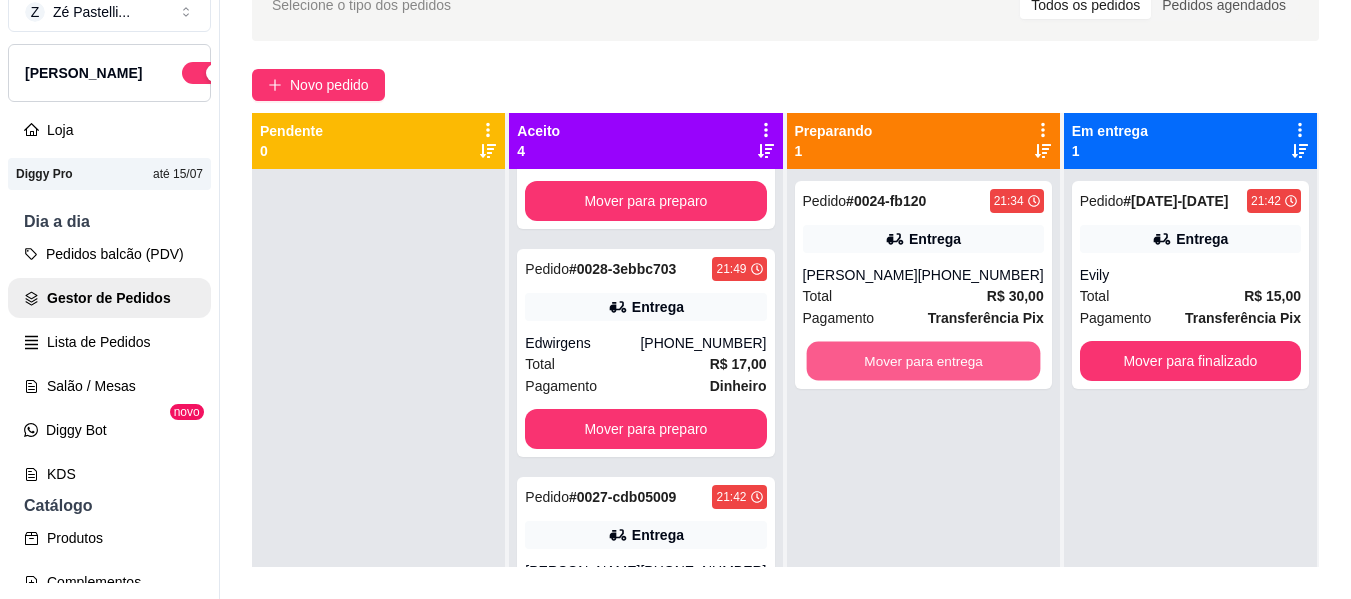 click on "Mover para entrega" at bounding box center [923, 361] 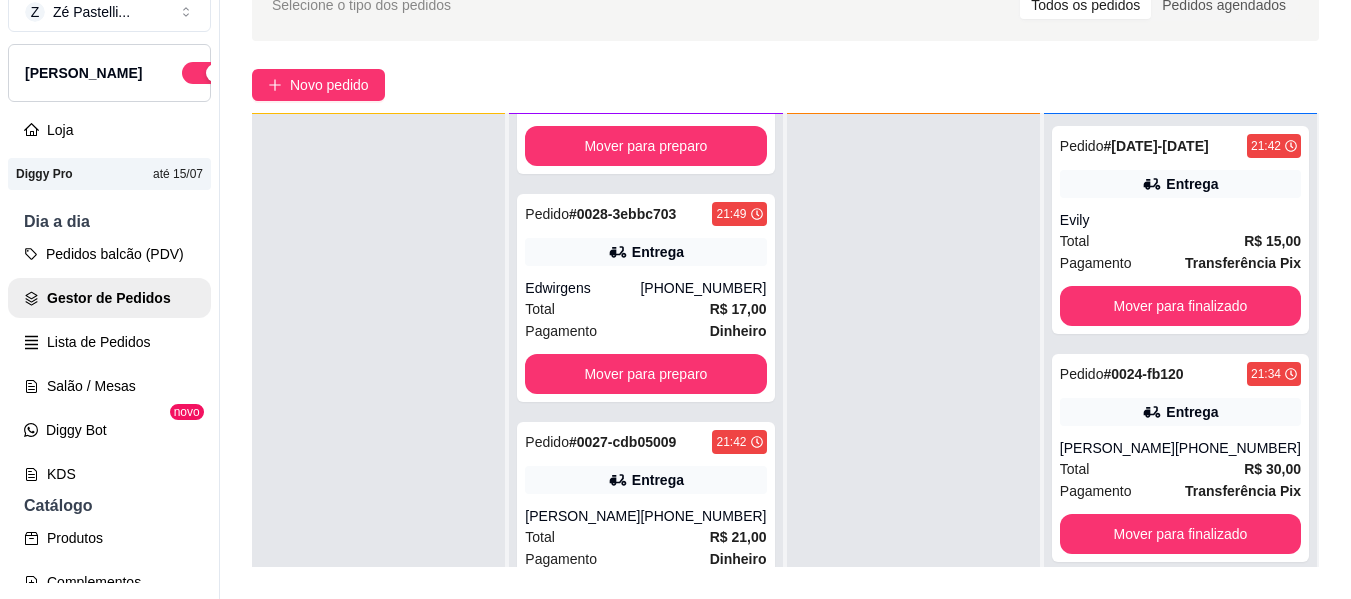scroll, scrollTop: 56, scrollLeft: 0, axis: vertical 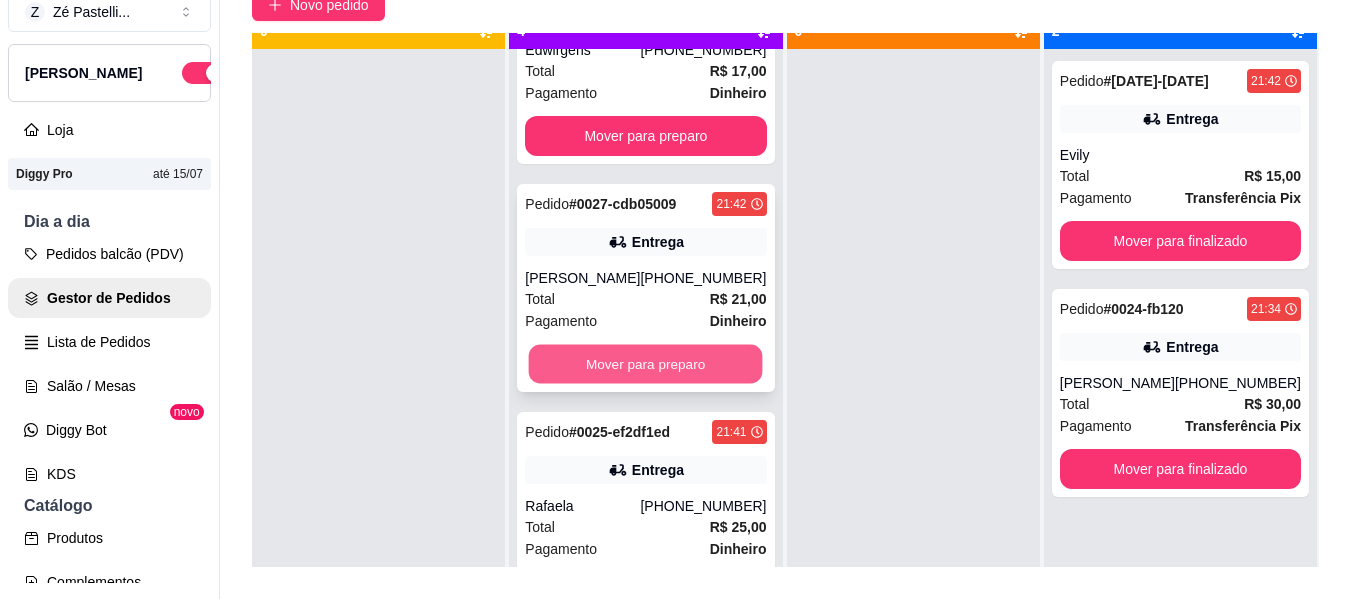 click on "Mover para preparo" at bounding box center [646, 364] 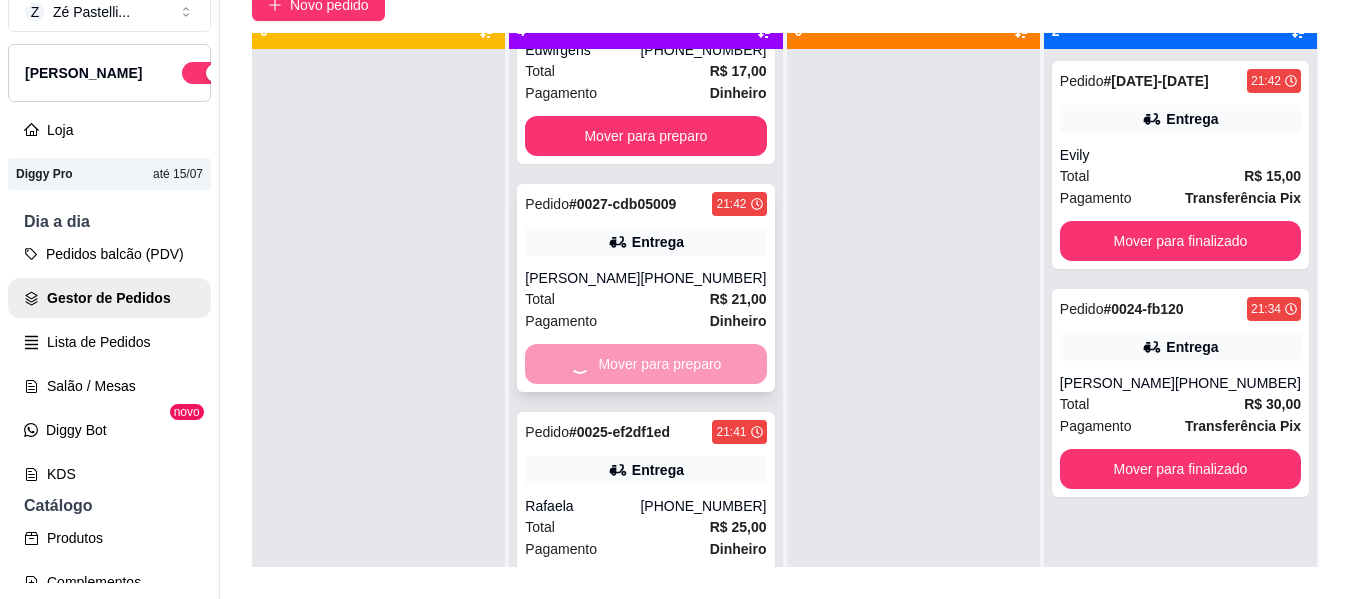 scroll, scrollTop: 105, scrollLeft: 0, axis: vertical 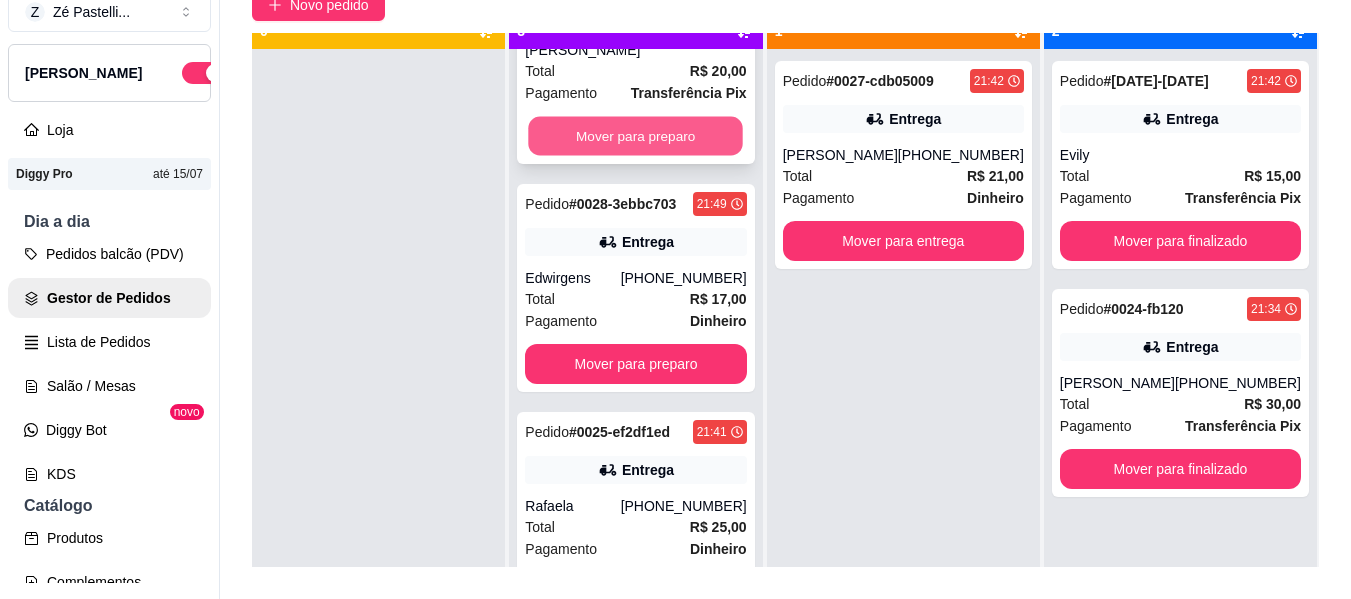 click on "Mover para preparo" at bounding box center [636, 136] 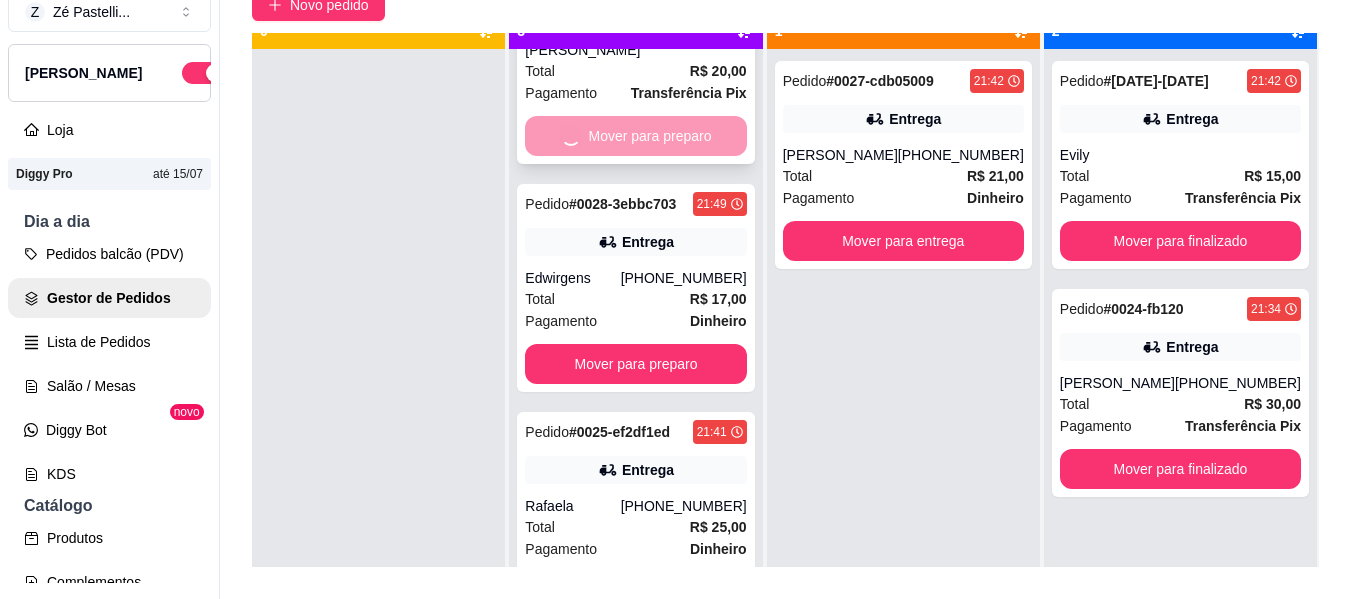 scroll, scrollTop: 0, scrollLeft: 0, axis: both 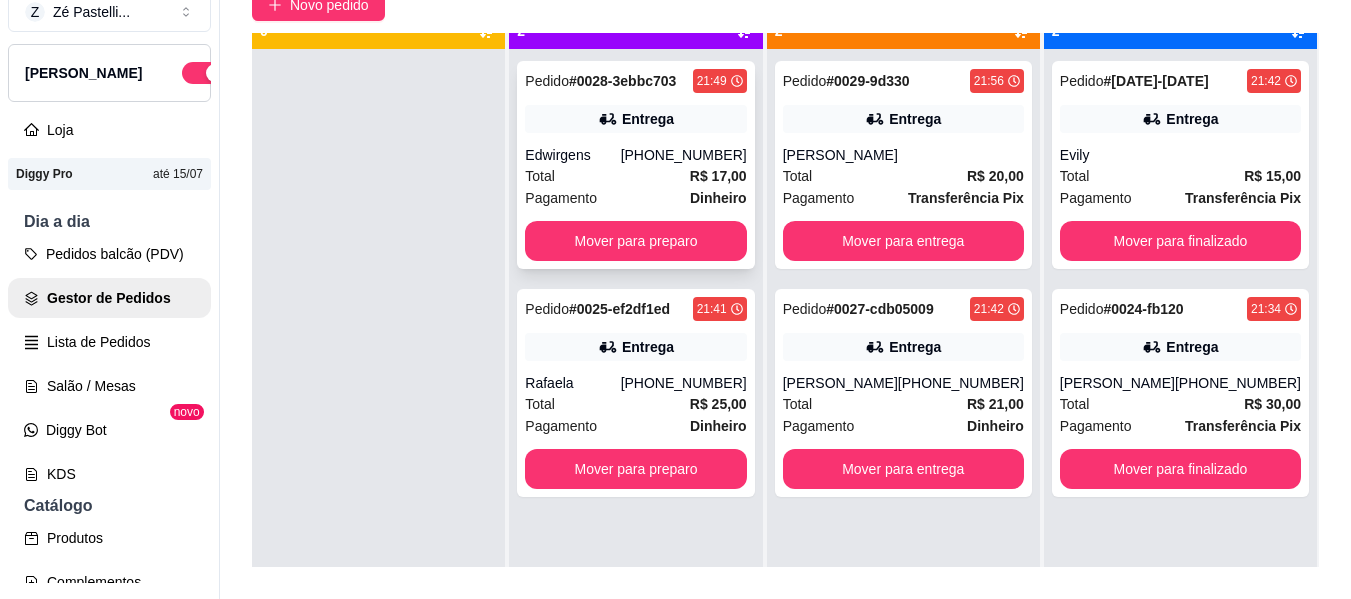 click on "Pedido  # 0028-3ebbc703 21:49 Entrega Edwirgens [PHONE_NUMBER] Total R$ 17,00 Pagamento Dinheiro Mover para preparo" at bounding box center [635, 165] 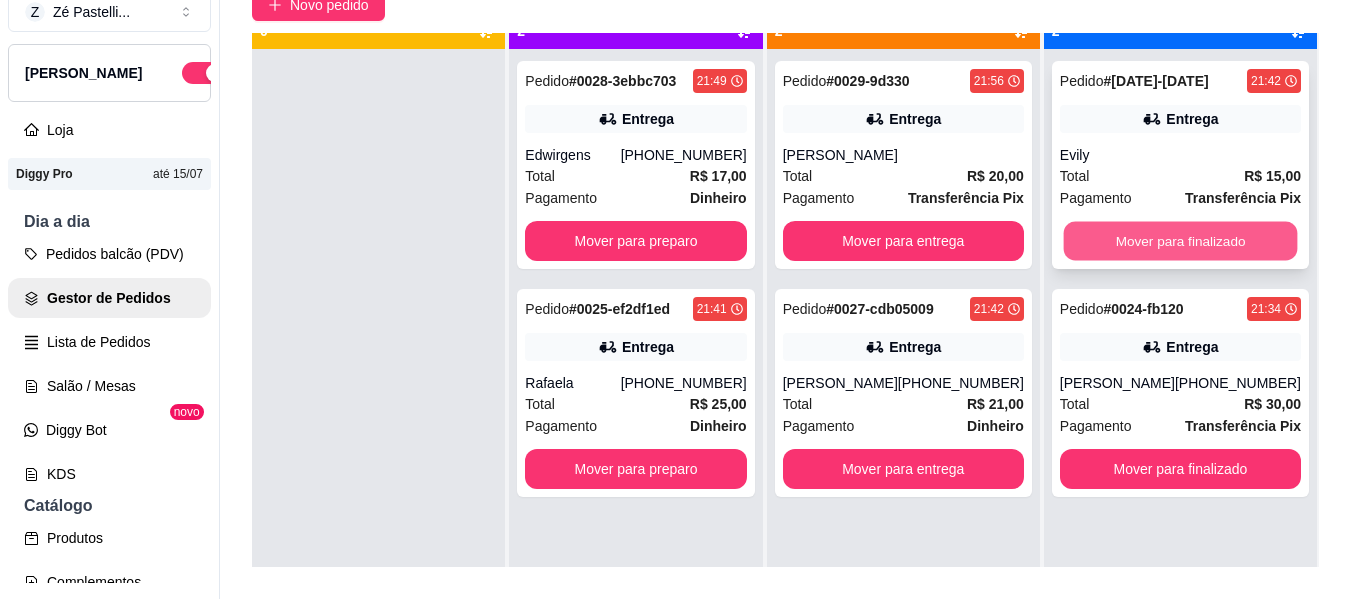 click on "Mover para finalizado" at bounding box center [1180, 241] 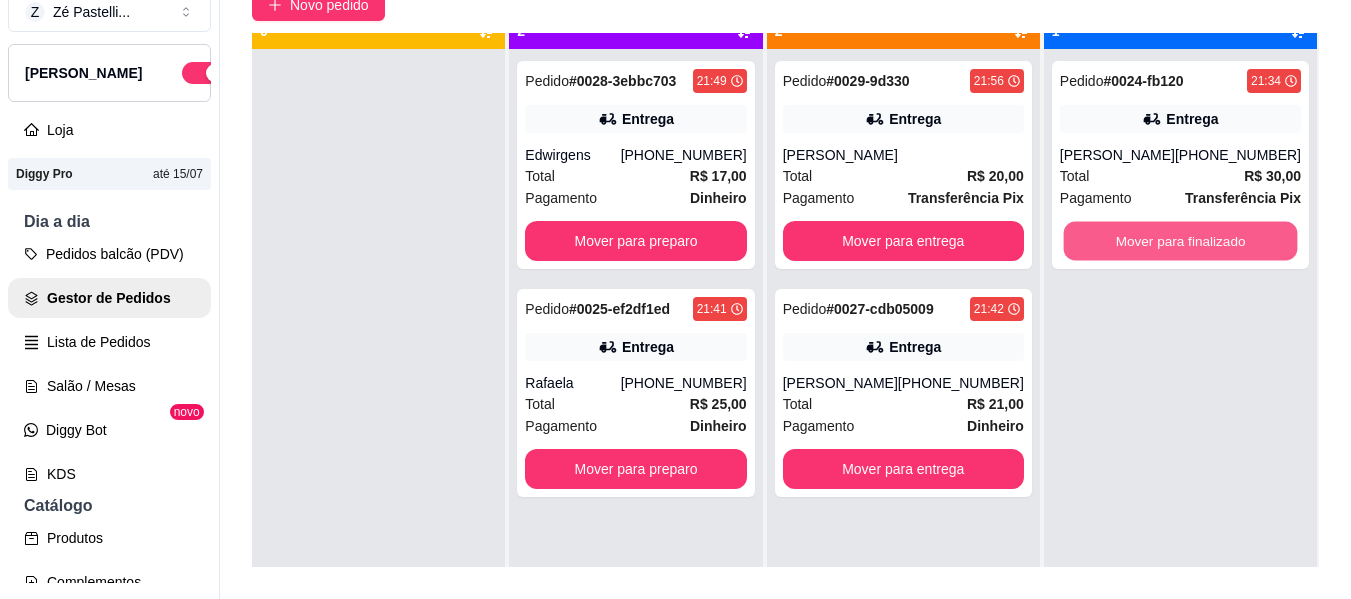 click on "Mover para finalizado" at bounding box center (1180, 241) 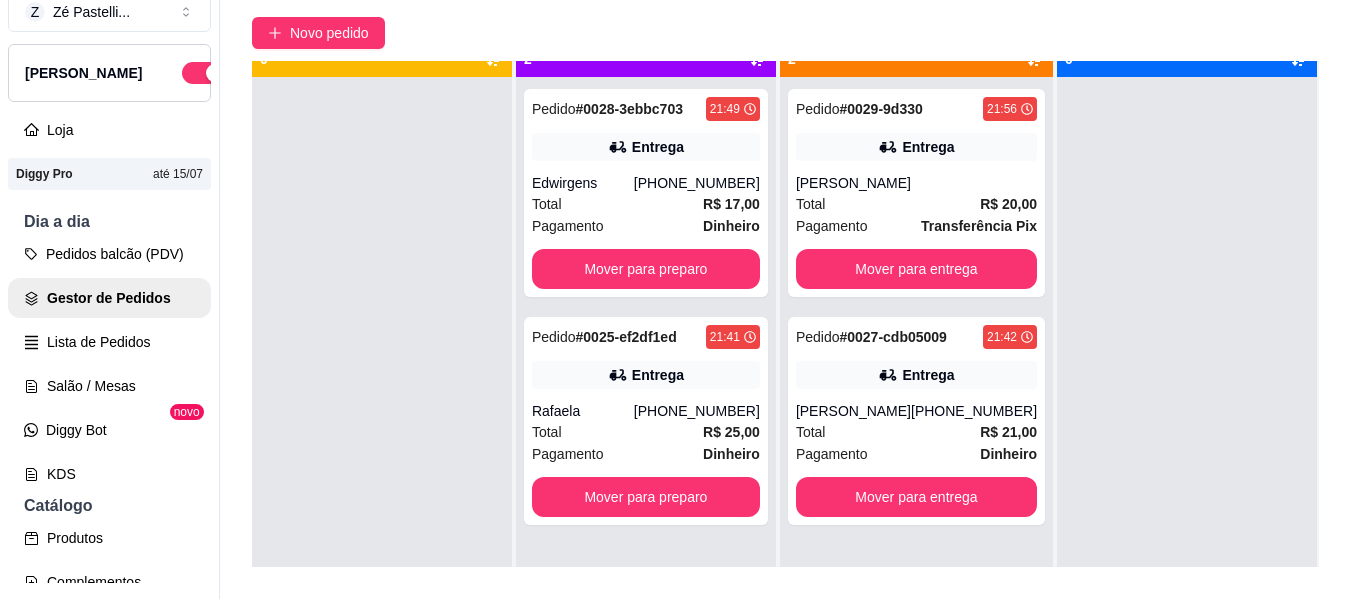 scroll, scrollTop: 119, scrollLeft: 0, axis: vertical 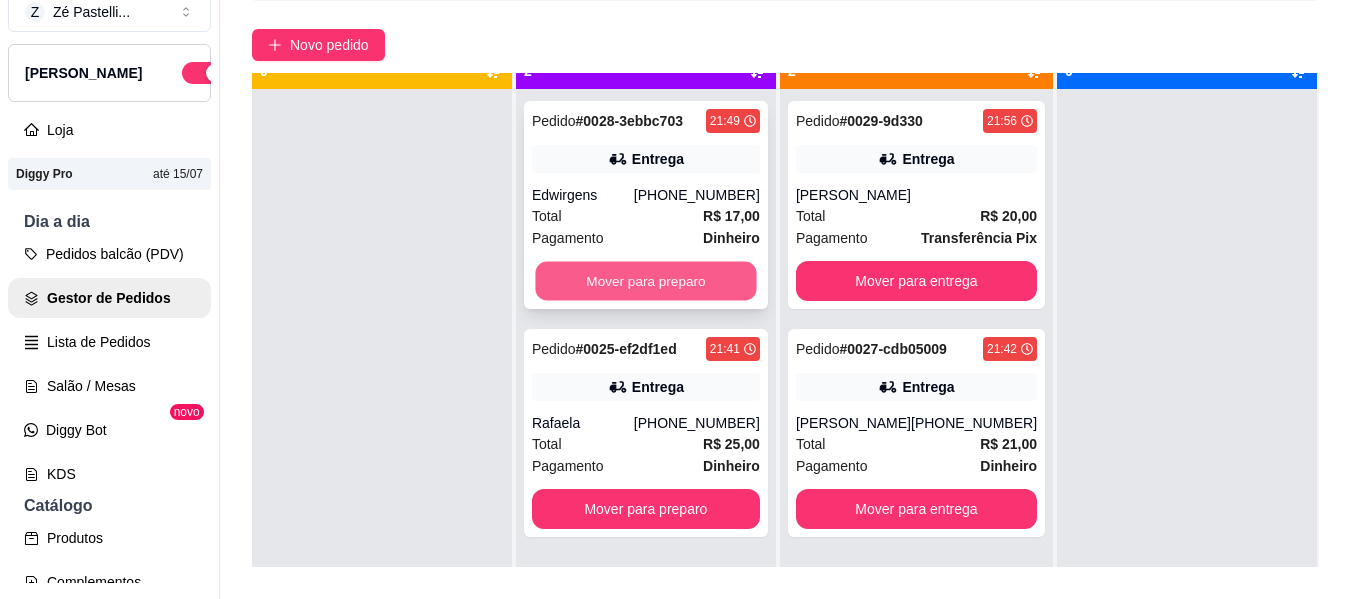 click on "Mover para preparo" at bounding box center (645, 281) 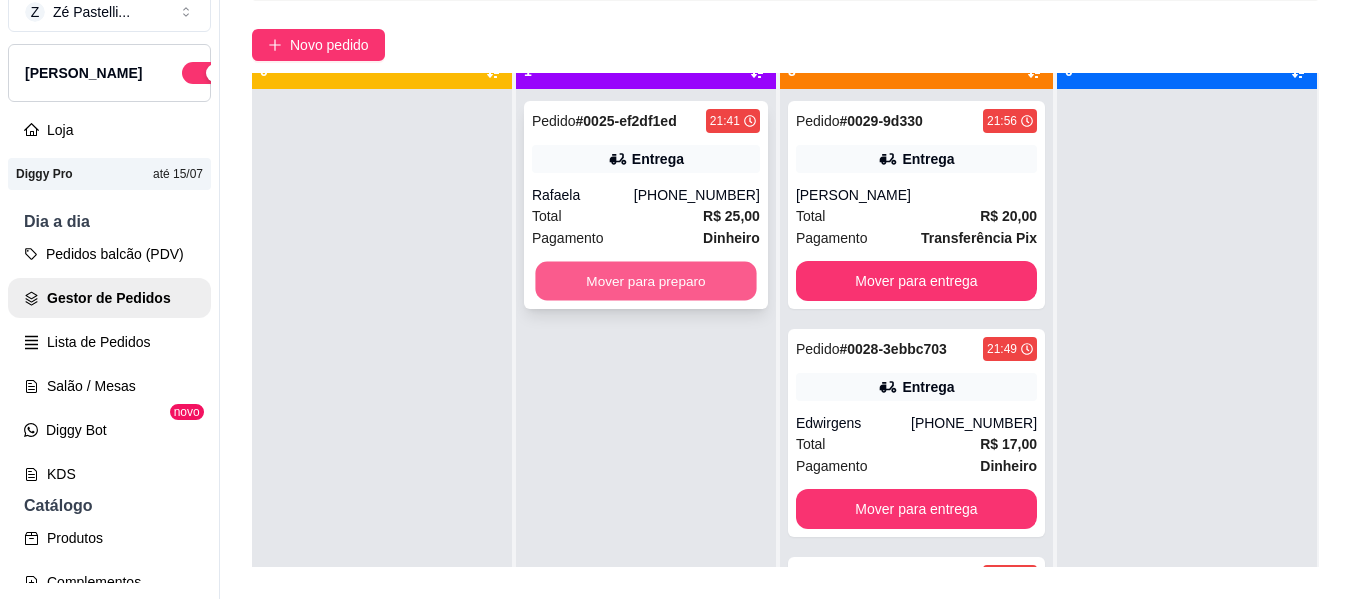 click on "Mover para preparo" at bounding box center [645, 281] 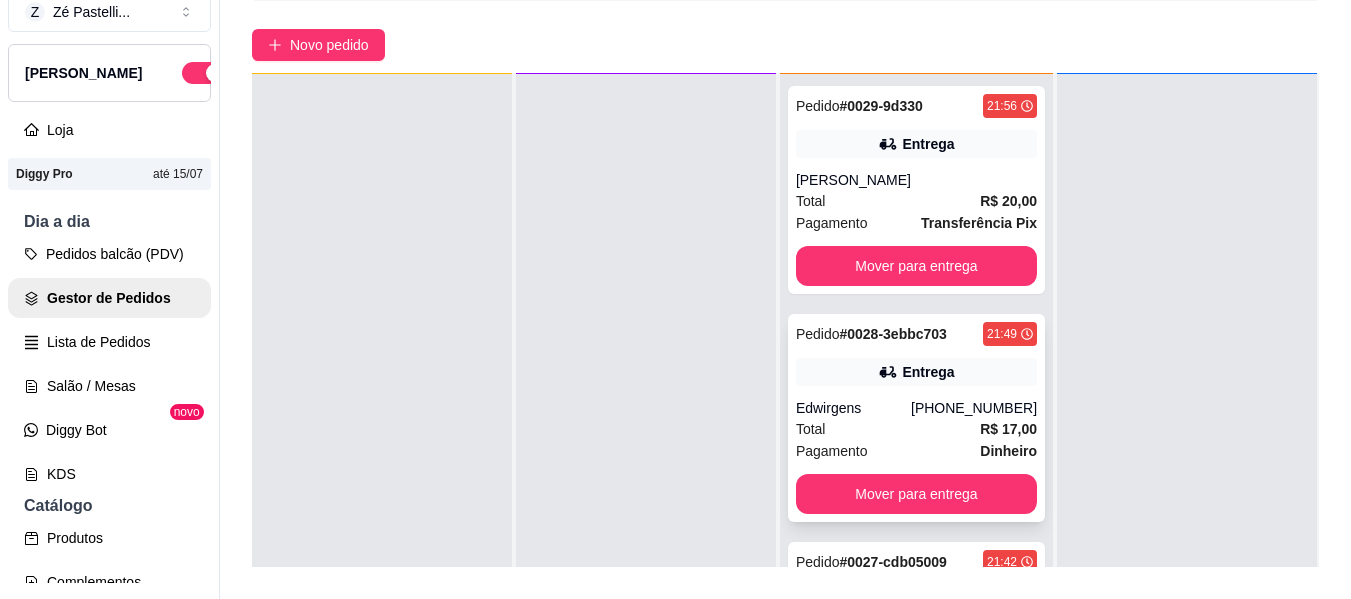 scroll, scrollTop: 56, scrollLeft: 0, axis: vertical 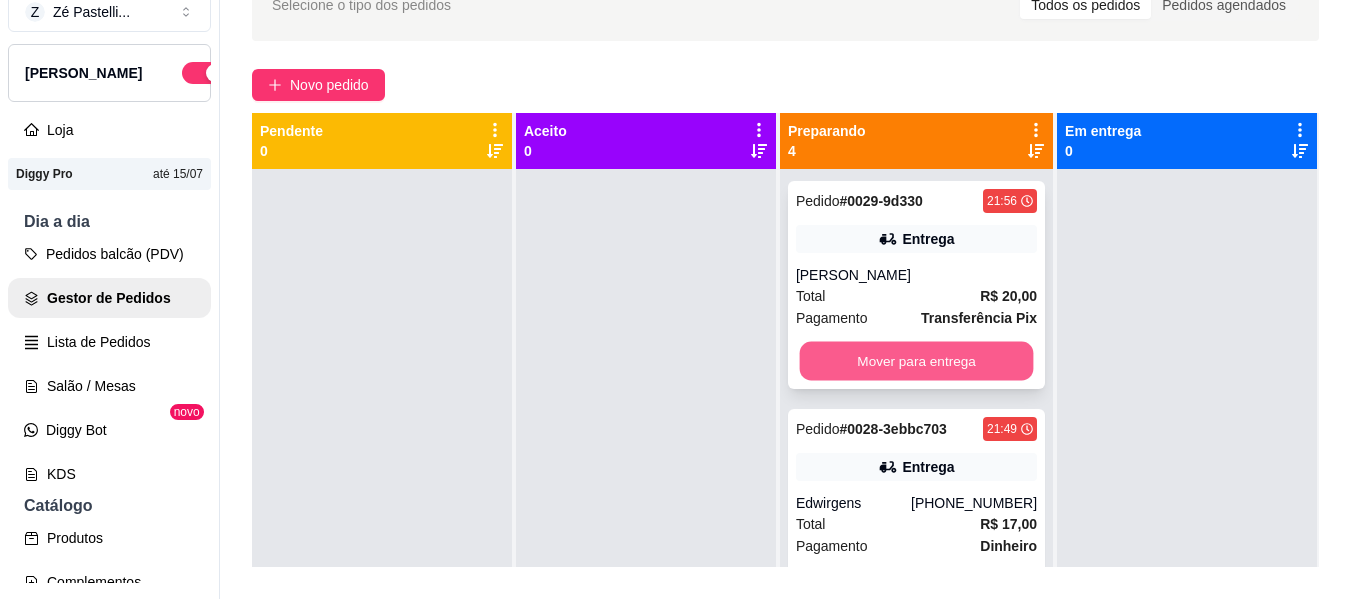click on "Mover para entrega" at bounding box center (916, 361) 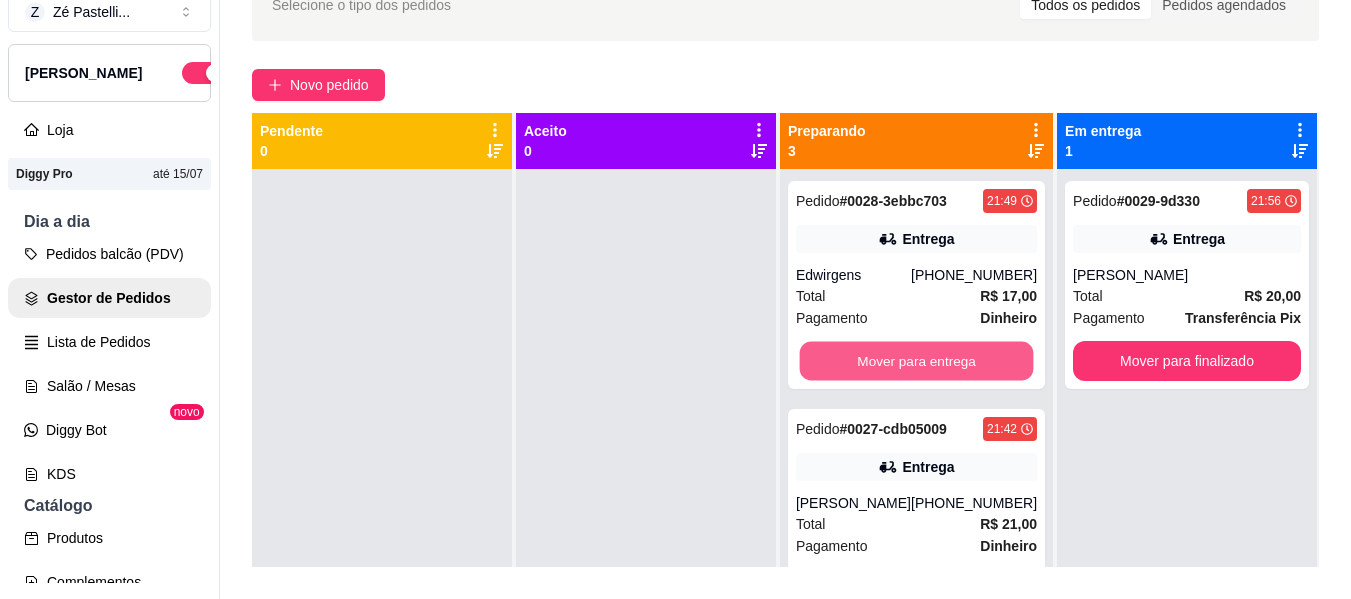 click on "Mover para entrega" at bounding box center (916, 361) 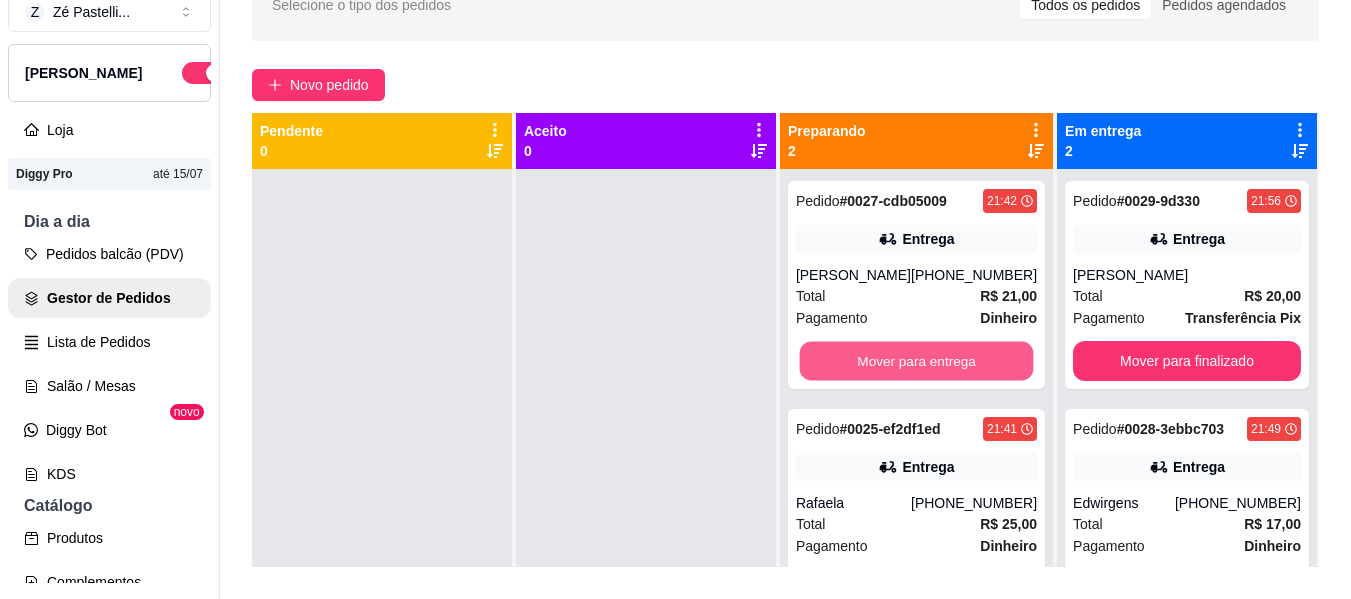 click on "Mover para entrega" at bounding box center (916, 361) 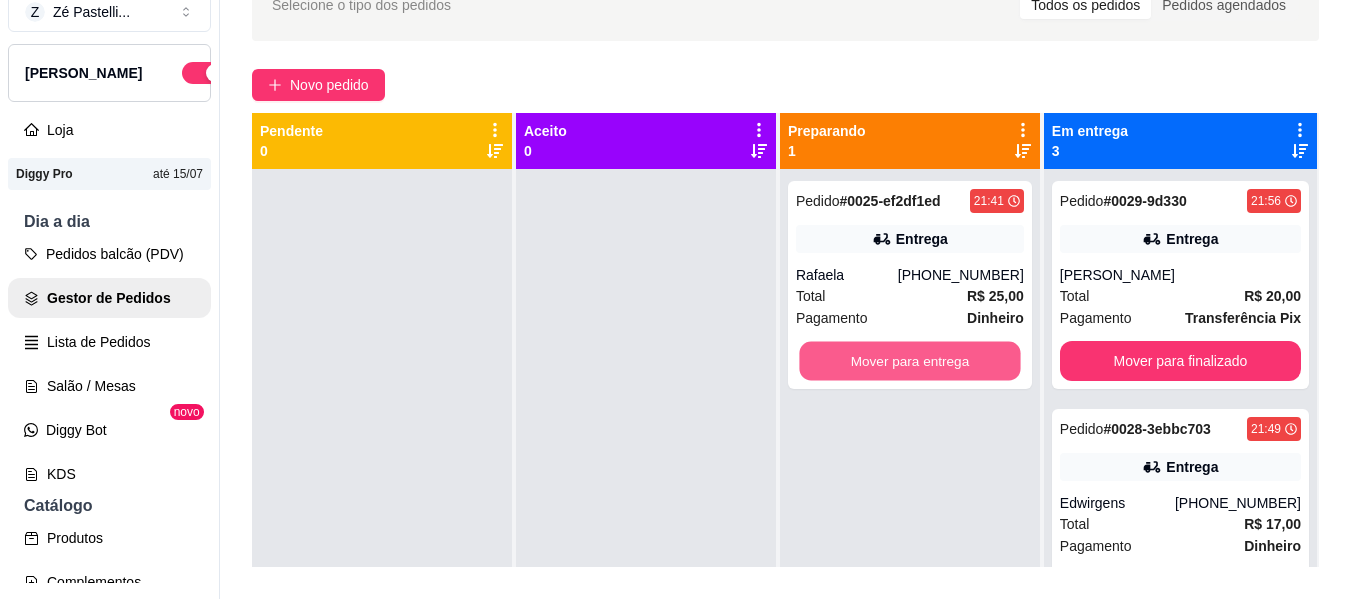 click on "Mover para entrega" at bounding box center (909, 361) 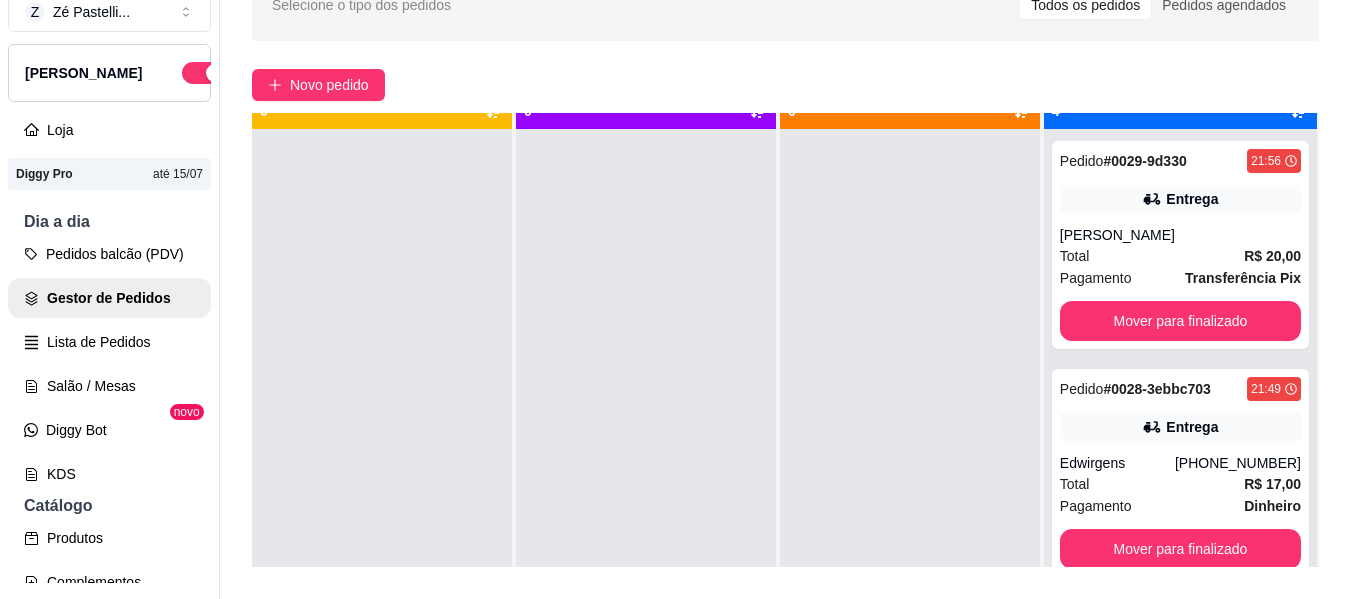 scroll, scrollTop: 56, scrollLeft: 0, axis: vertical 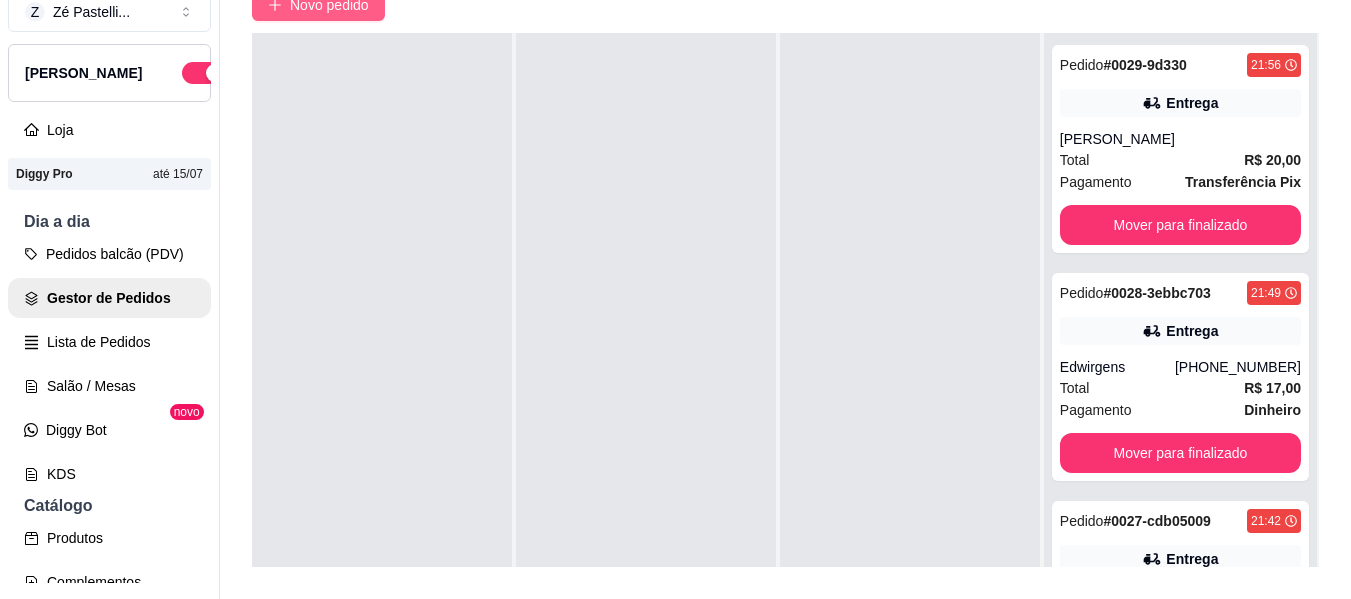 click on "Novo pedido" at bounding box center (329, 5) 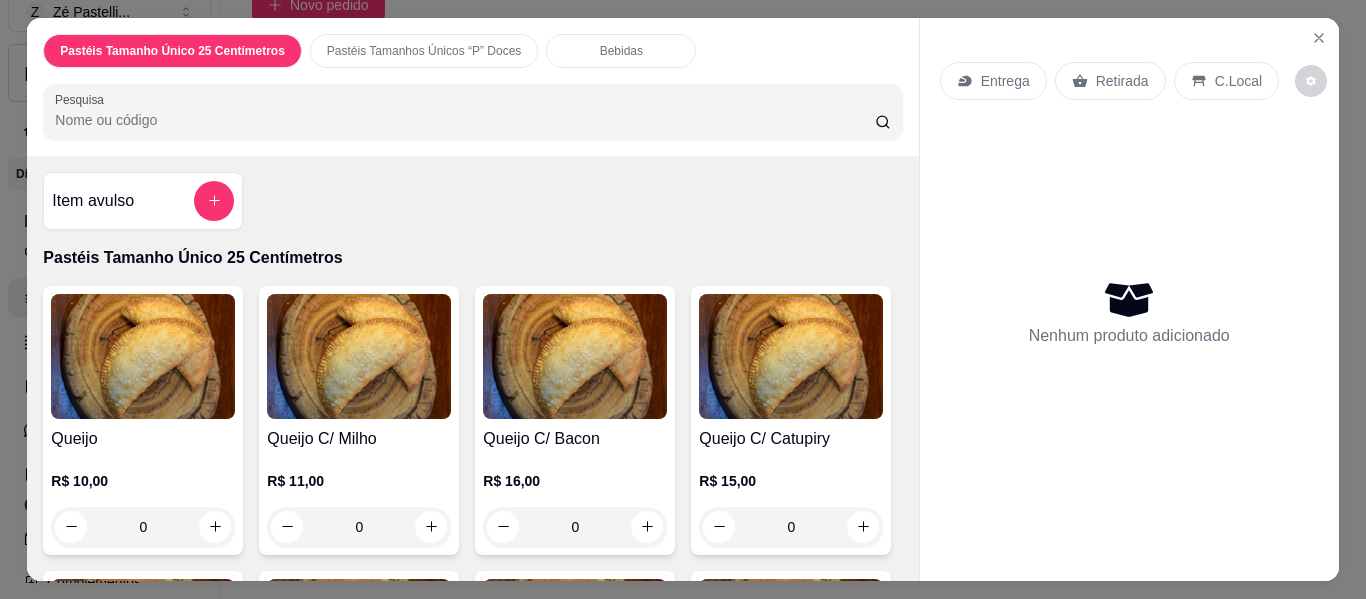 click on "Pesquisa" at bounding box center (465, 120) 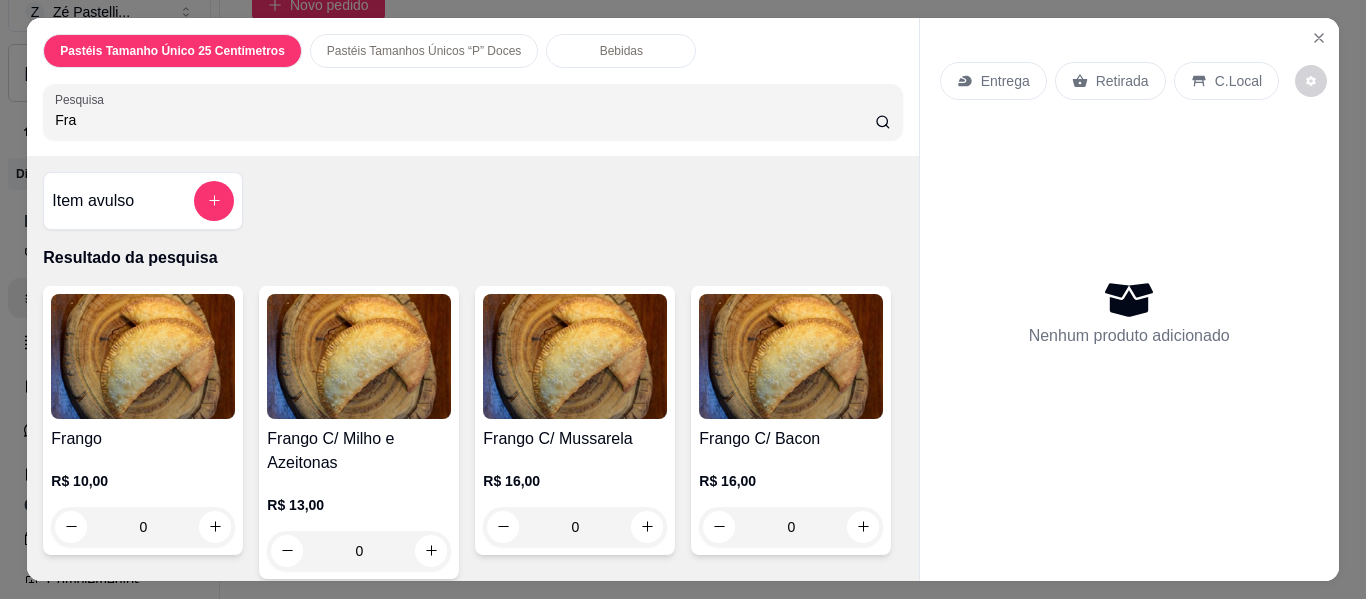 type on "Fra" 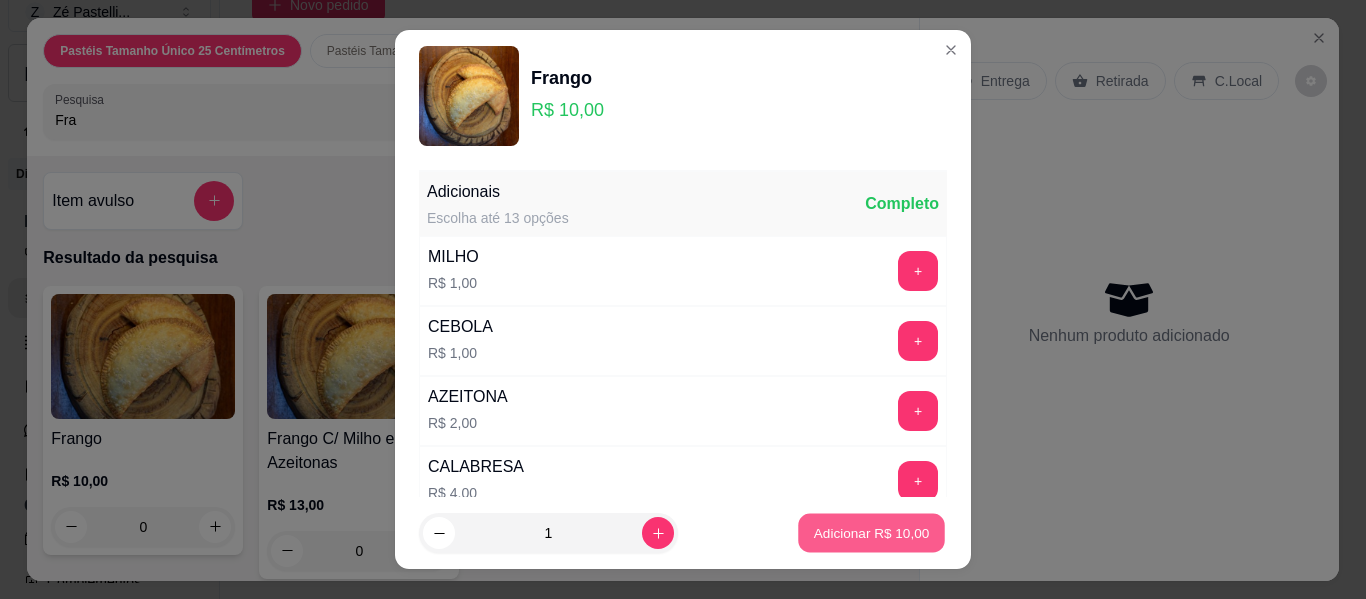 click on "Adicionar   R$ 10,00" at bounding box center [872, 532] 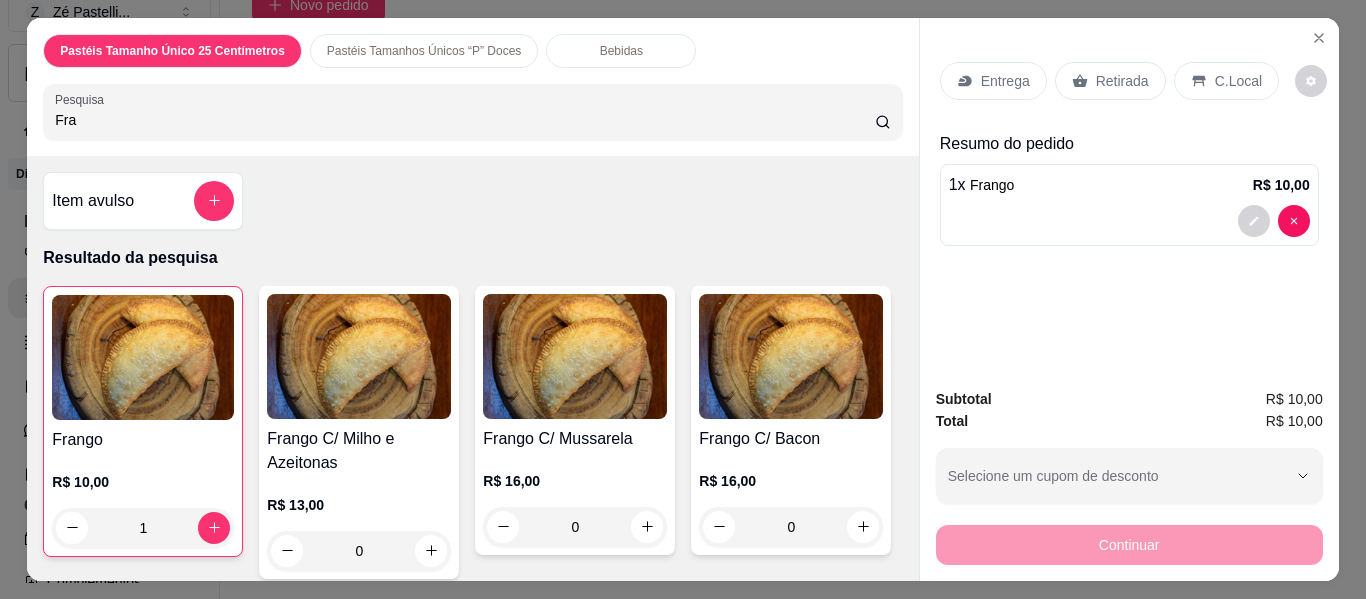 click on "Entrega" at bounding box center (1005, 81) 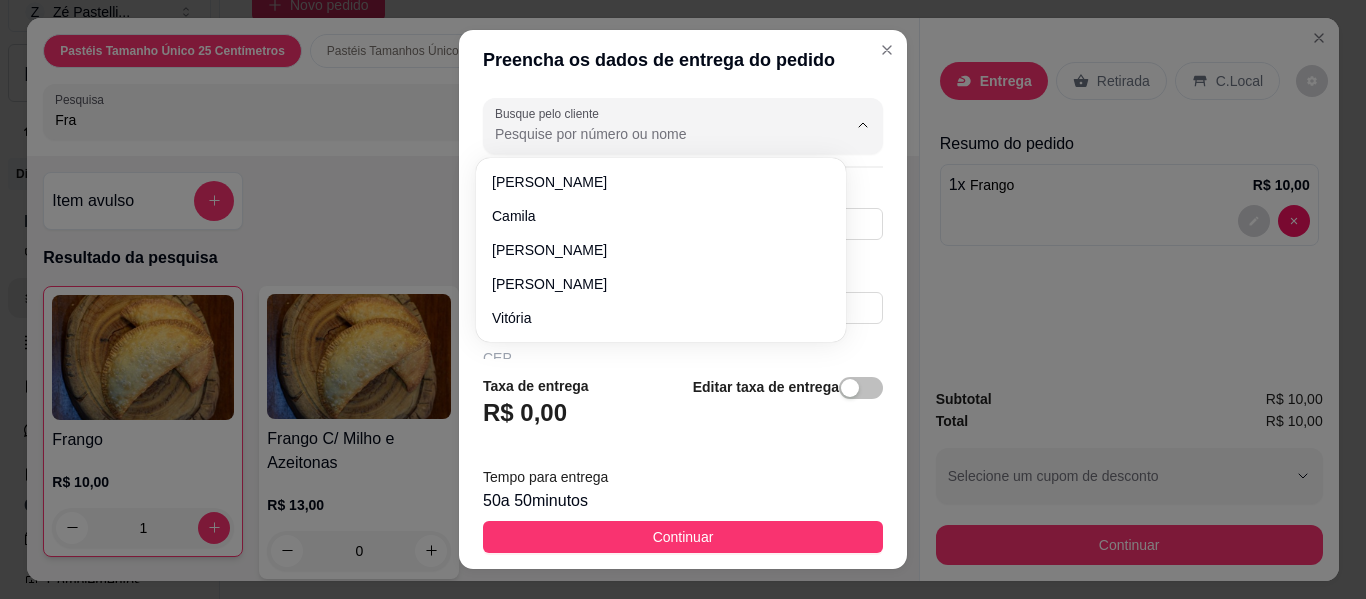 click on "Busque pelo cliente" at bounding box center [655, 134] 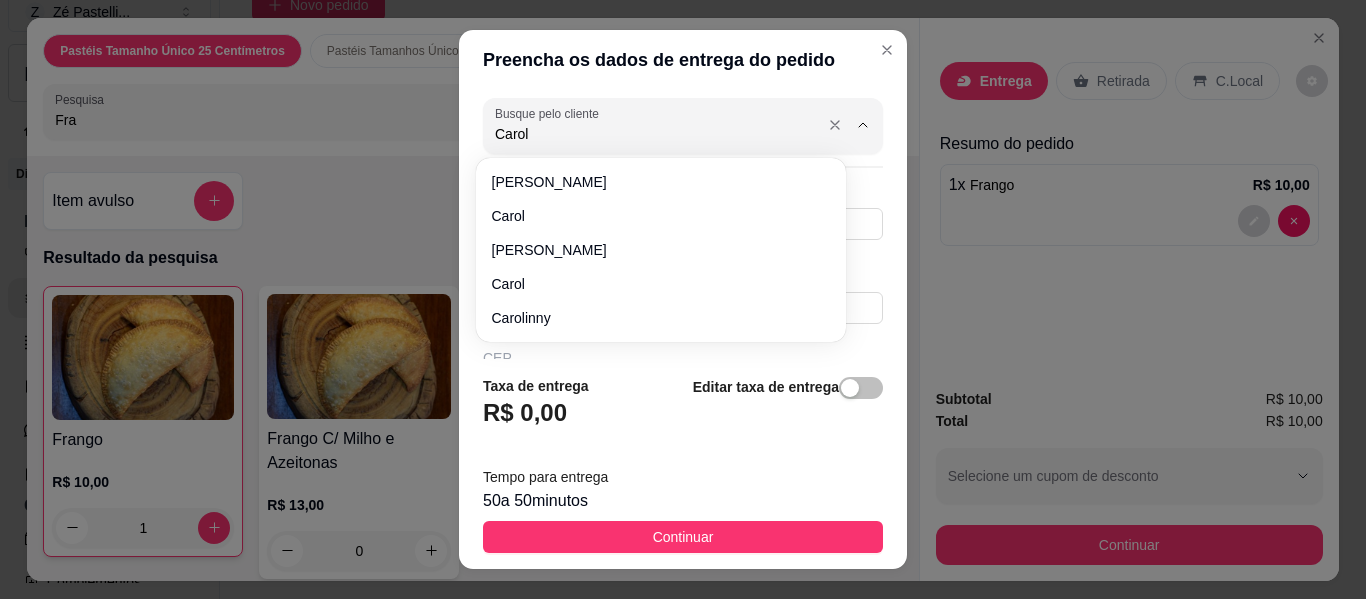 click on "Carol" at bounding box center [655, 134] 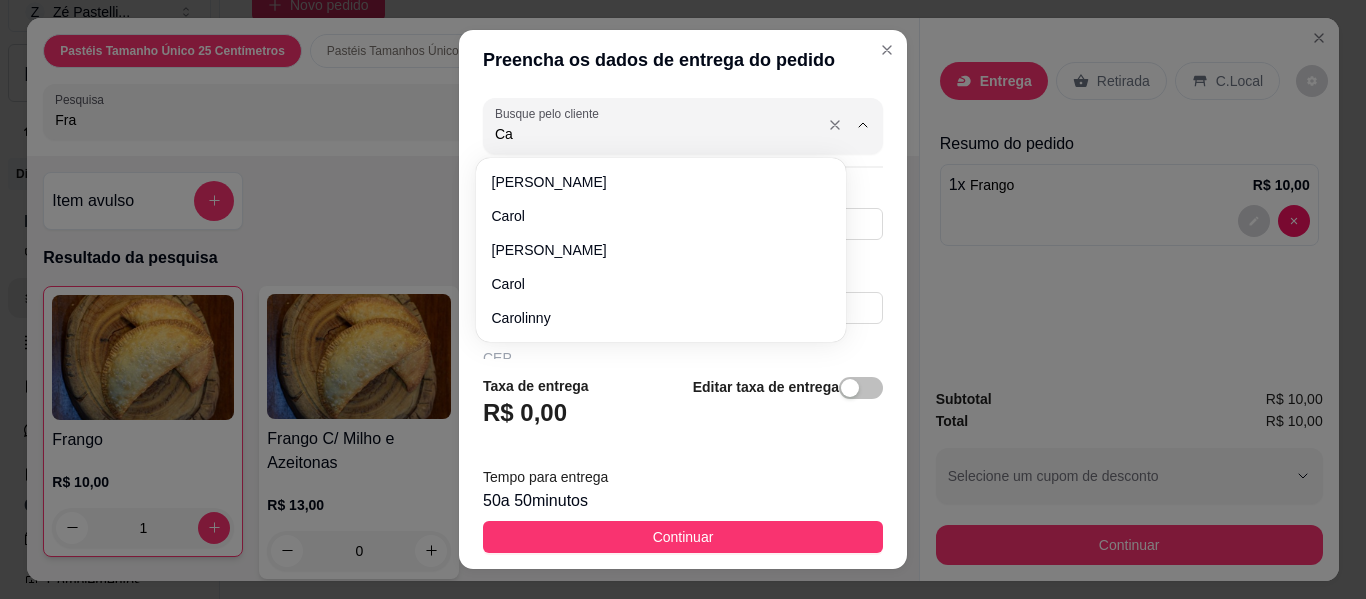 type on "C" 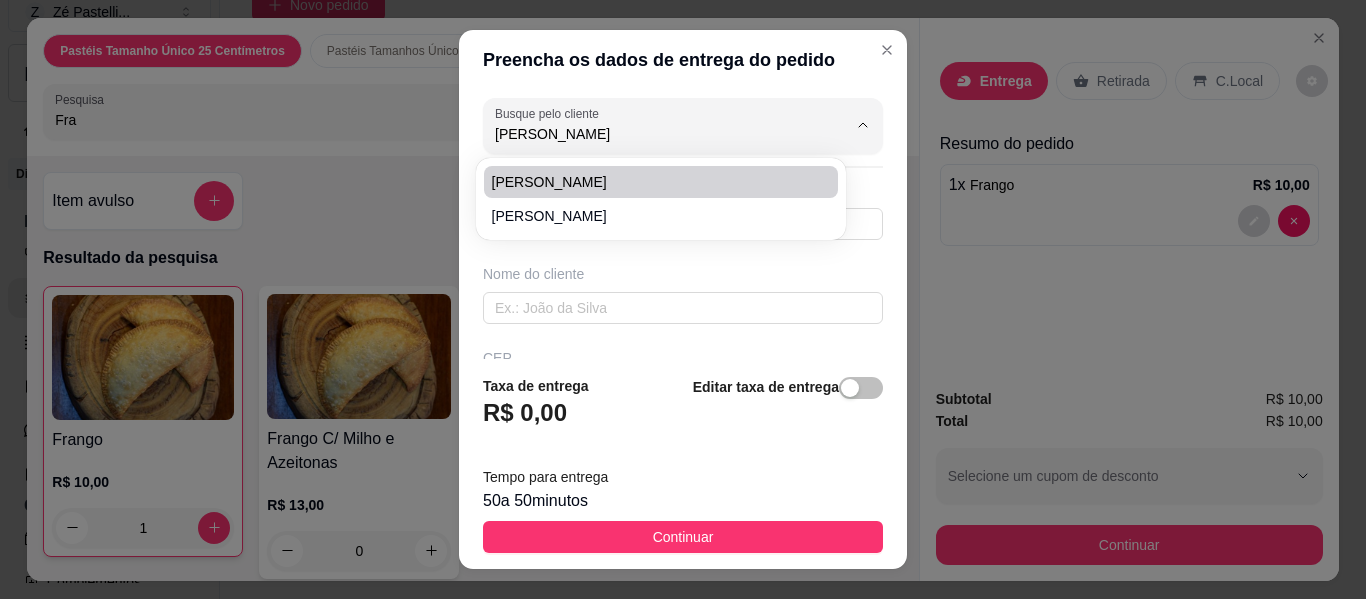 click on "[PERSON_NAME]" at bounding box center [651, 182] 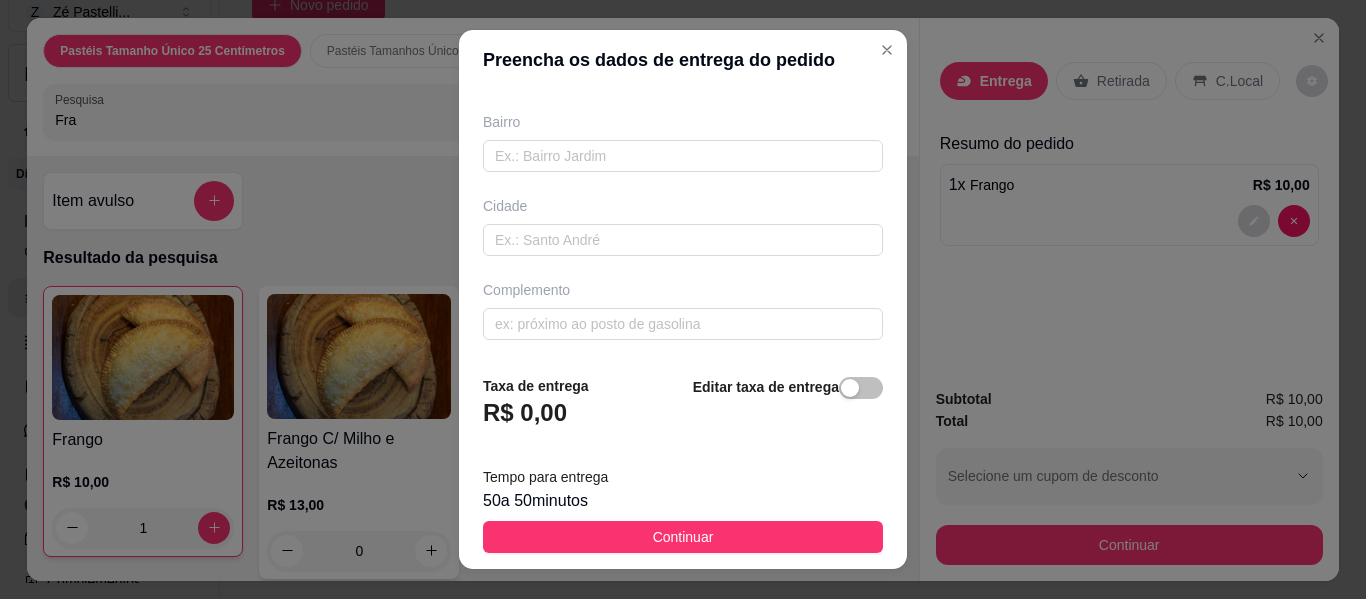 scroll, scrollTop: 405, scrollLeft: 0, axis: vertical 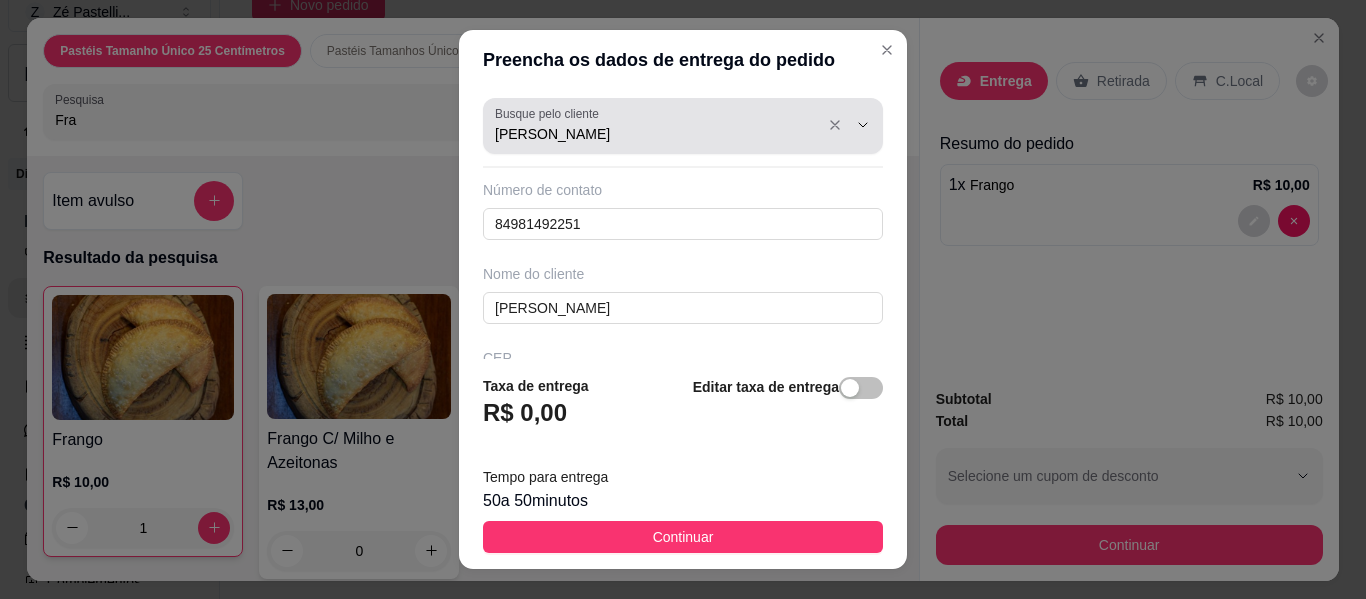 click on "[PERSON_NAME]" at bounding box center [683, 126] 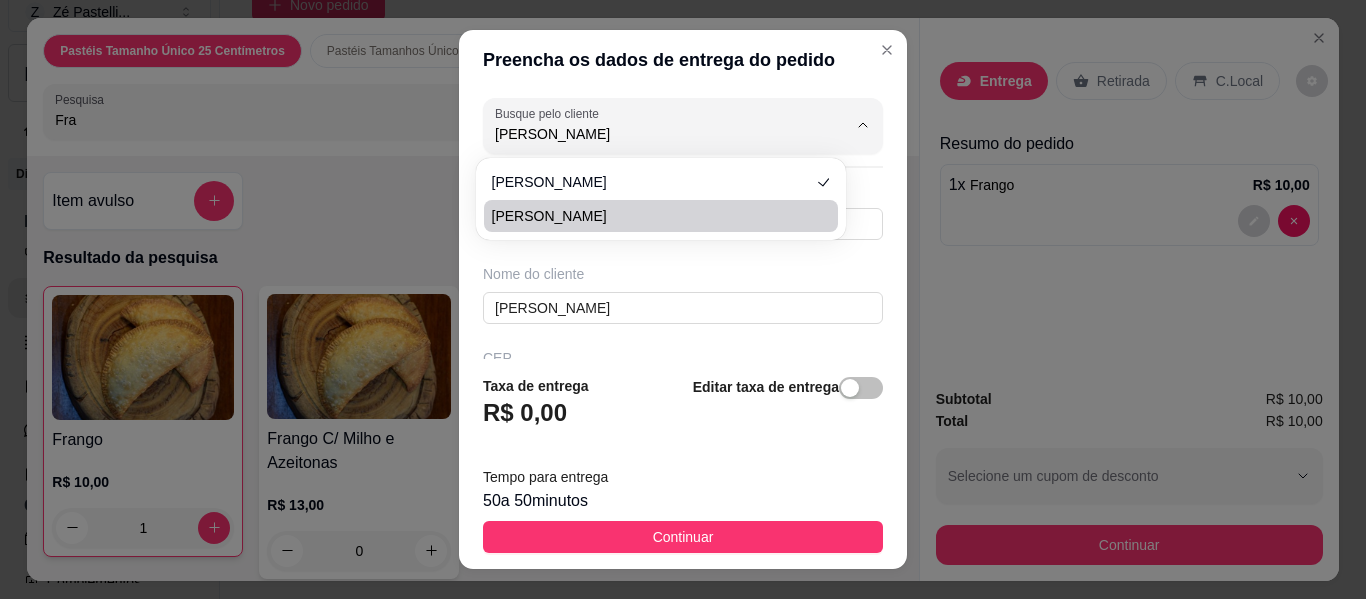 click on "[PERSON_NAME]" at bounding box center (651, 216) 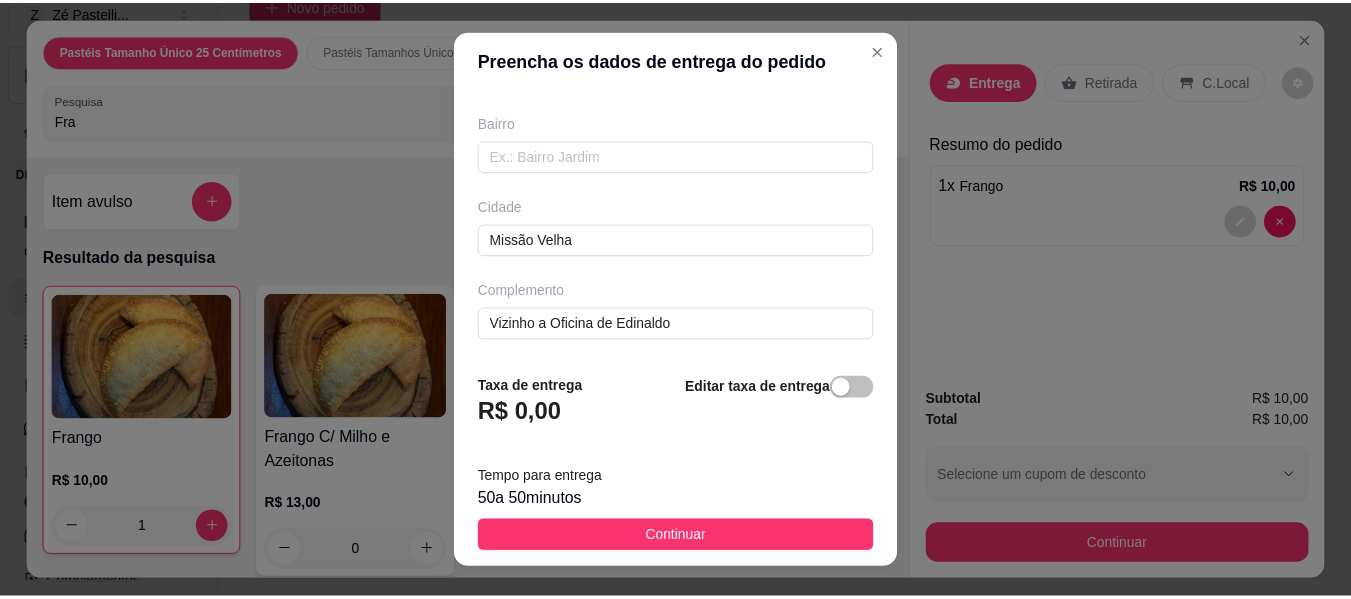 scroll, scrollTop: 405, scrollLeft: 0, axis: vertical 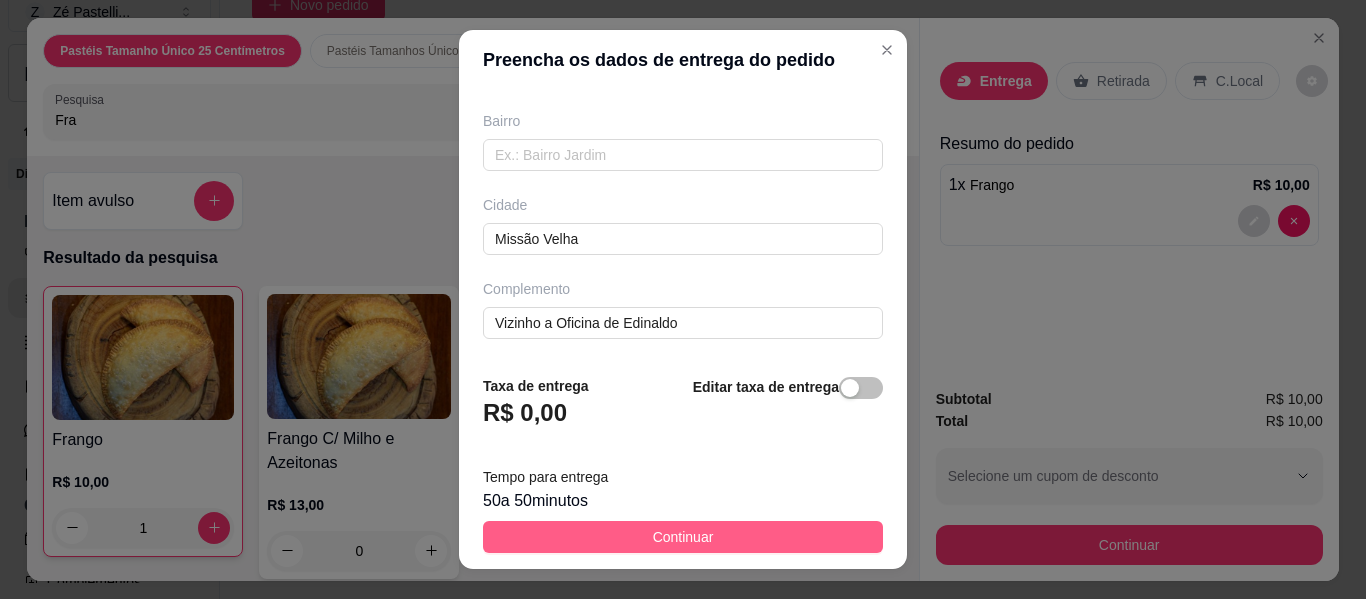 click on "Continuar" at bounding box center (683, 537) 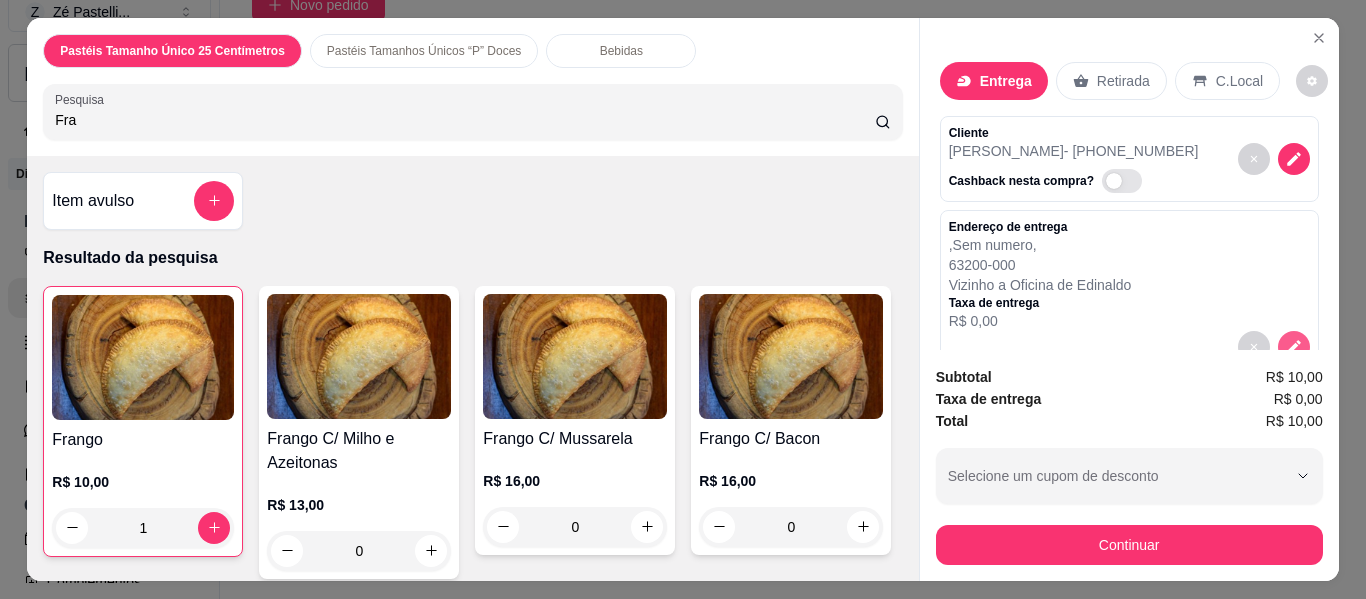 click 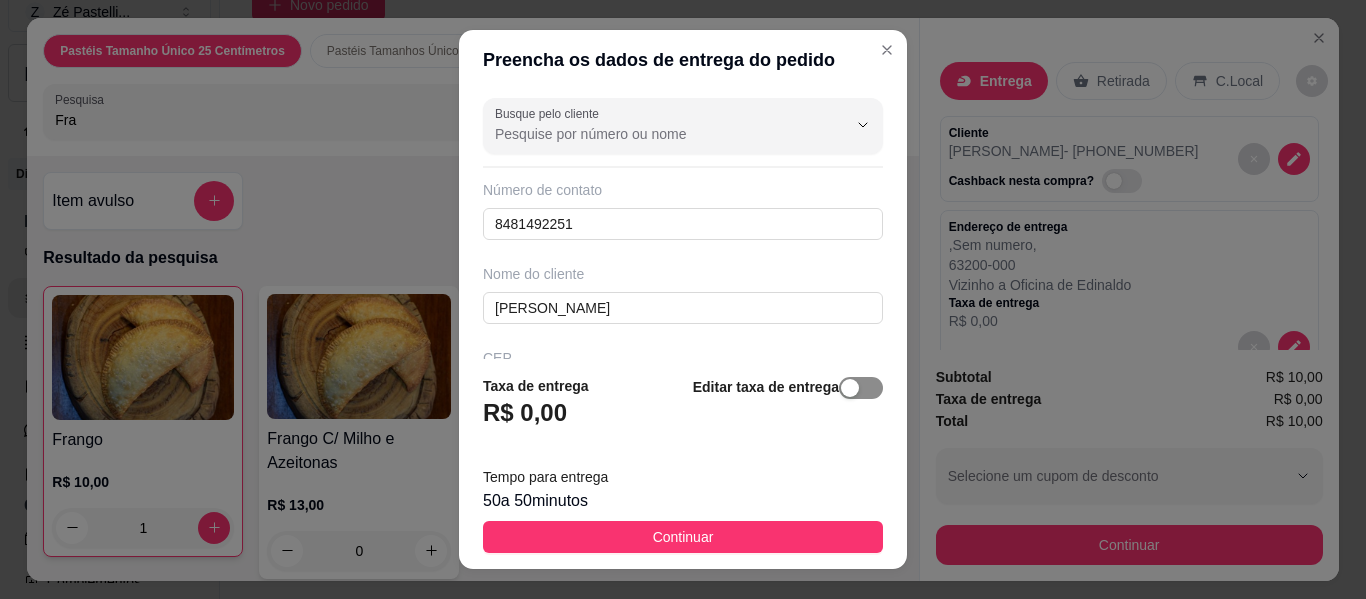 click at bounding box center (861, 388) 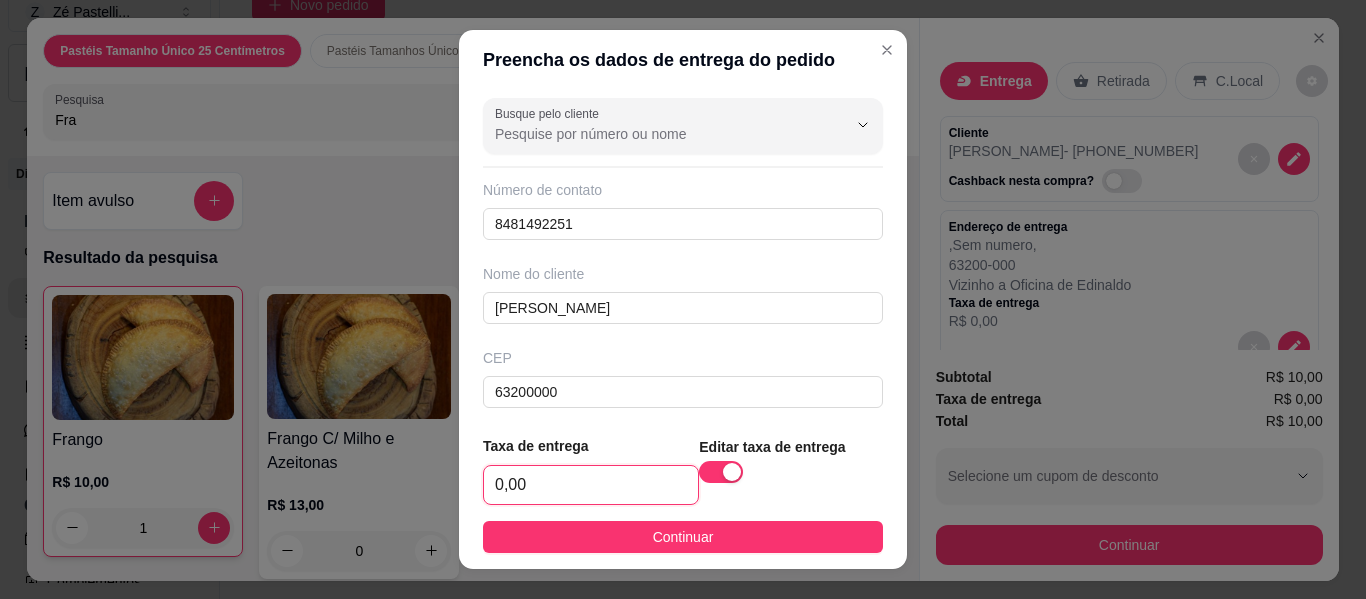 click on "0,00" at bounding box center (591, 485) 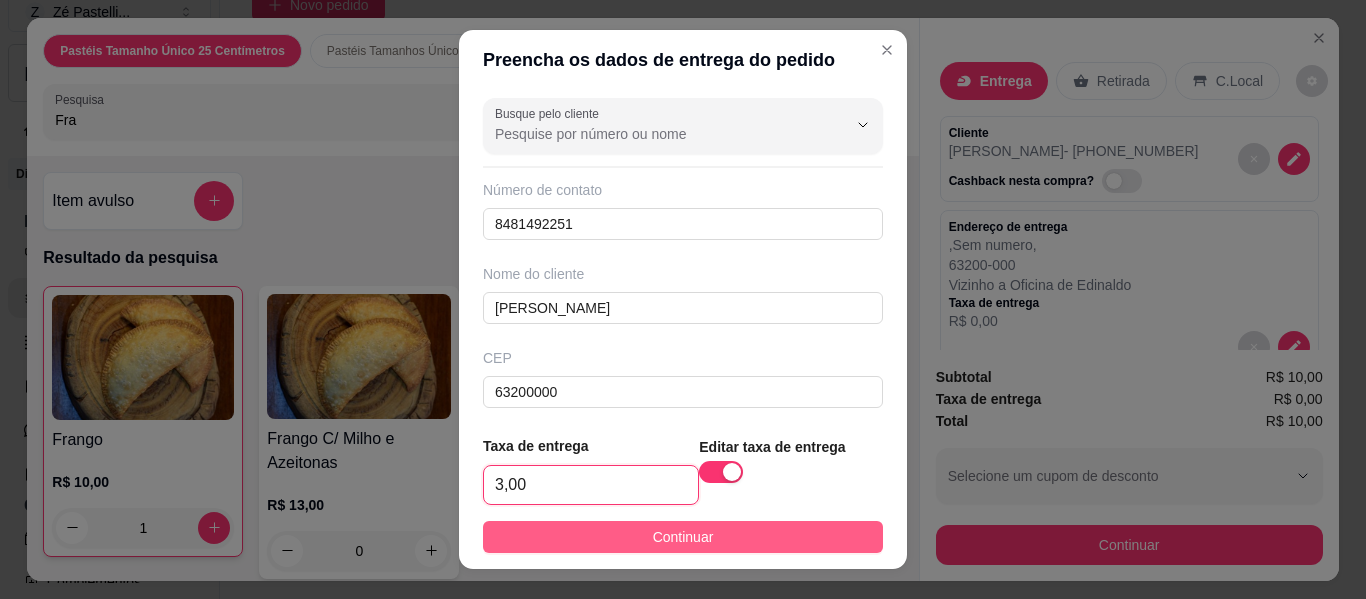 type on "3,00" 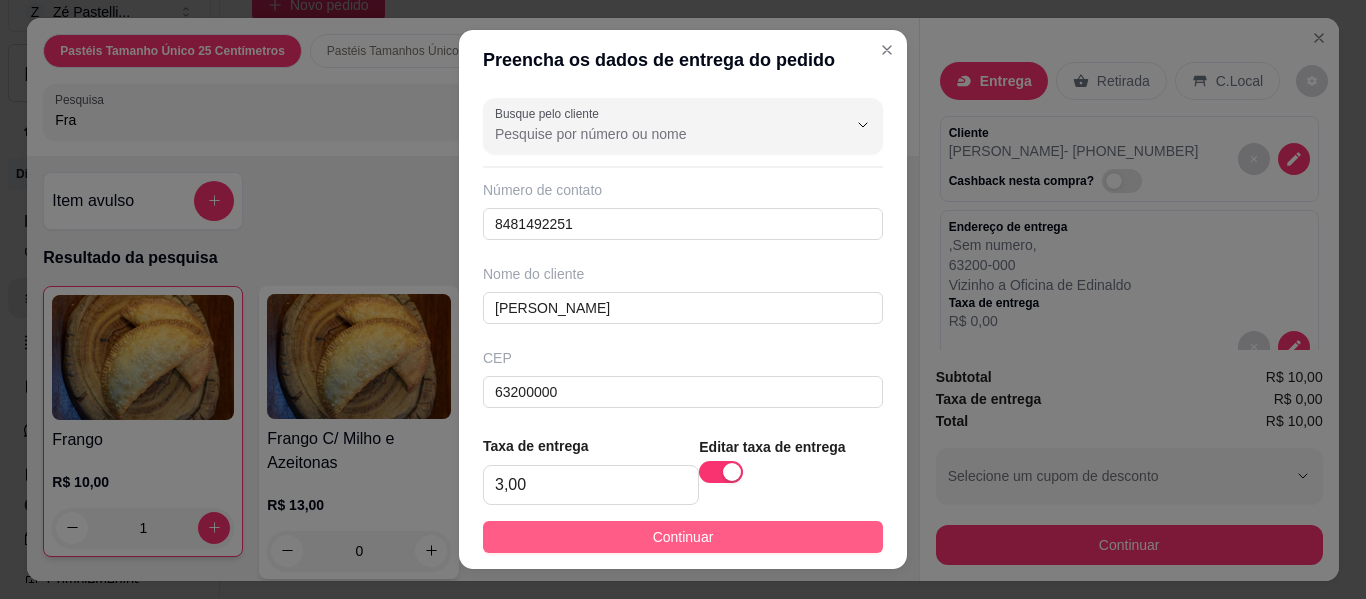 click on "Continuar" at bounding box center [683, 537] 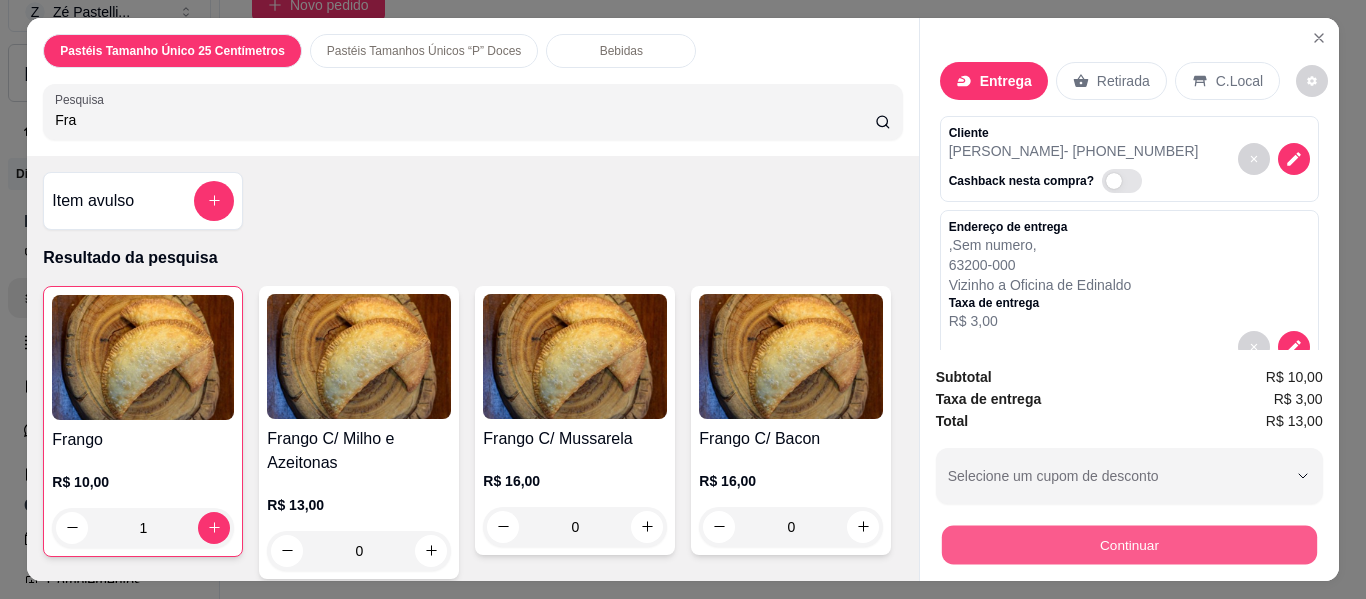 click on "Continuar" at bounding box center (1128, 545) 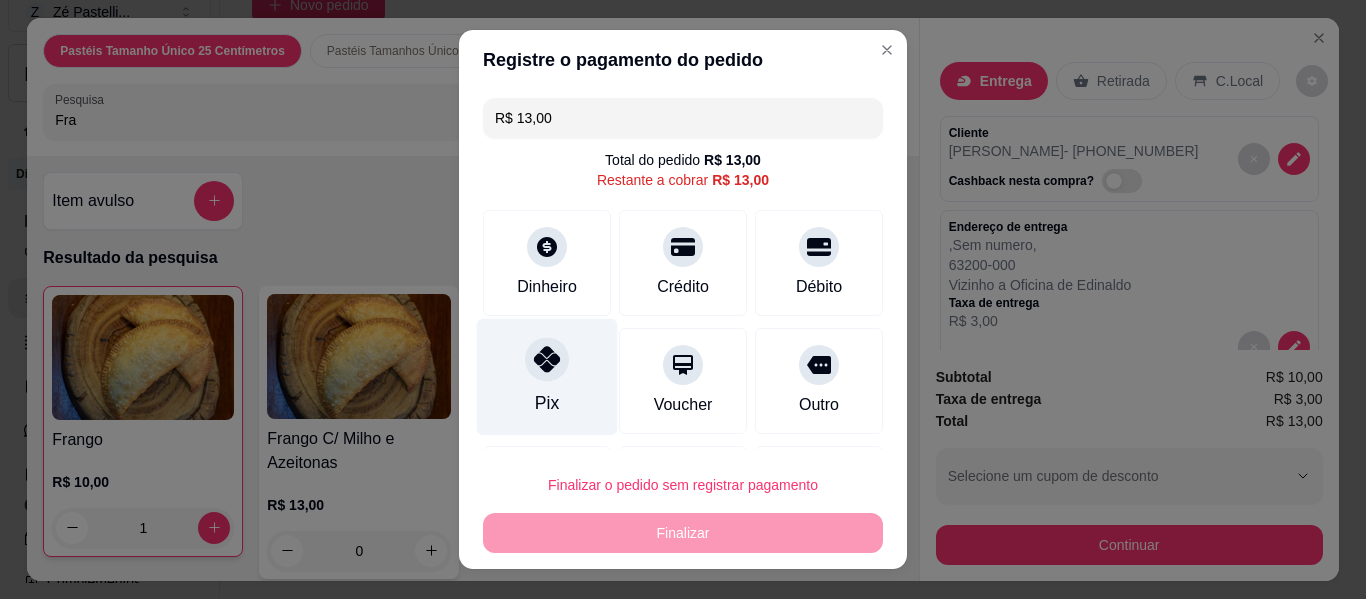 click at bounding box center (547, 359) 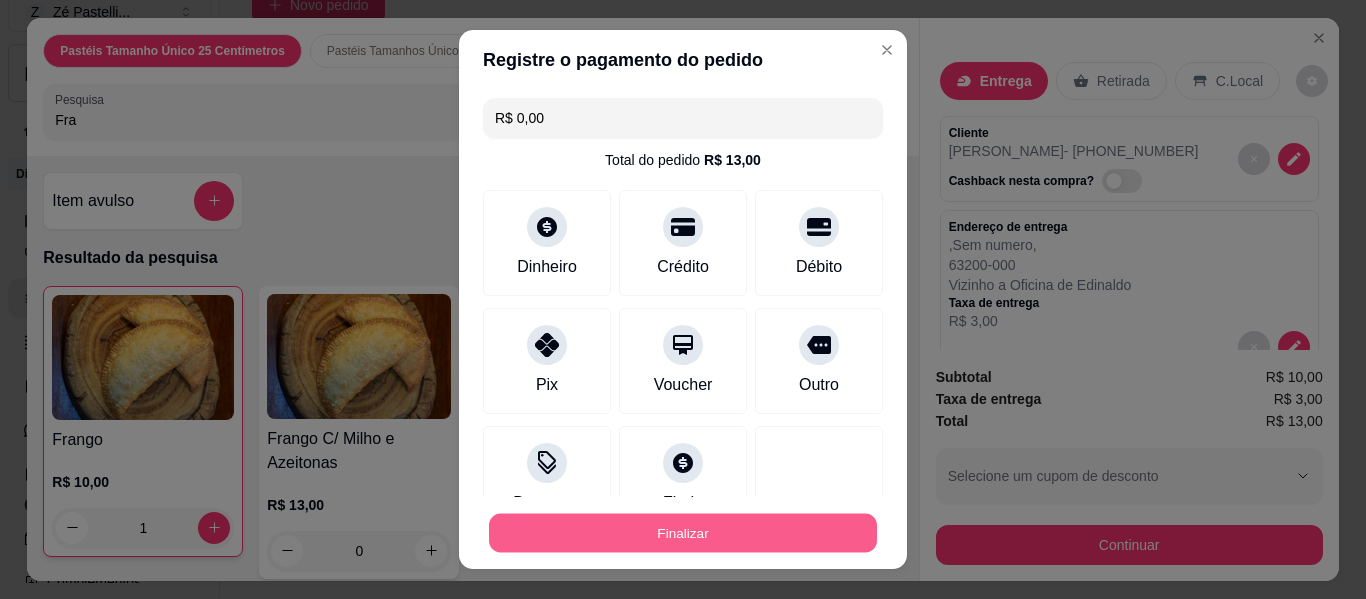 click on "Finalizar" at bounding box center [683, 533] 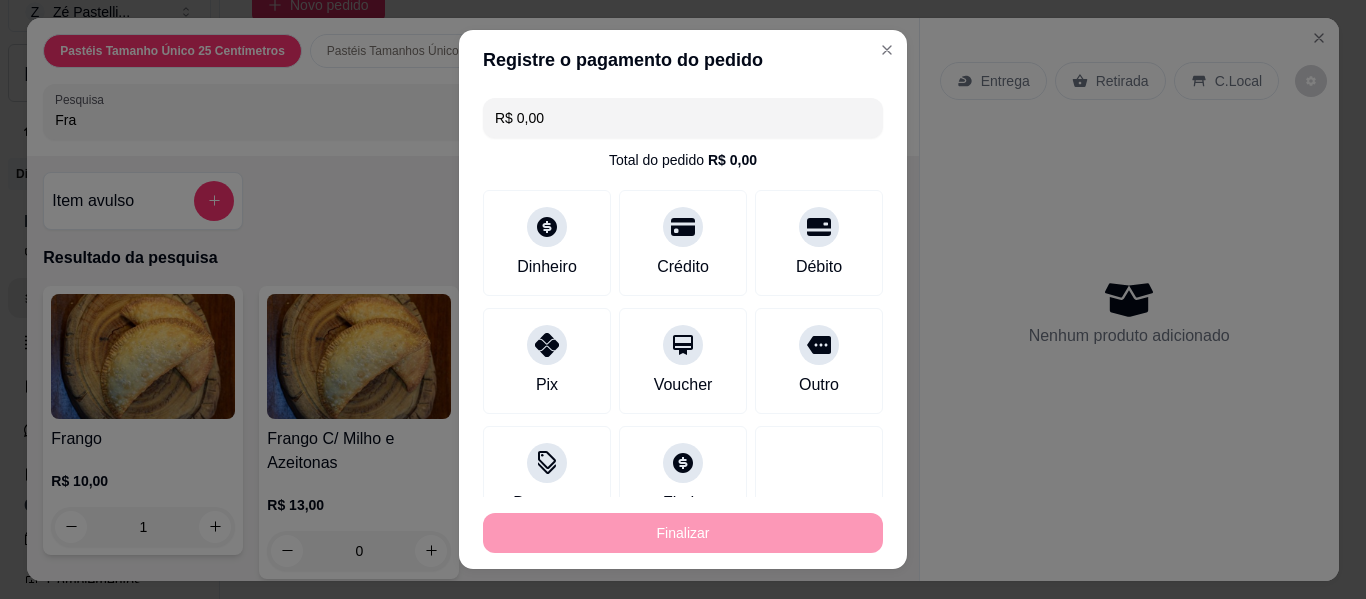 type on "0" 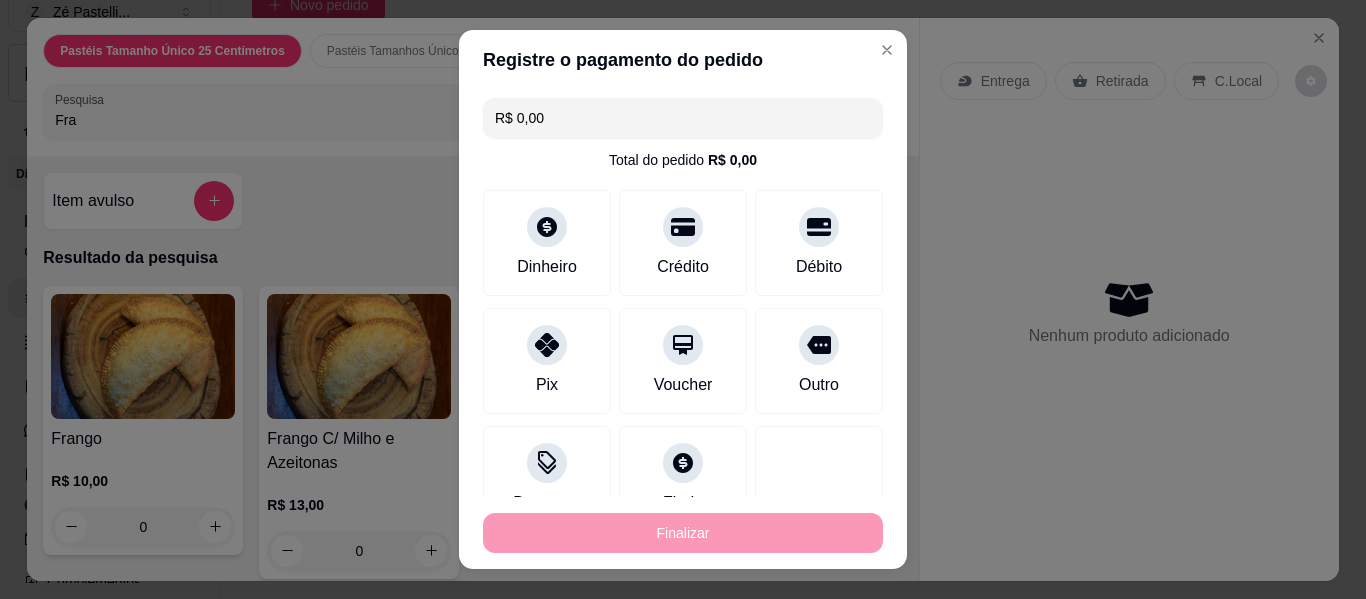 type on "-R$ 13,00" 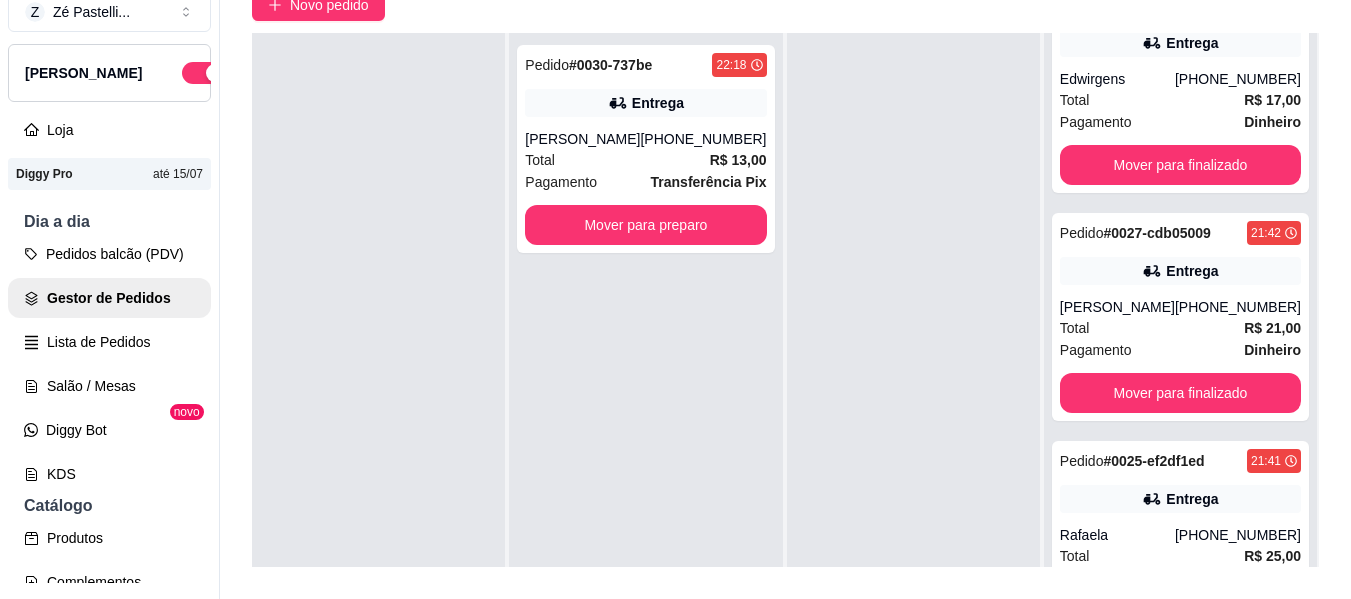 scroll, scrollTop: 333, scrollLeft: 0, axis: vertical 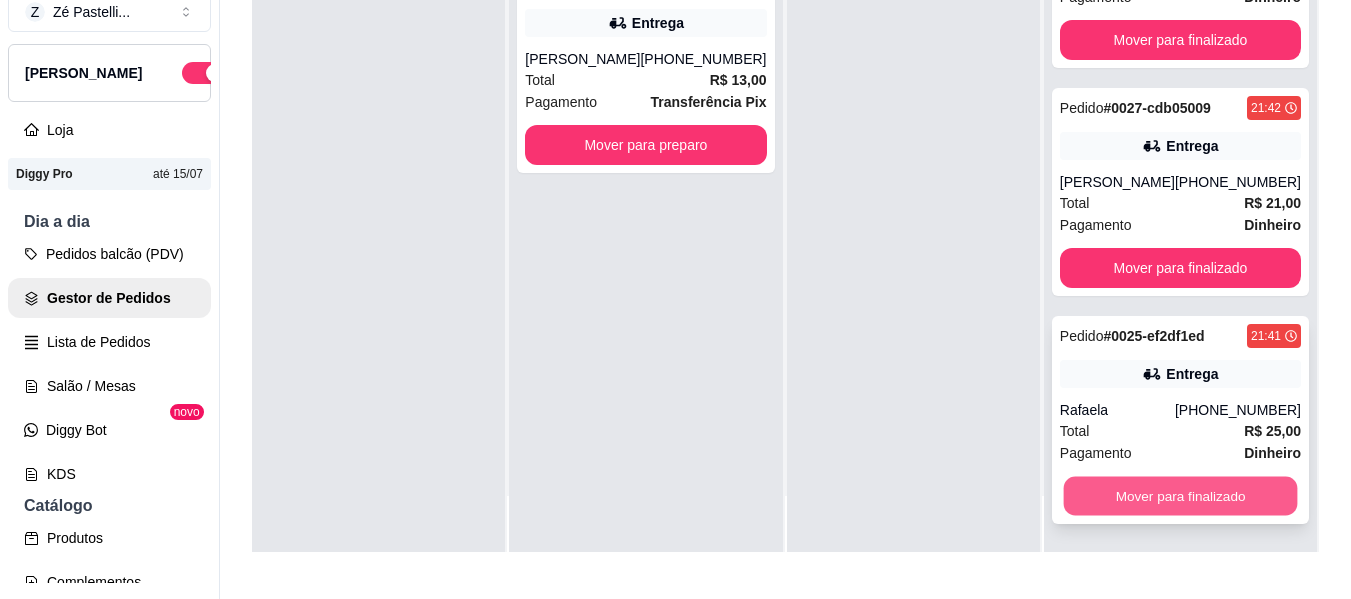 click on "Mover para finalizado" at bounding box center [1180, 496] 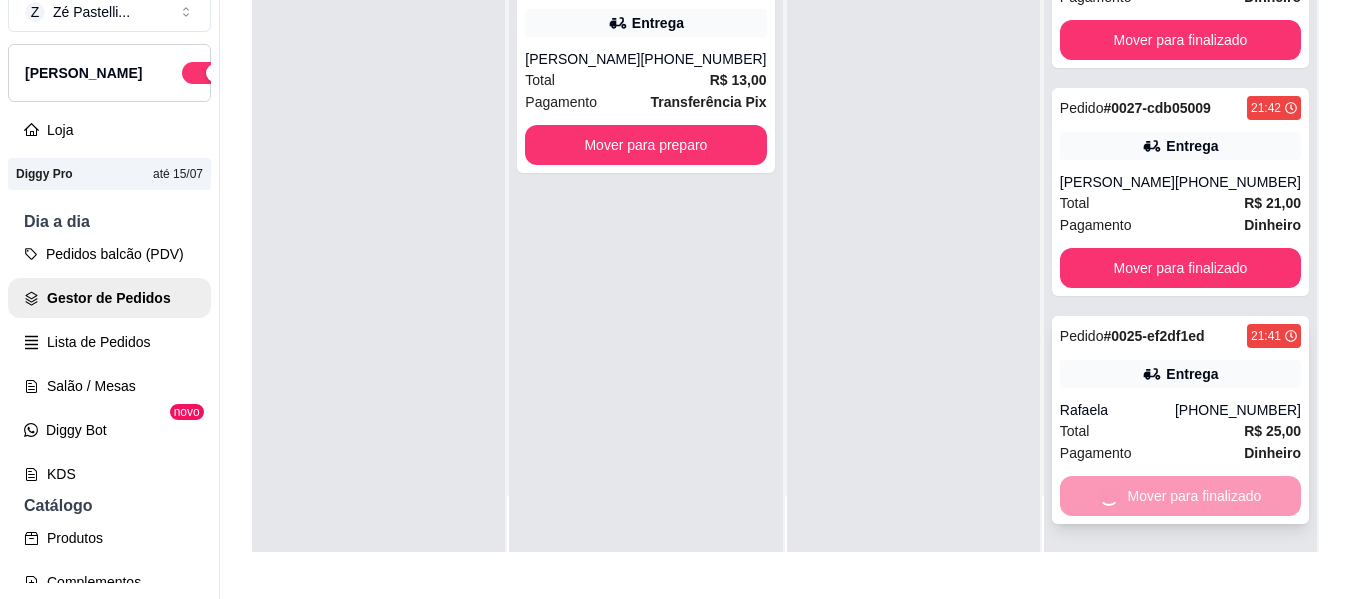scroll, scrollTop: 105, scrollLeft: 0, axis: vertical 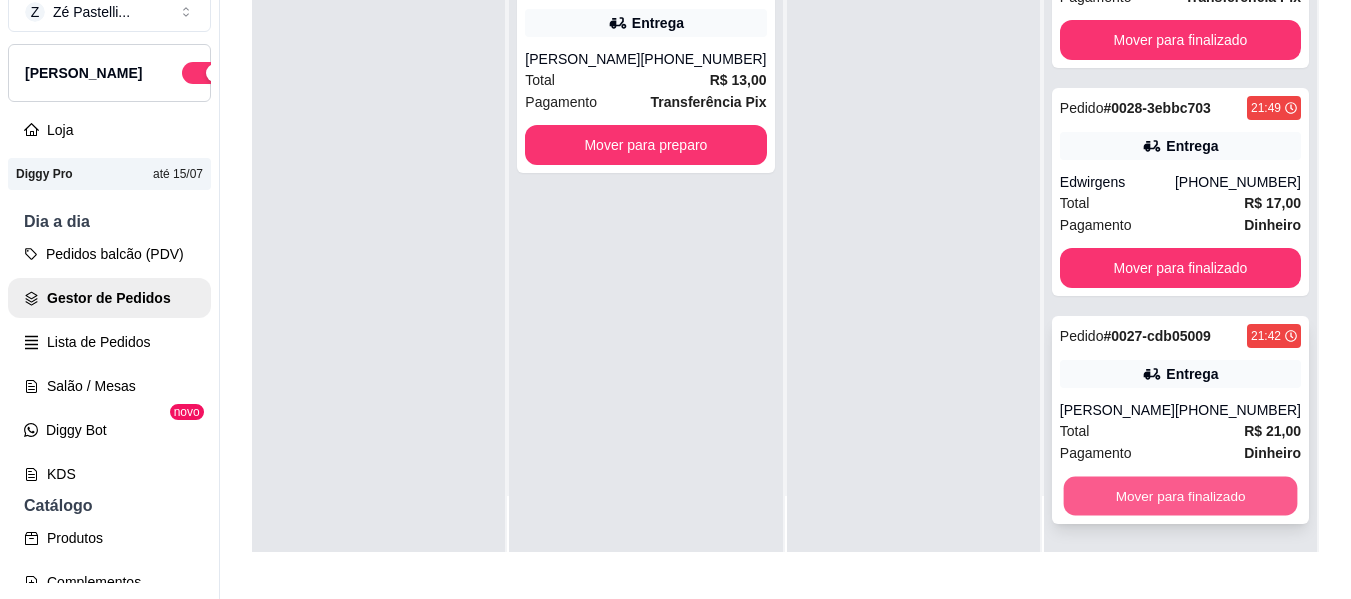 click on "Mover para finalizado" at bounding box center [1180, 496] 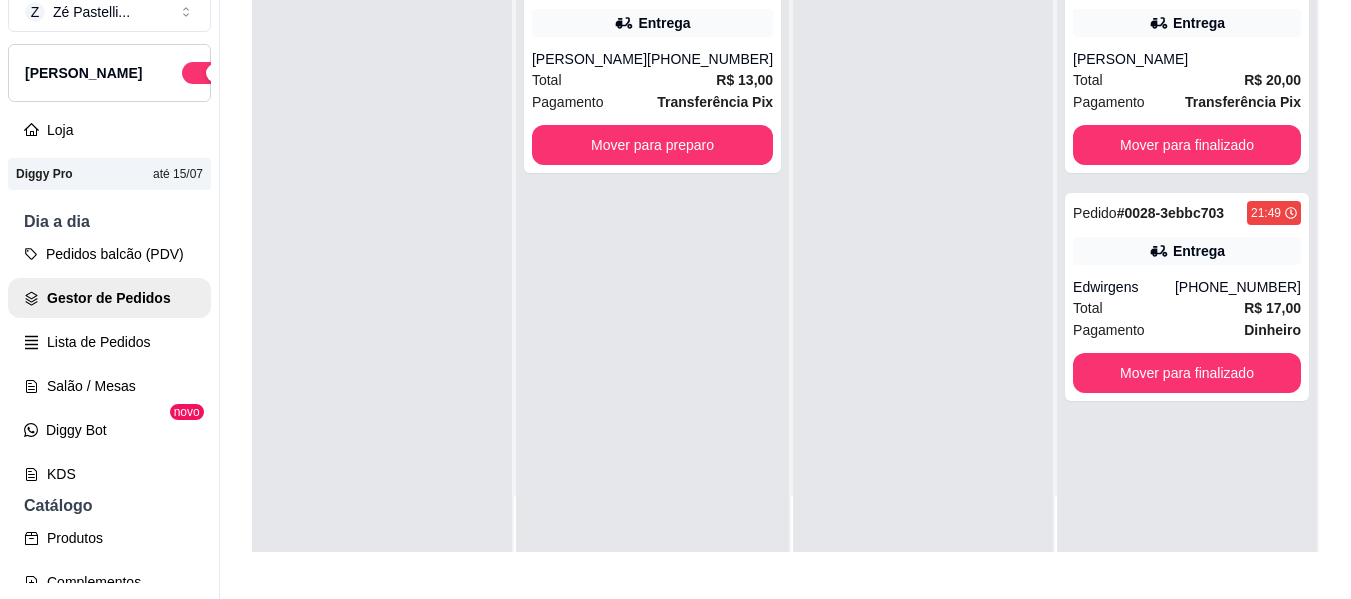 scroll, scrollTop: 0, scrollLeft: 0, axis: both 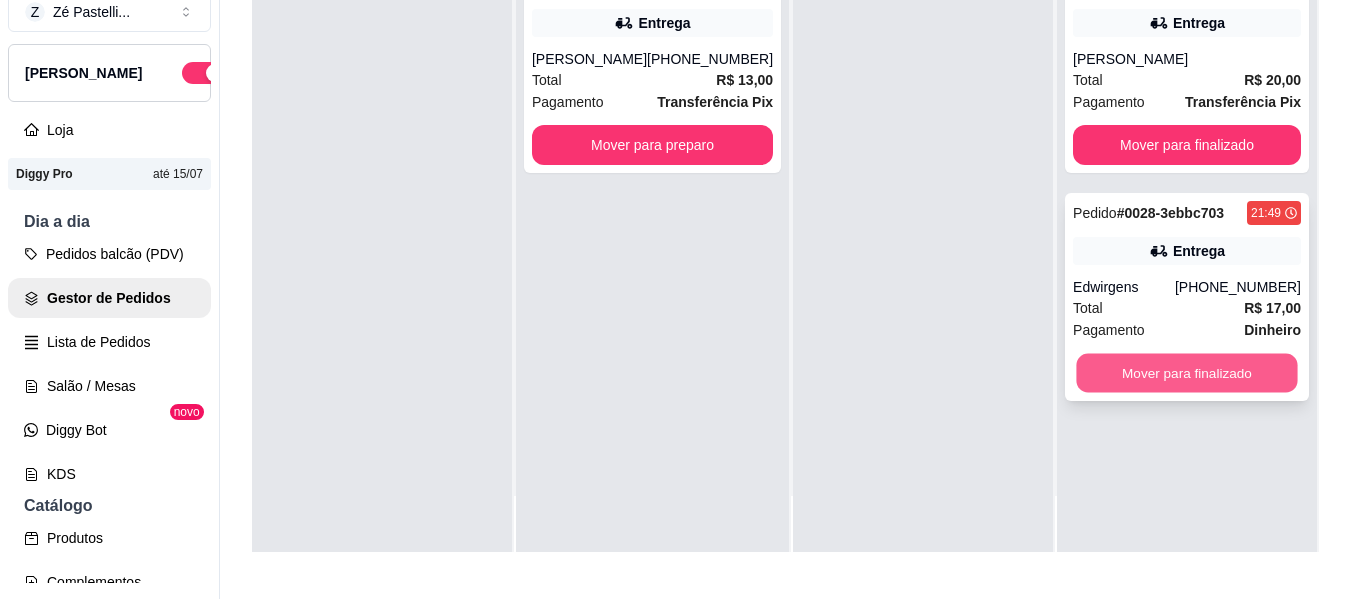 click on "Mover para finalizado" at bounding box center (1186, 373) 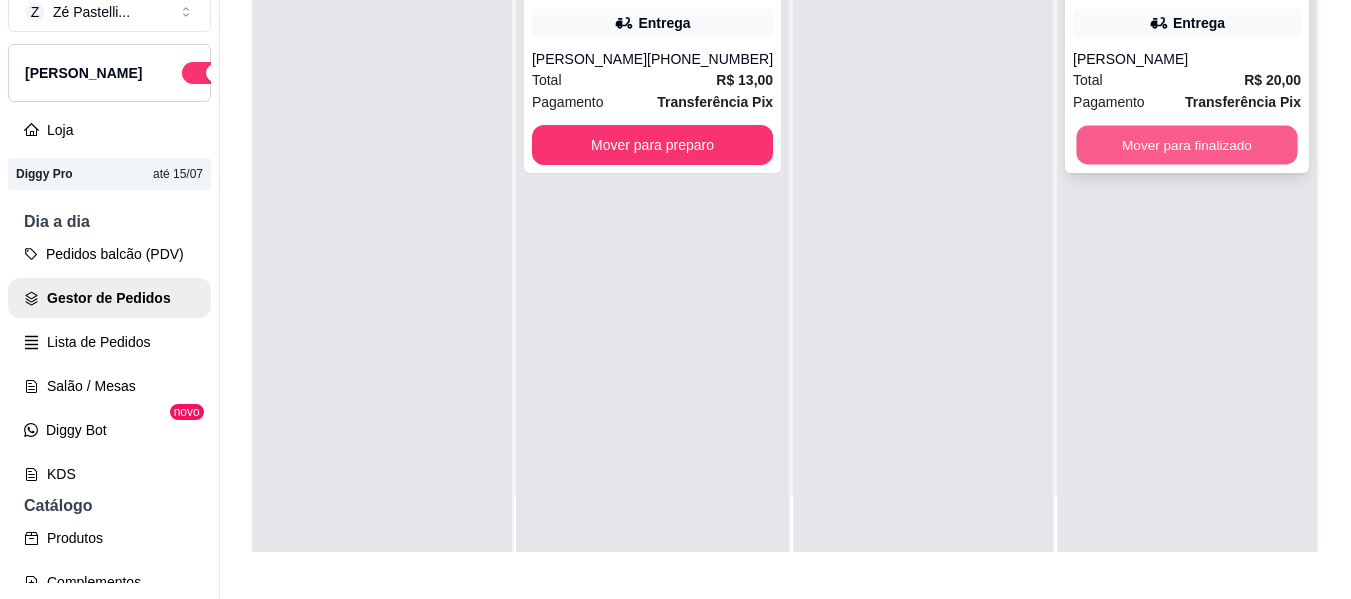 click on "Mover para finalizado" at bounding box center (1186, 145) 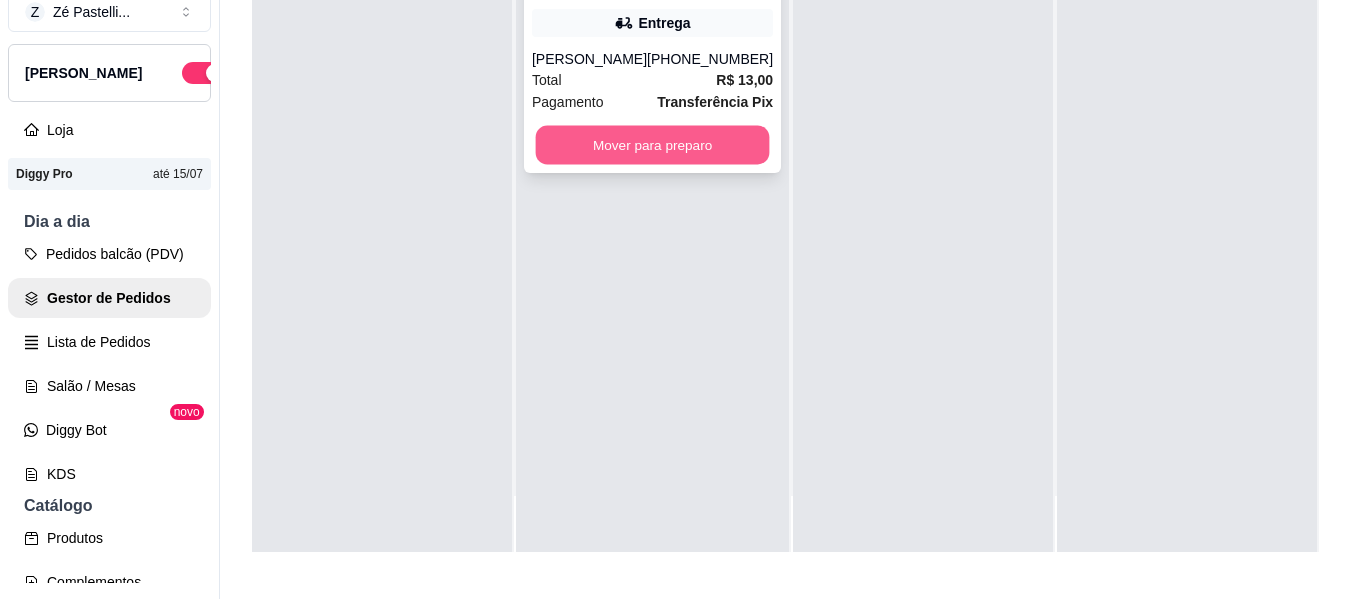click on "Mover para preparo" at bounding box center (653, 145) 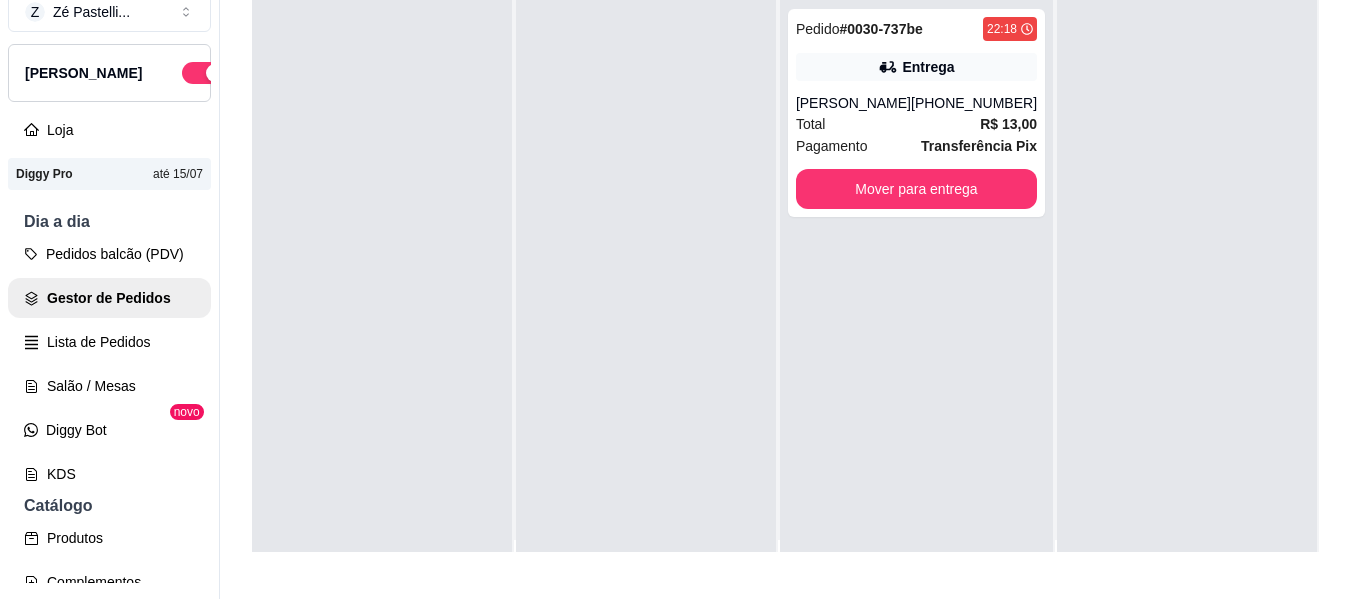scroll, scrollTop: 0, scrollLeft: 0, axis: both 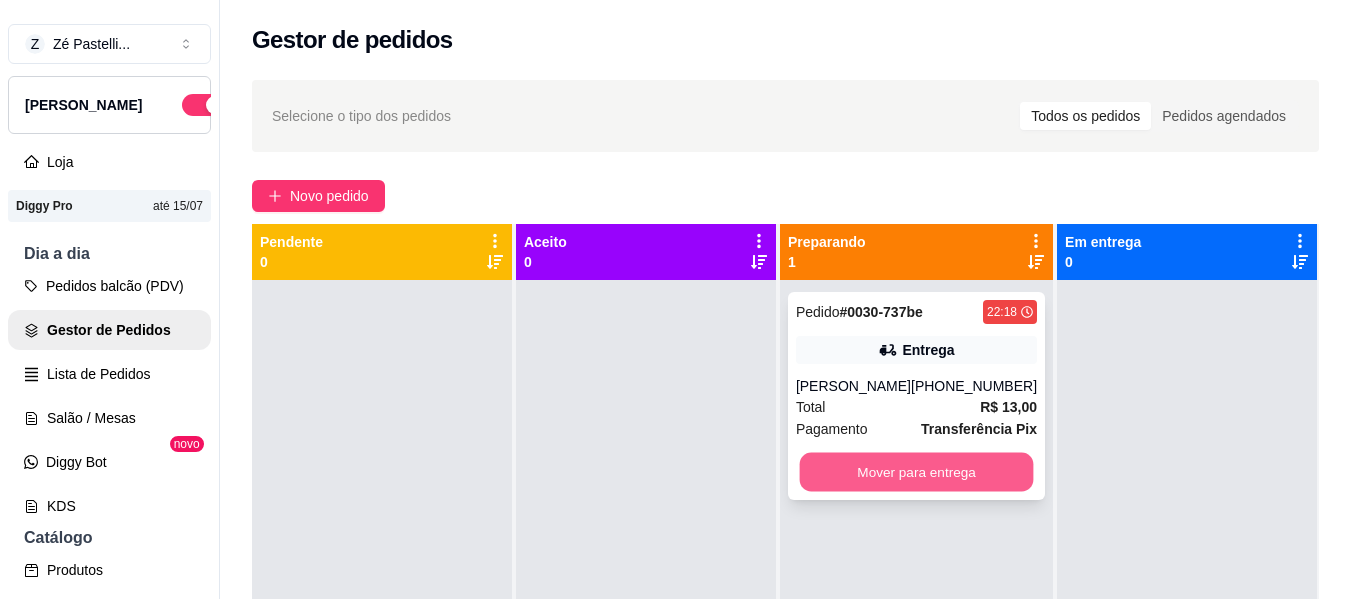 click on "Mover para entrega" at bounding box center [916, 472] 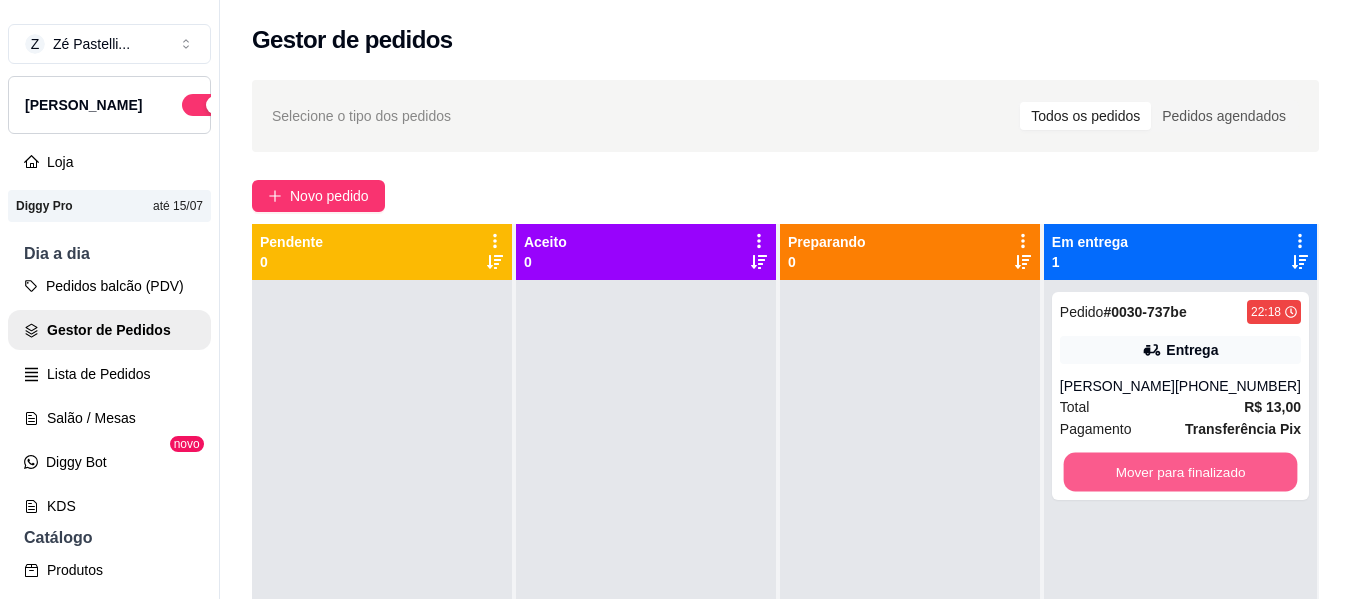 click on "Mover para finalizado" at bounding box center (1180, 472) 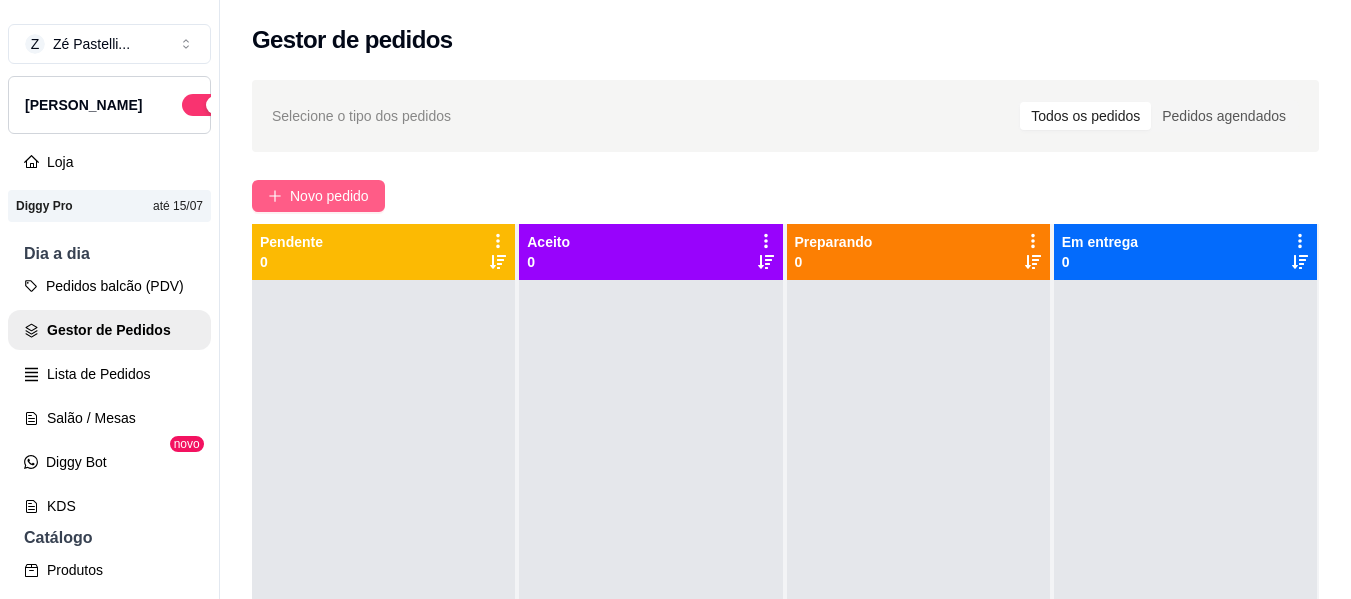 click on "Novo pedido" at bounding box center (329, 196) 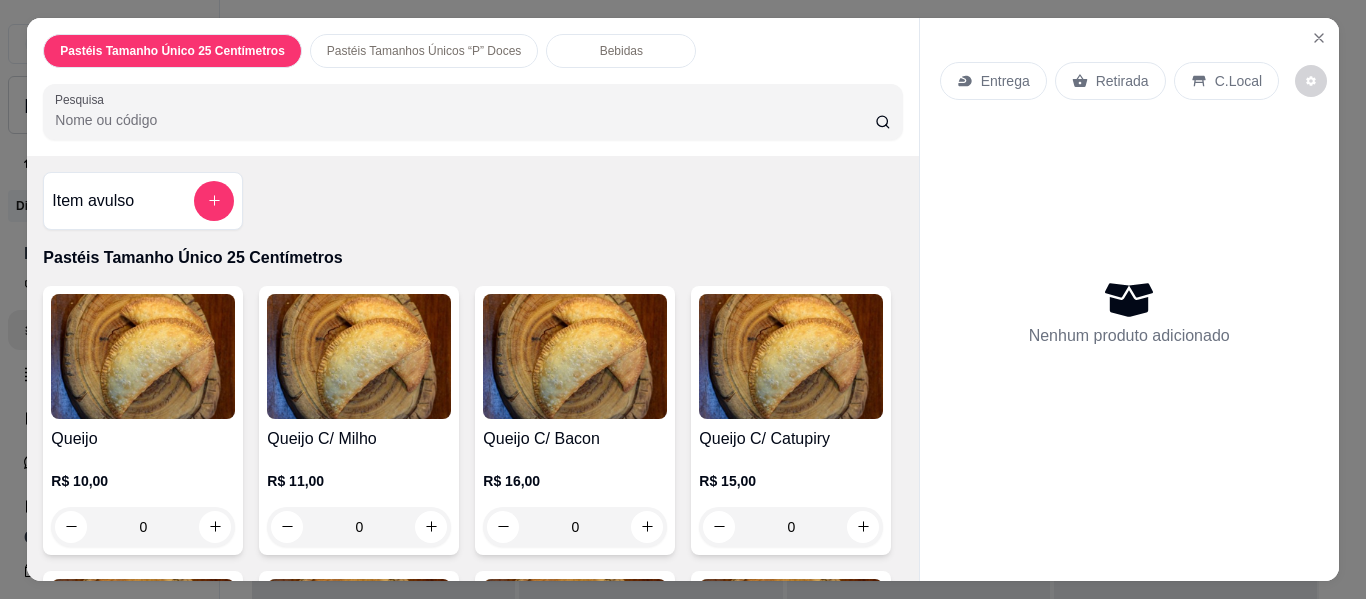 click on "Pastéis Tamanho Único 25 Centímetros" at bounding box center (472, 258) 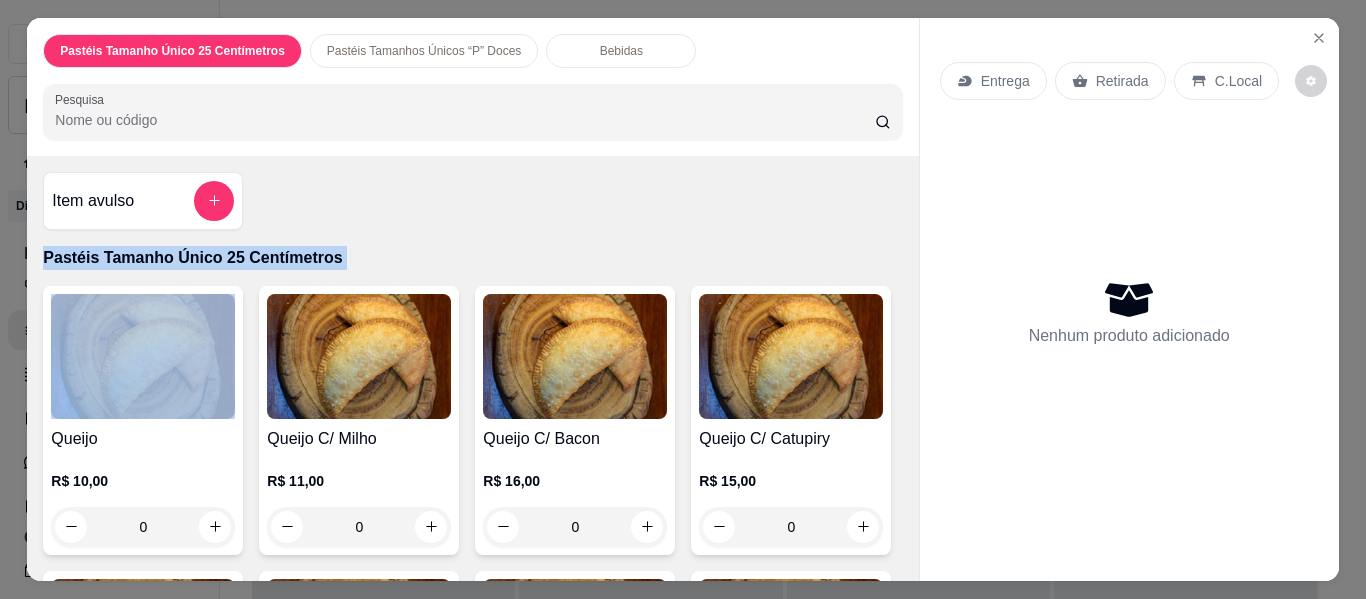 click on "Pastéis Tamanho Único 25 Centímetros" at bounding box center (472, 258) 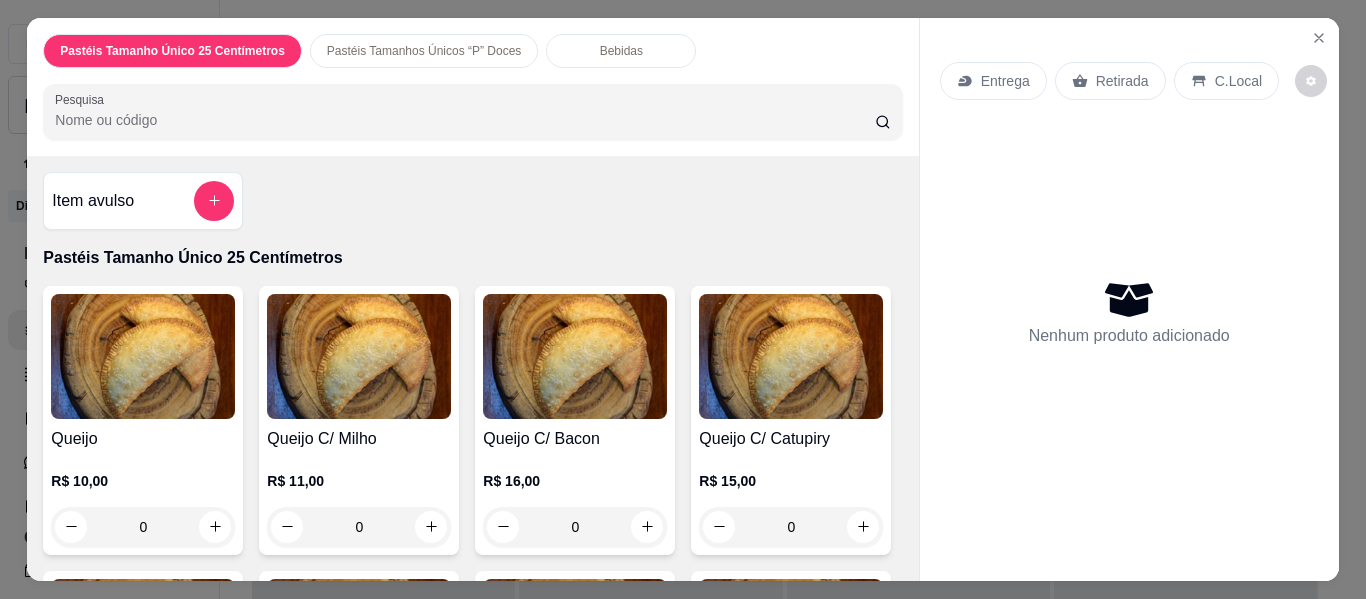 click on "Pastéis Tamanho Único 25 Centímetros  Pastéis Tamanhos Únicos “P” Doces  Bebidas" at bounding box center [472, 51] 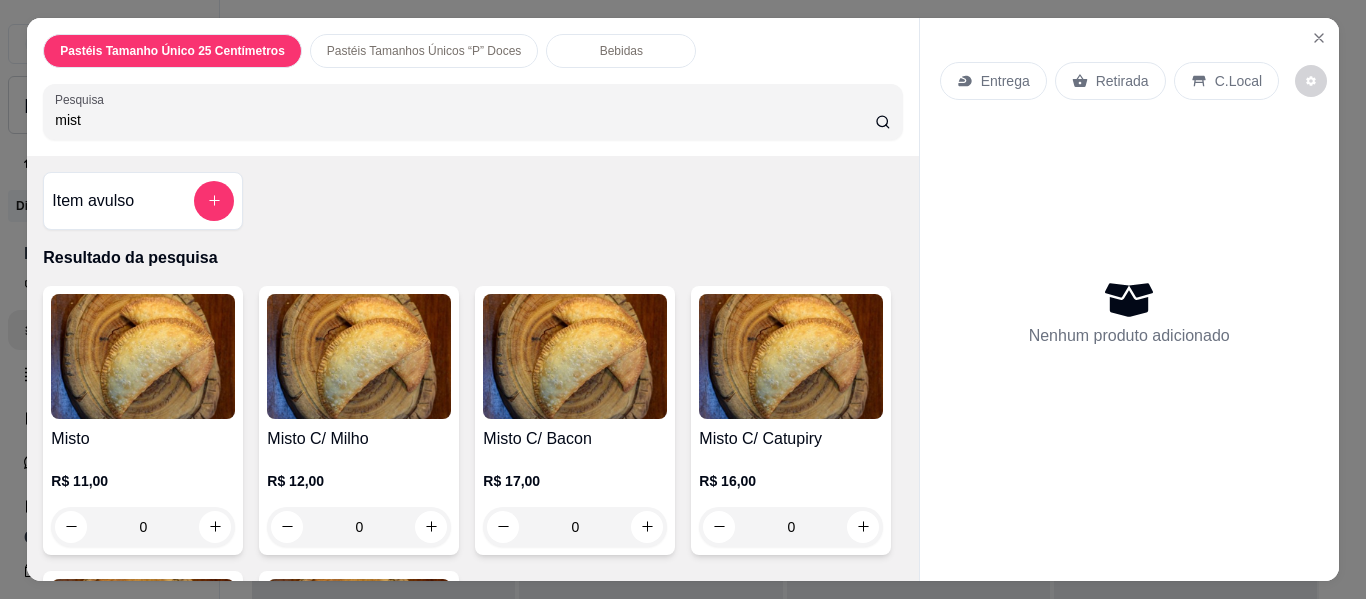 type on "mist" 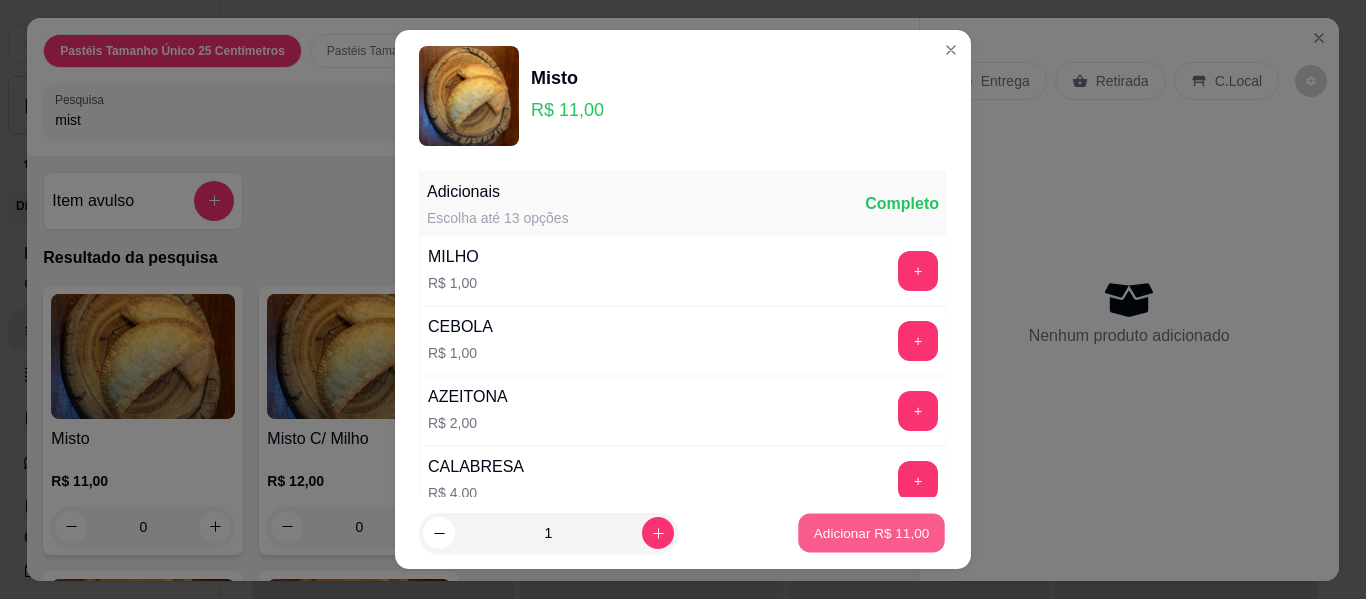 click on "Adicionar   R$ 11,00" at bounding box center (872, 532) 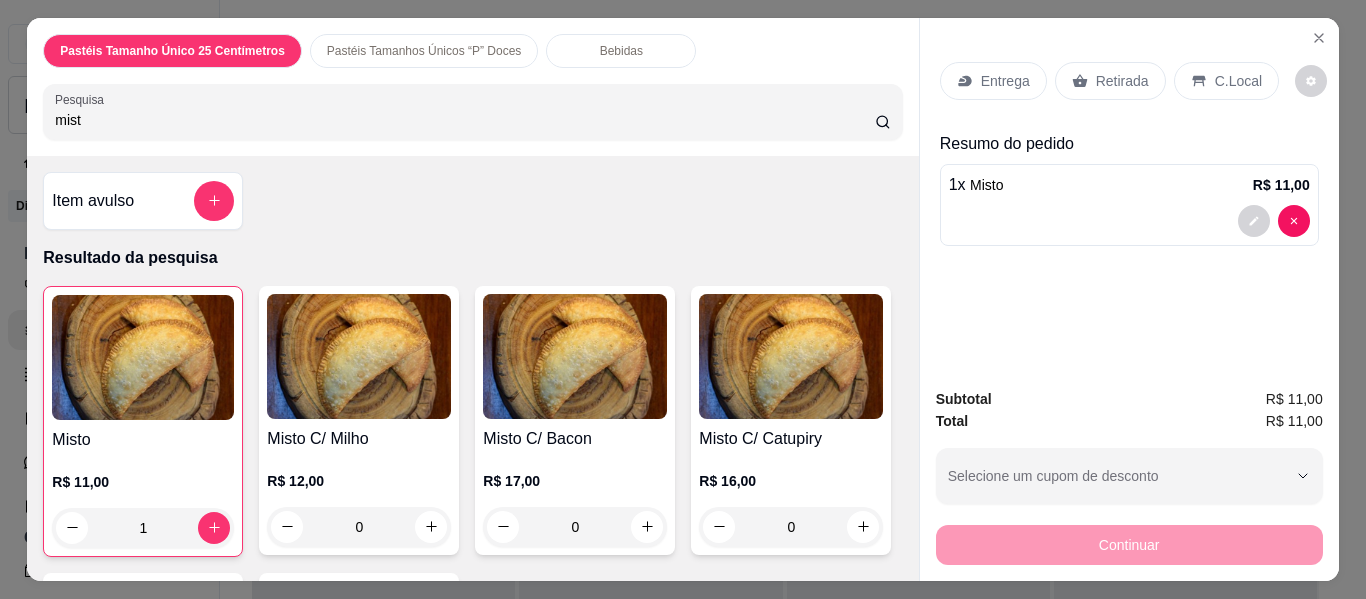 click on "mist" at bounding box center [465, 120] 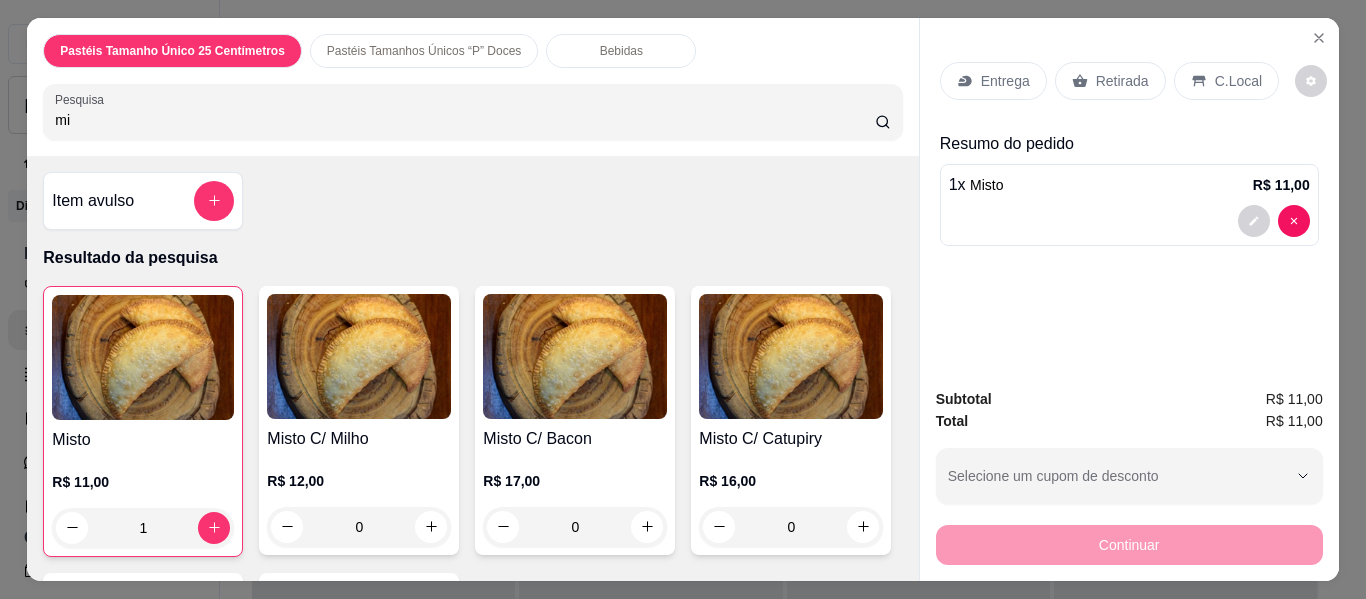 type on "m" 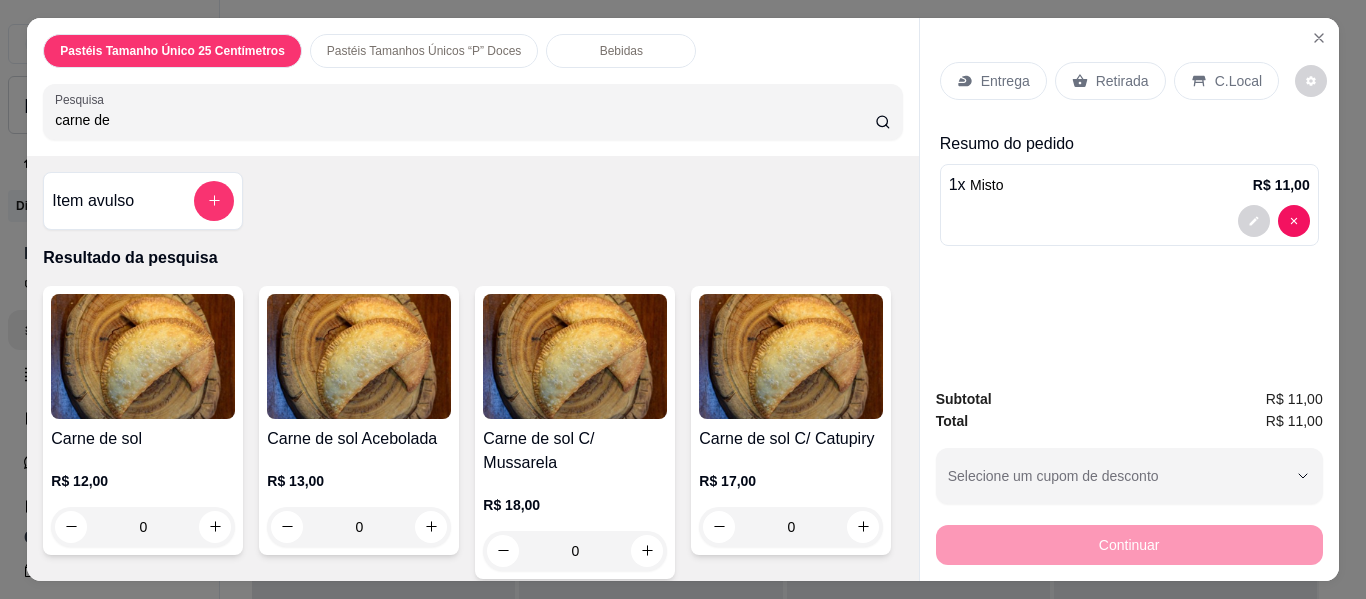 type on "carne de" 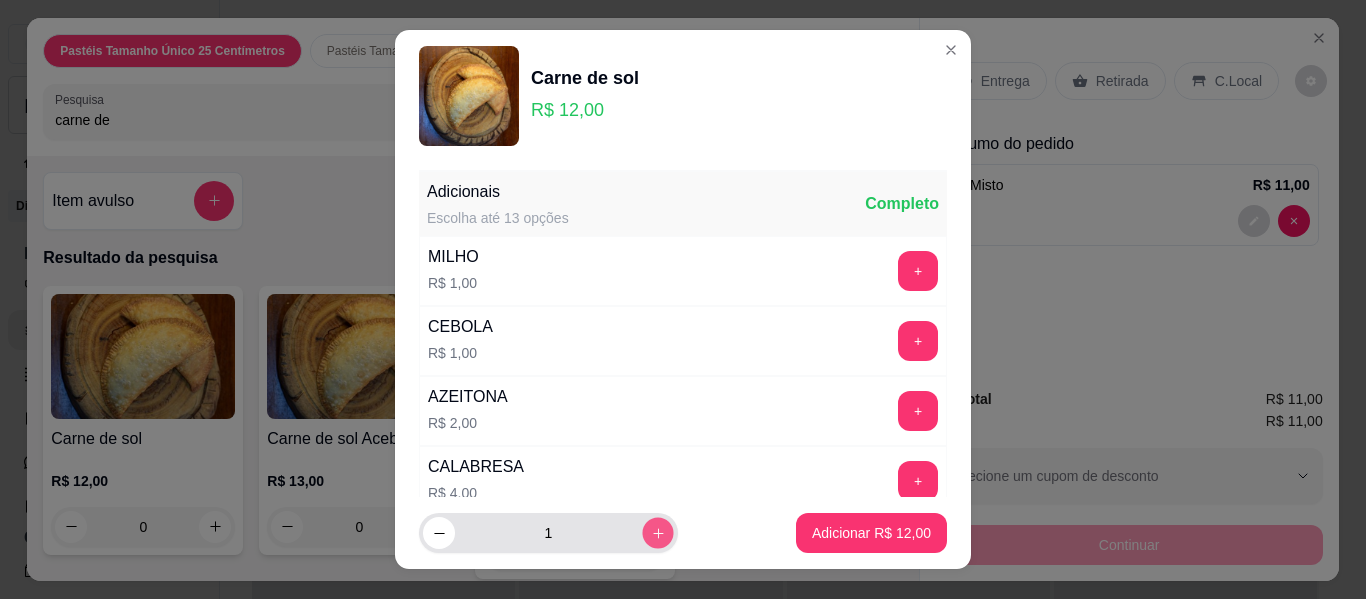 click at bounding box center [657, 533] 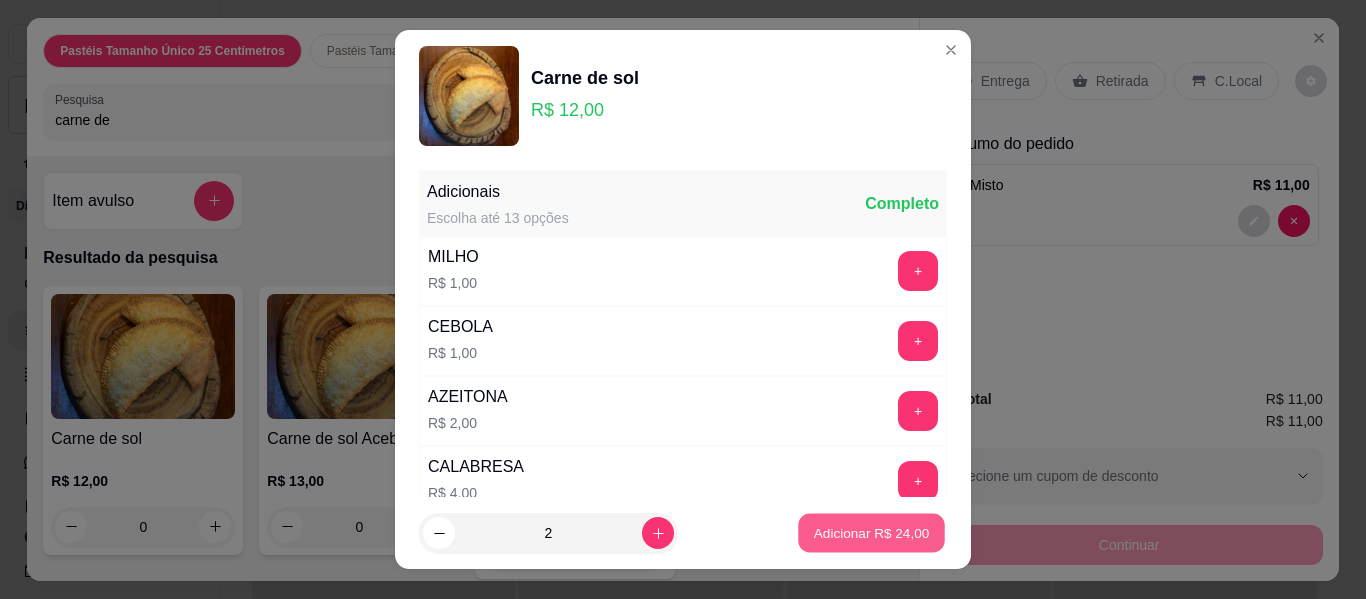 click on "Adicionar   R$ 24,00" at bounding box center [872, 532] 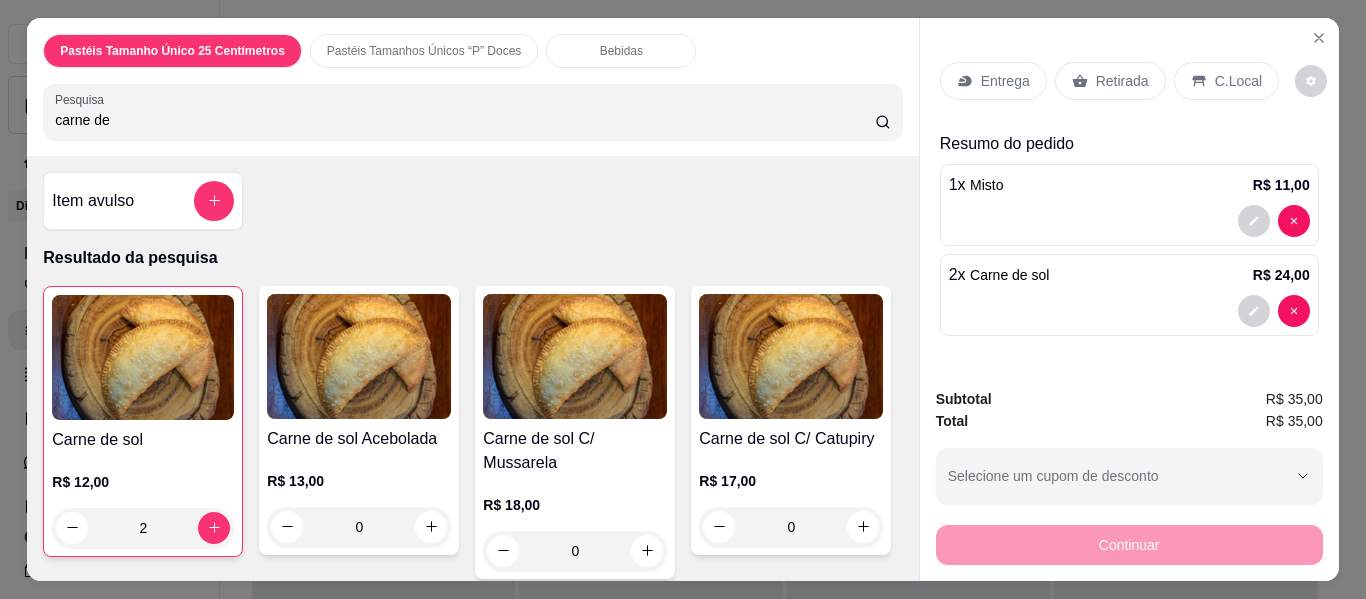 click on "Retirada" at bounding box center [1110, 81] 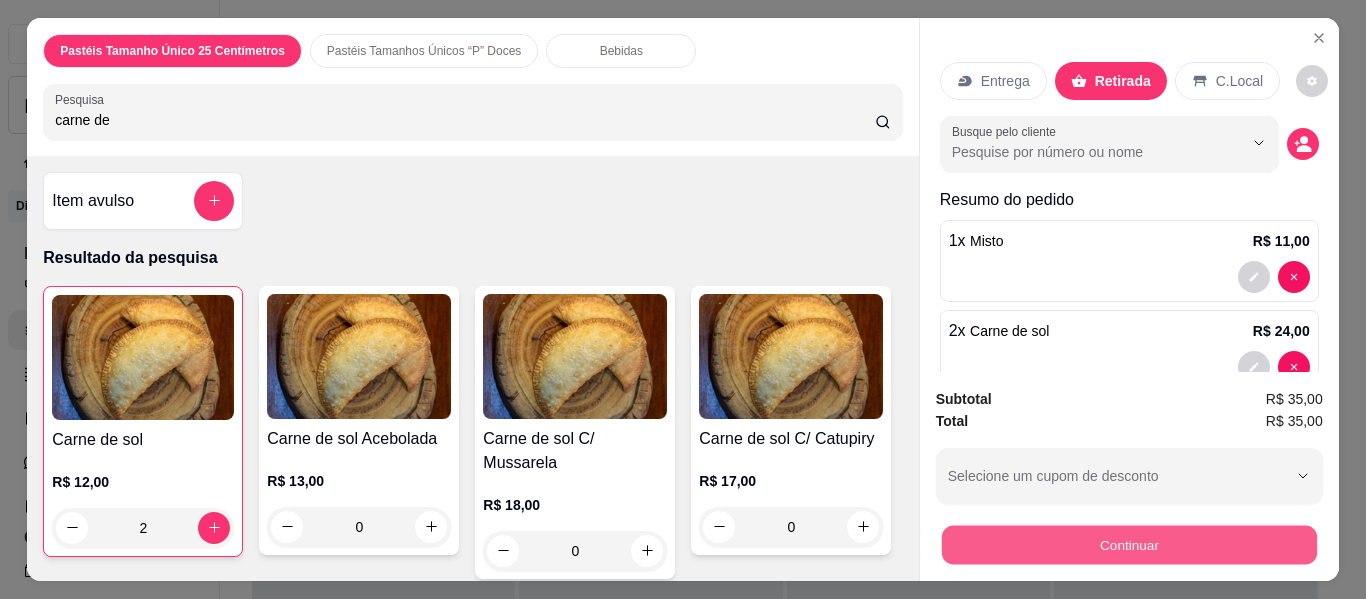 click on "Continuar" at bounding box center [1128, 545] 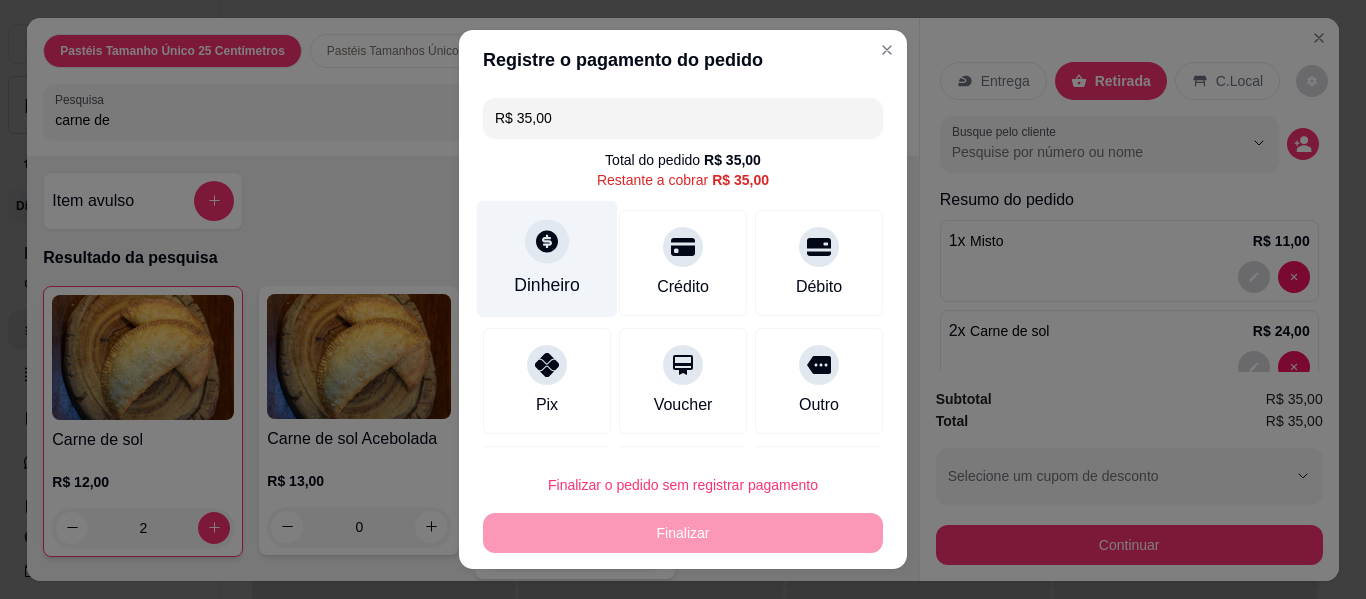 click 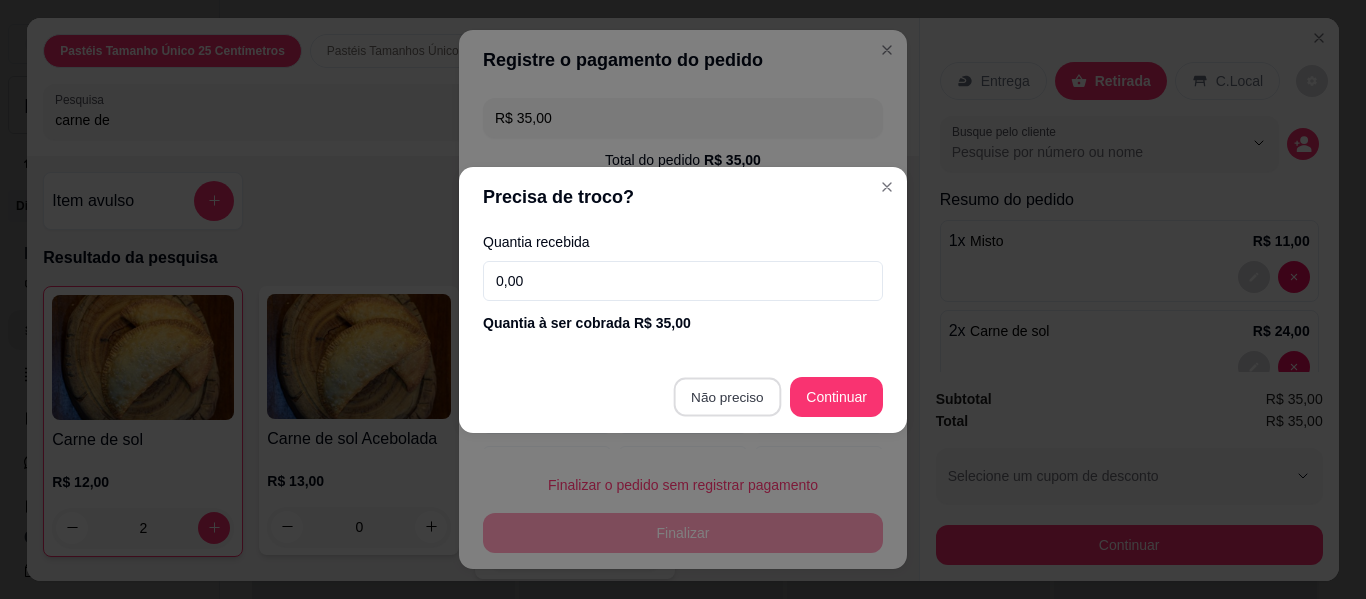 type on "R$ 0,00" 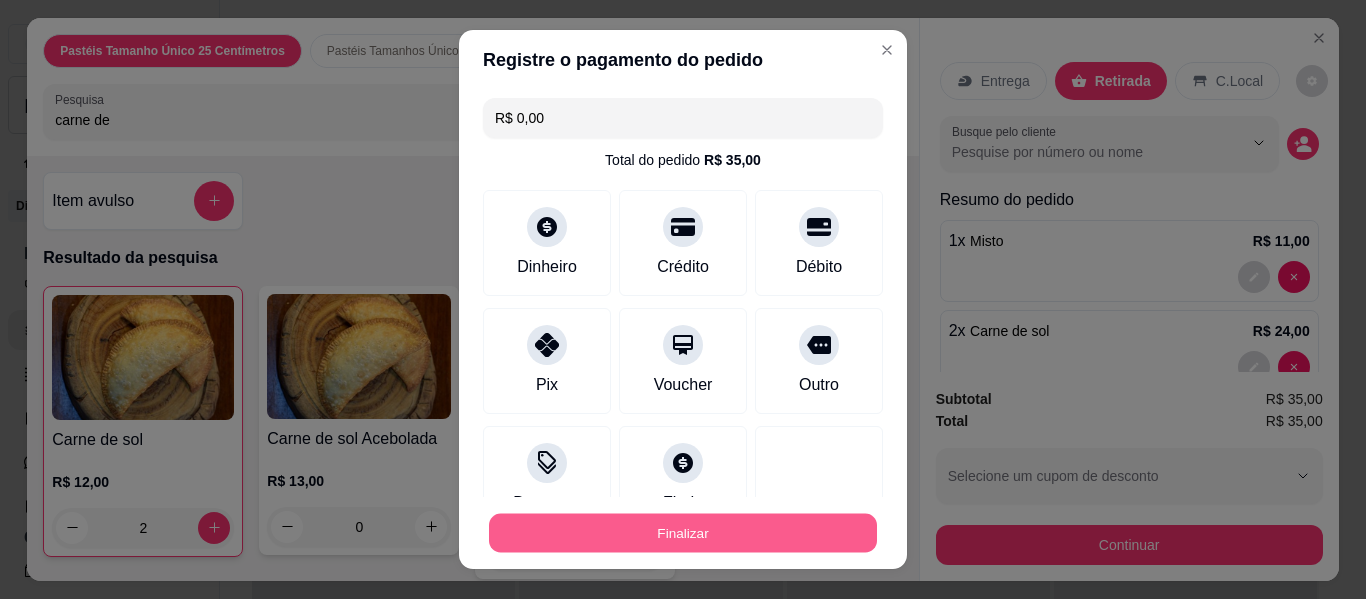 click on "Finalizar" at bounding box center [683, 533] 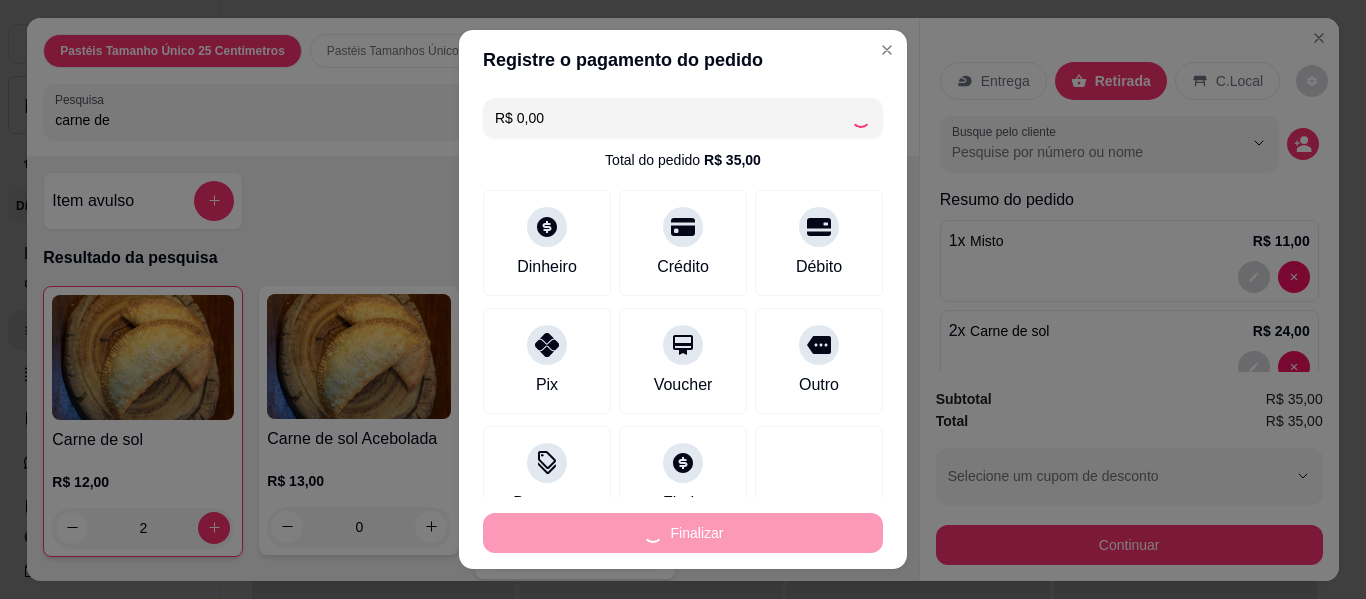 type on "0" 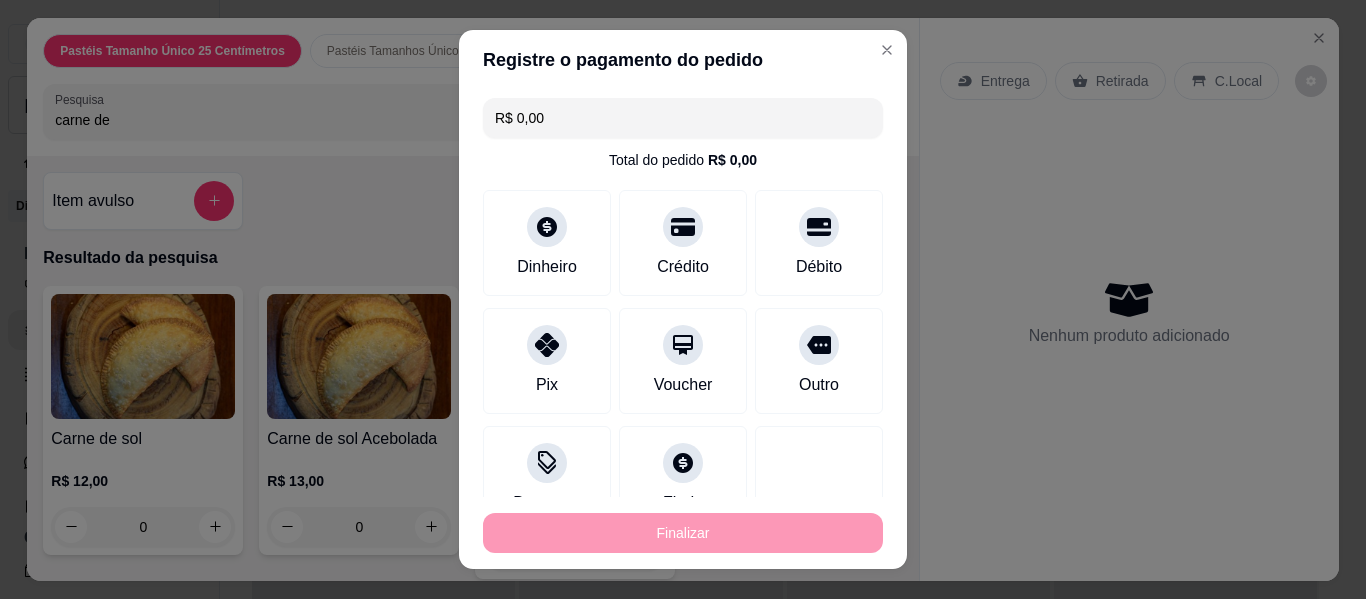 type on "-R$ 35,00" 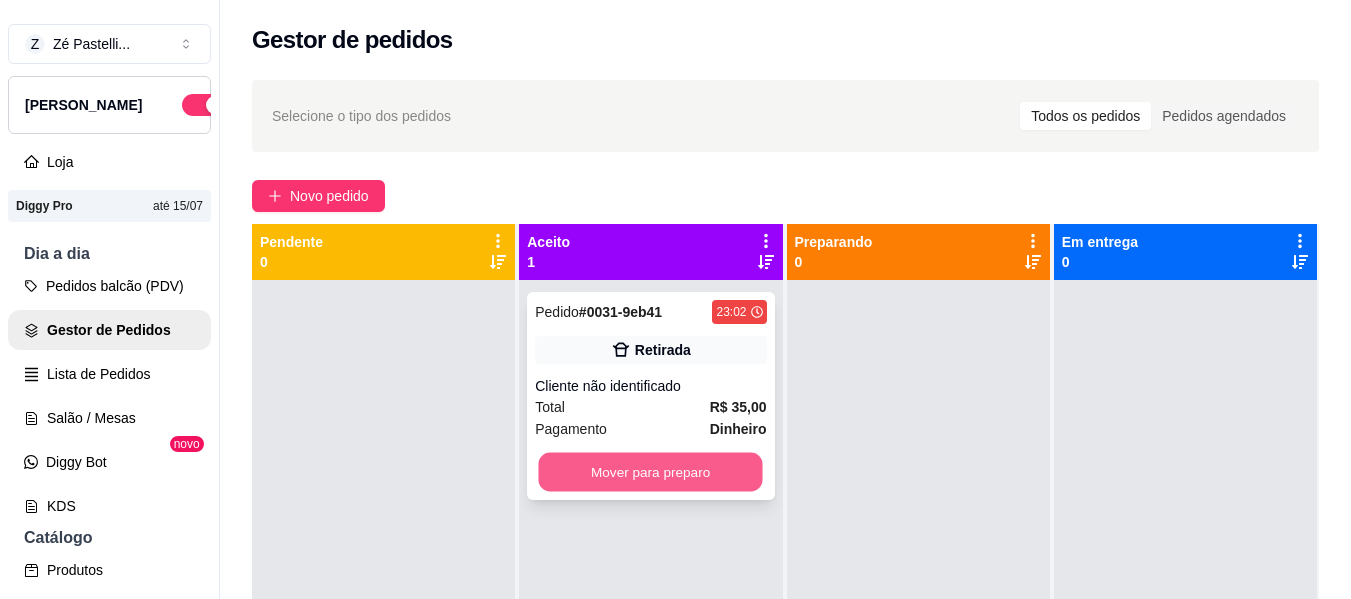 click on "Mover para preparo" at bounding box center (651, 472) 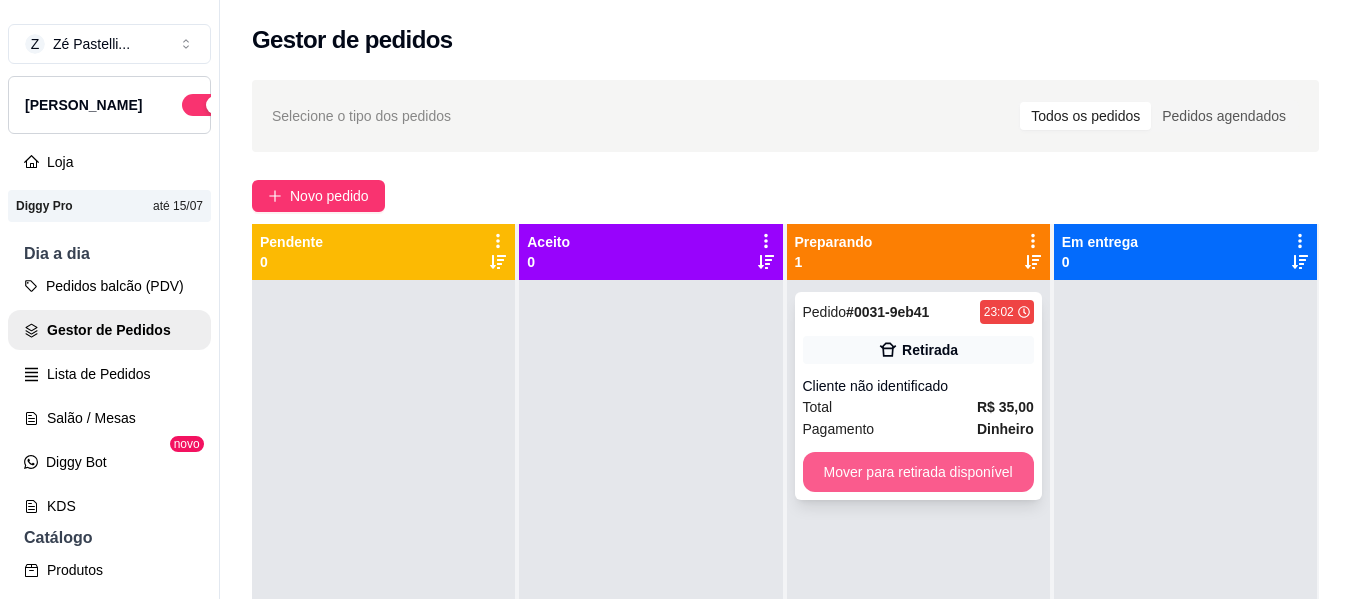 click on "Mover para retirada disponível" at bounding box center (918, 472) 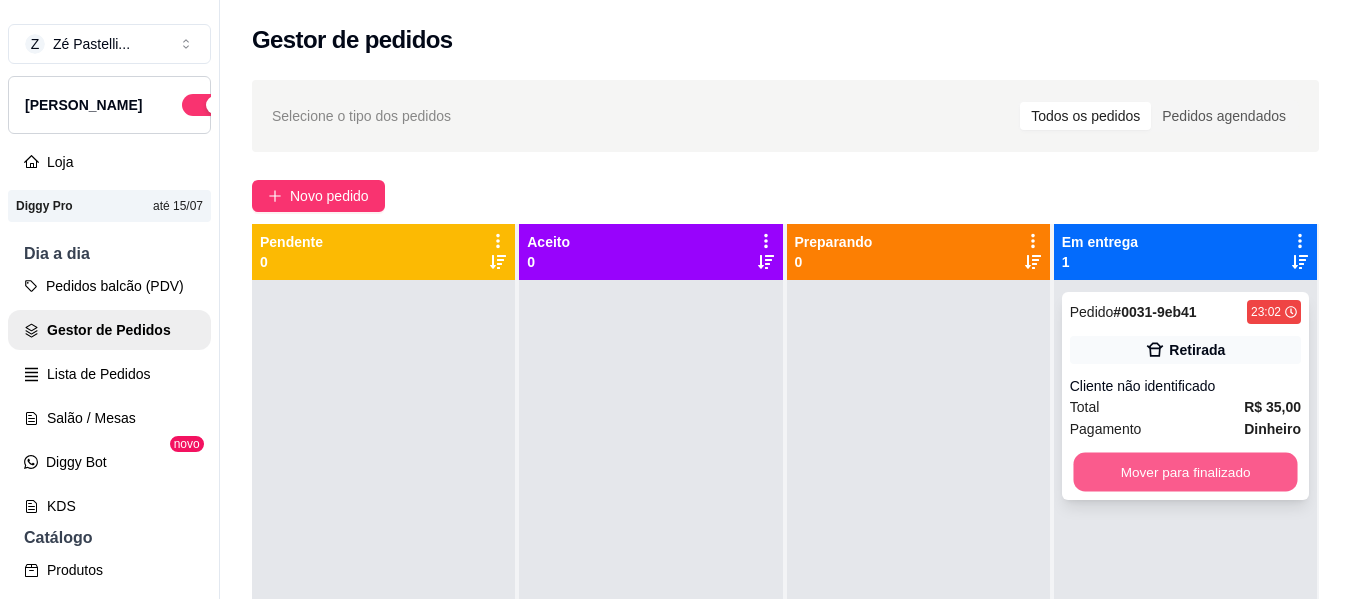 click on "Mover para finalizado" at bounding box center (1185, 472) 